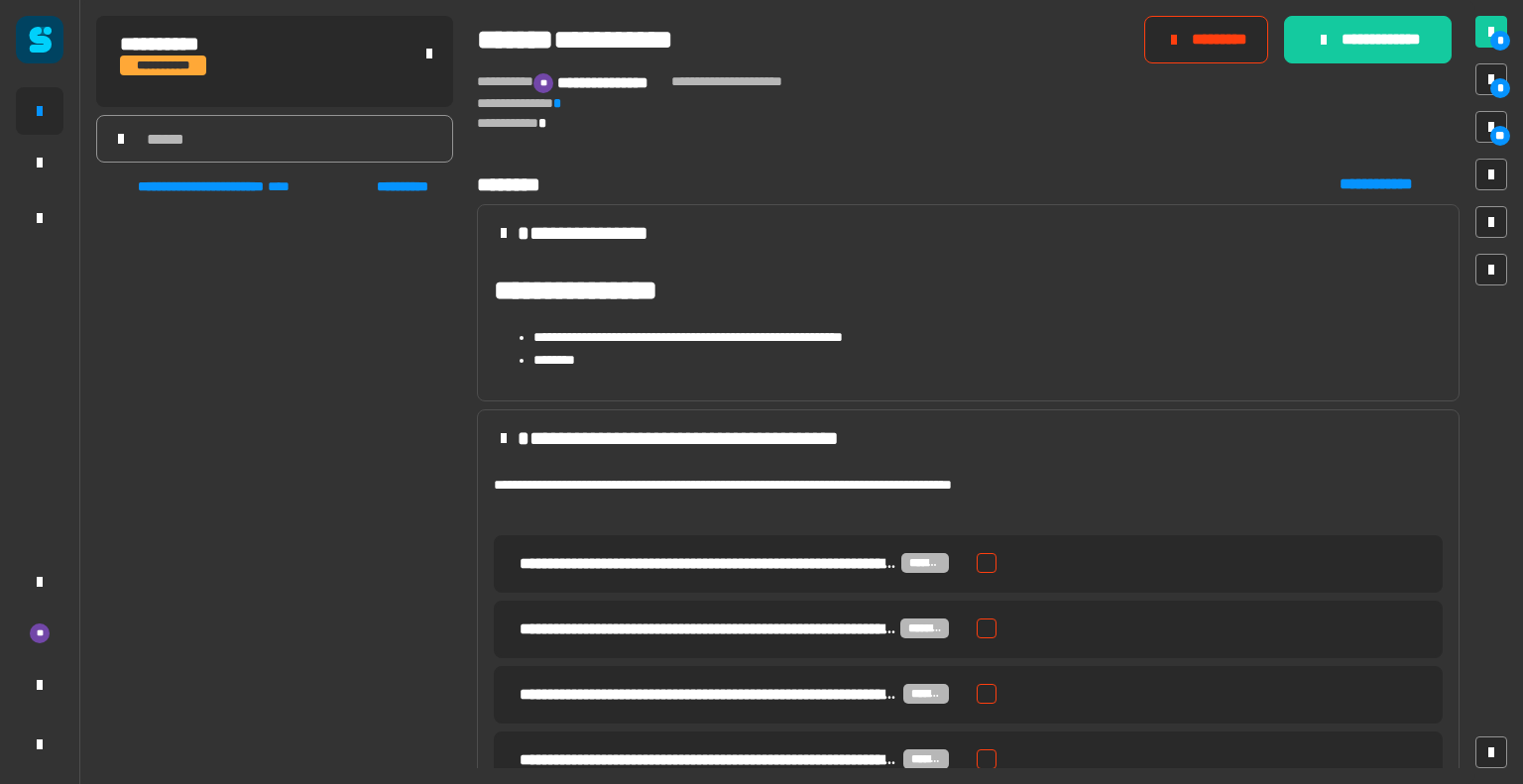 scroll, scrollTop: 0, scrollLeft: 0, axis: both 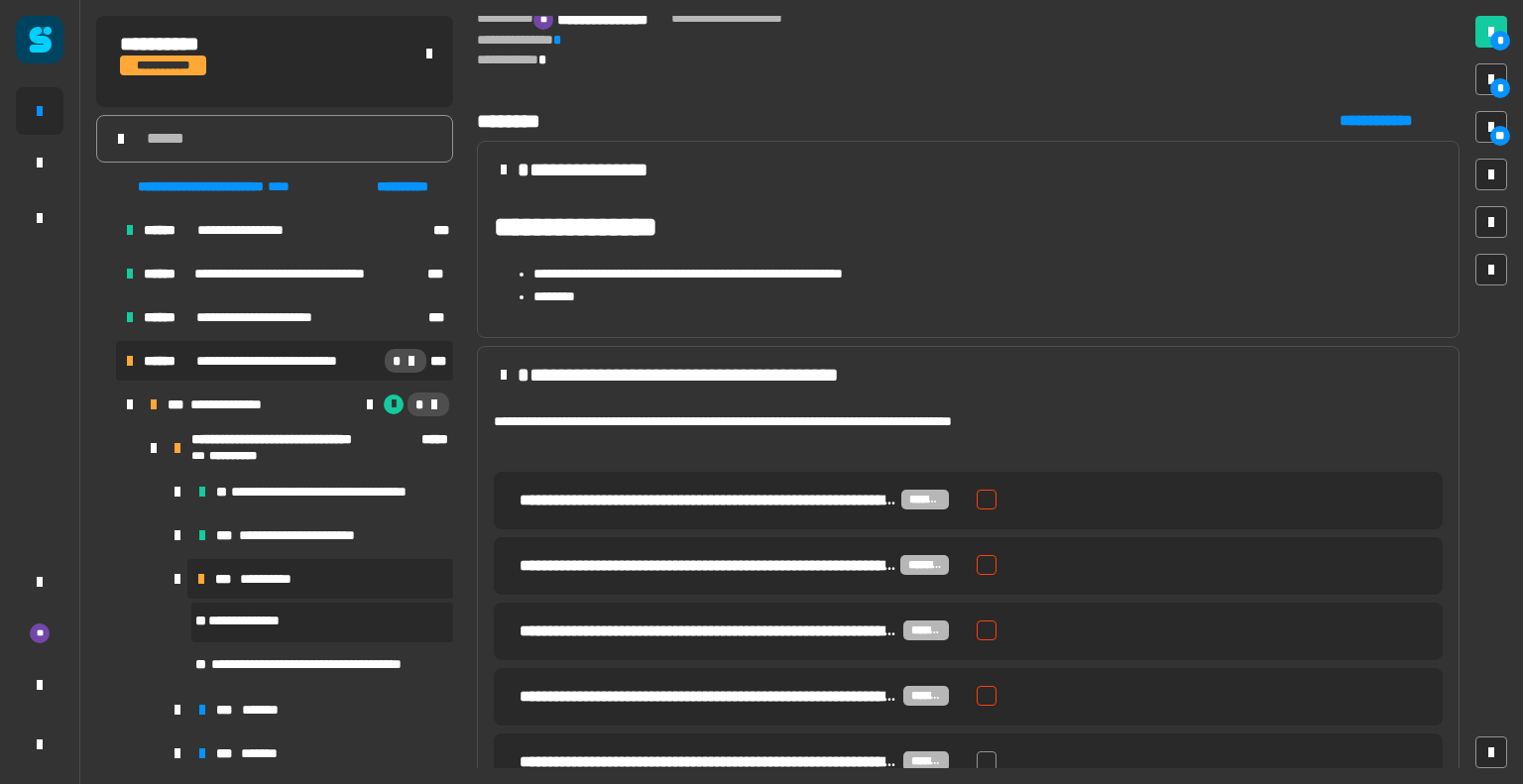 click on "**********" at bounding box center [287, 361] 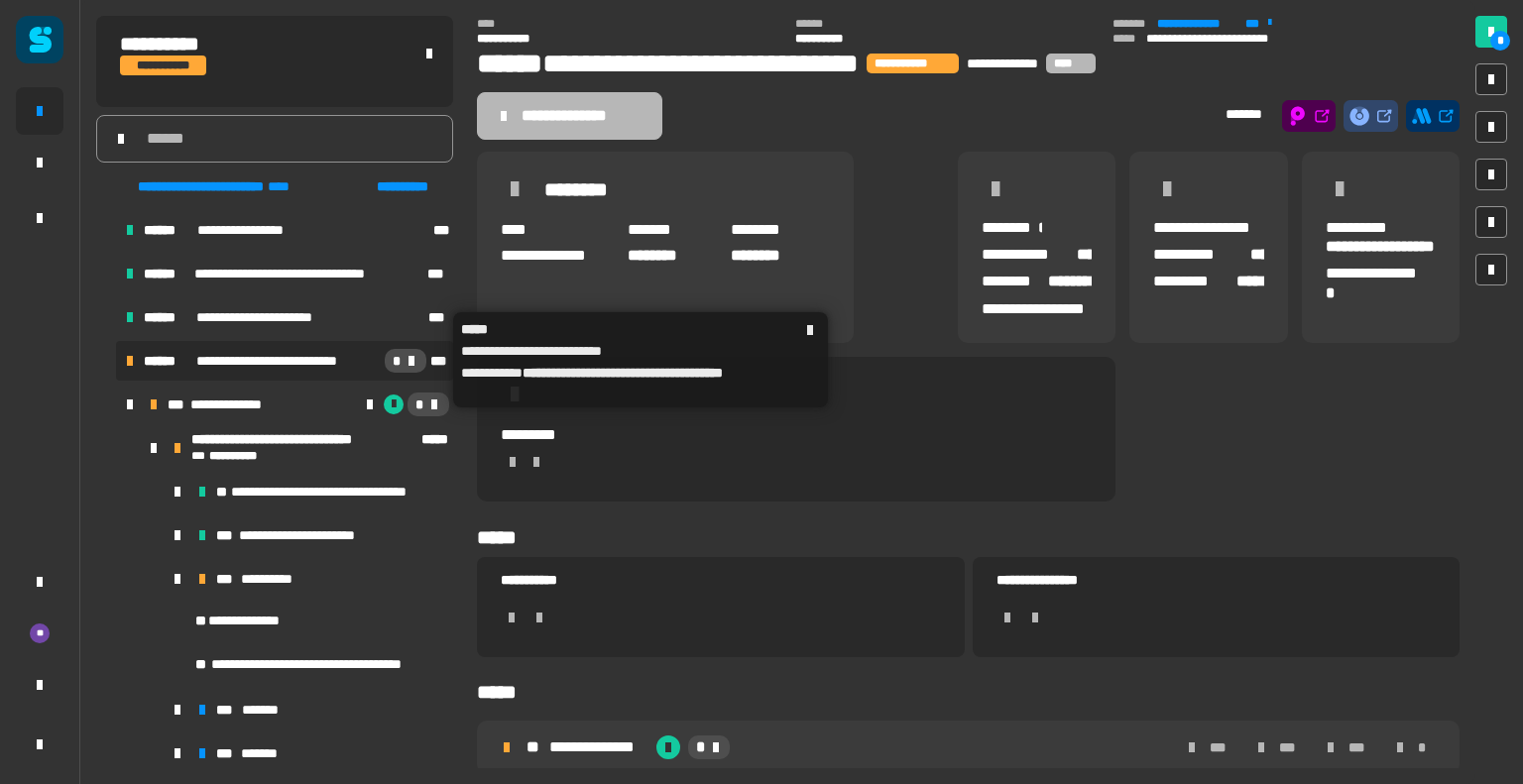scroll, scrollTop: 8, scrollLeft: 0, axis: vertical 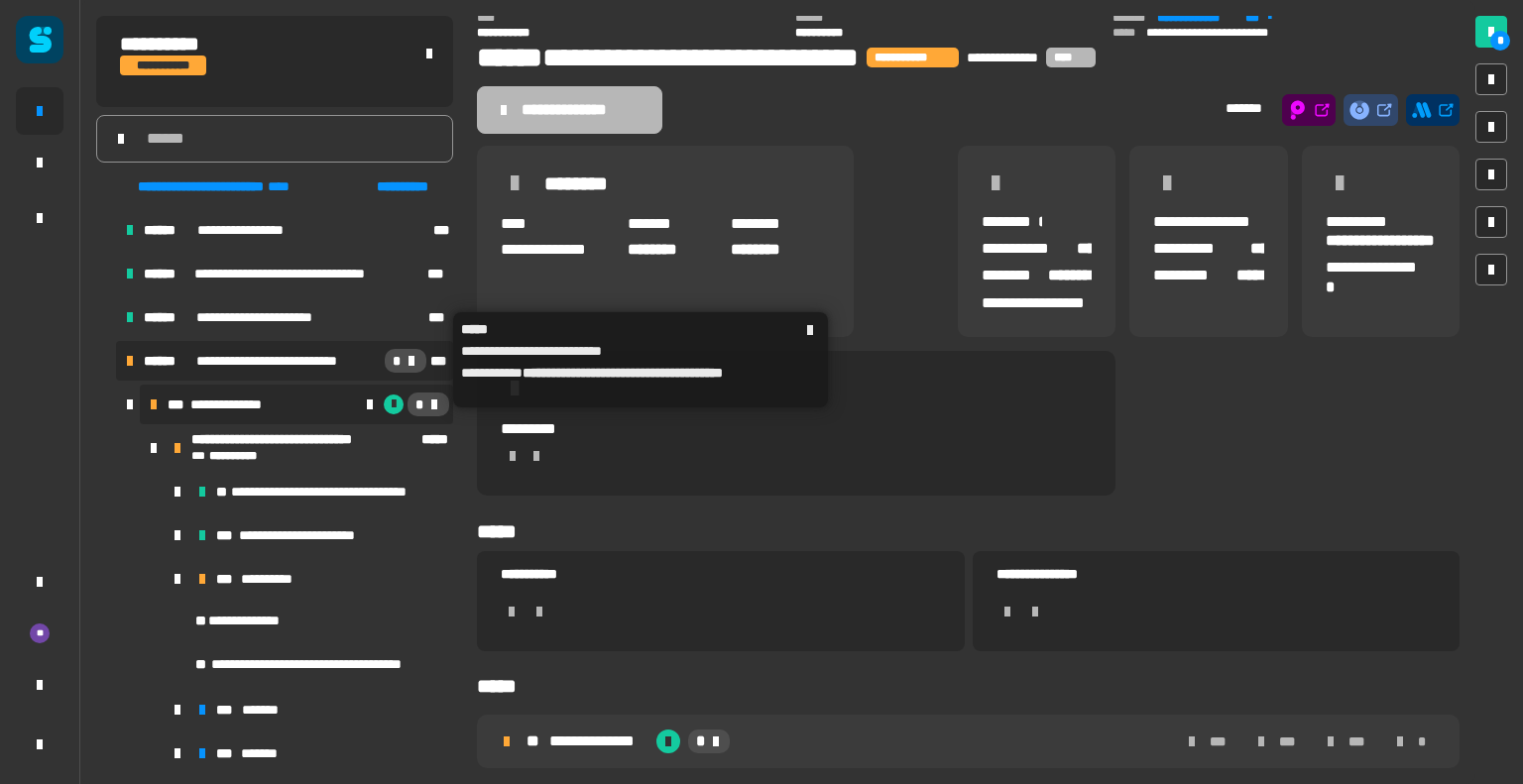 click on "**********" at bounding box center [296, 404] 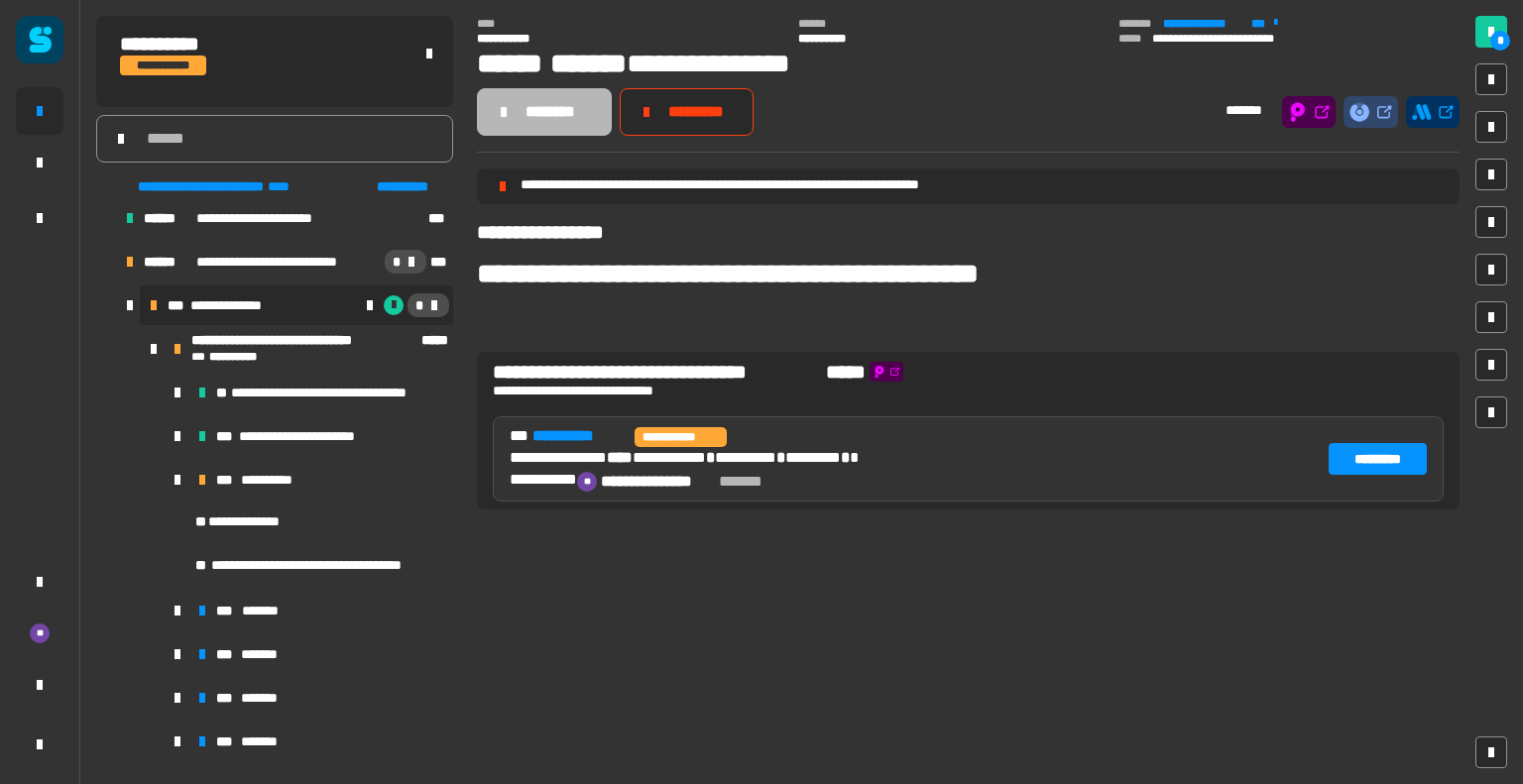 scroll, scrollTop: 1849, scrollLeft: 0, axis: vertical 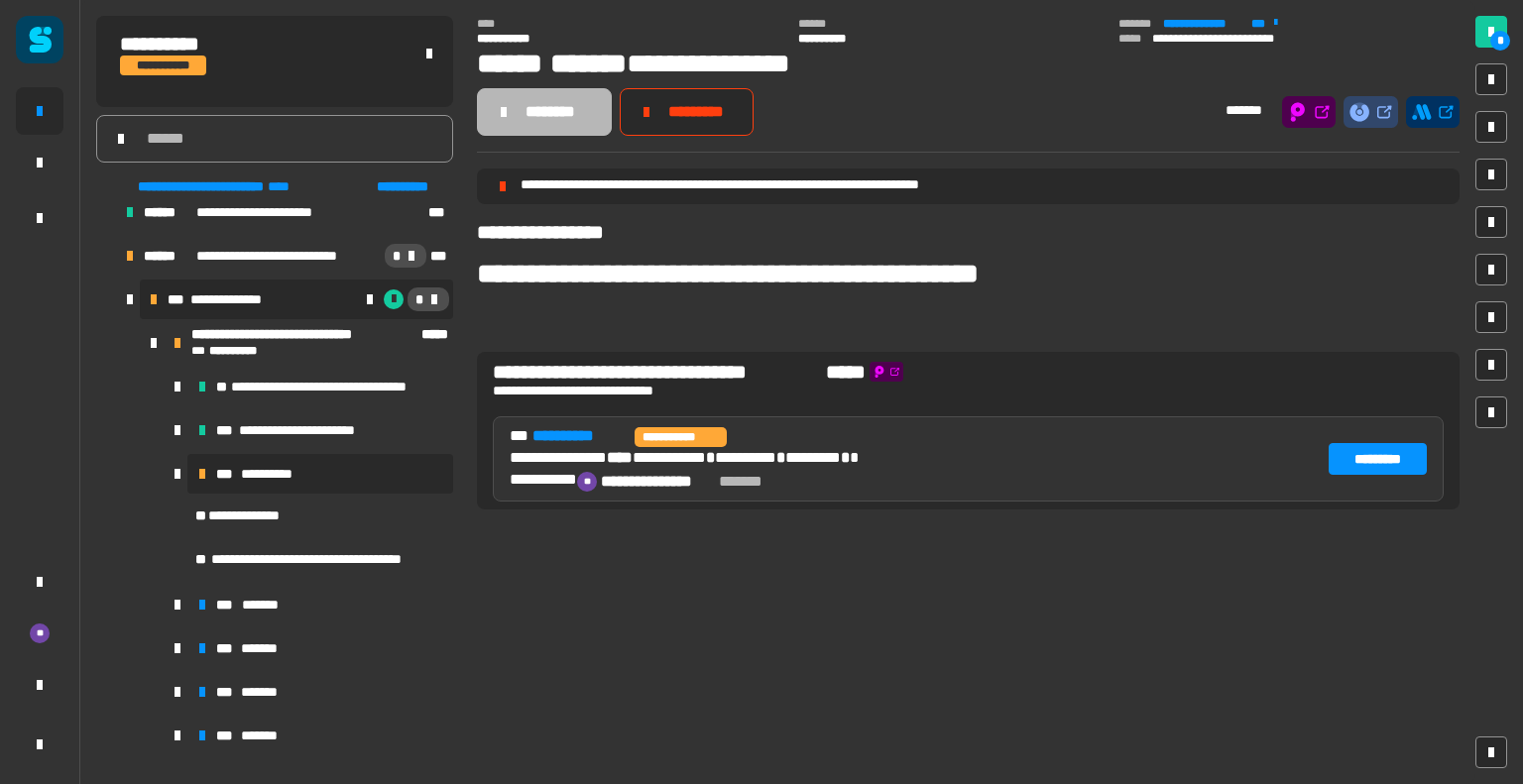 click on "**********" at bounding box center [320, 474] 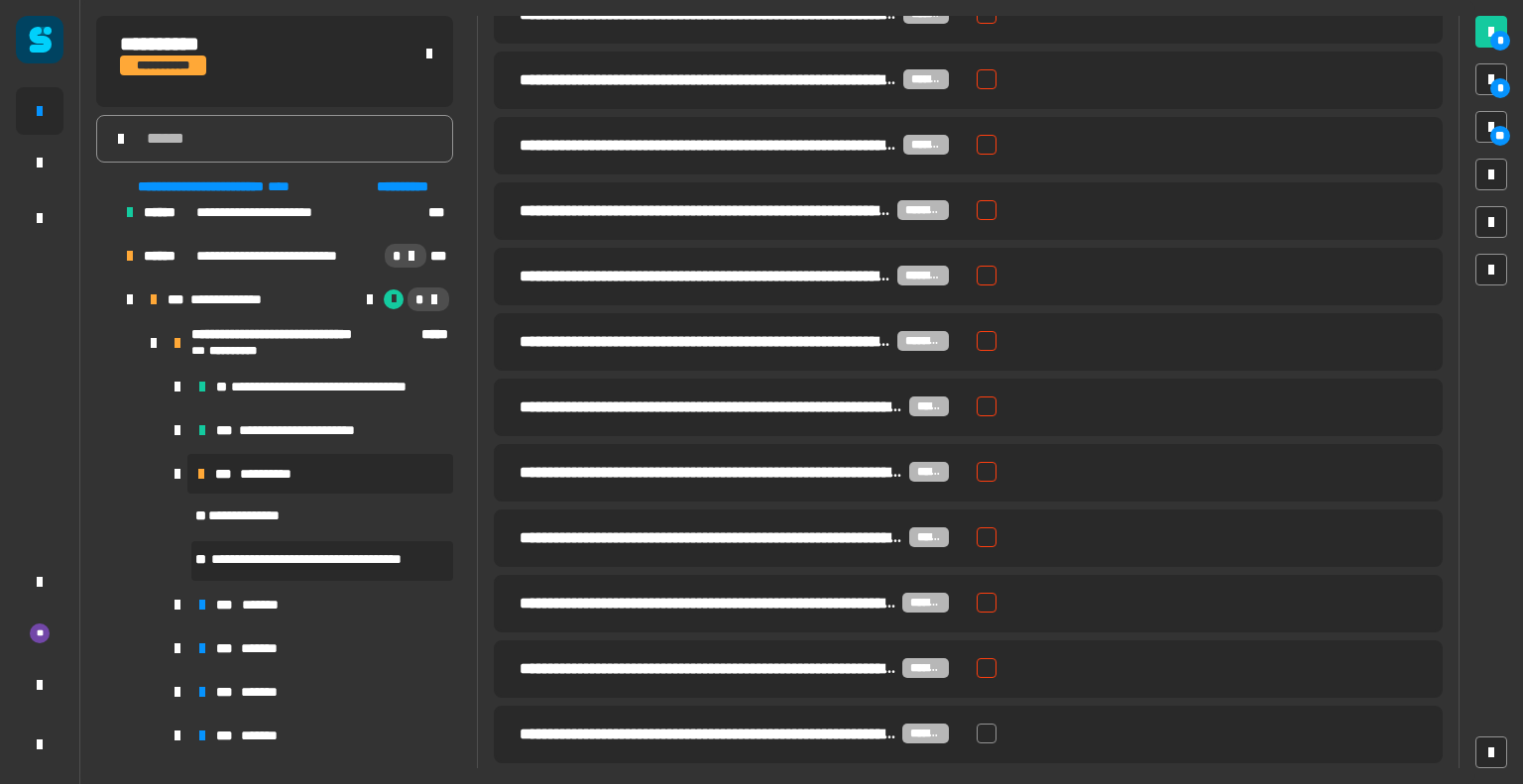 scroll, scrollTop: 1074, scrollLeft: 0, axis: vertical 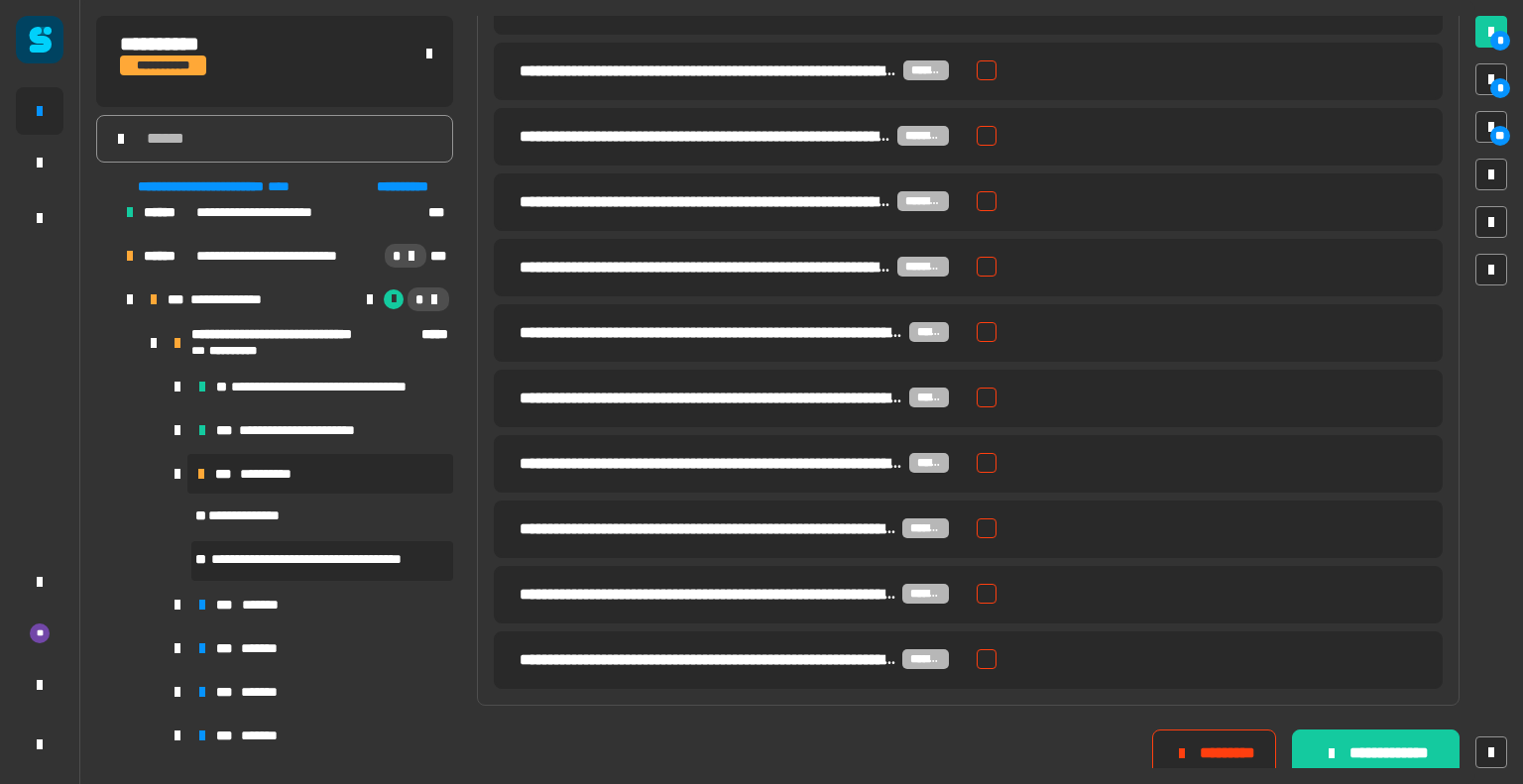 click at bounding box center (987, 659) 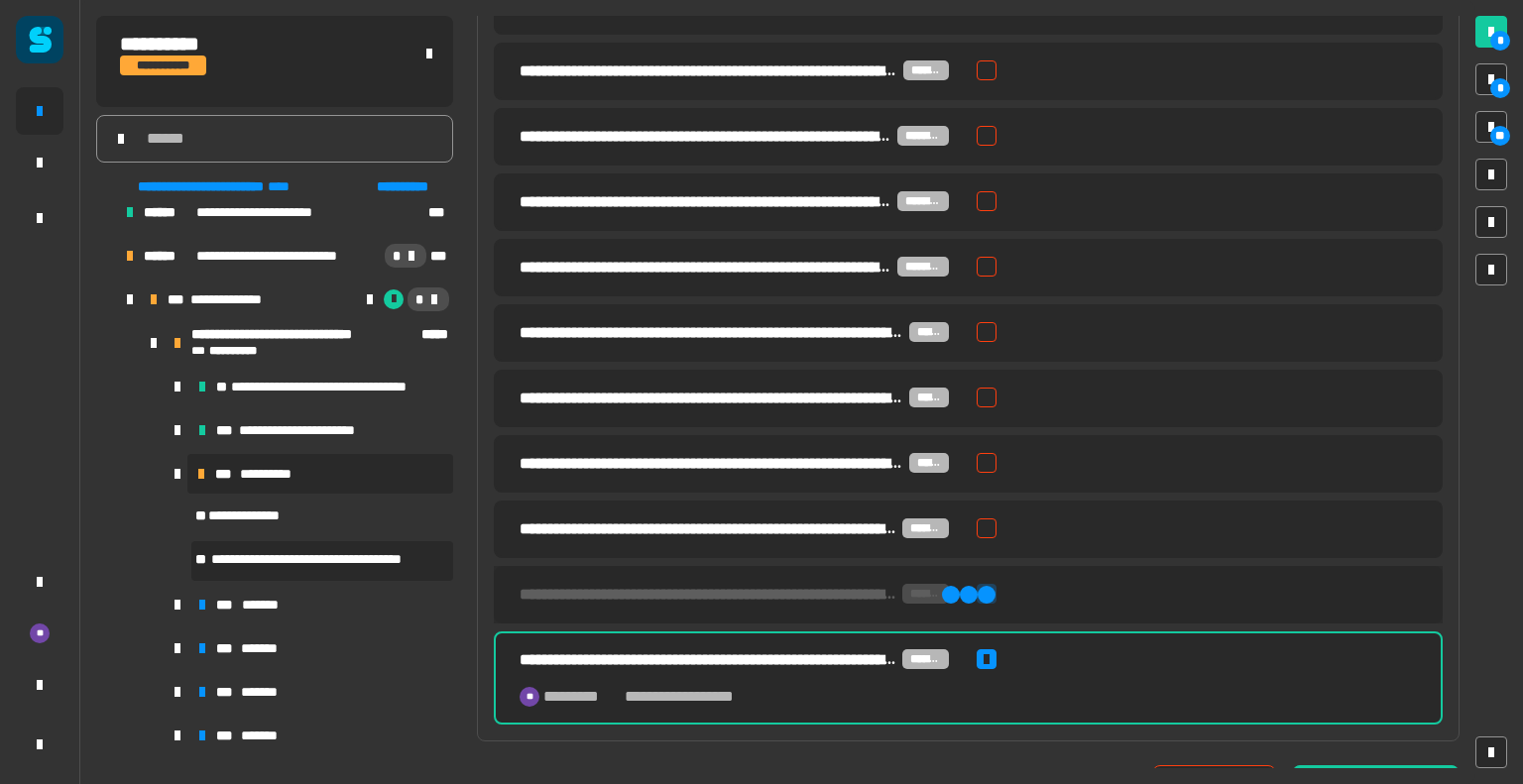 click at bounding box center (987, 528) 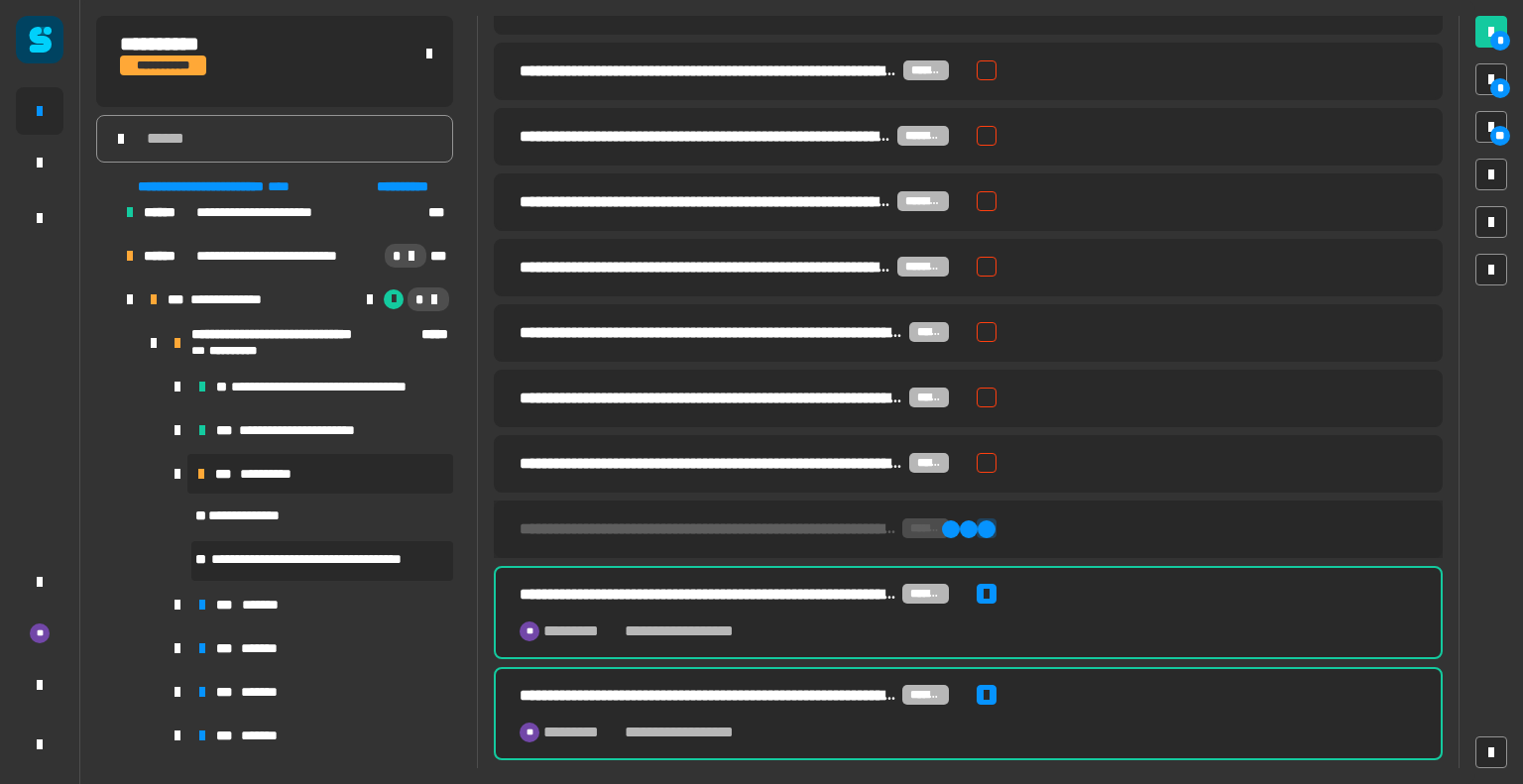 click at bounding box center [987, 463] 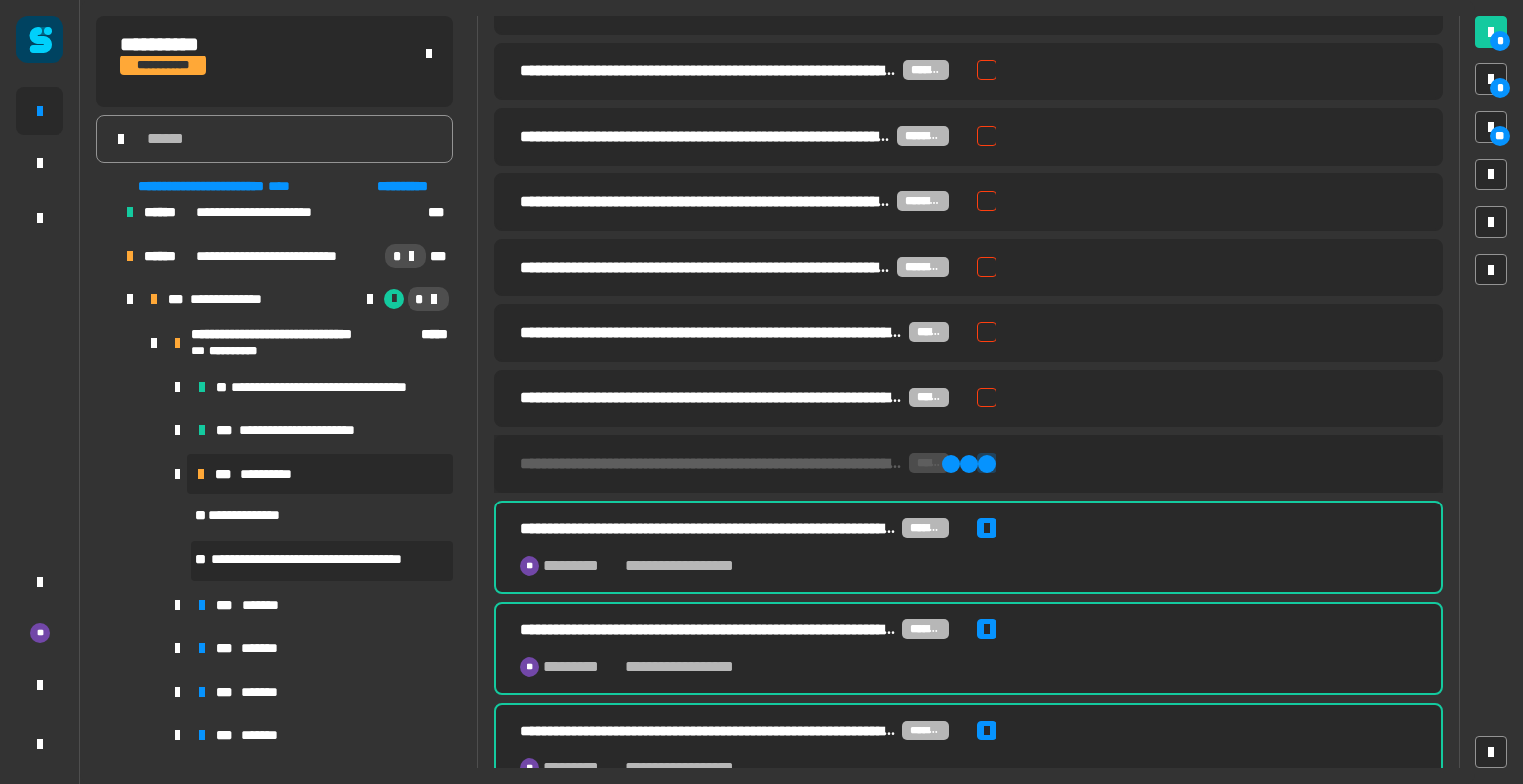 click on "**********" at bounding box center (968, 464) 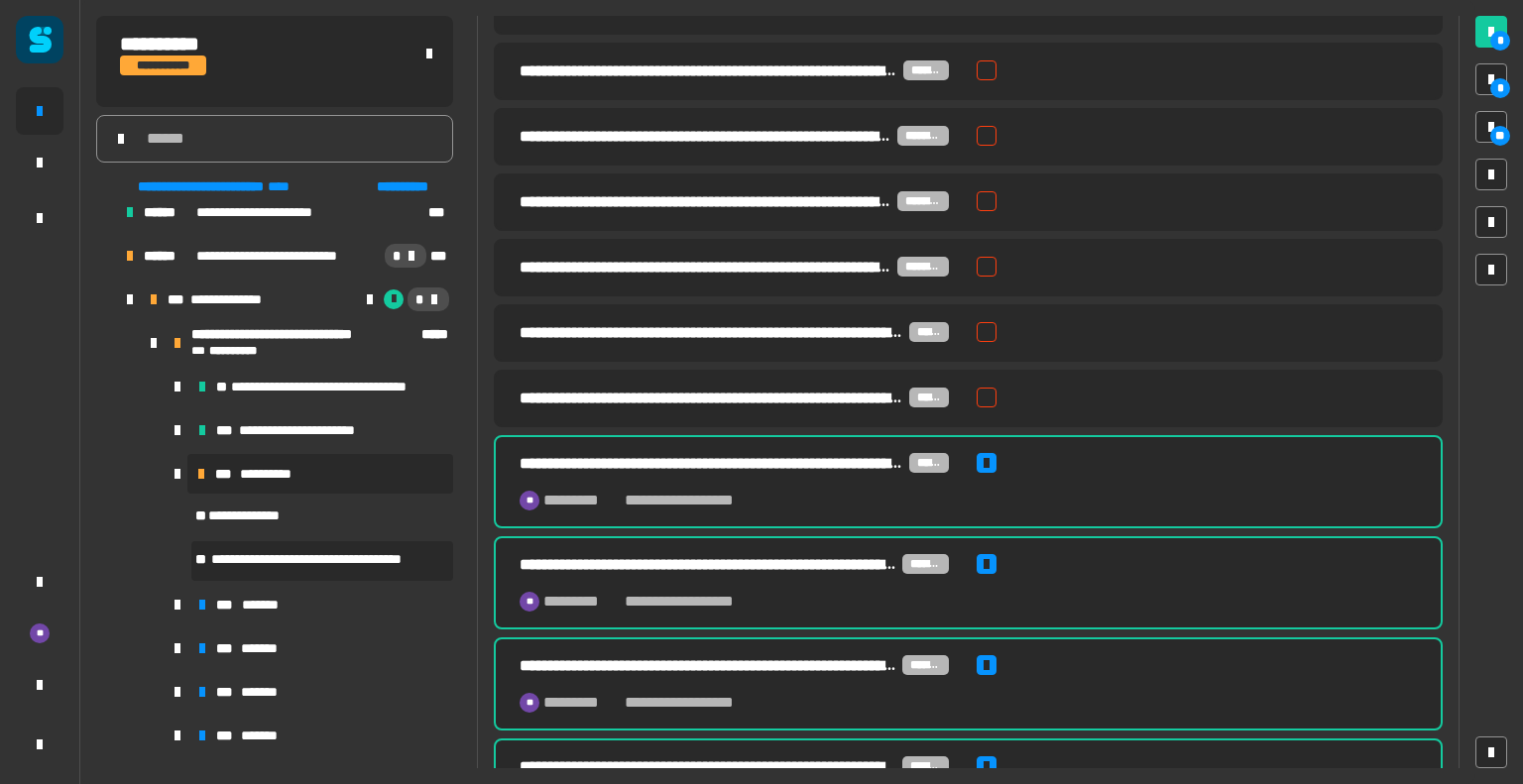 click at bounding box center [987, 397] 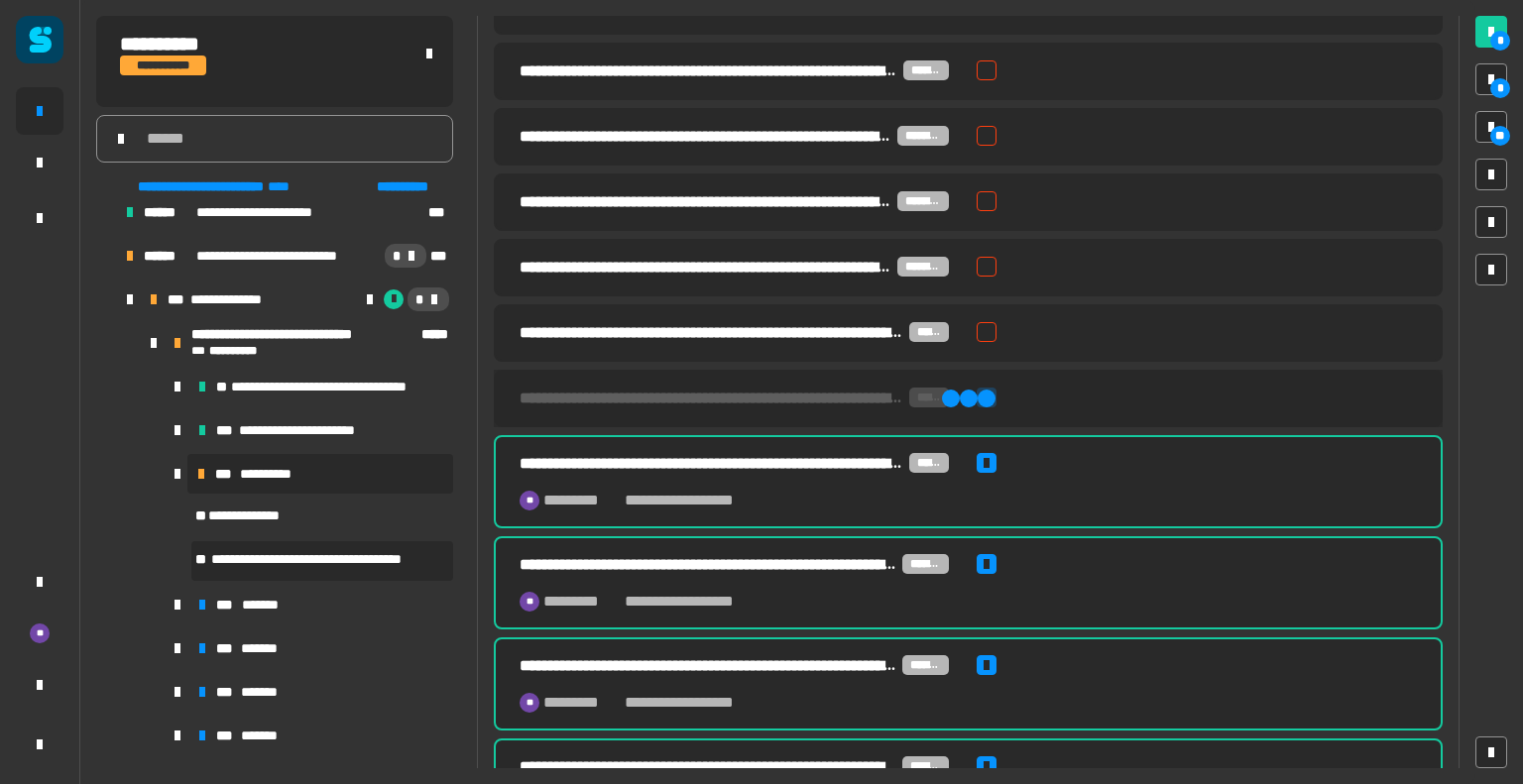 click at bounding box center (987, 332) 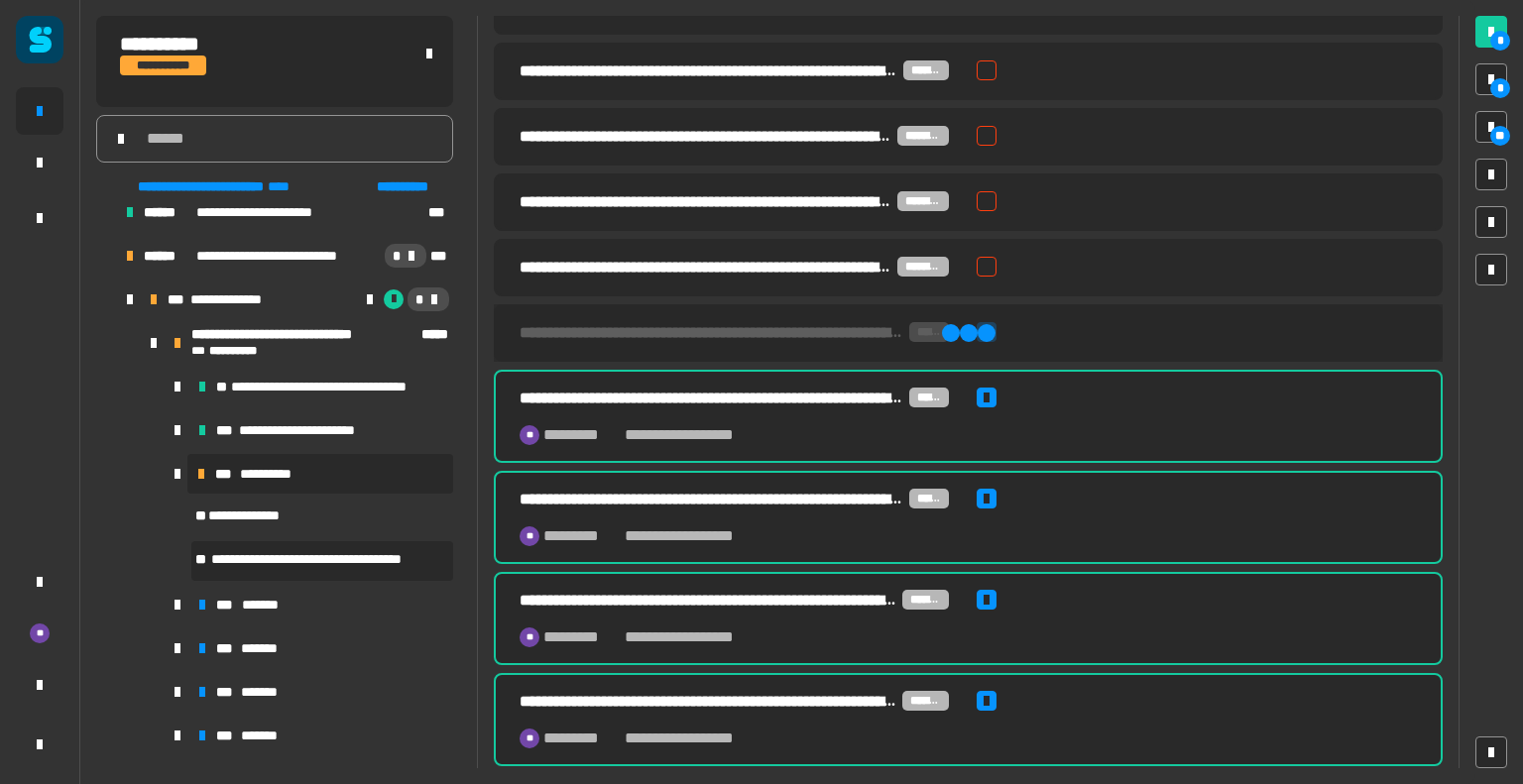 click at bounding box center [987, 267] 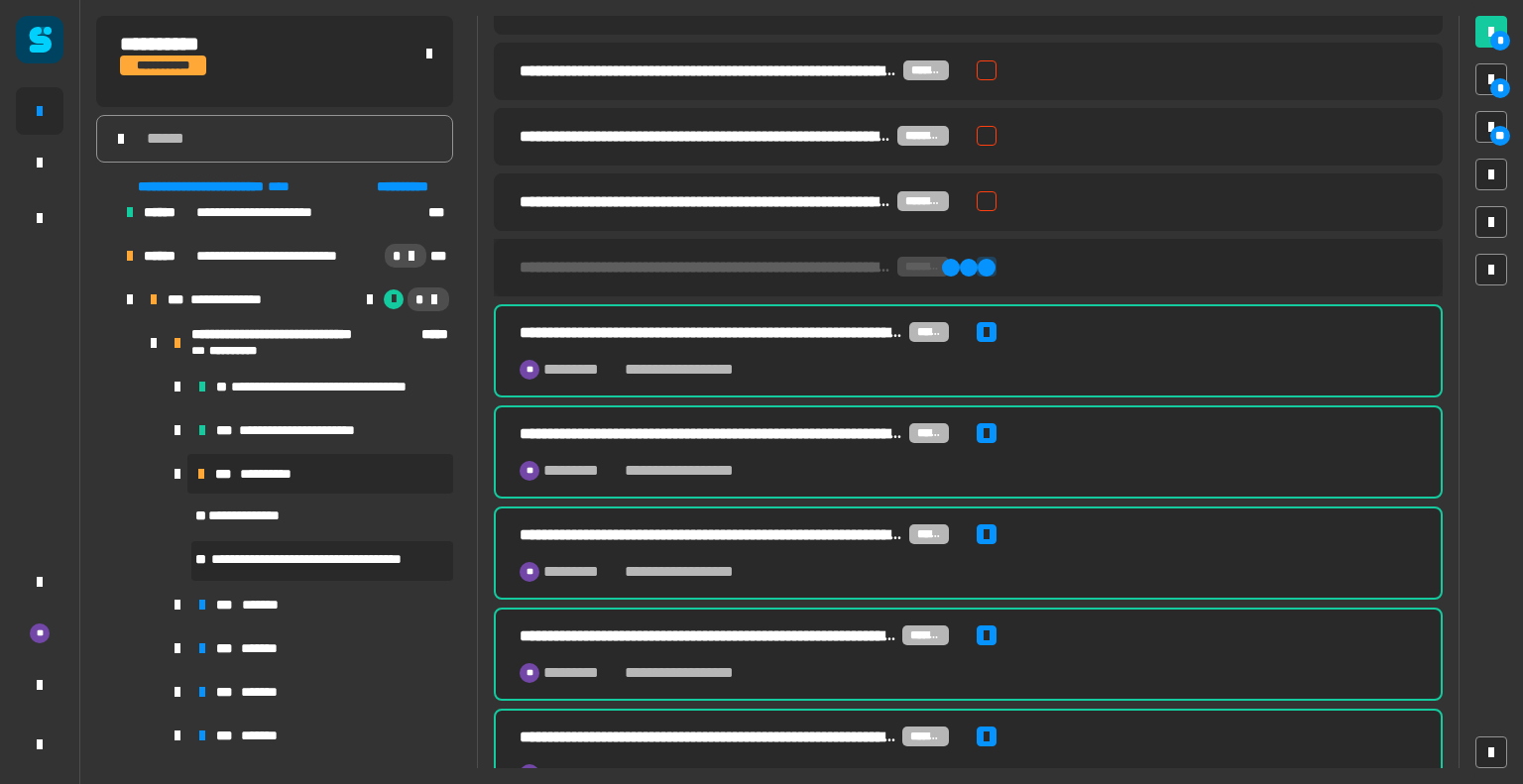 click at bounding box center (987, 201) 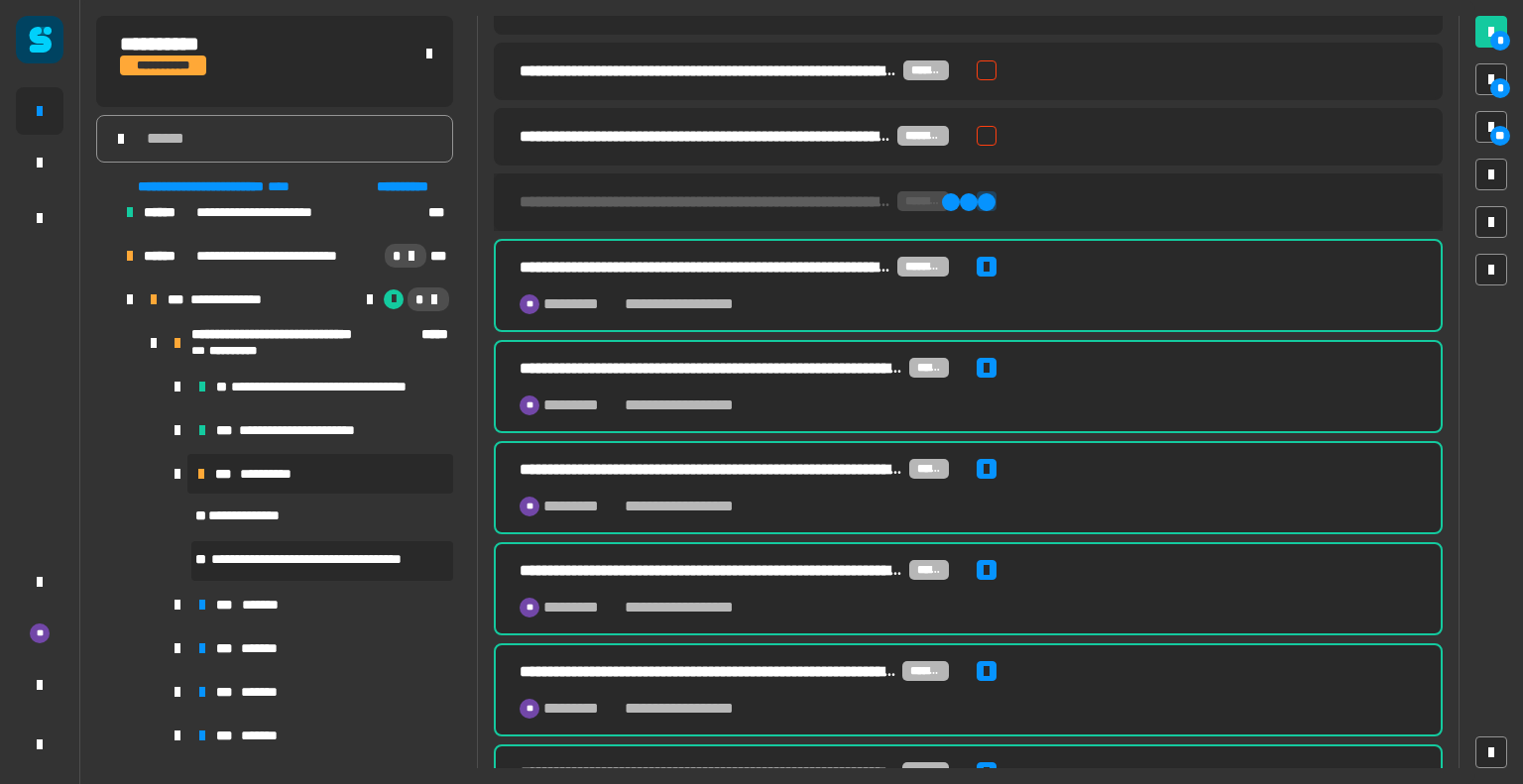 click on "**********" at bounding box center [968, 165] 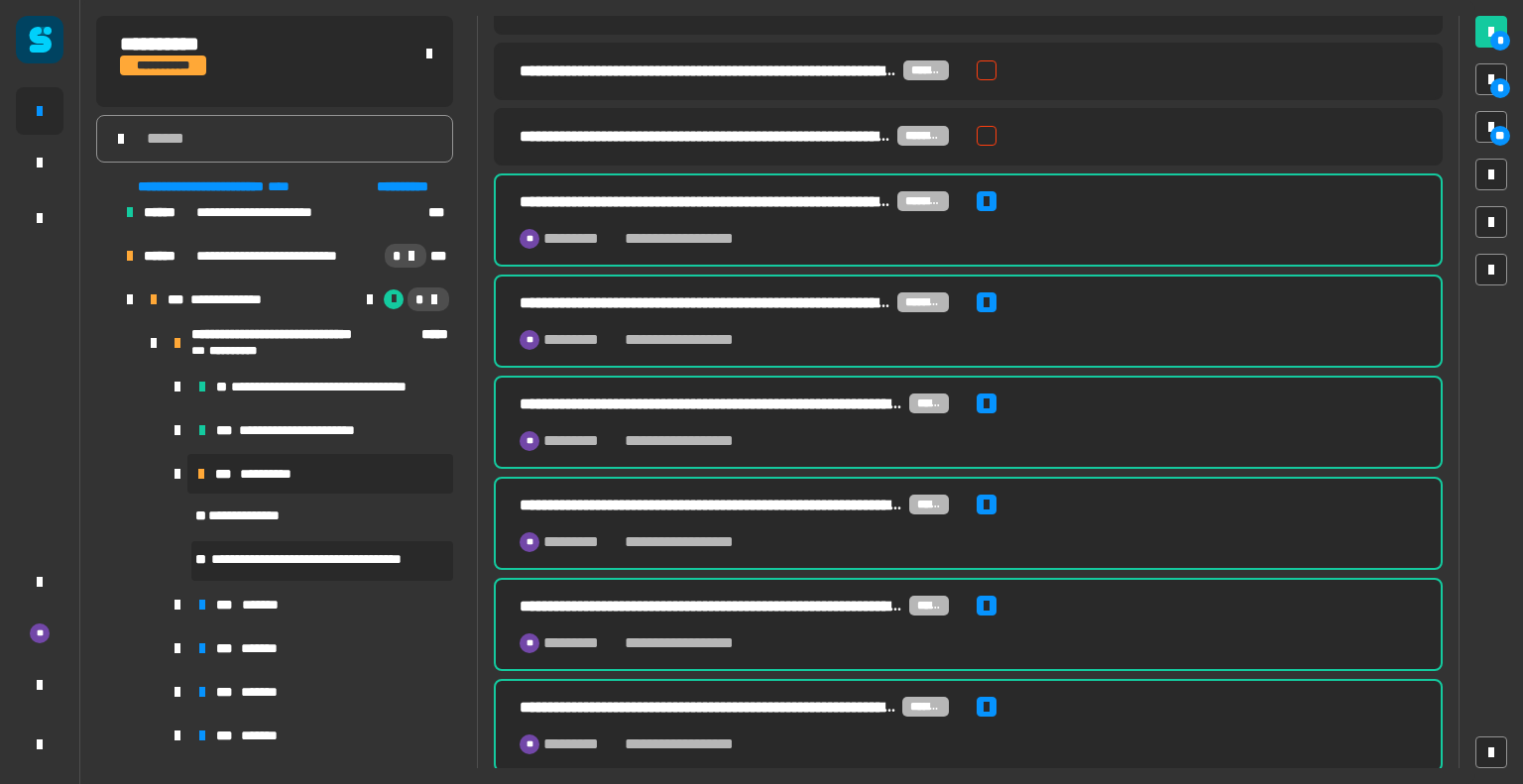 click at bounding box center (987, 136) 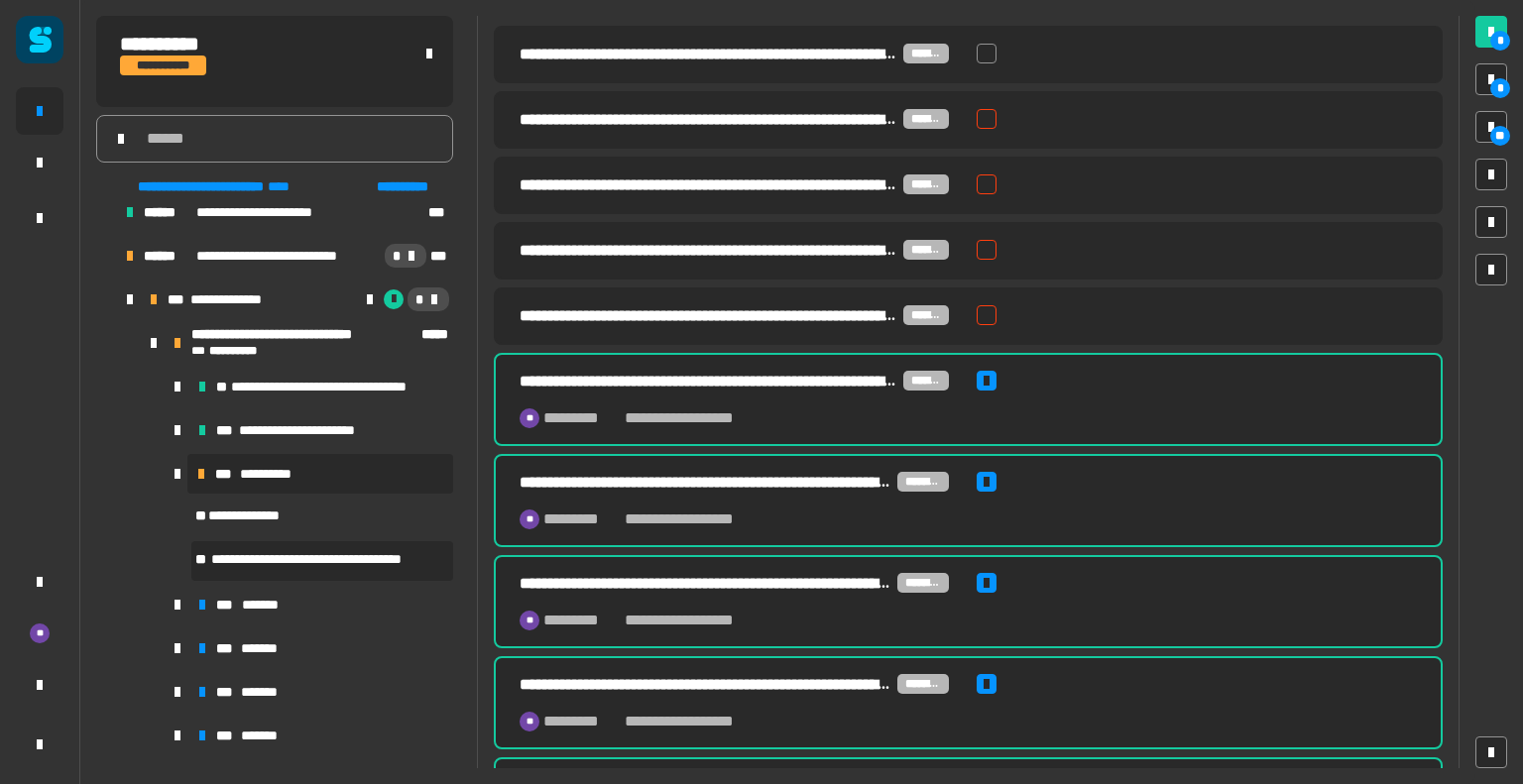 scroll, scrollTop: 739, scrollLeft: 0, axis: vertical 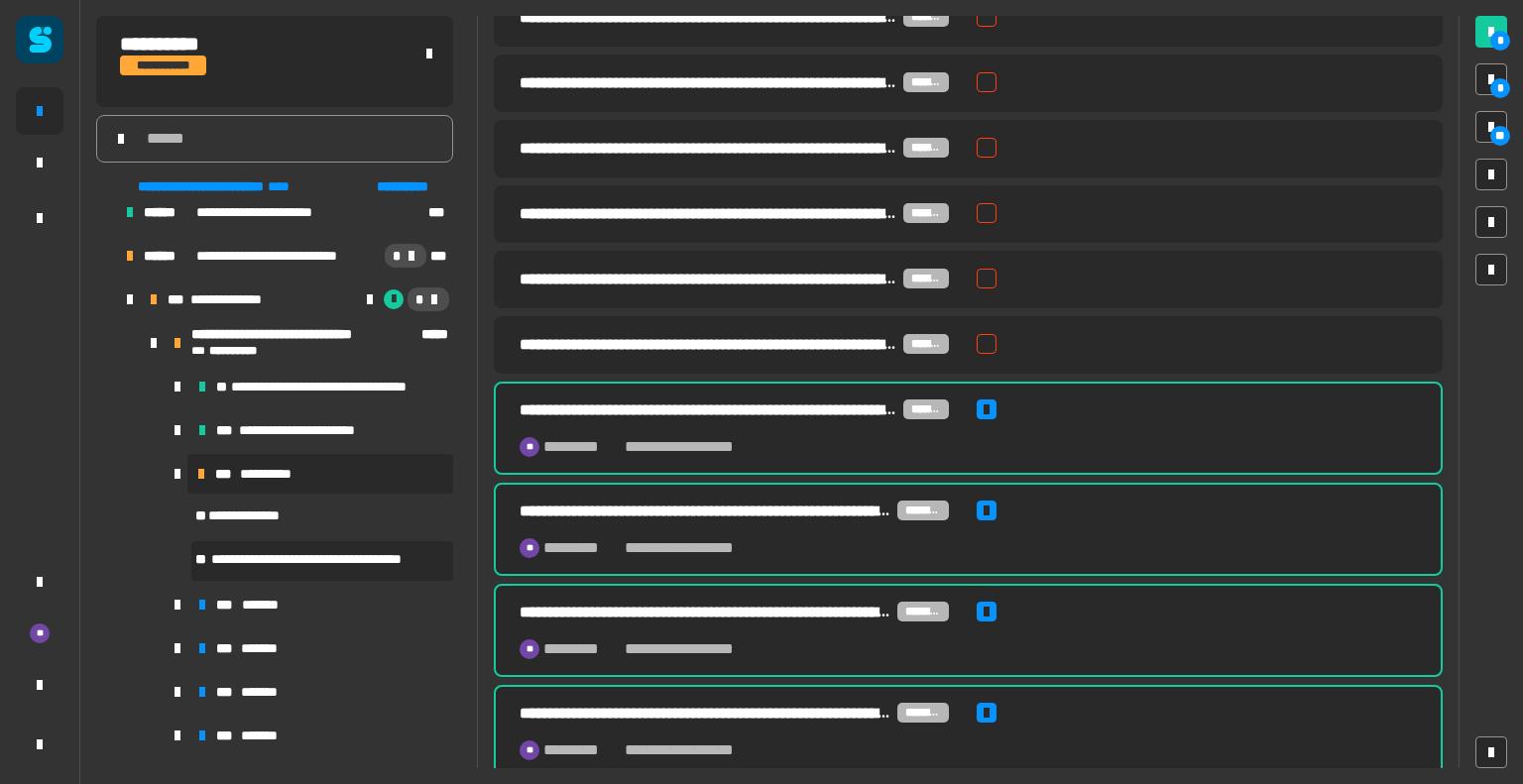 click at bounding box center (987, 344) 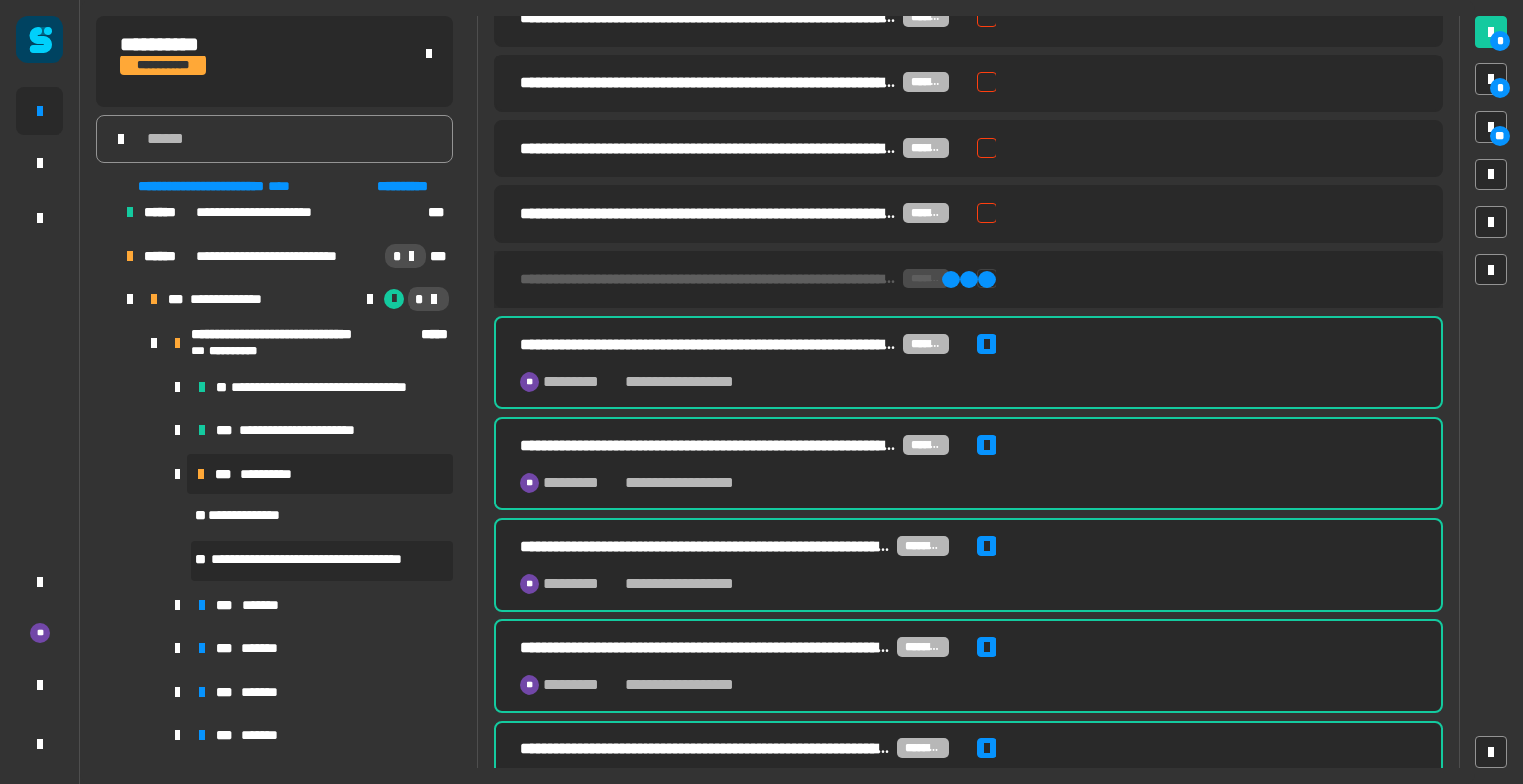 click at bounding box center [987, 213] 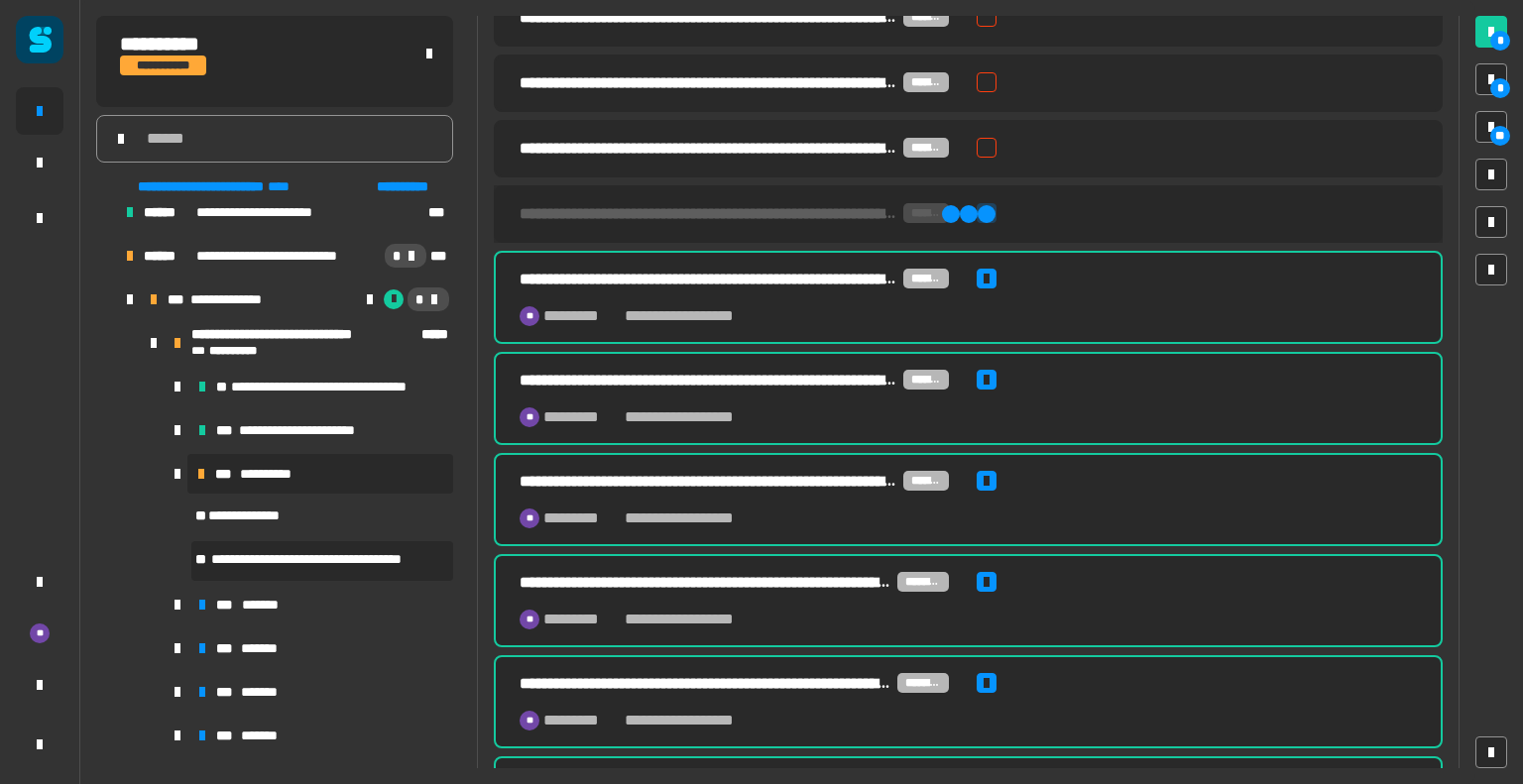 click at bounding box center (987, 148) 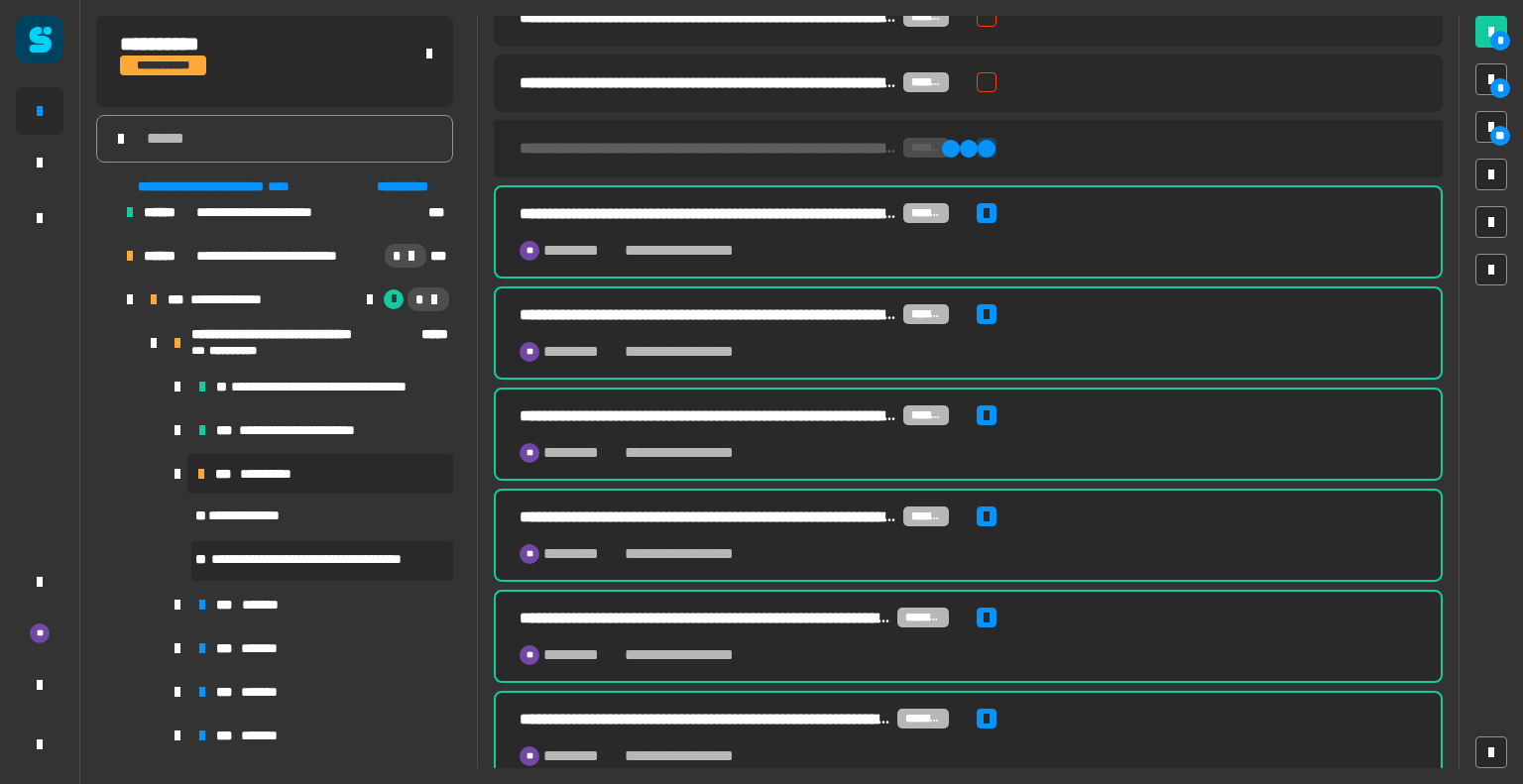 click at bounding box center (987, 82) 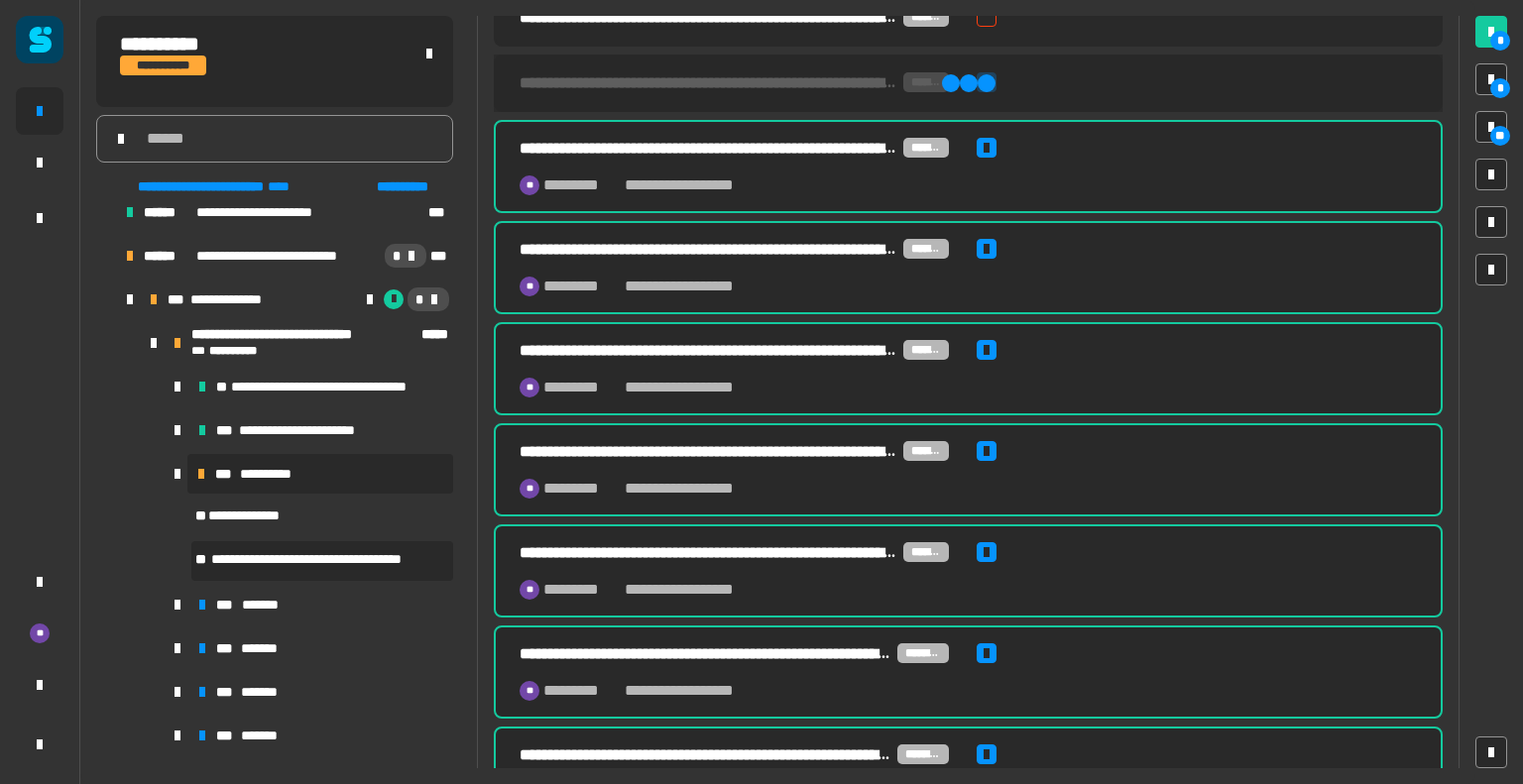 click on "**********" at bounding box center (968, 18) 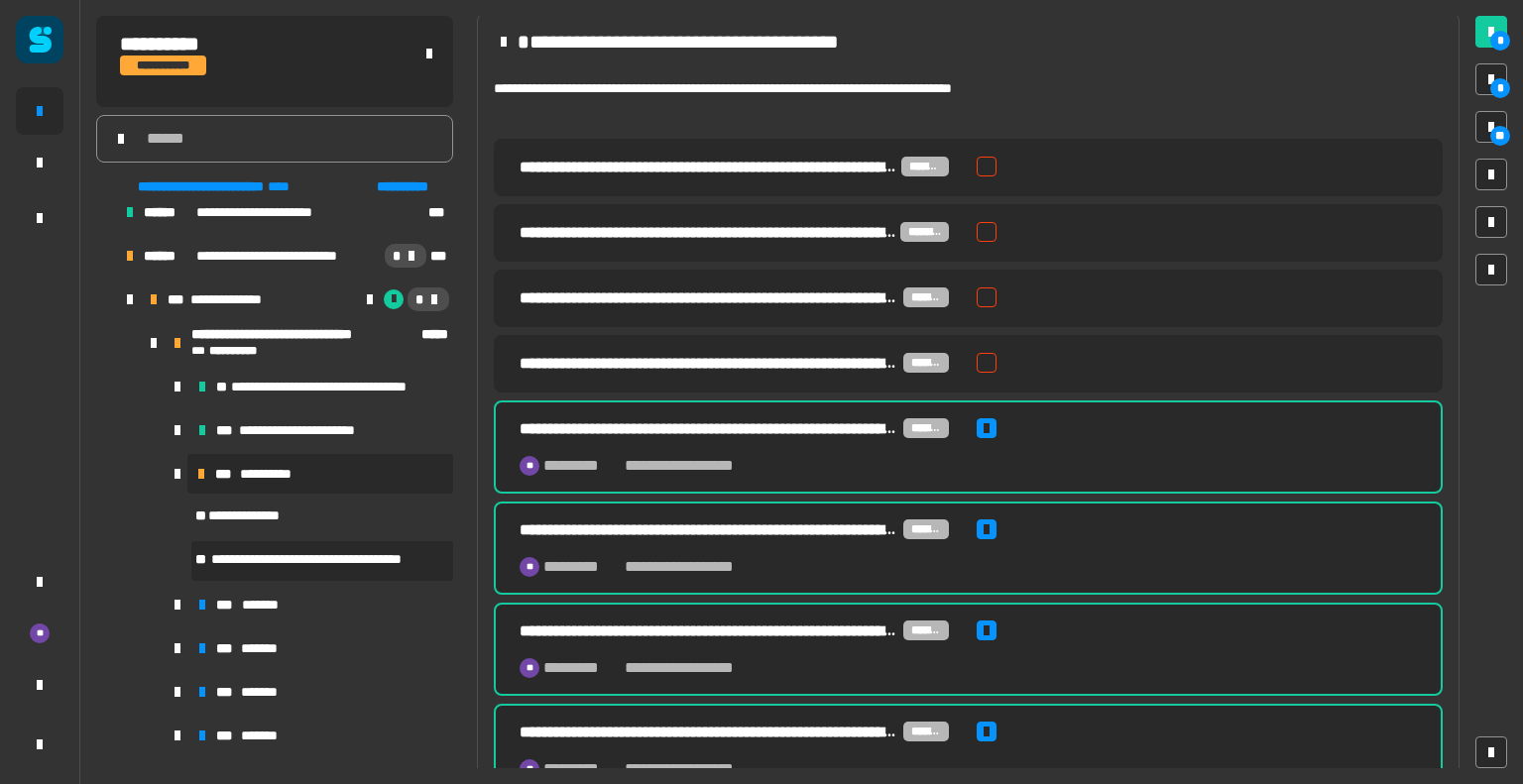 scroll, scrollTop: 390, scrollLeft: 0, axis: vertical 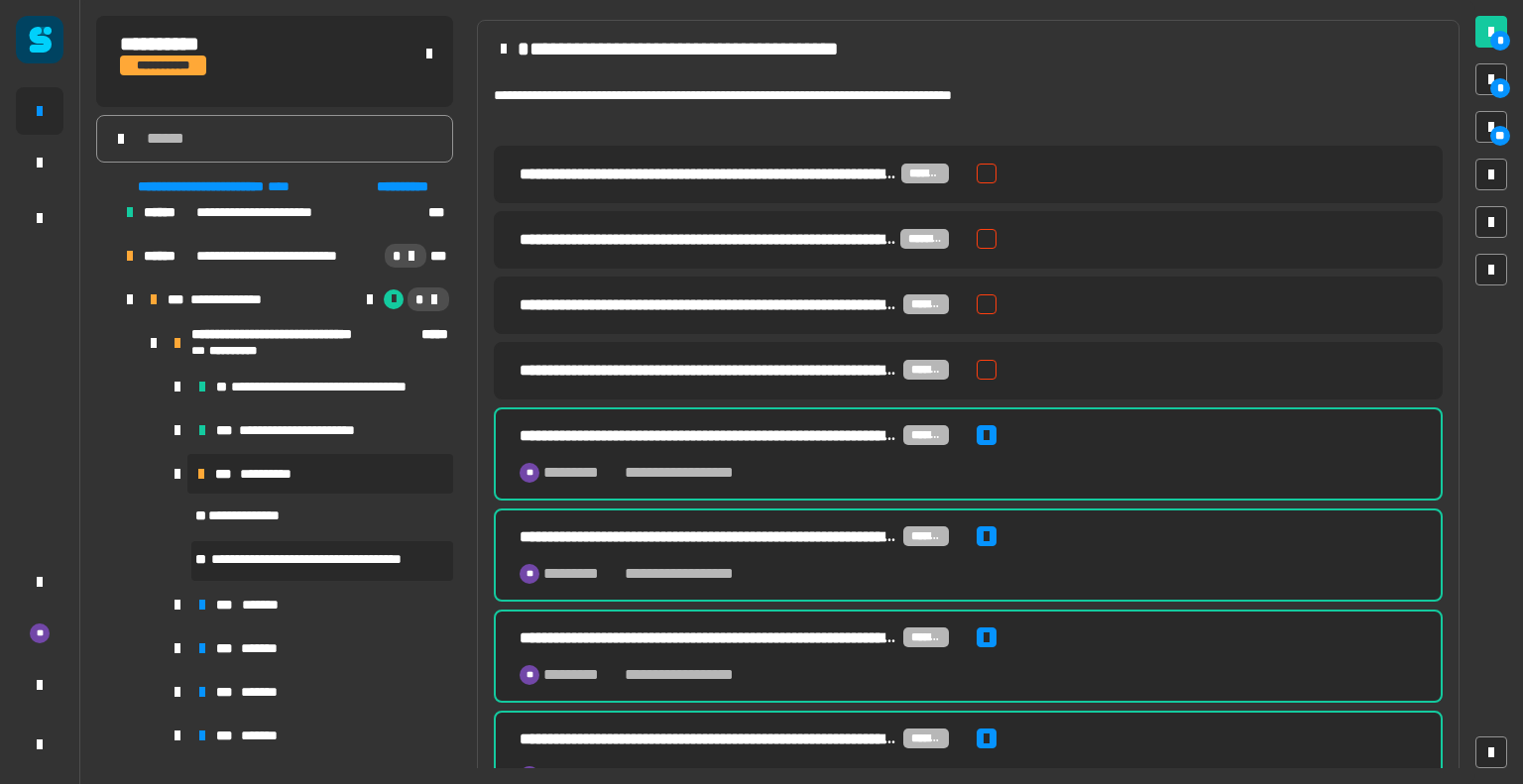 click at bounding box center (987, 370) 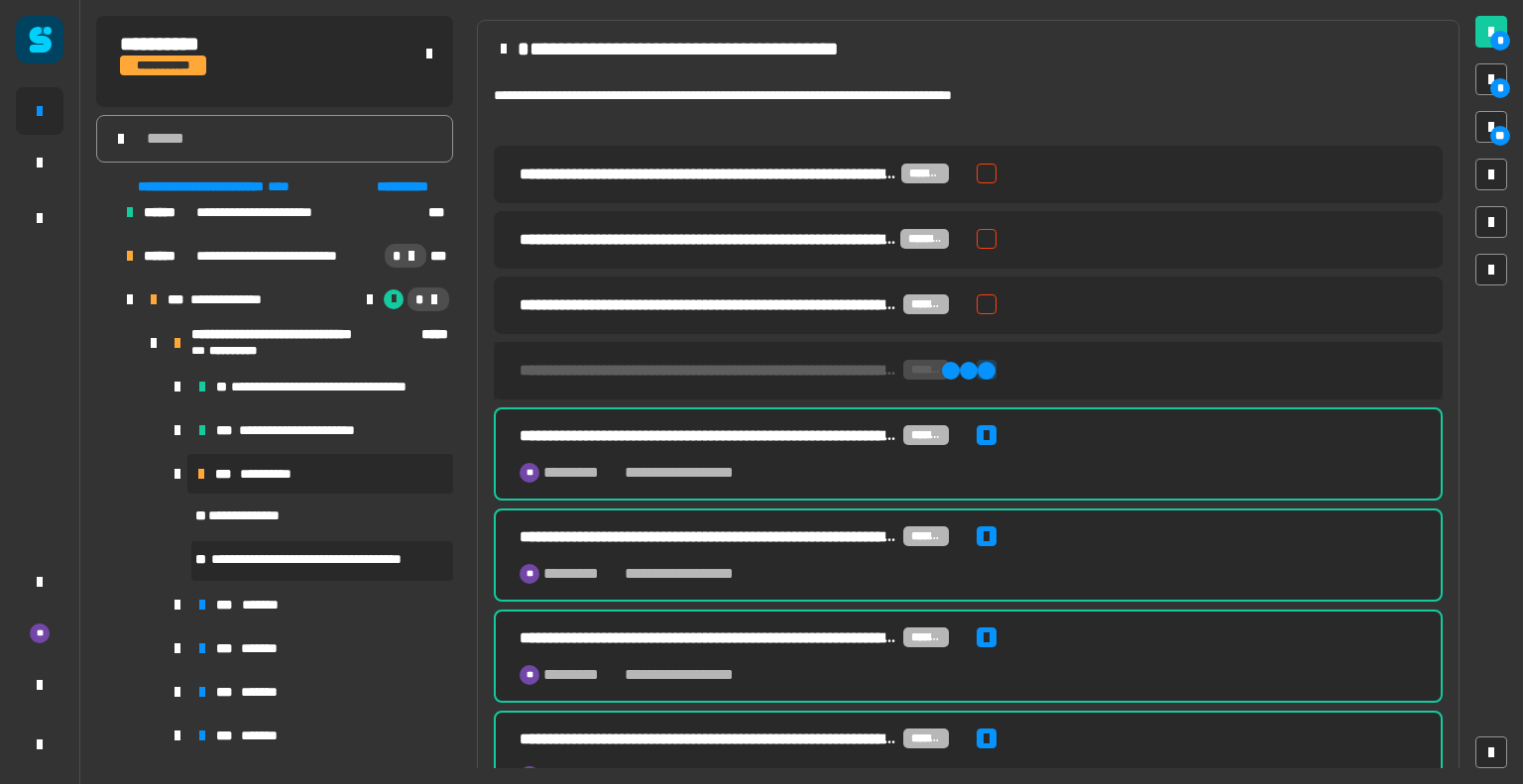 click at bounding box center [987, 304] 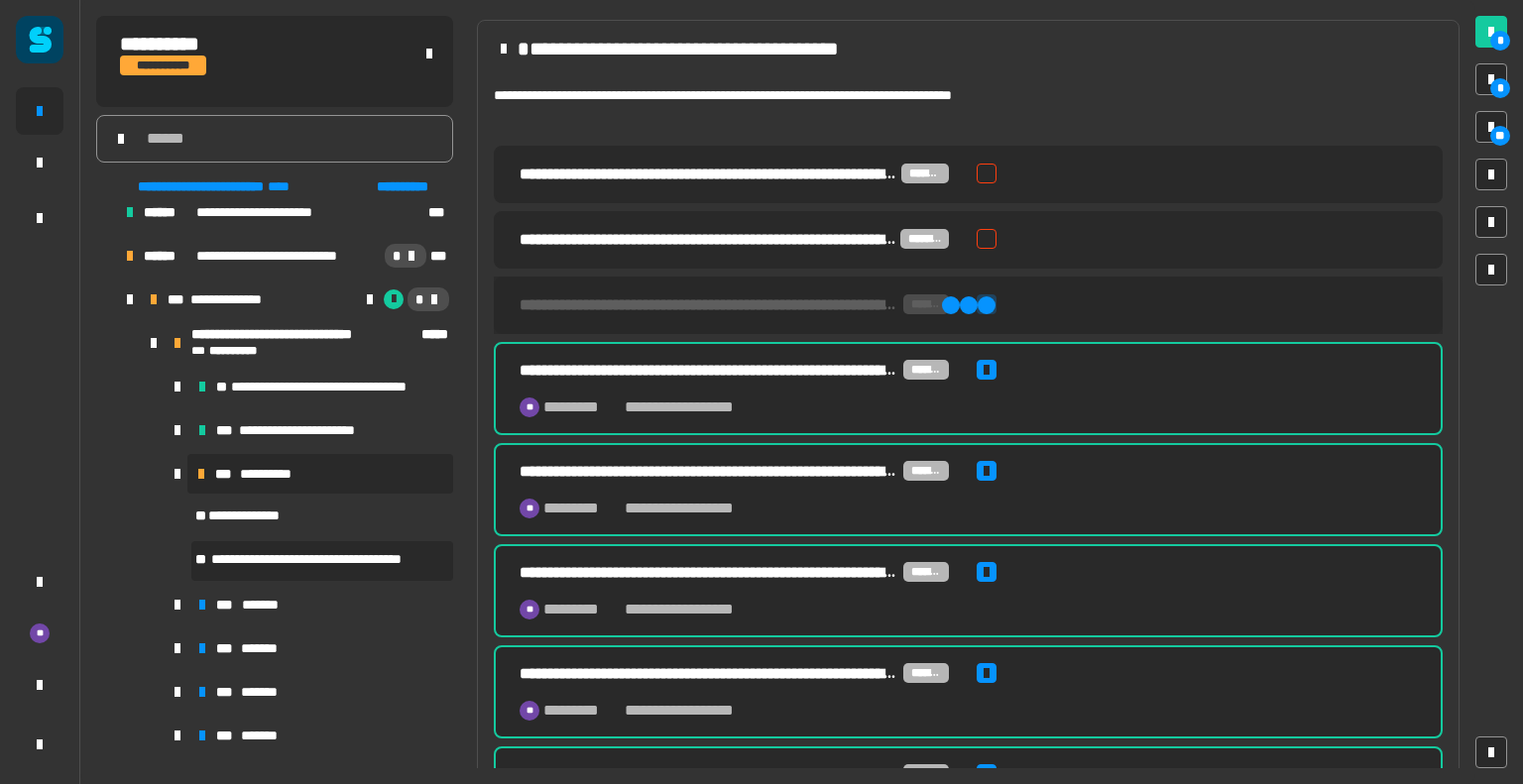 click at bounding box center (987, 239) 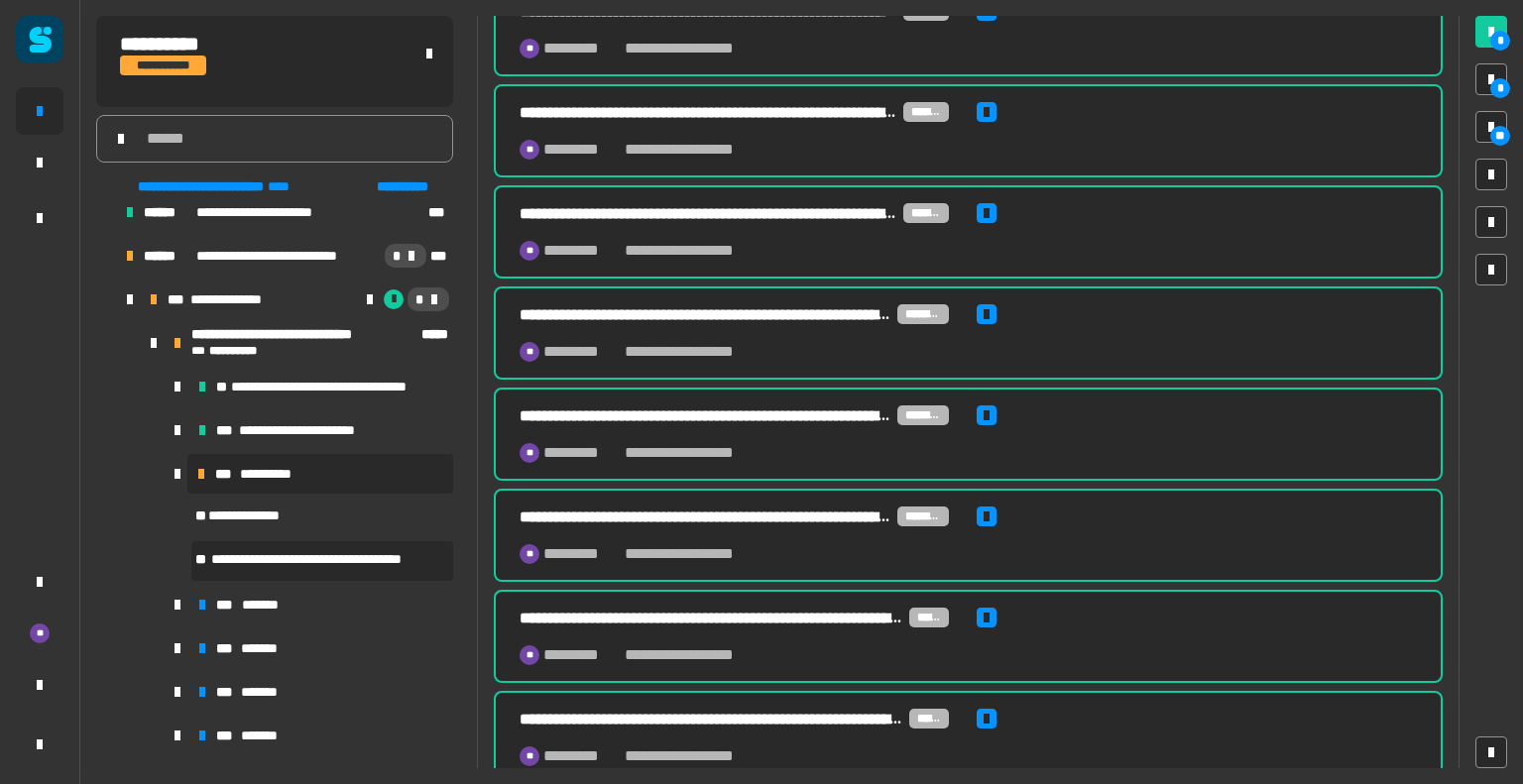 scroll, scrollTop: 1752, scrollLeft: 0, axis: vertical 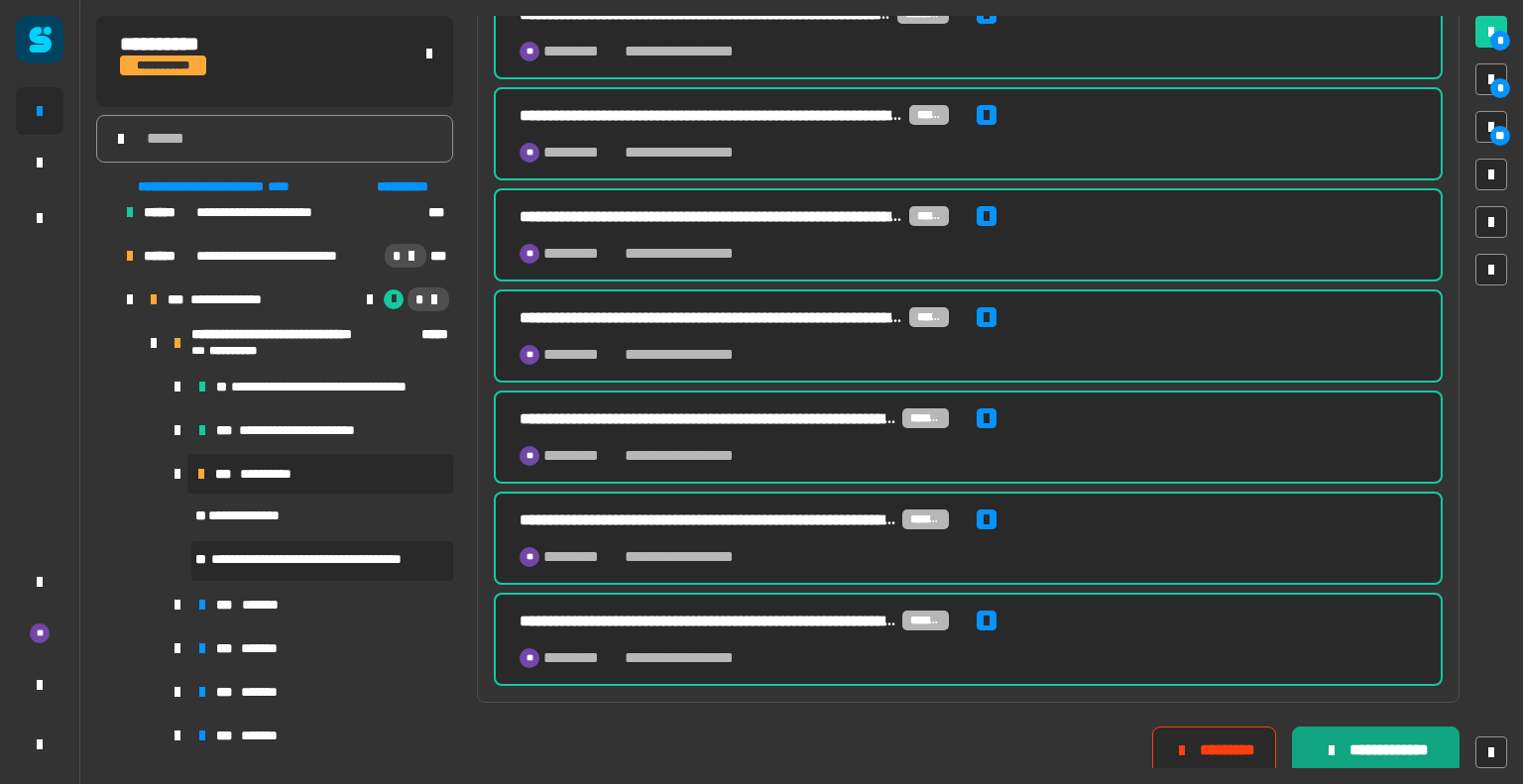 click on "**********" 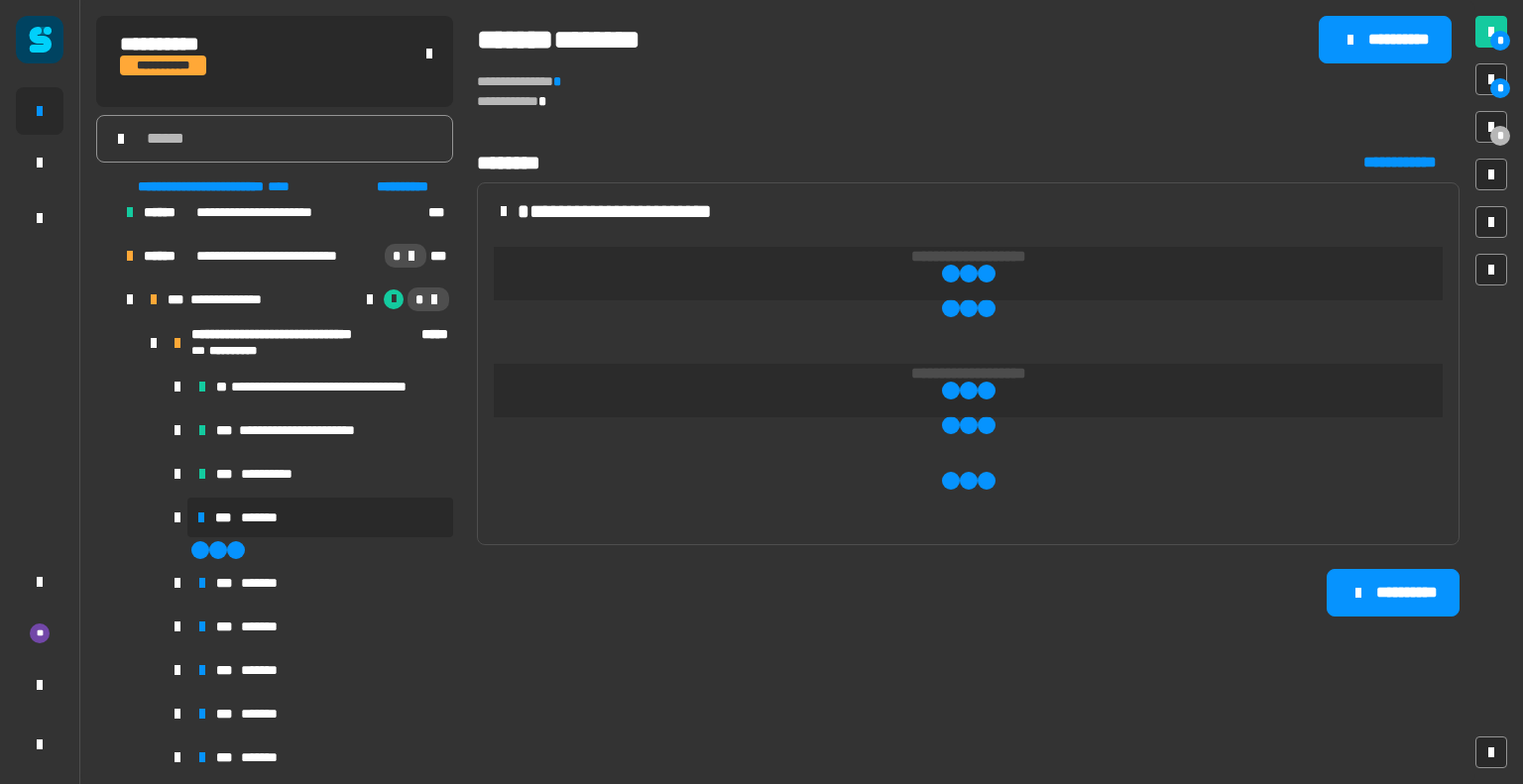 scroll, scrollTop: 0, scrollLeft: 0, axis: both 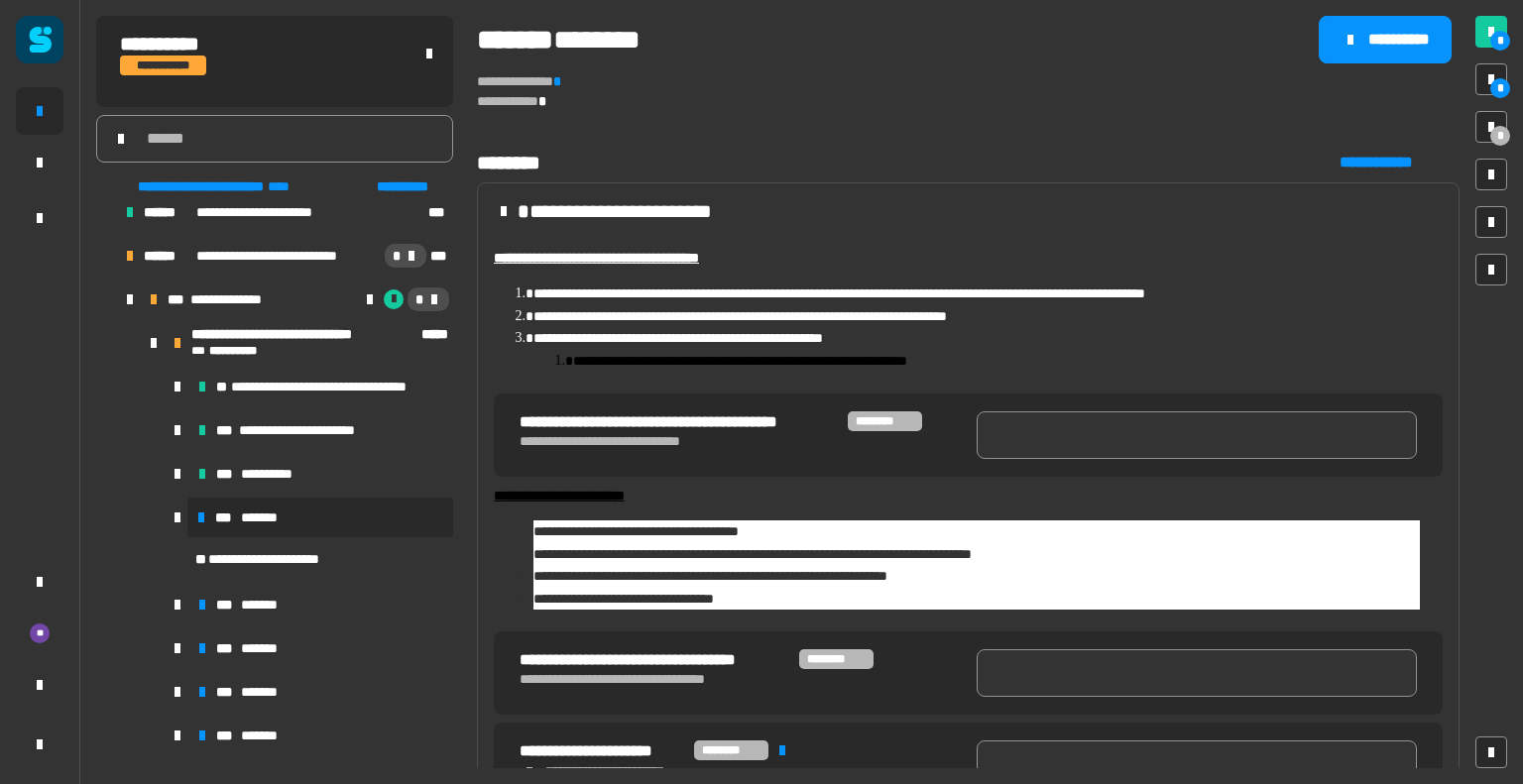 click on "**********" at bounding box center [968, 316] 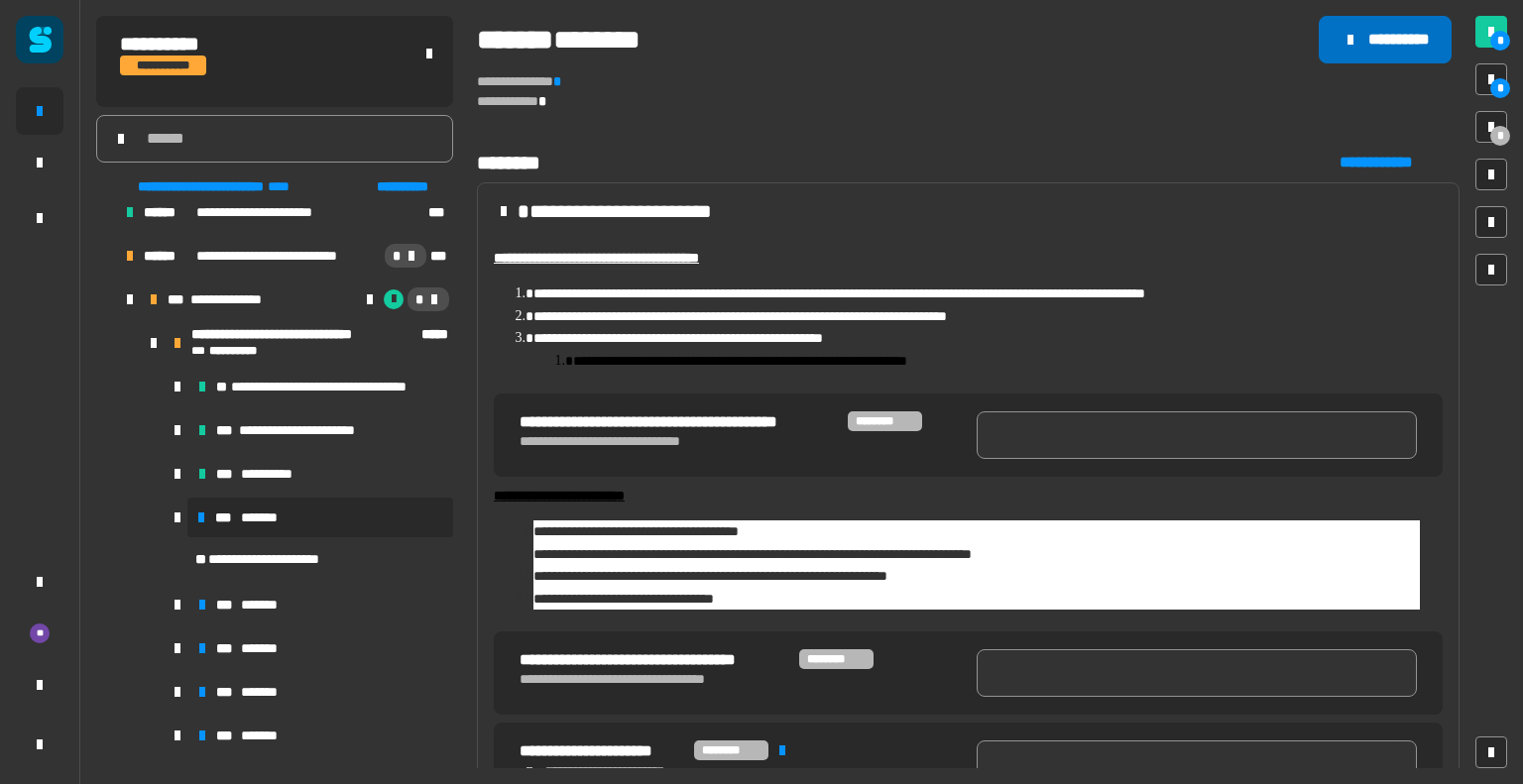 click on "**********" 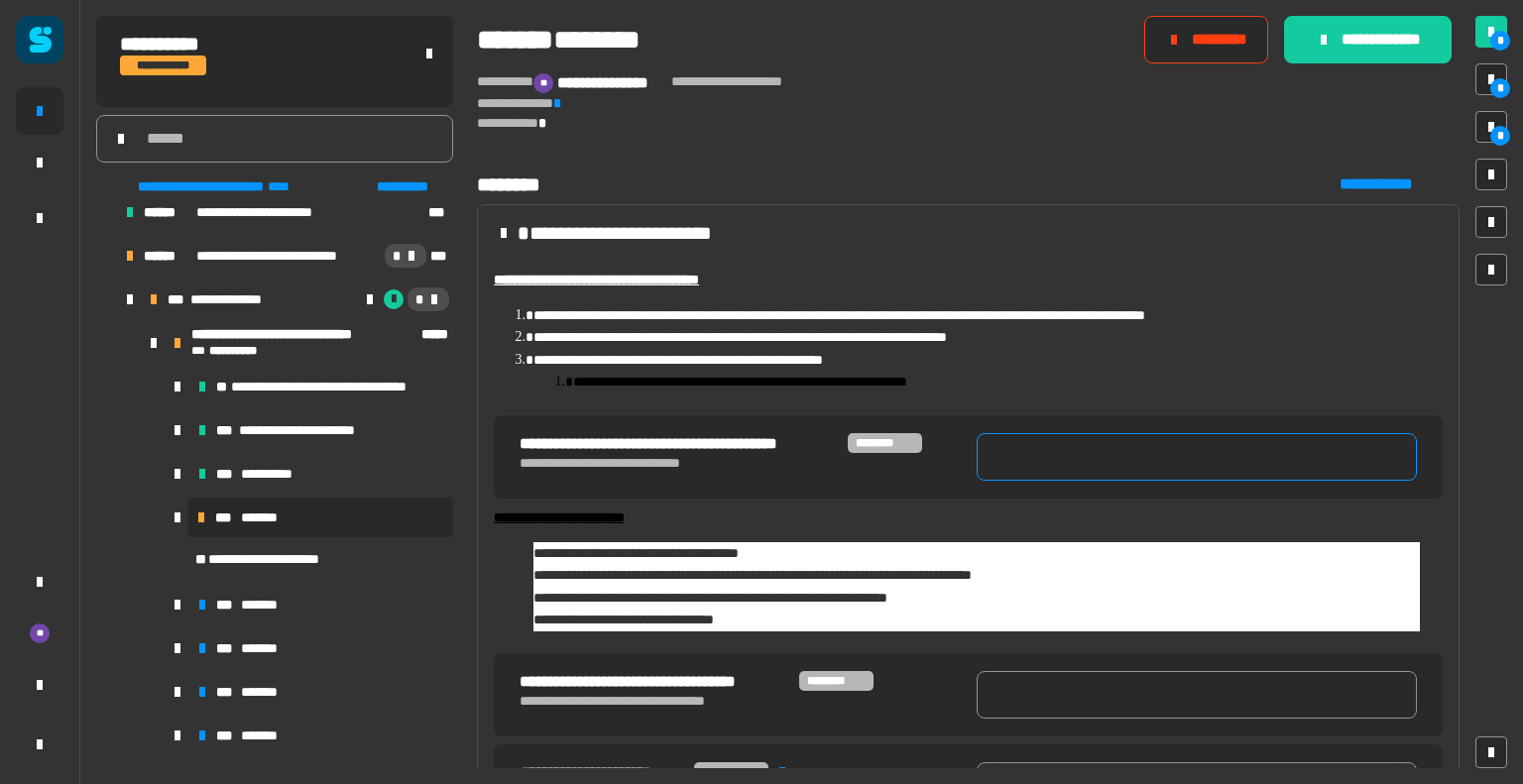 click at bounding box center (1197, 457) 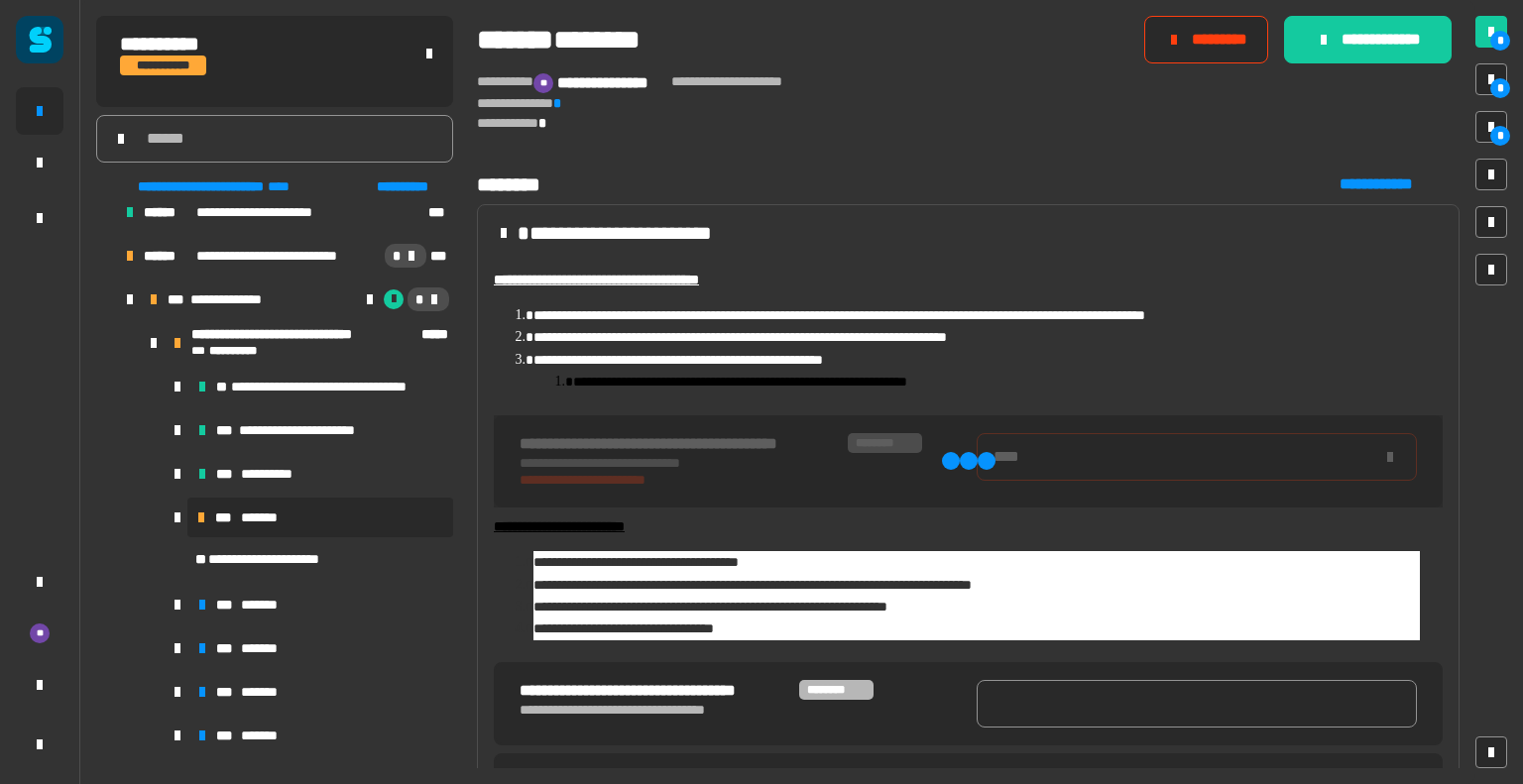 type on "****" 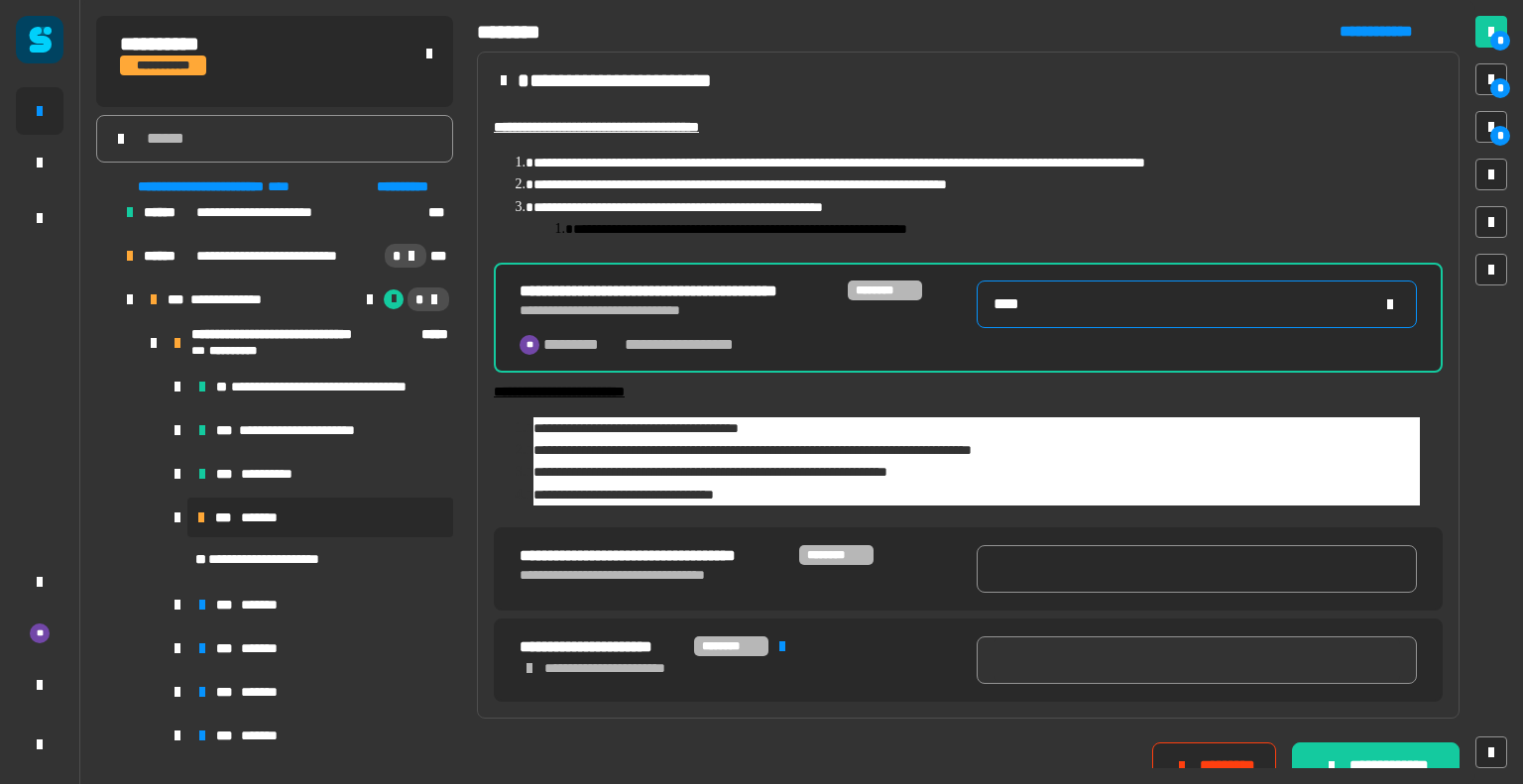 scroll, scrollTop: 171, scrollLeft: 0, axis: vertical 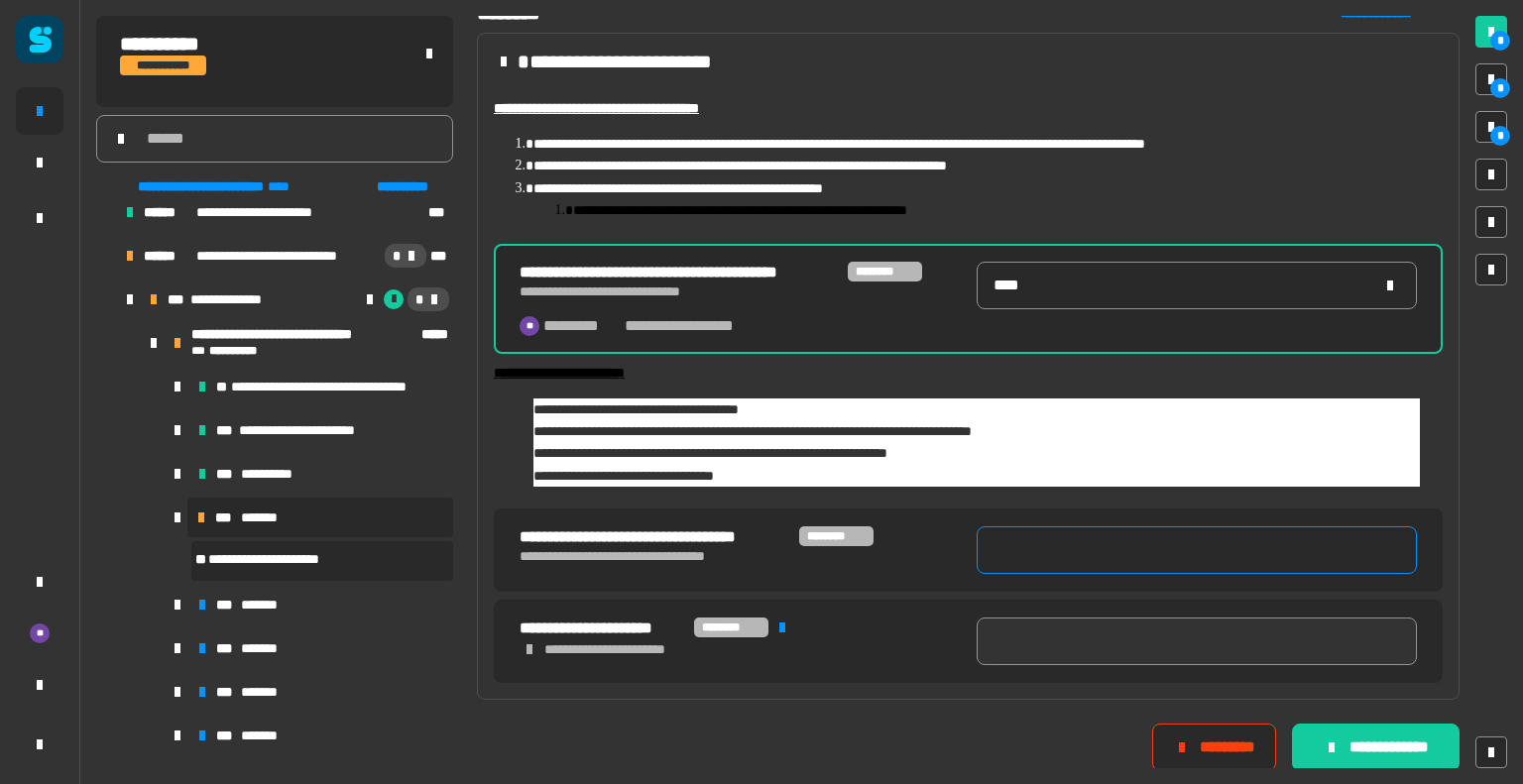 click at bounding box center [1197, 550] 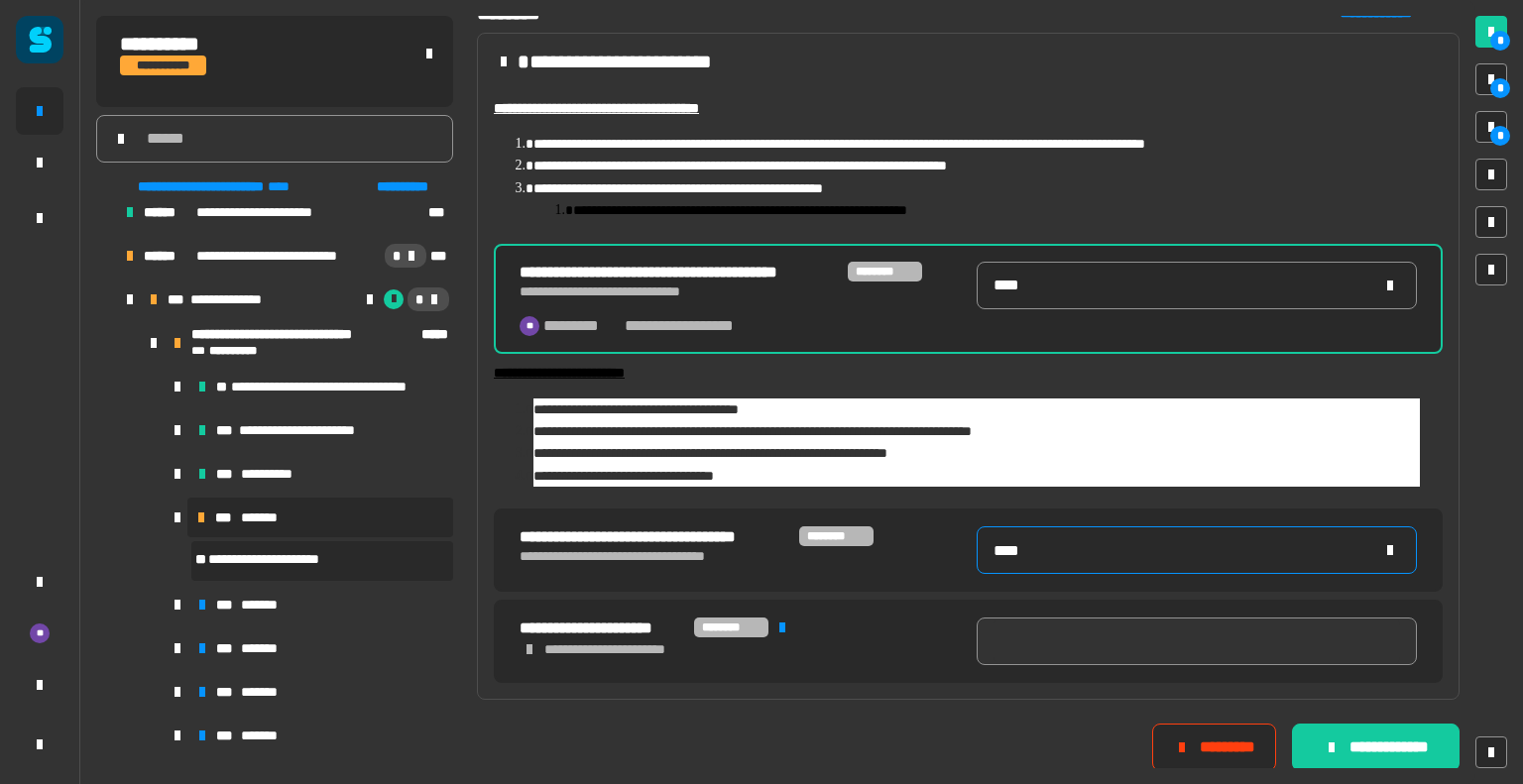 type on "****" 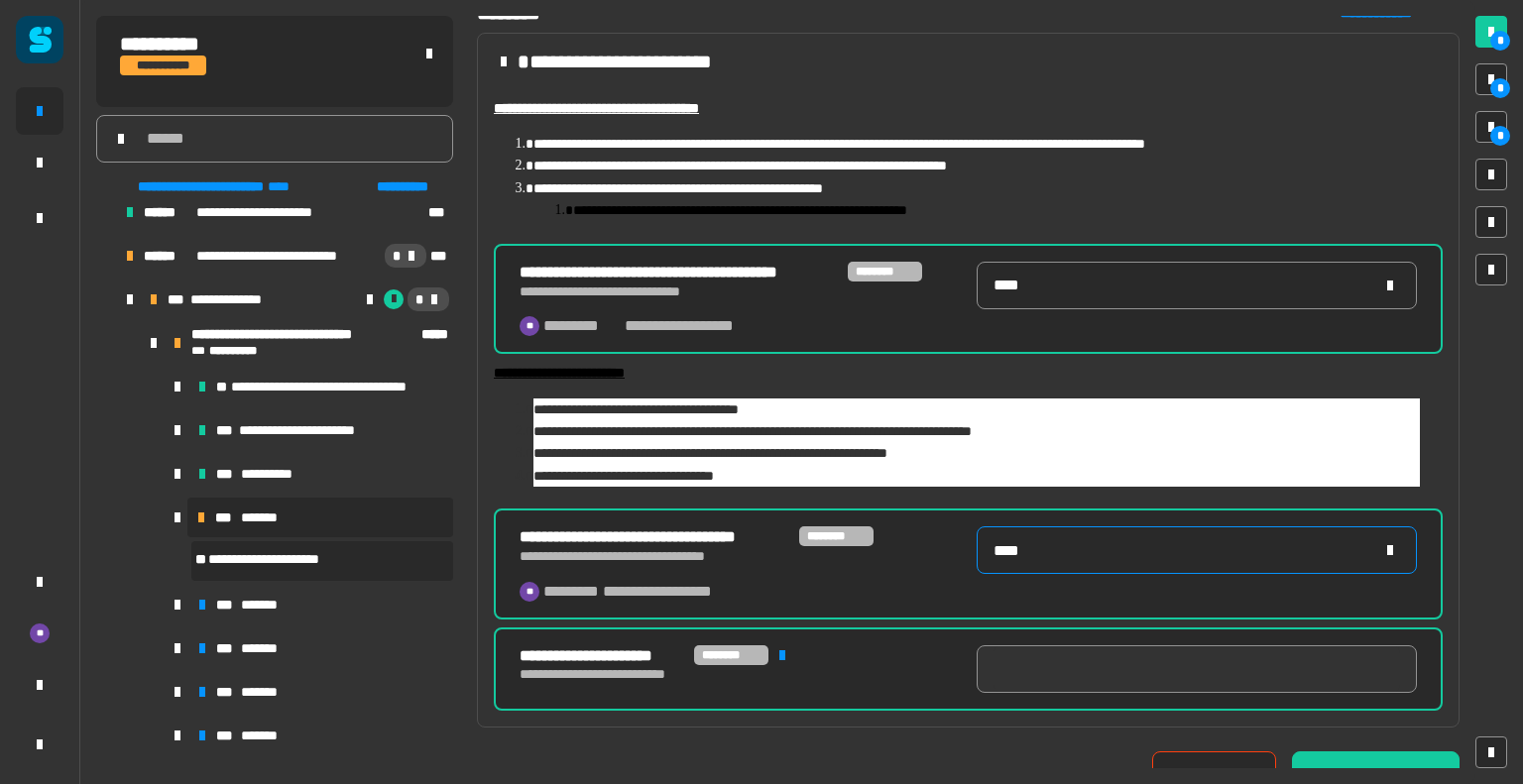 type on "***" 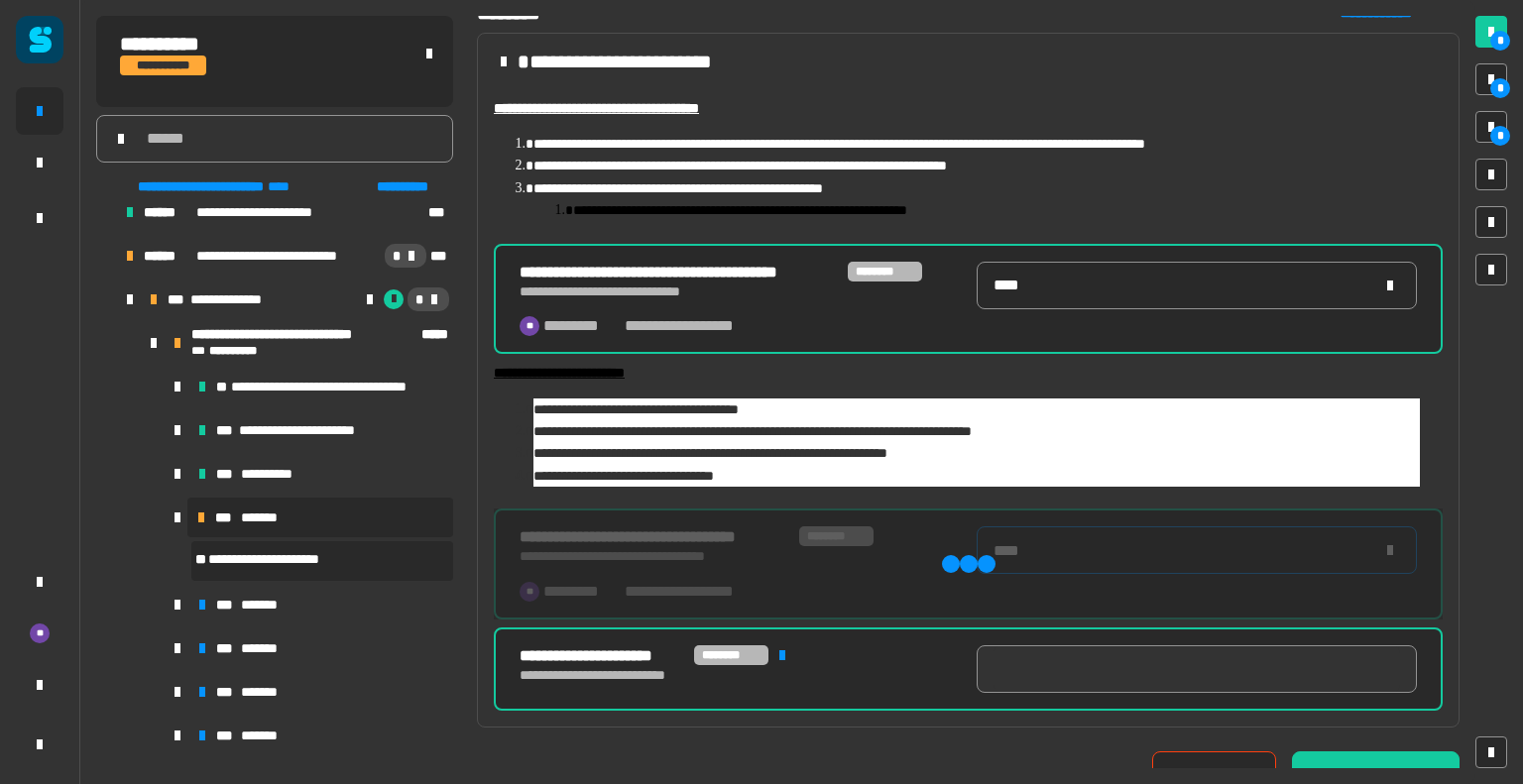 type on "***" 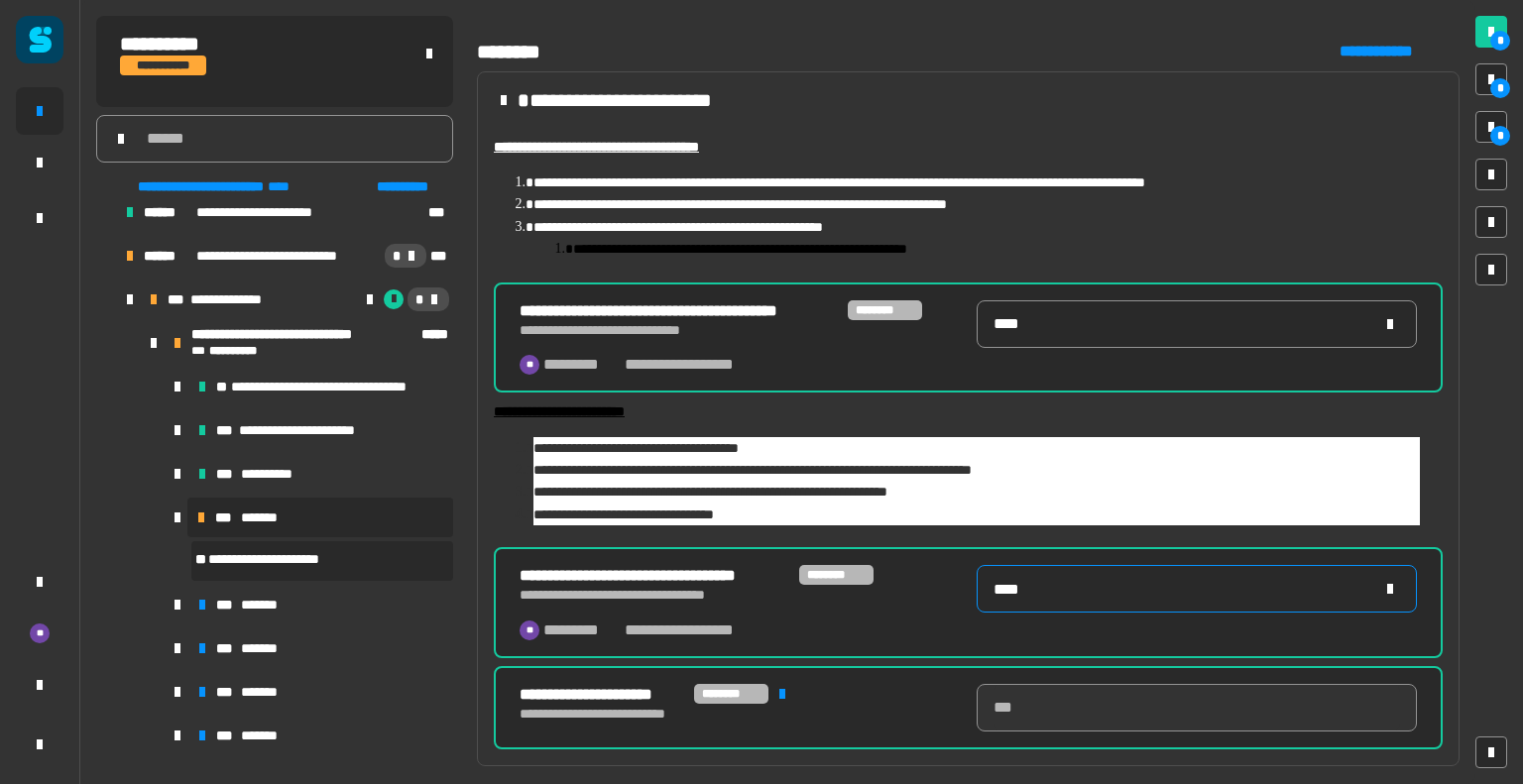 scroll, scrollTop: 198, scrollLeft: 0, axis: vertical 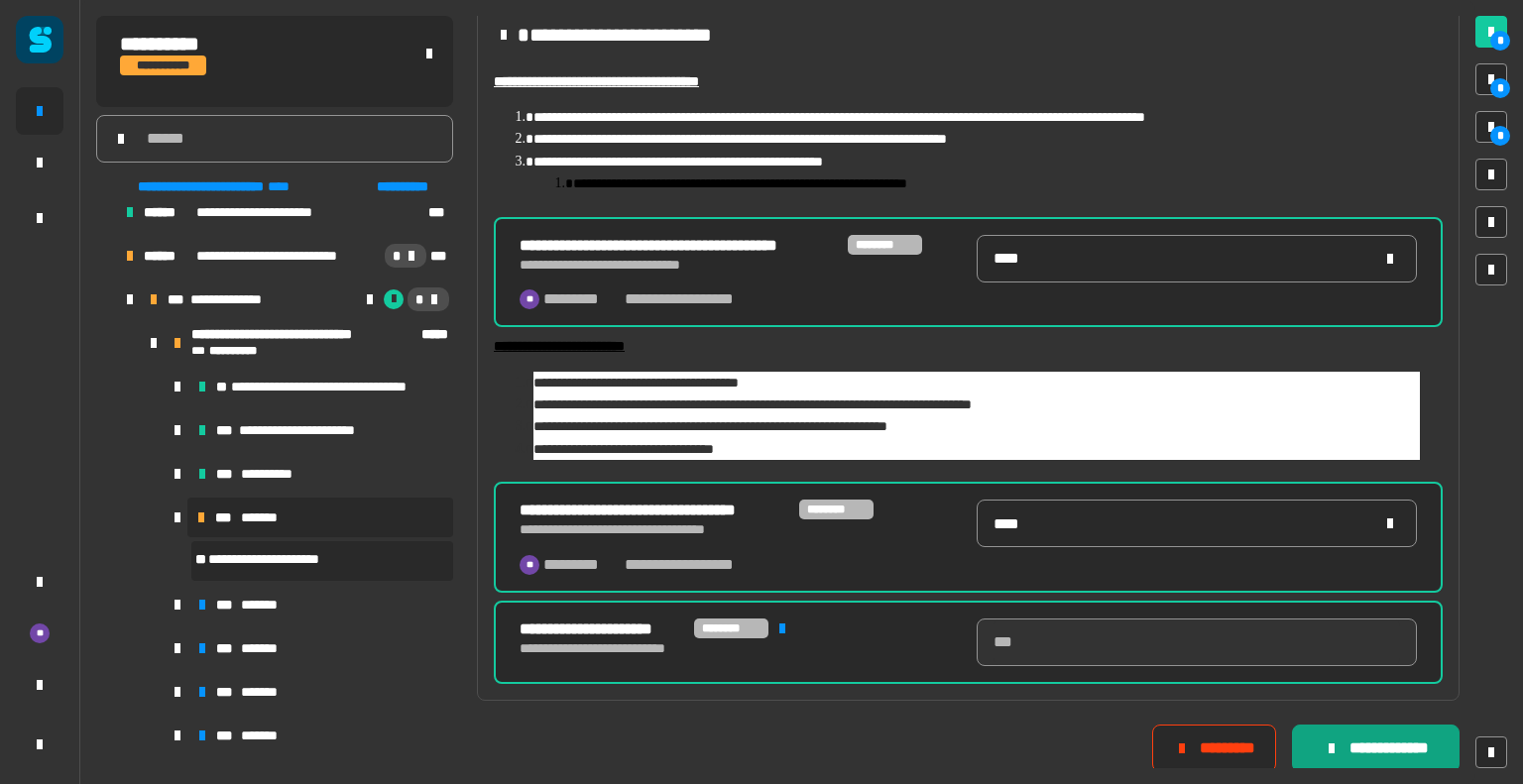 click on "**********" 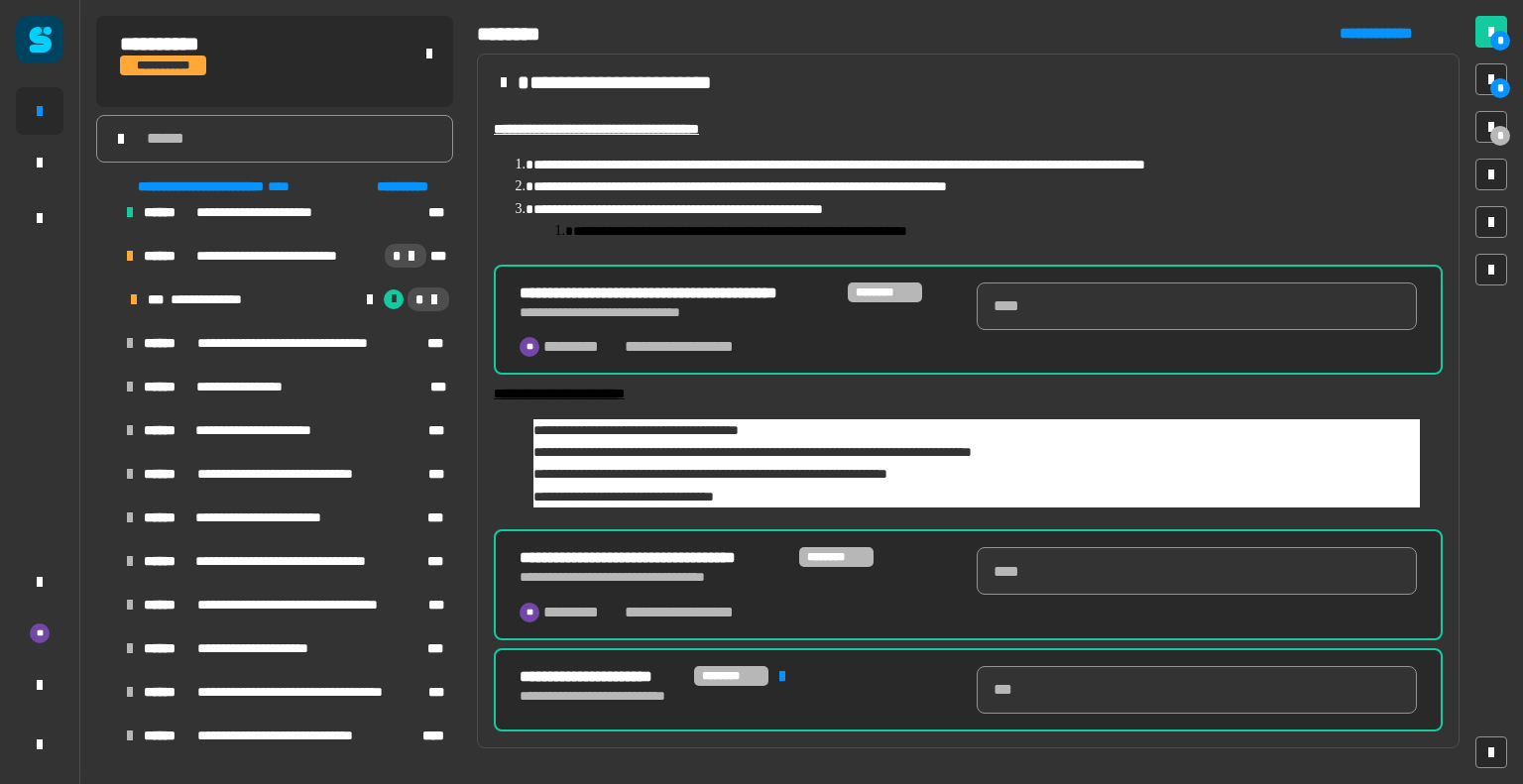 scroll, scrollTop: 0, scrollLeft: 0, axis: both 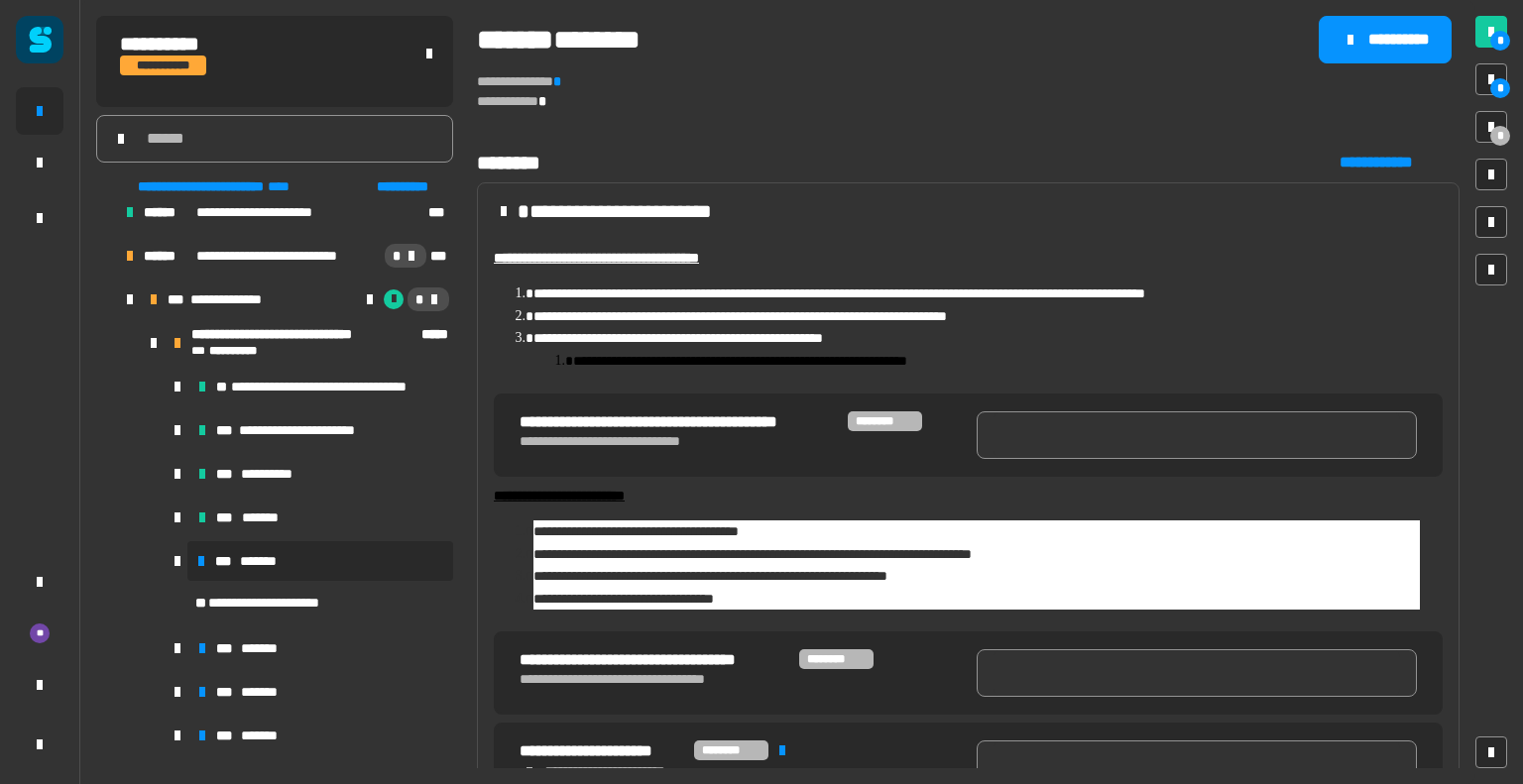 click at bounding box center (1197, 435) 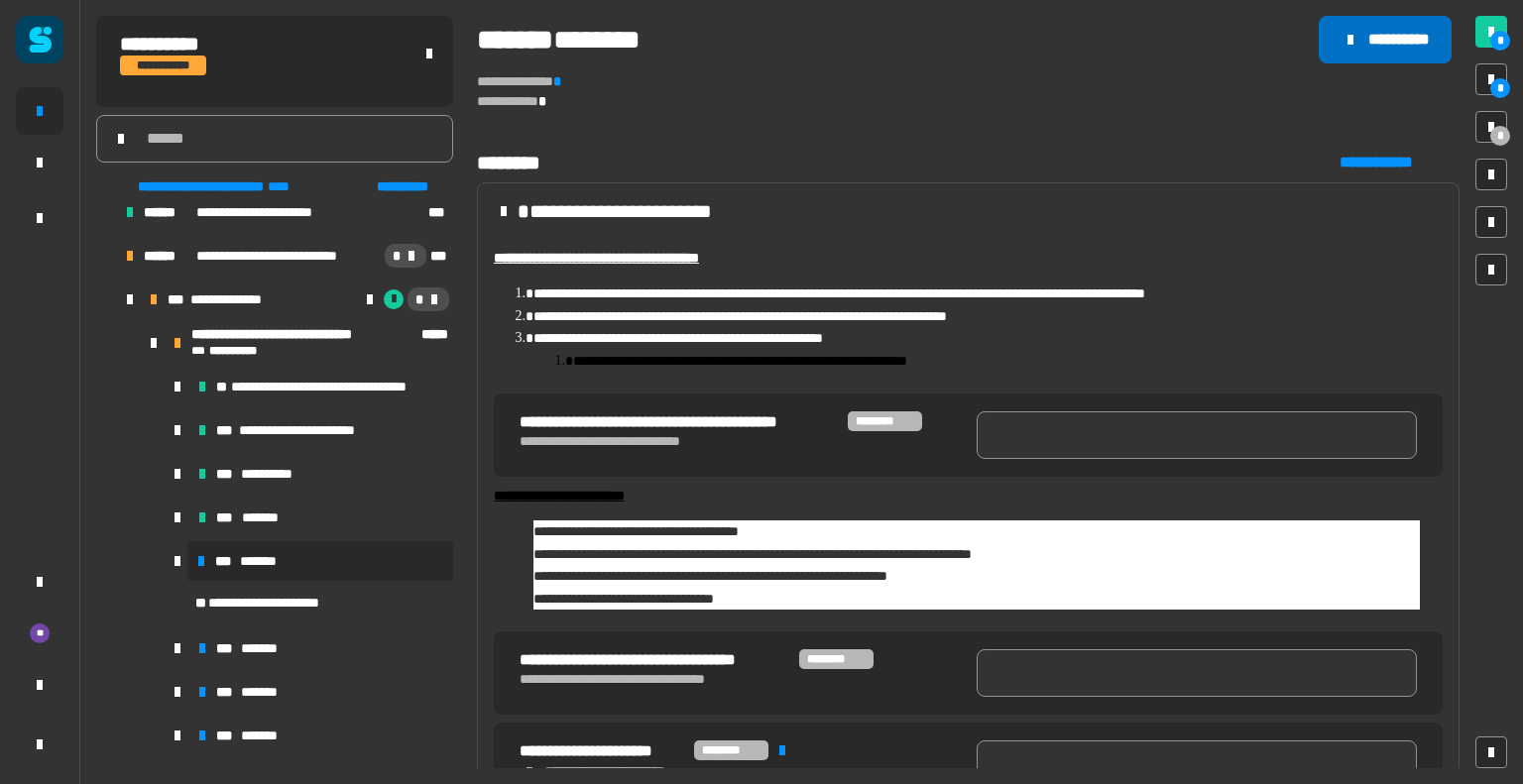 click on "**********" 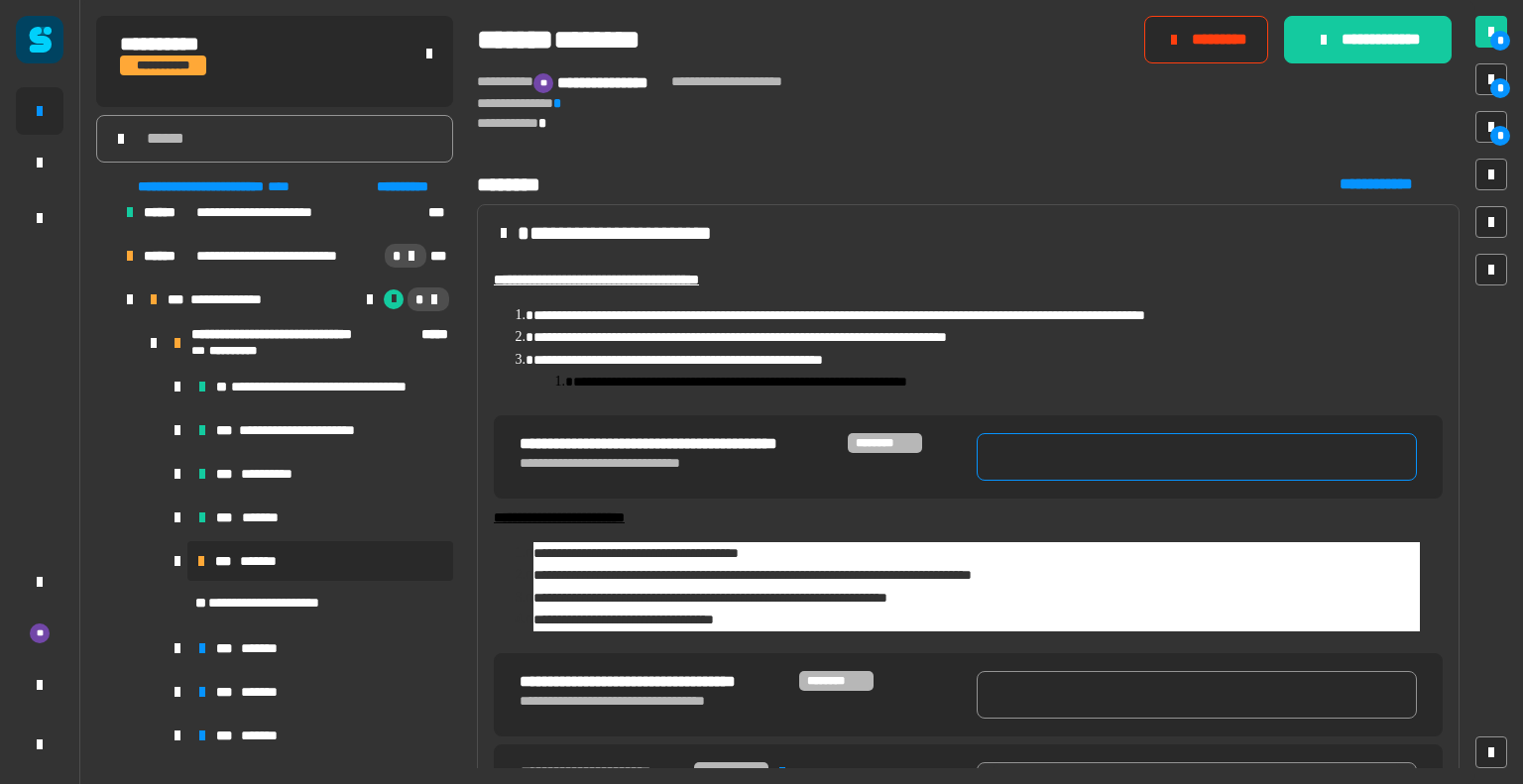 click at bounding box center (1197, 457) 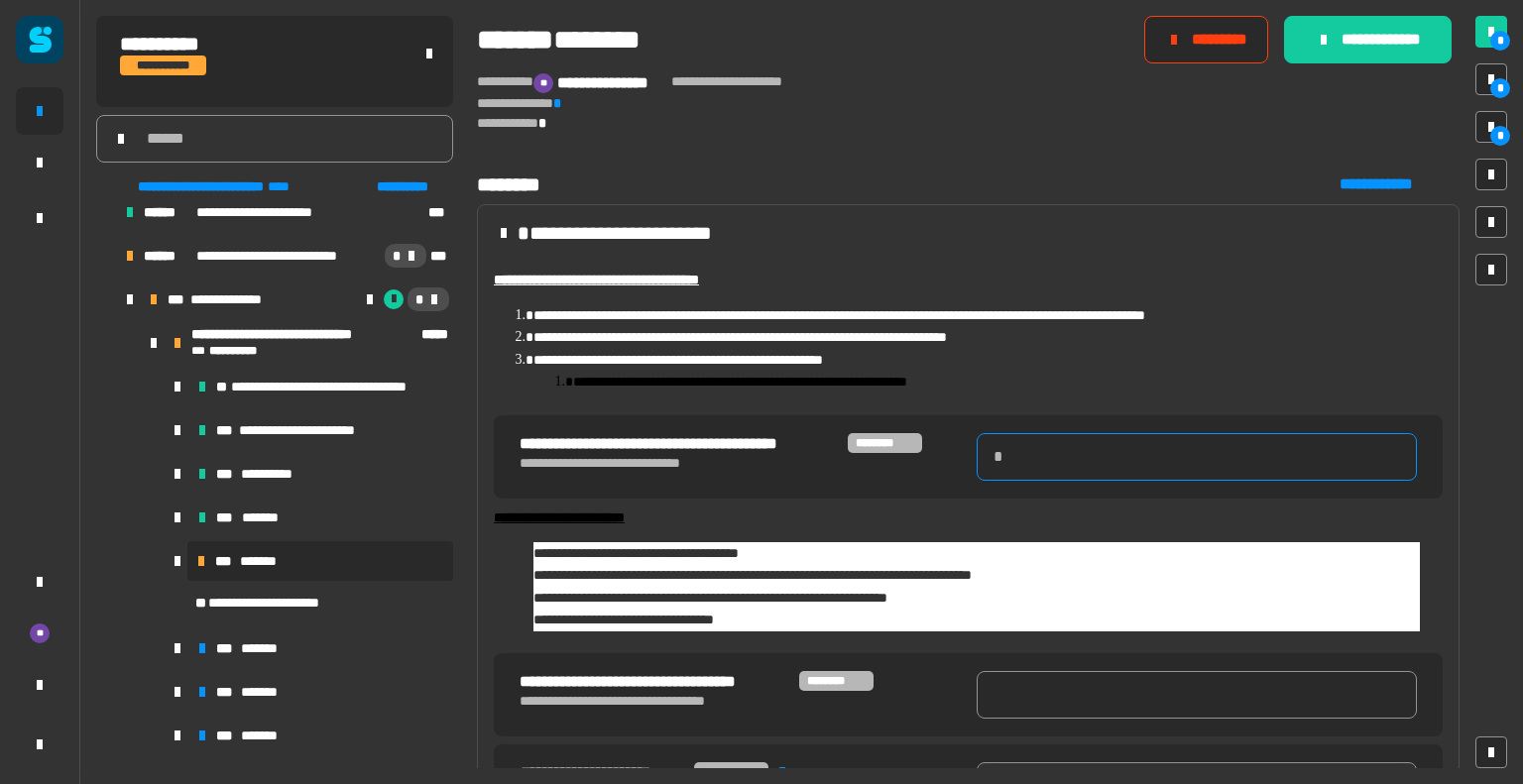 type on "*" 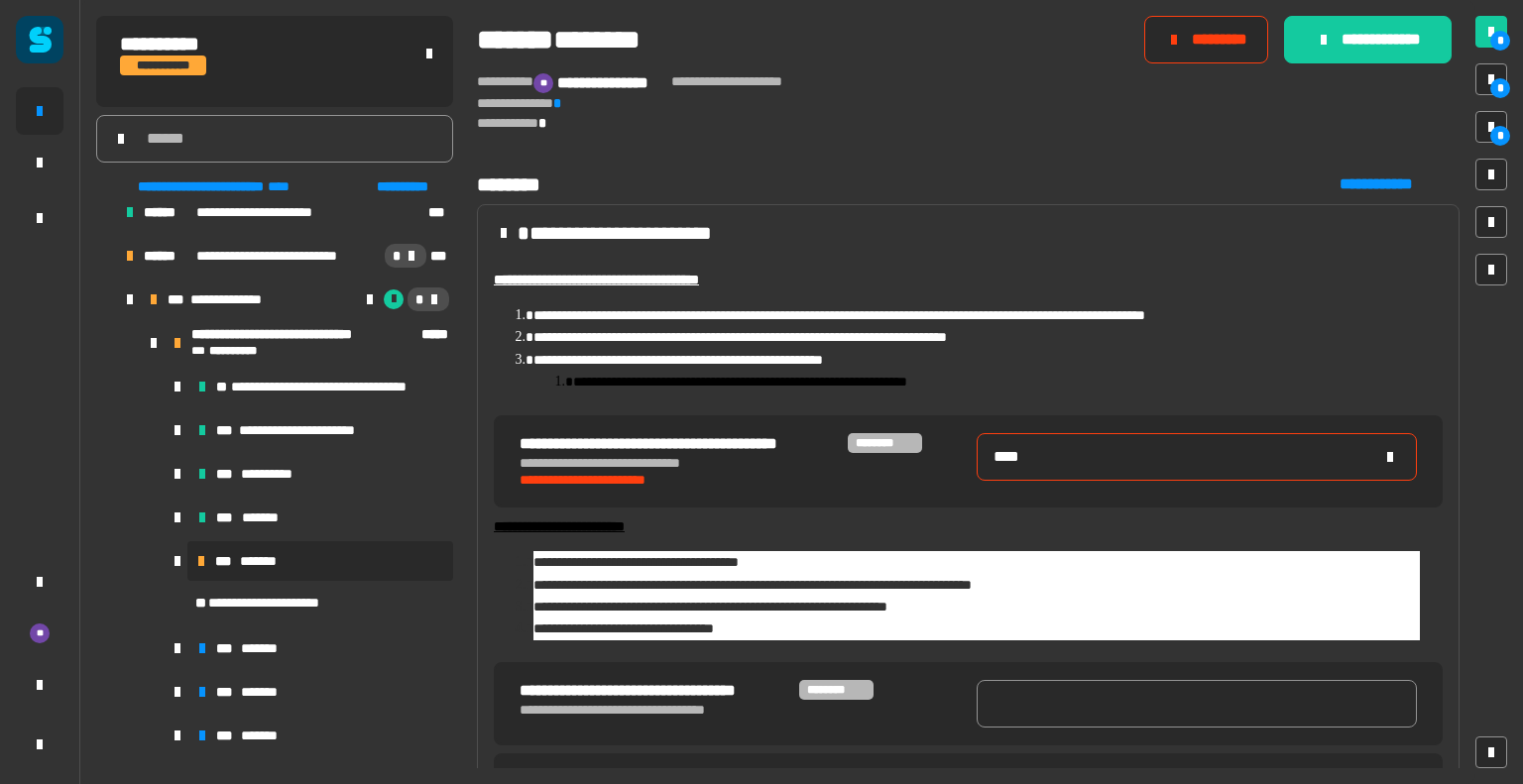 type on "****" 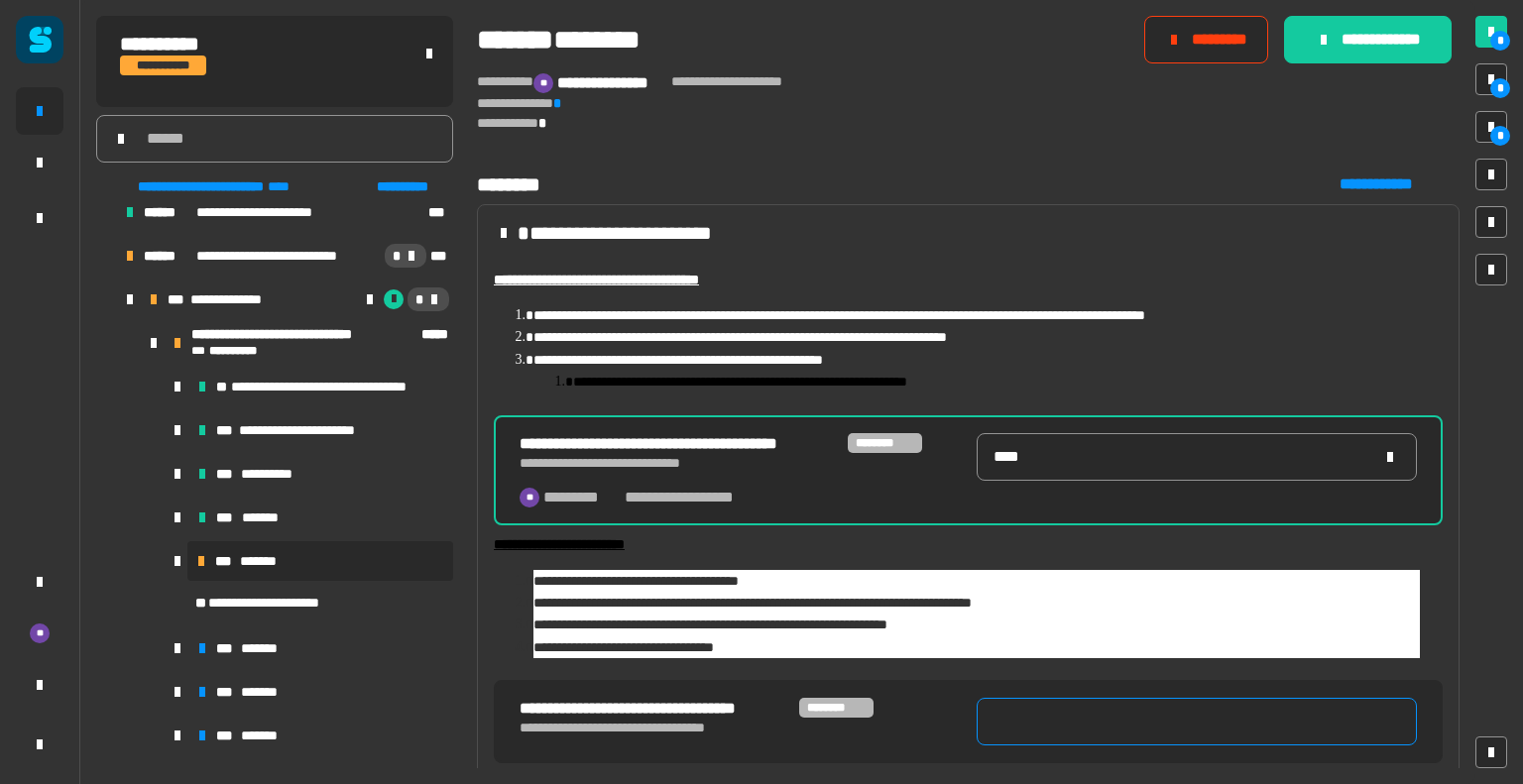 click at bounding box center [1197, 722] 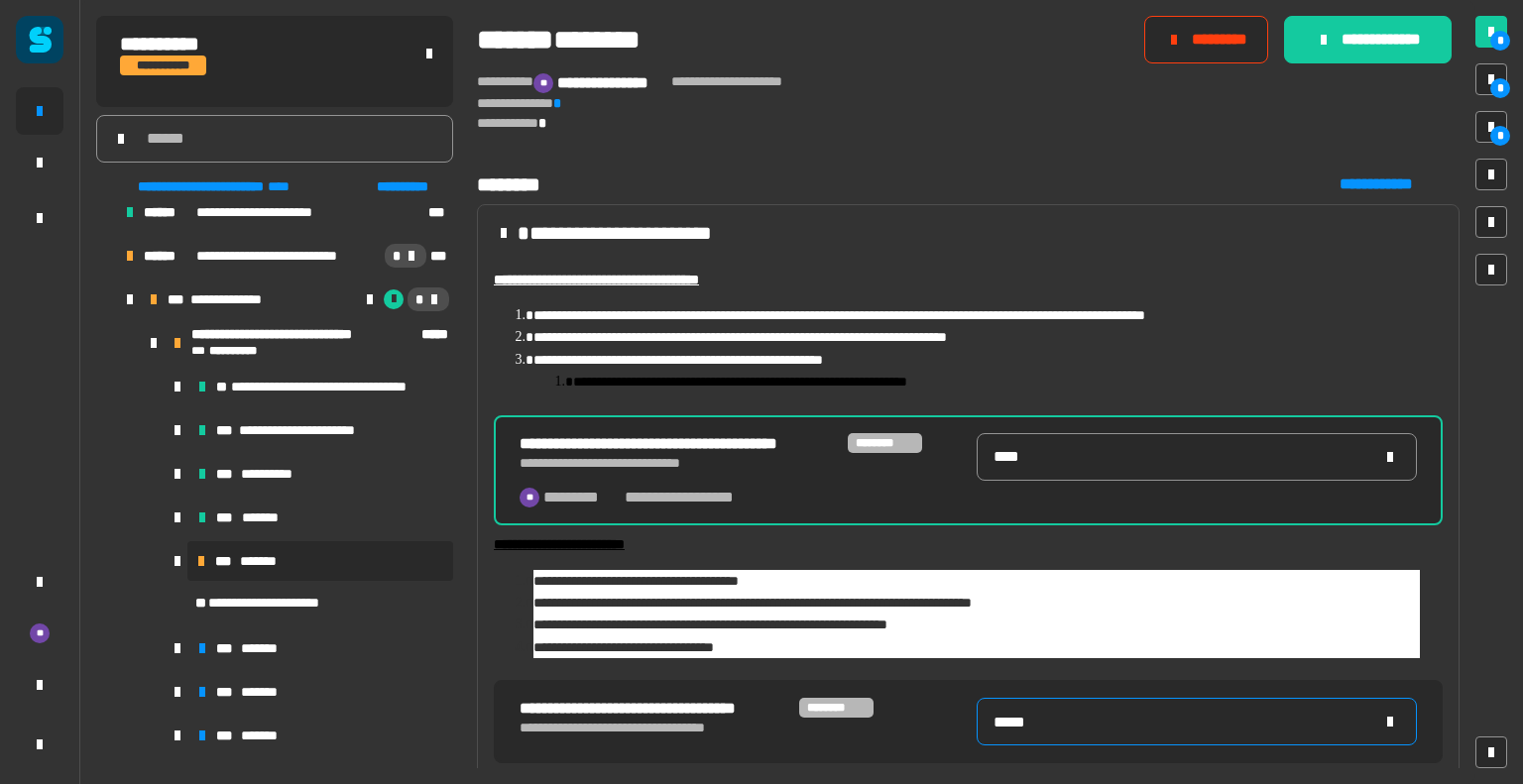 type on "*****" 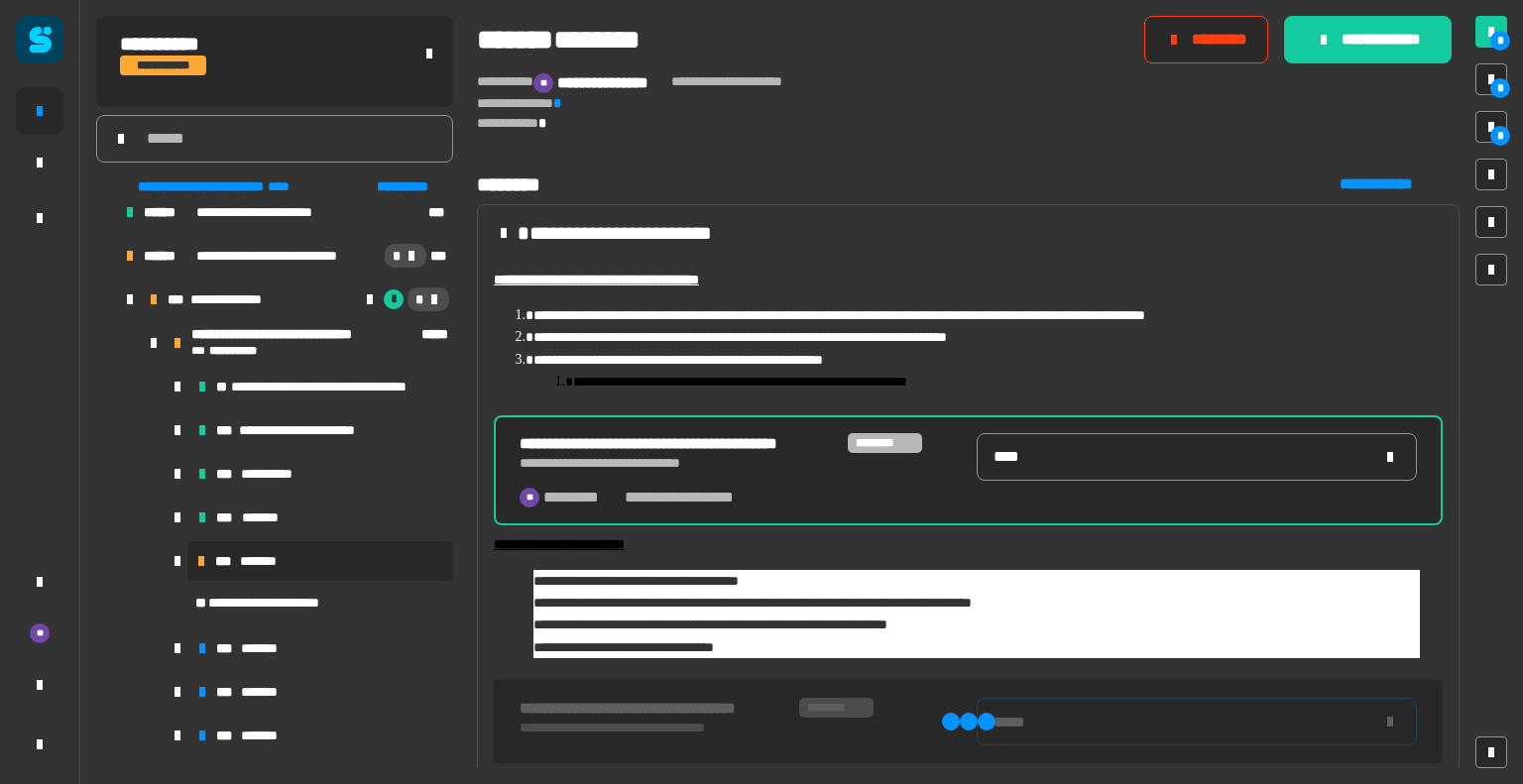 type on "****" 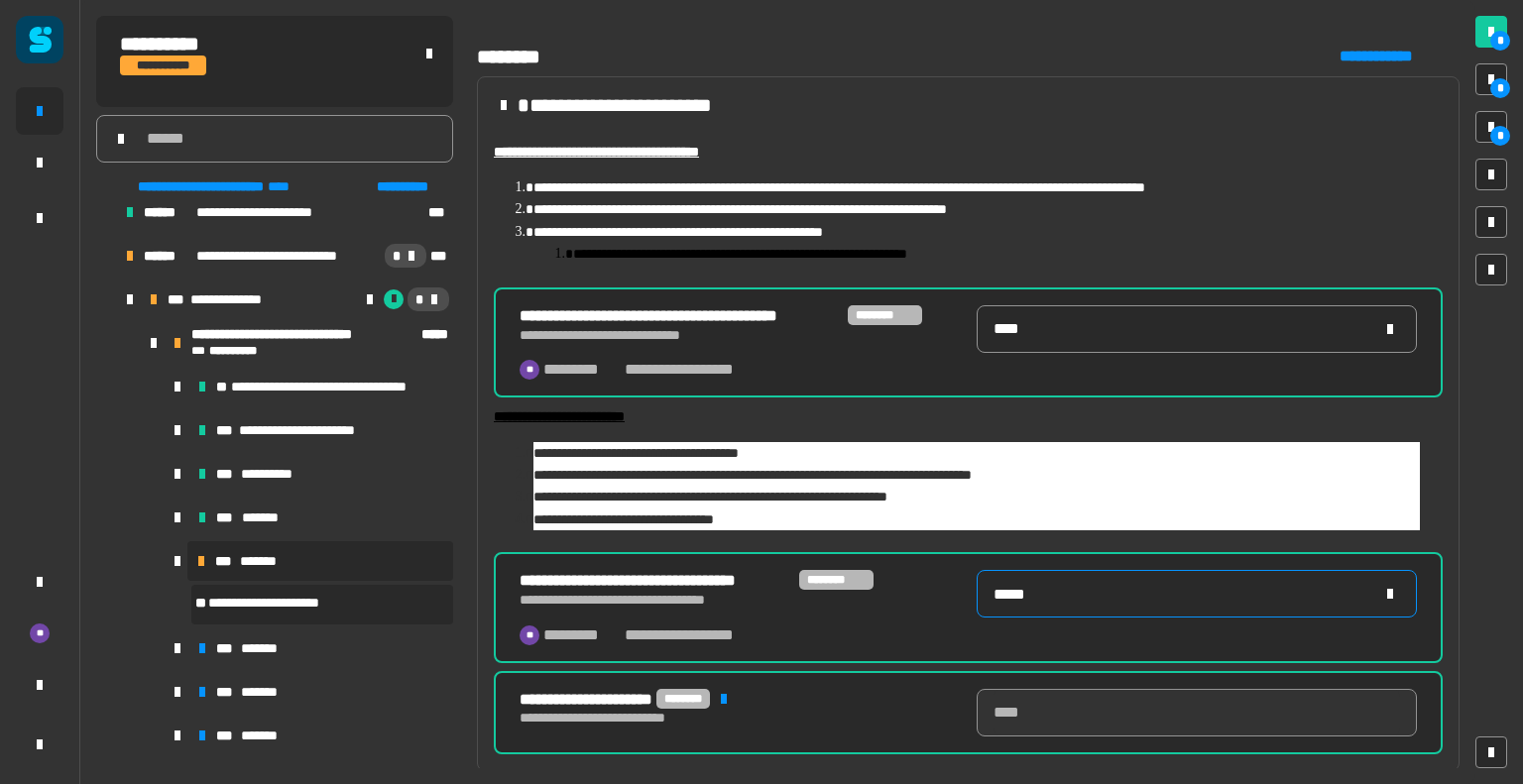 scroll, scrollTop: 198, scrollLeft: 0, axis: vertical 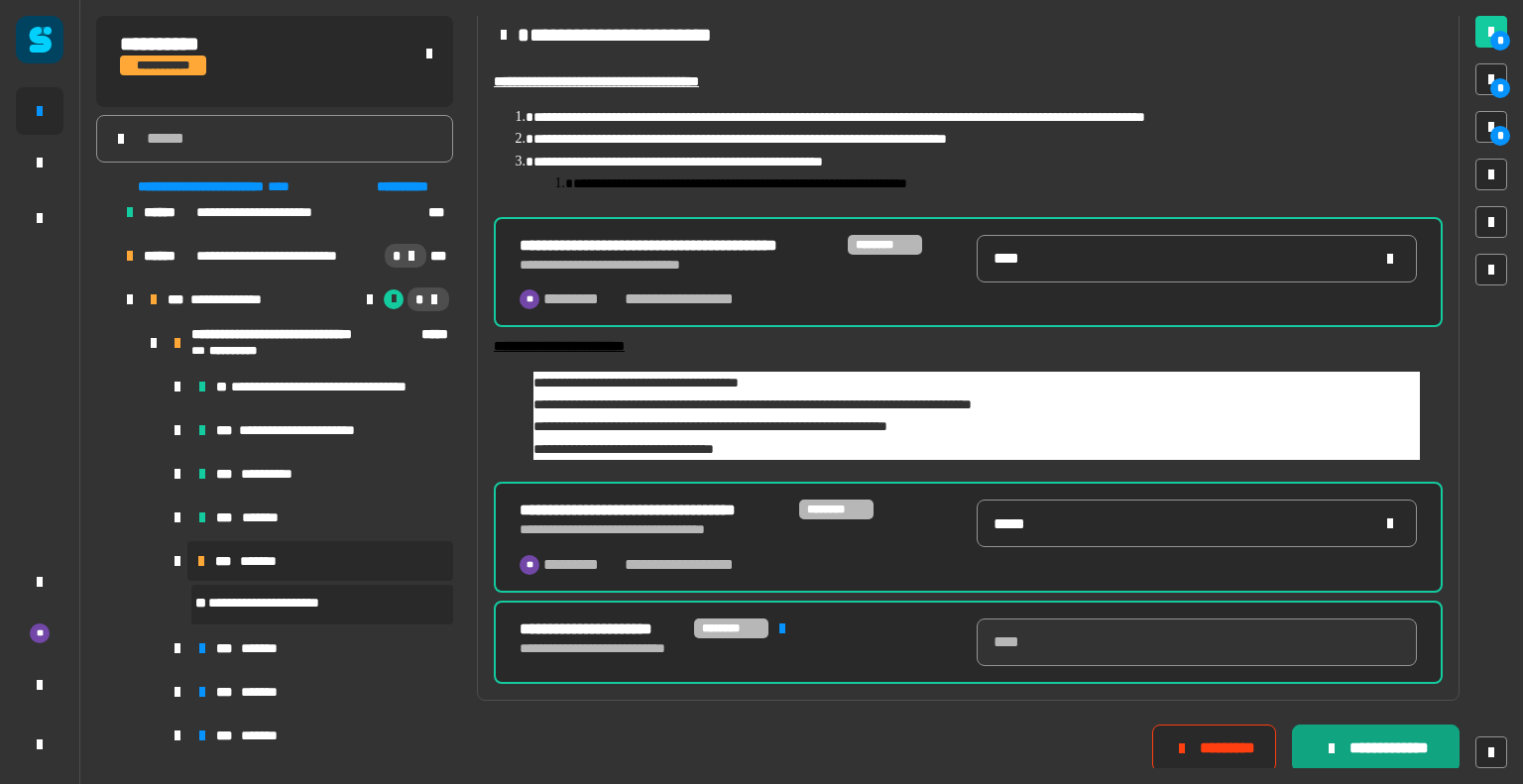 click on "**********" 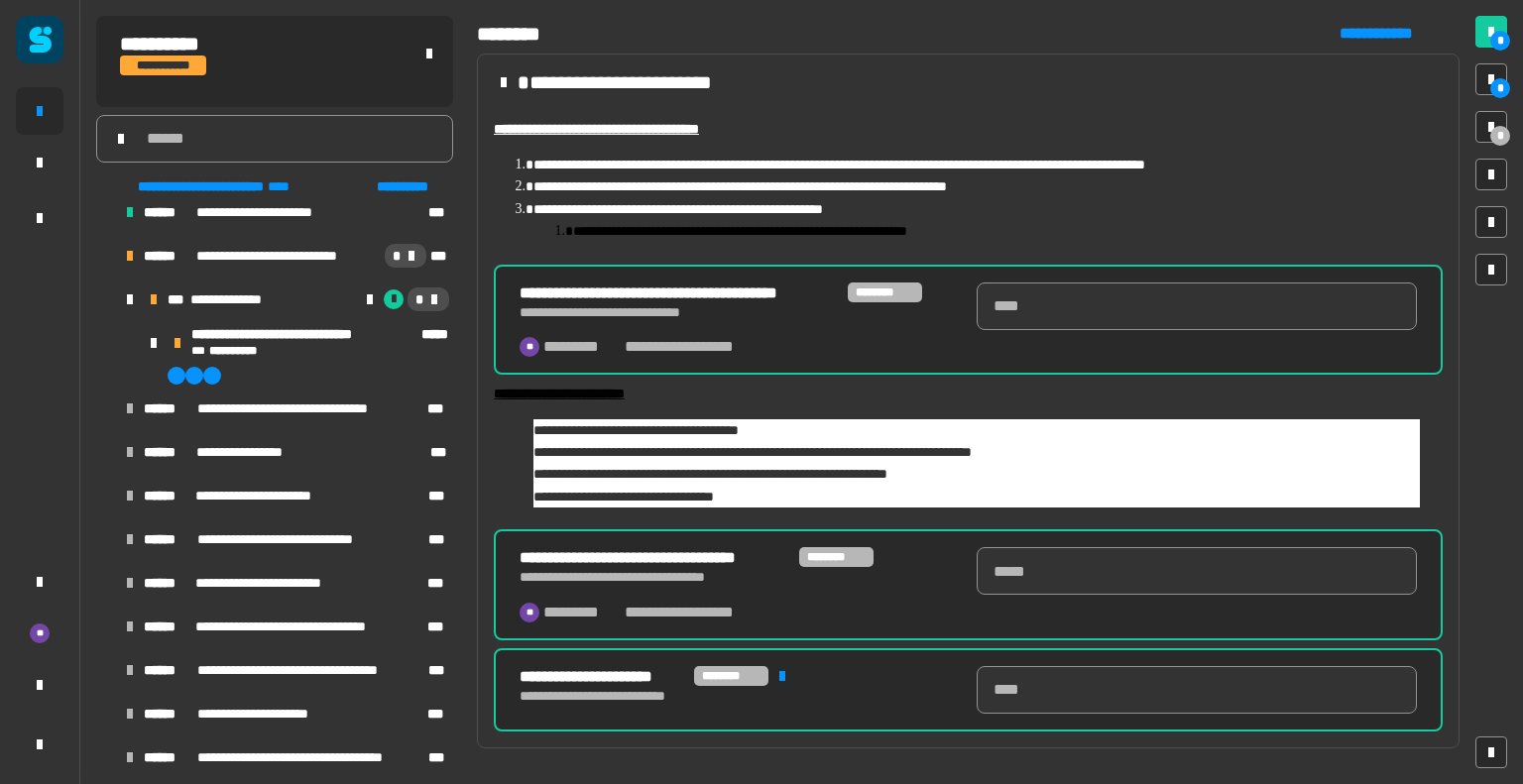 scroll, scrollTop: 0, scrollLeft: 0, axis: both 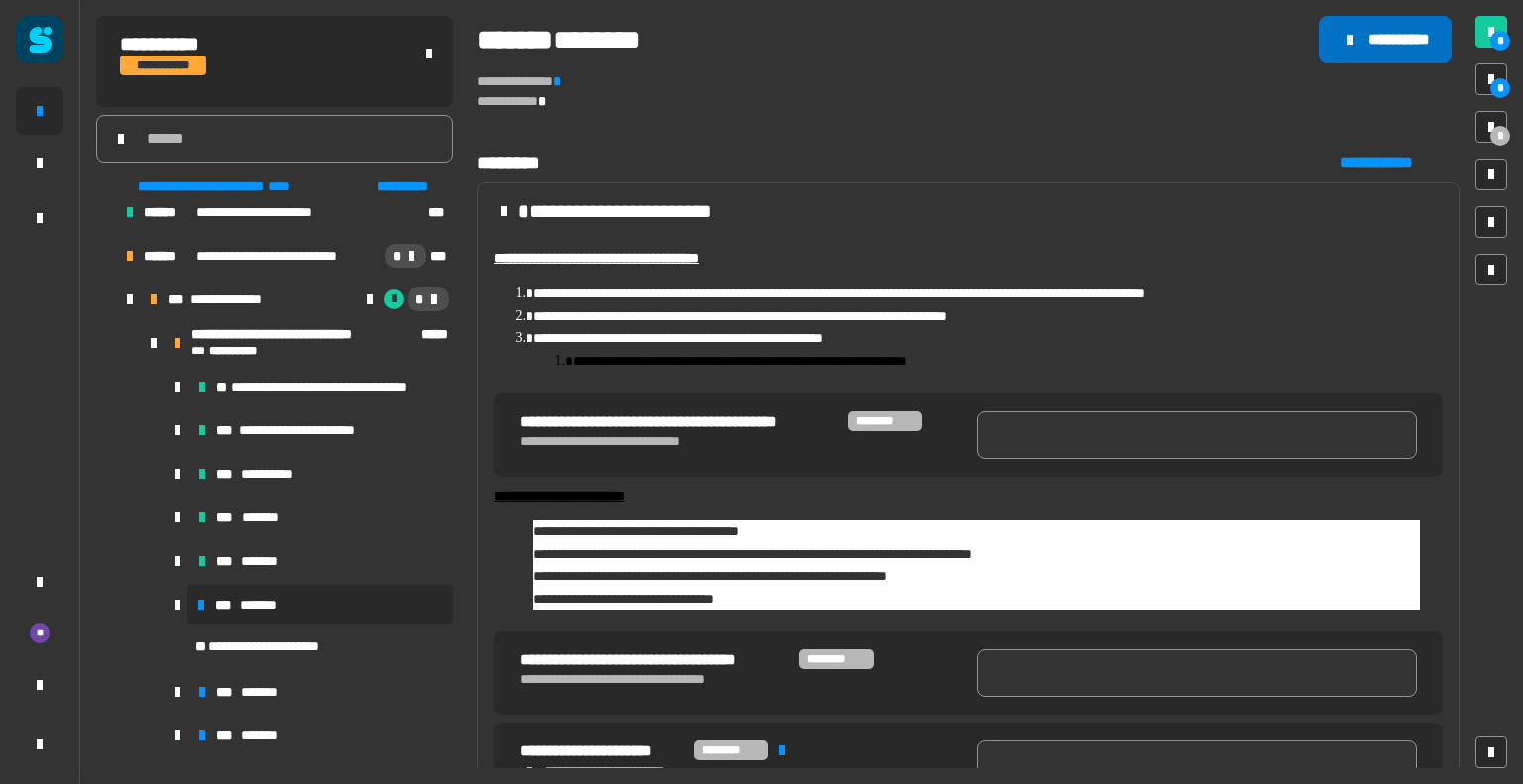 click on "**********" 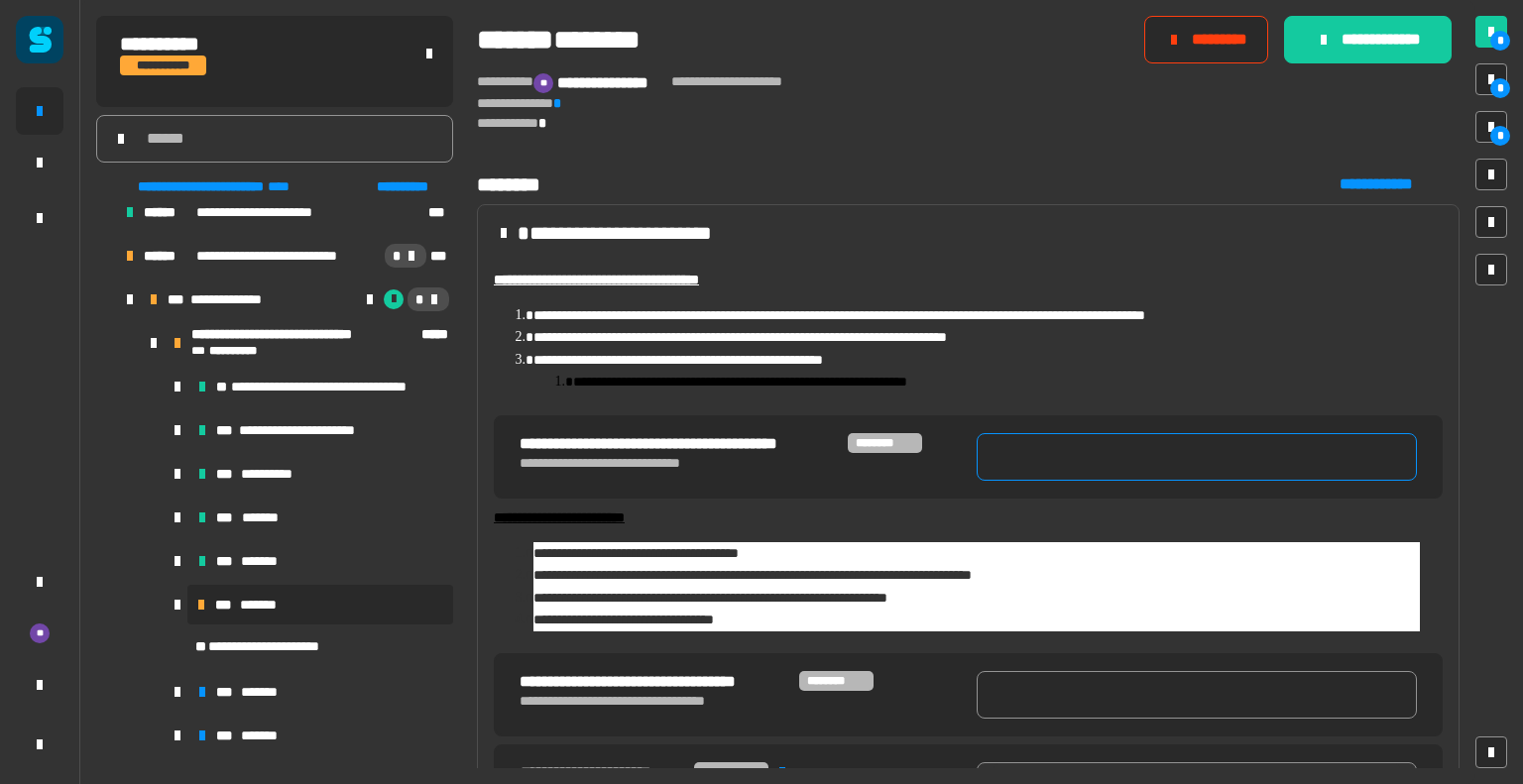 click at bounding box center (1197, 457) 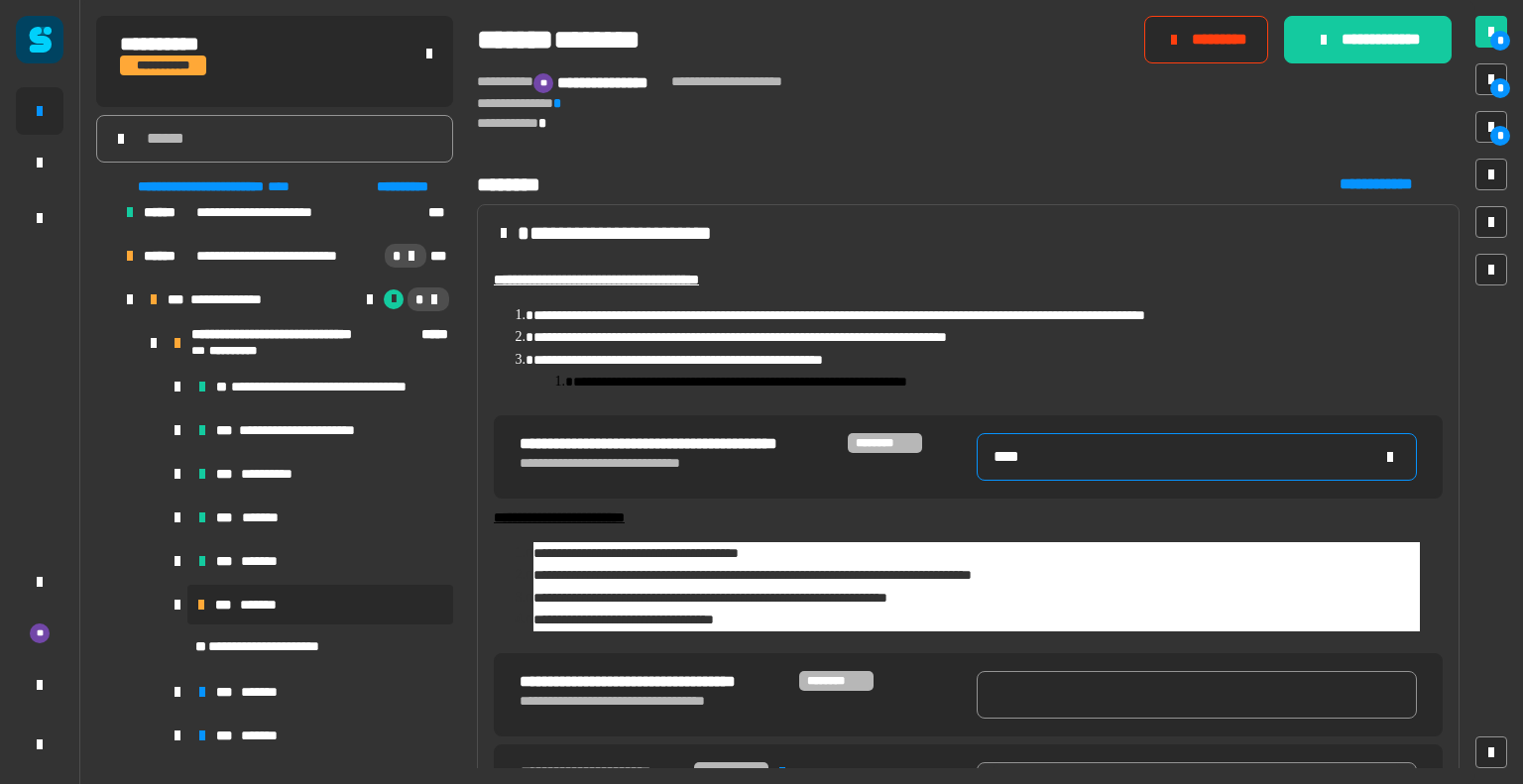 type on "****" 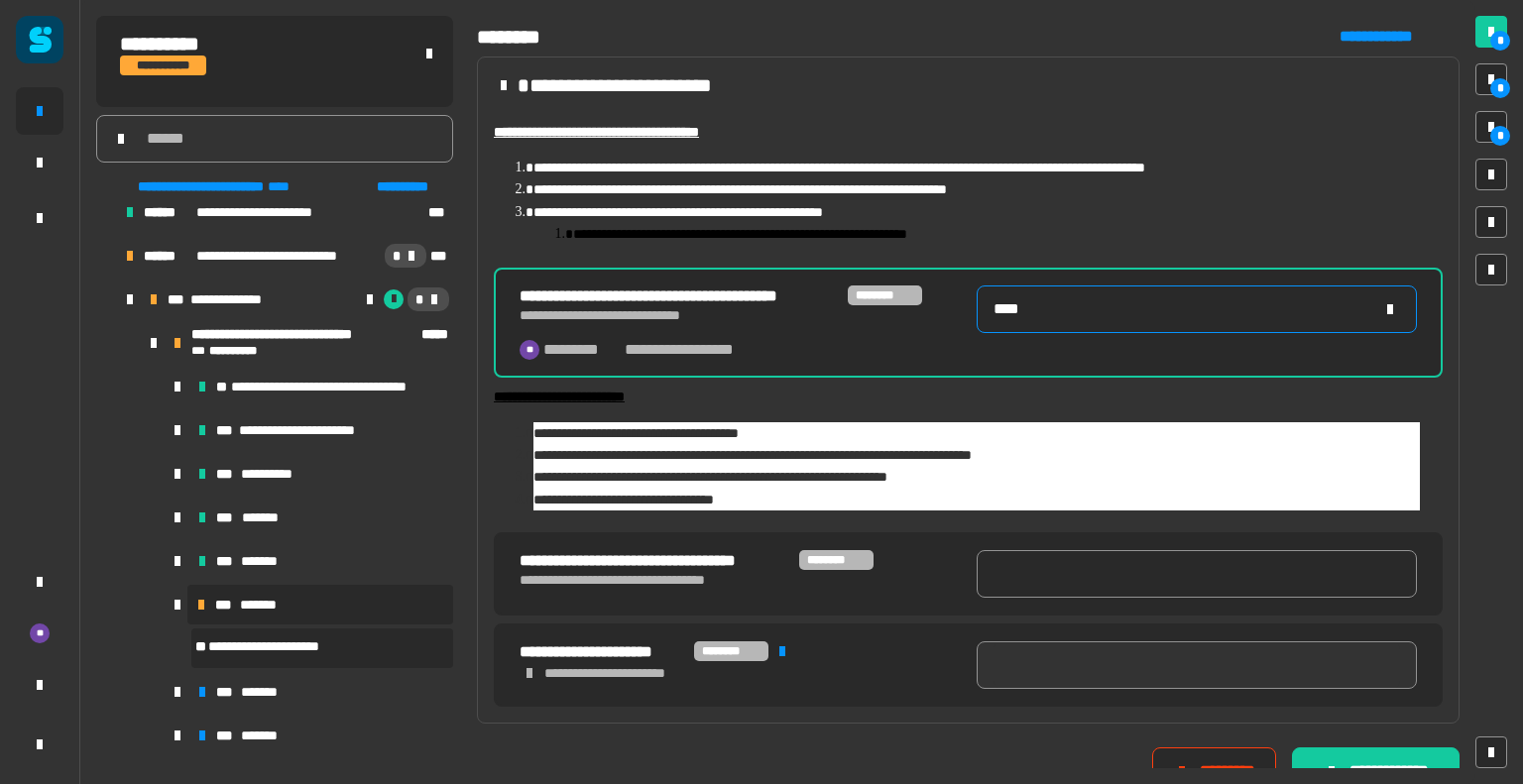 scroll, scrollTop: 171, scrollLeft: 0, axis: vertical 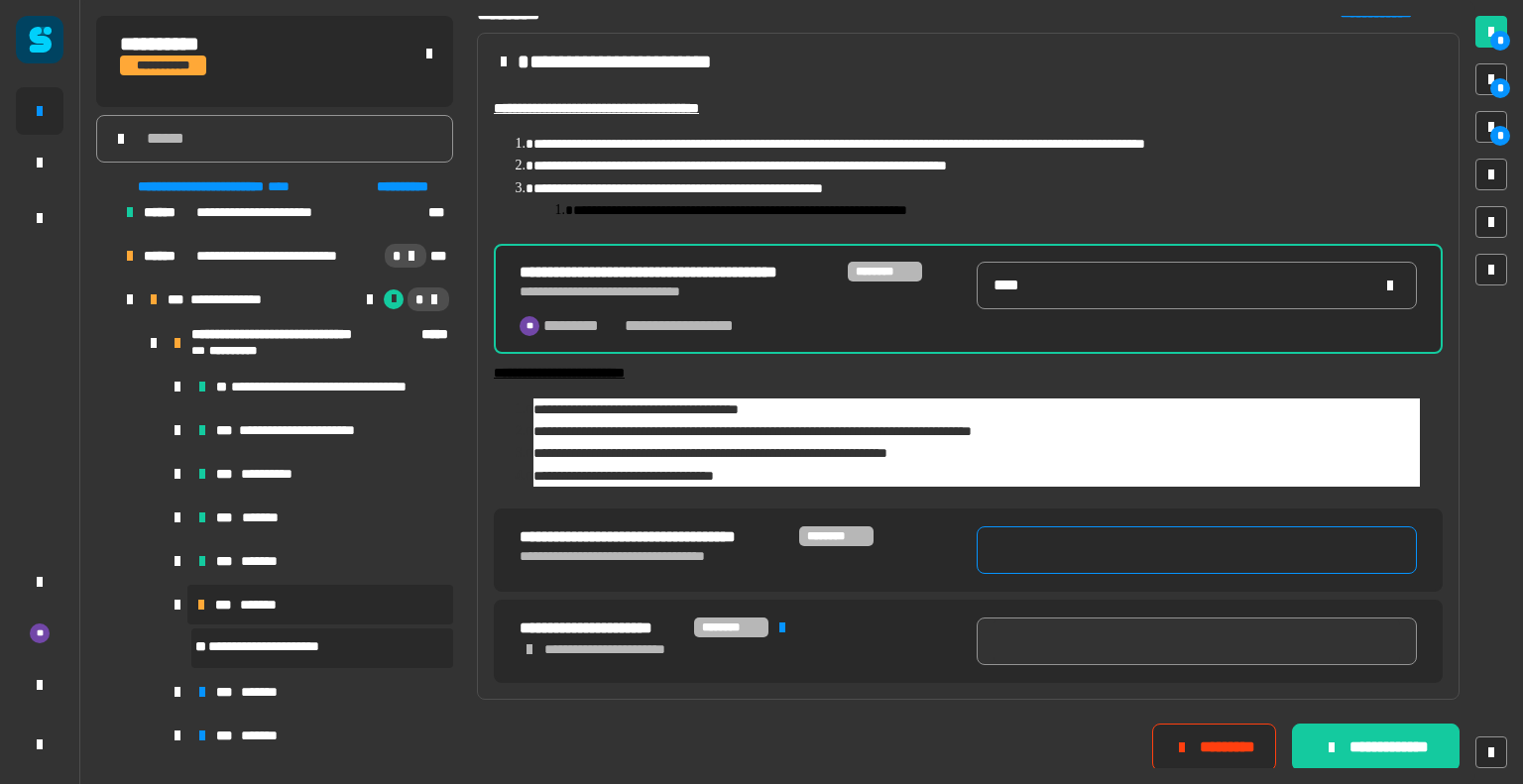 click at bounding box center [1197, 550] 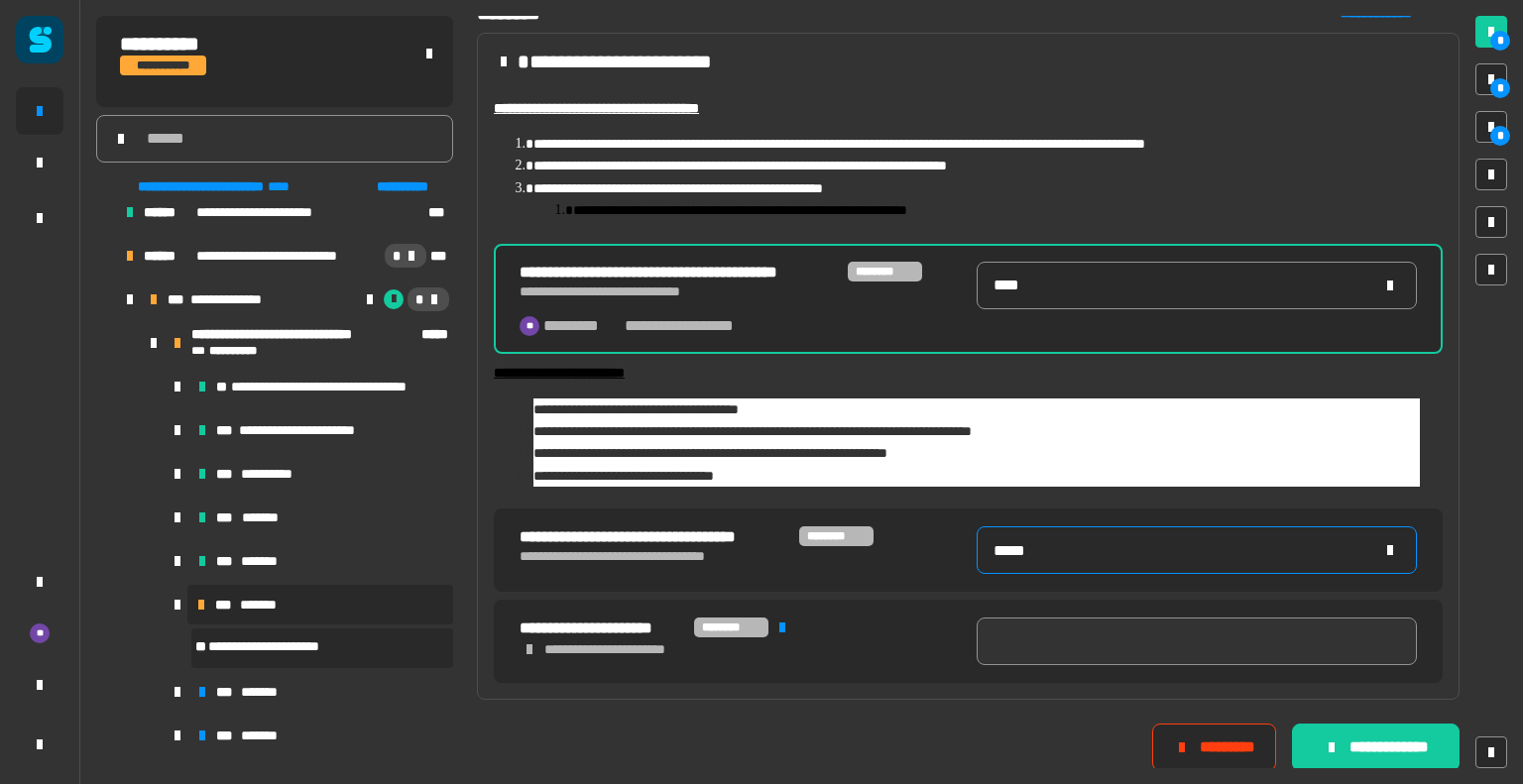 type on "*****" 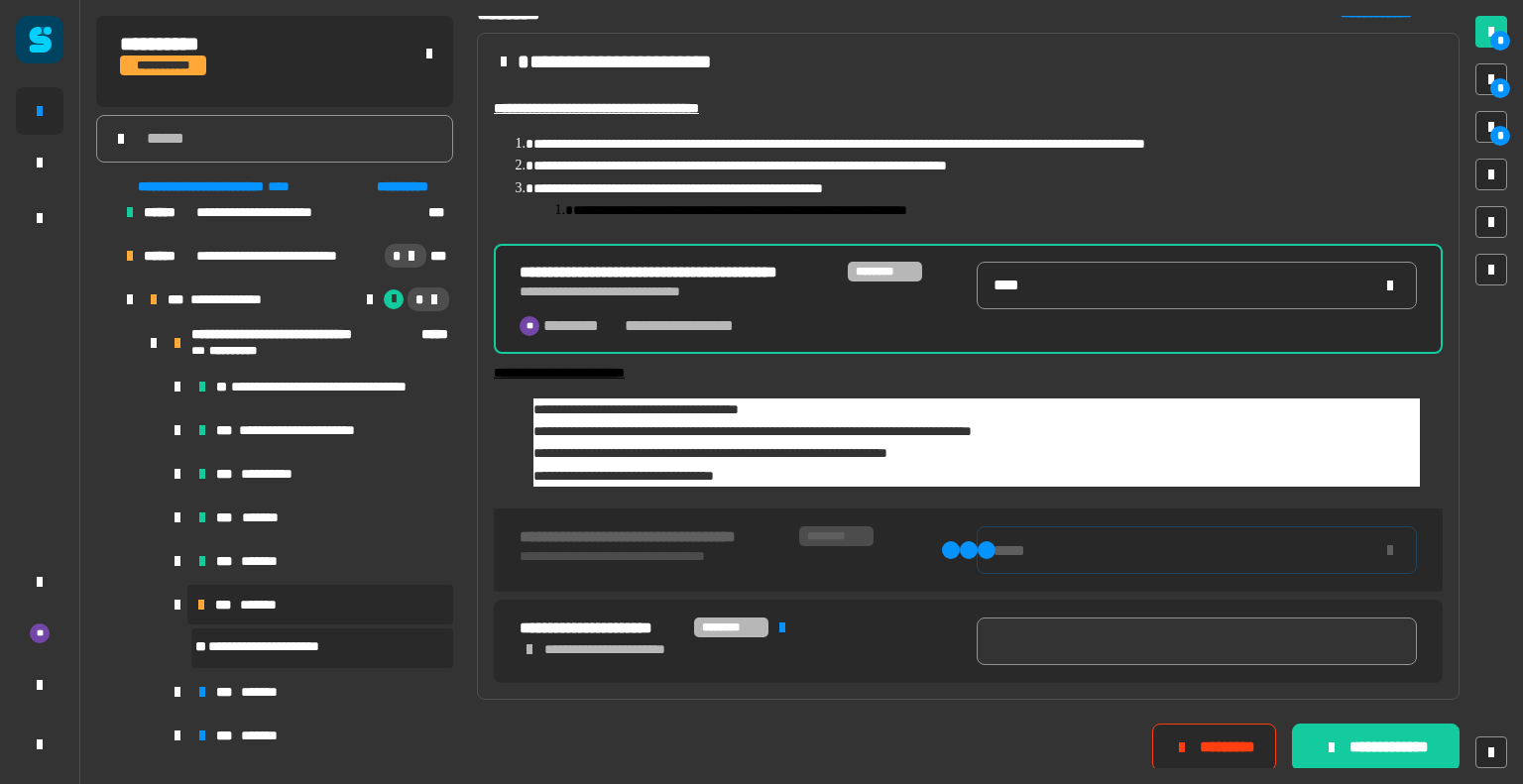 type on "****" 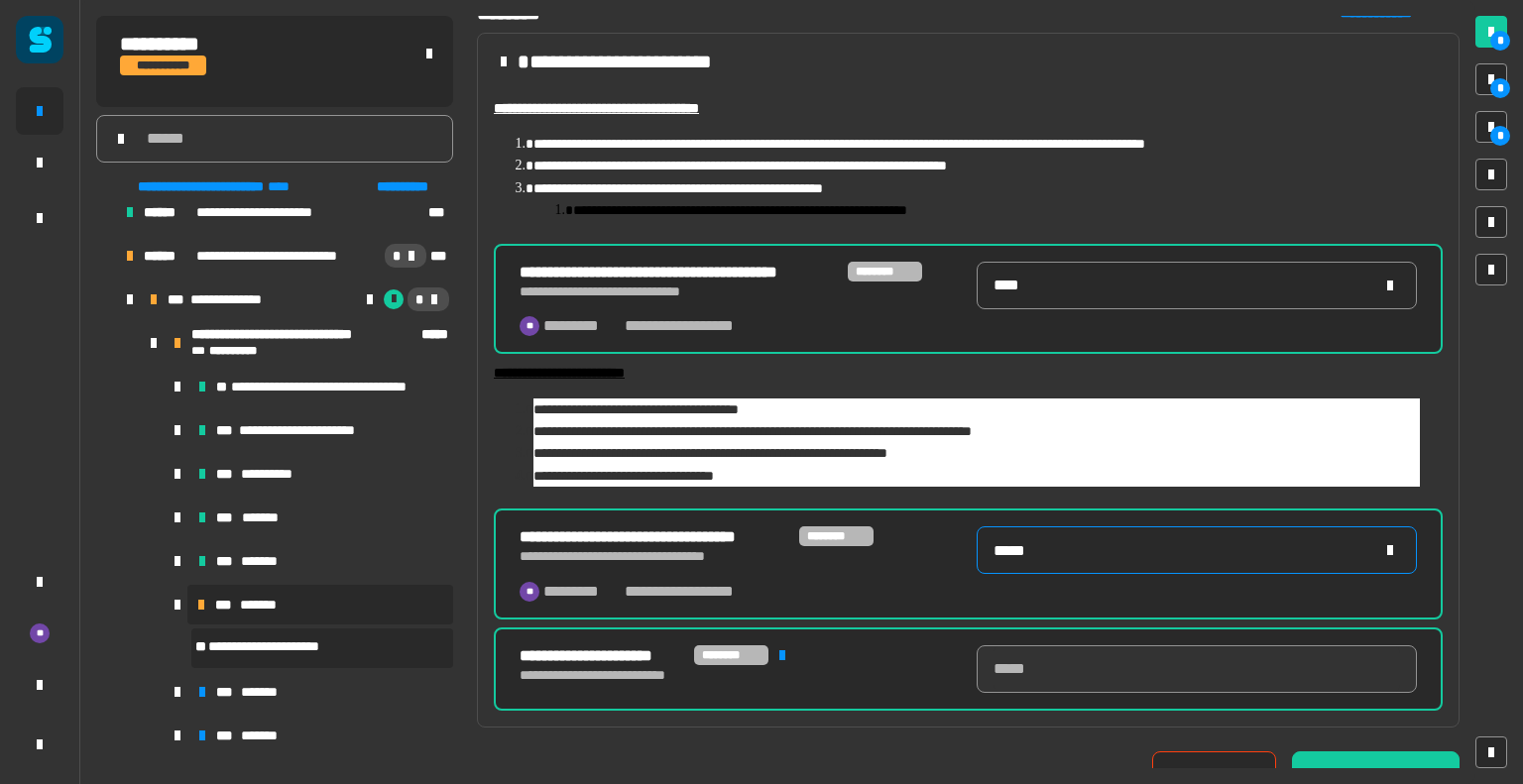 scroll, scrollTop: 198, scrollLeft: 0, axis: vertical 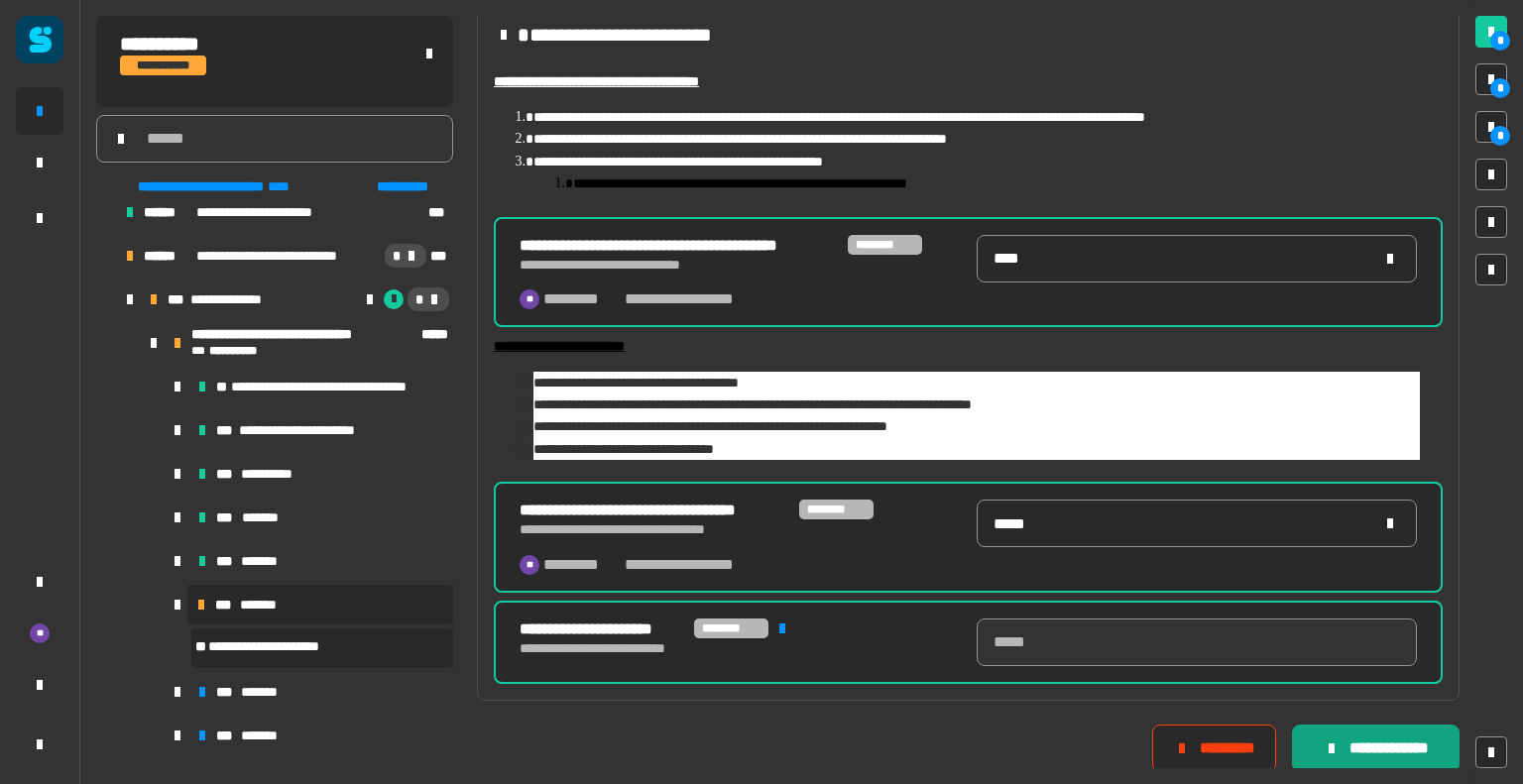 click on "**********" 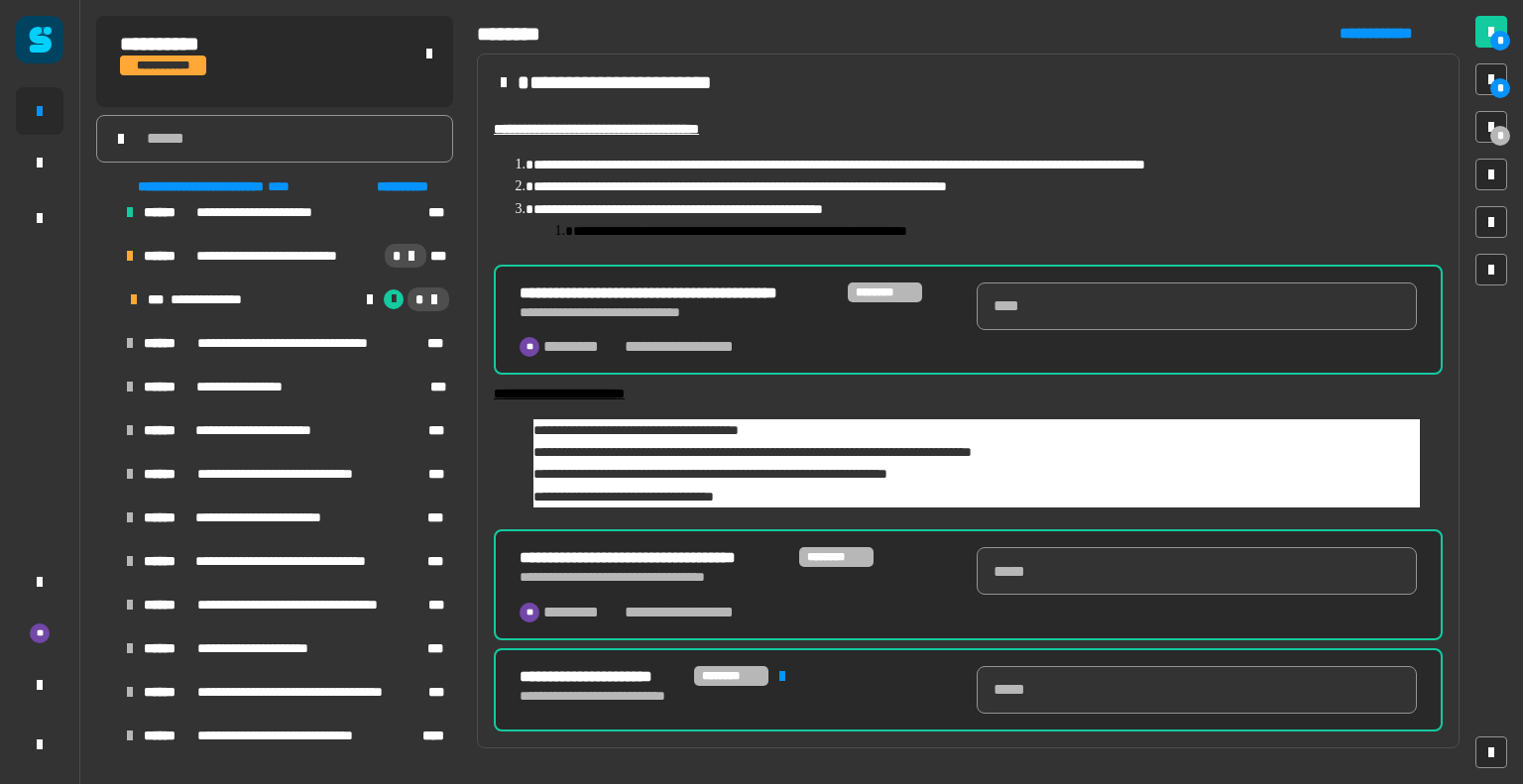 scroll, scrollTop: 0, scrollLeft: 0, axis: both 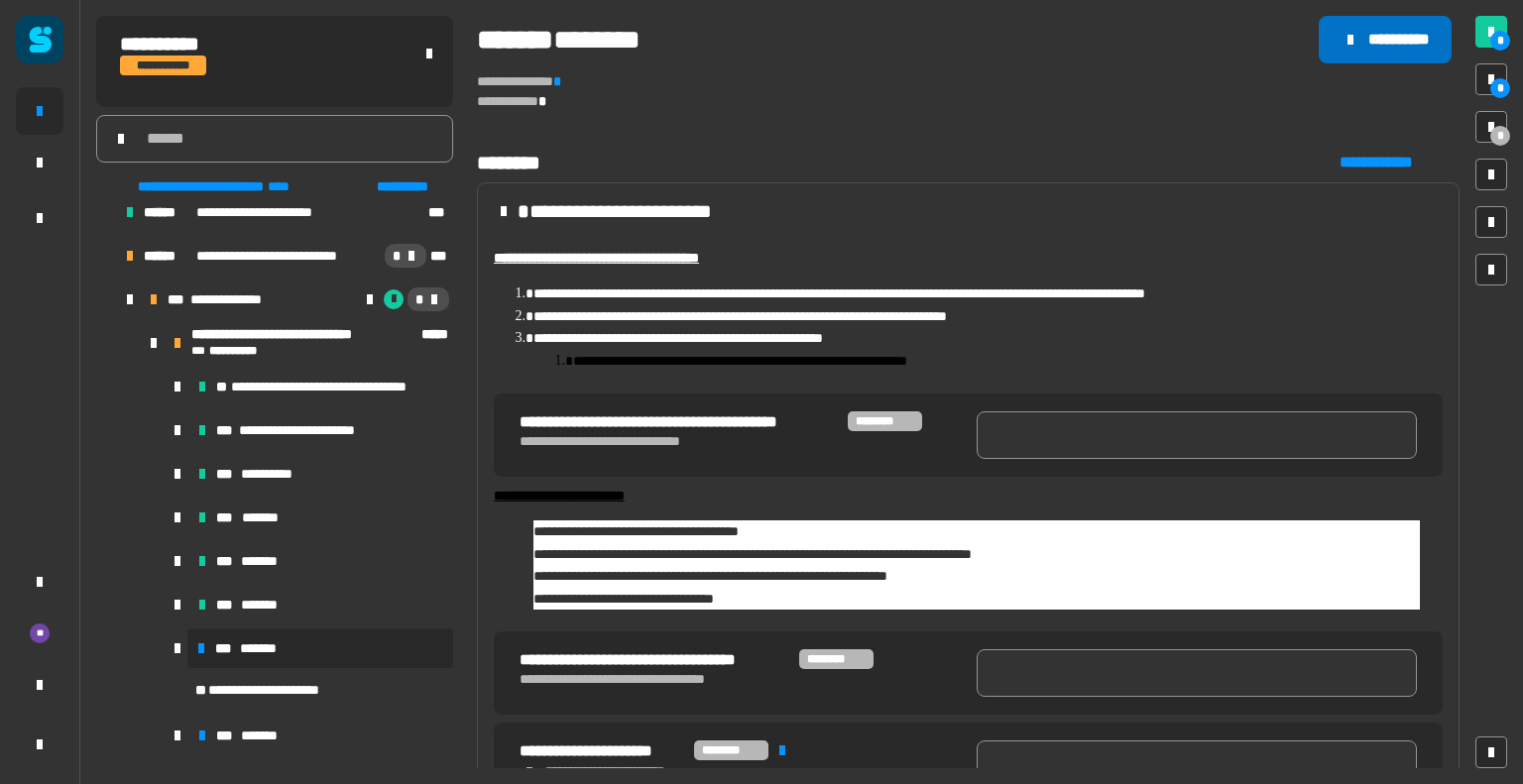 click on "**********" 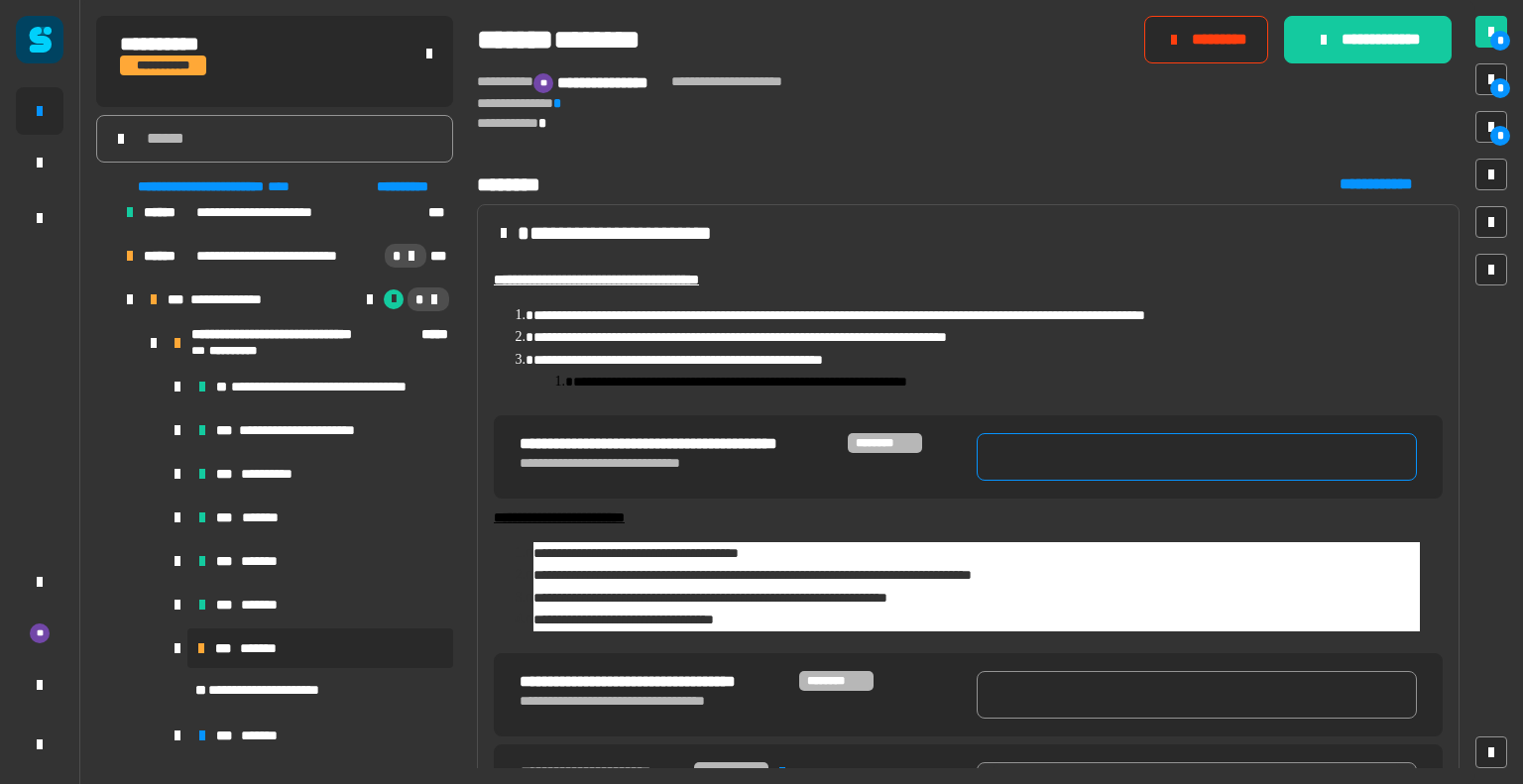 click at bounding box center [1197, 457] 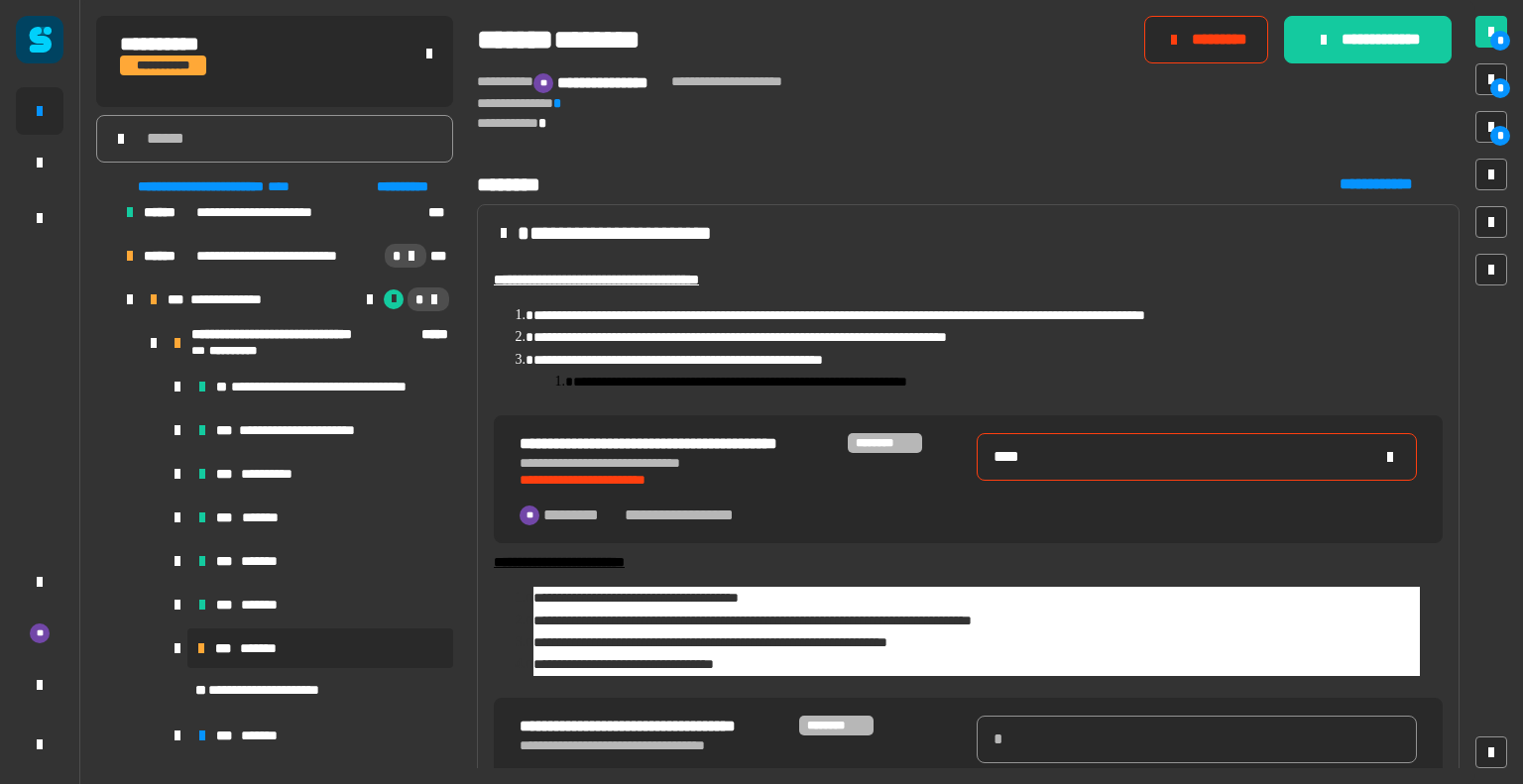 type on "****" 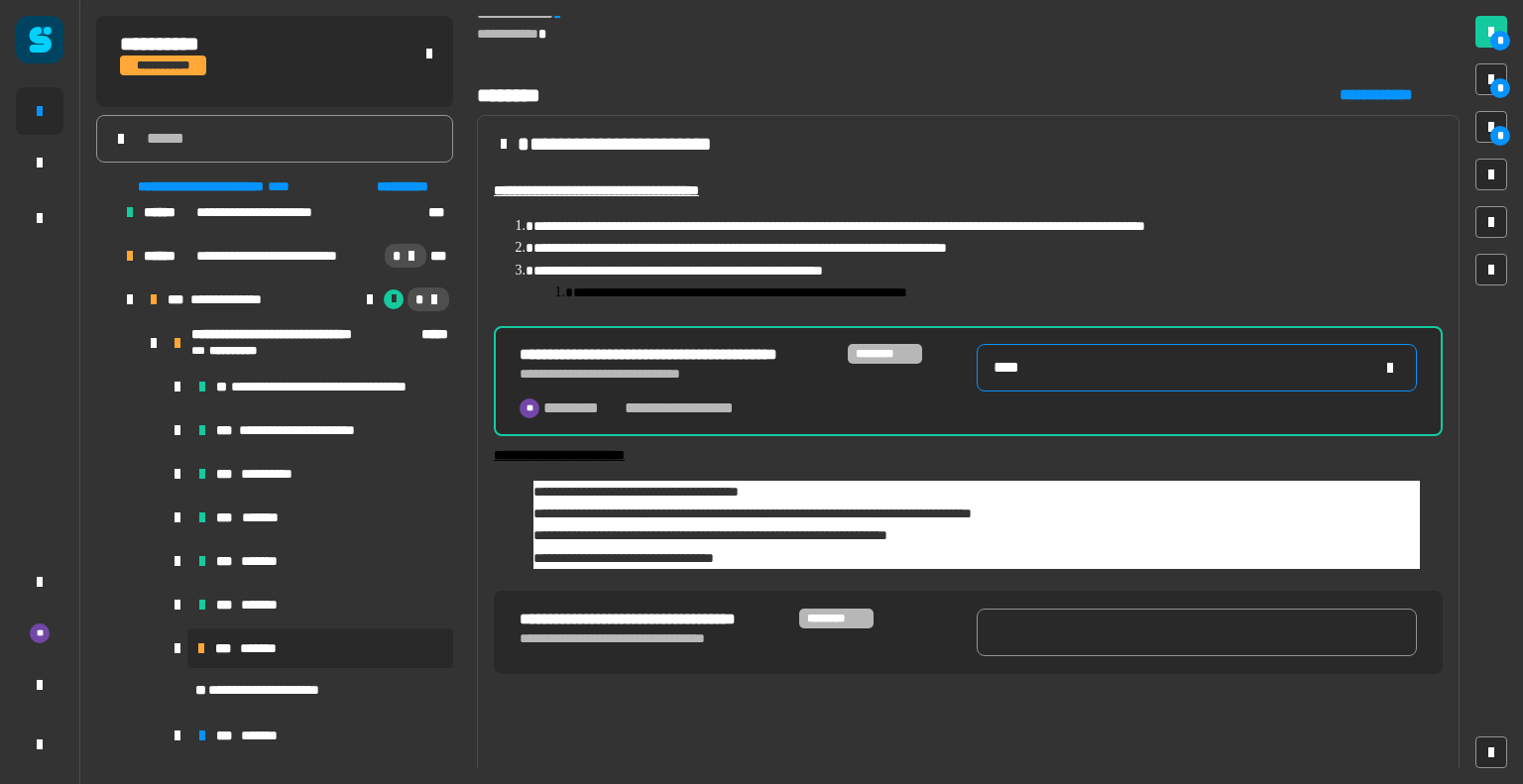 scroll, scrollTop: 171, scrollLeft: 0, axis: vertical 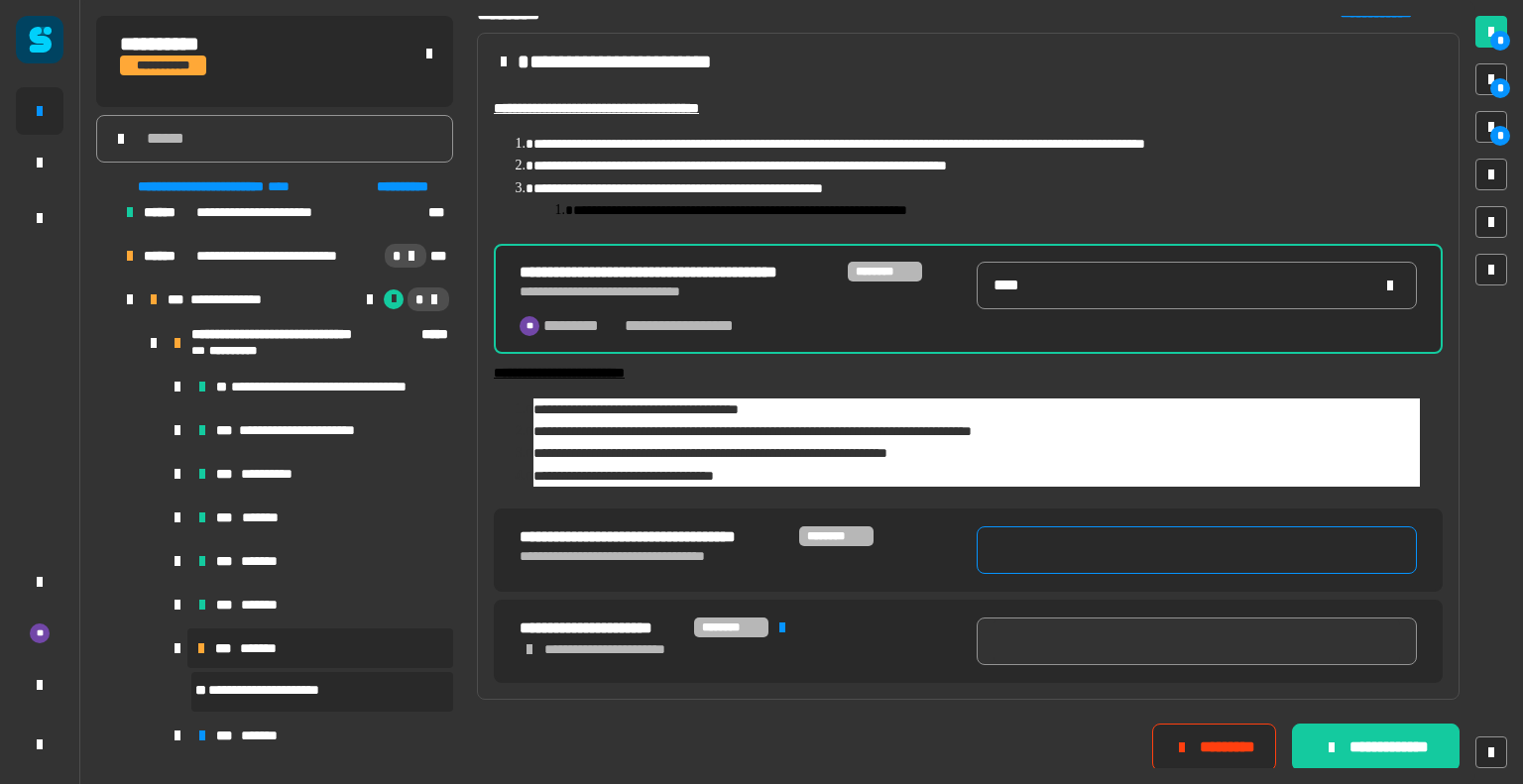 click at bounding box center [1197, 550] 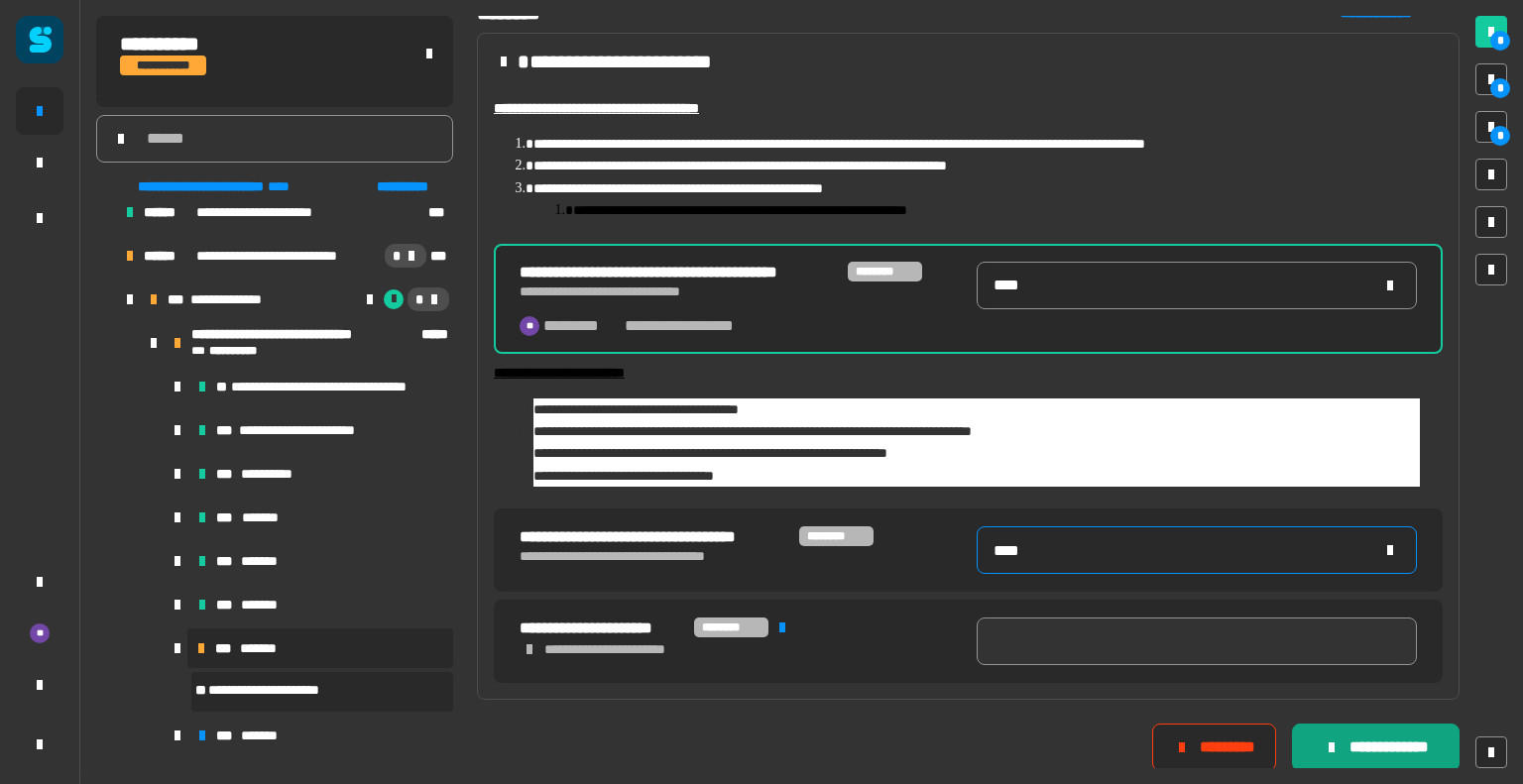 type on "****" 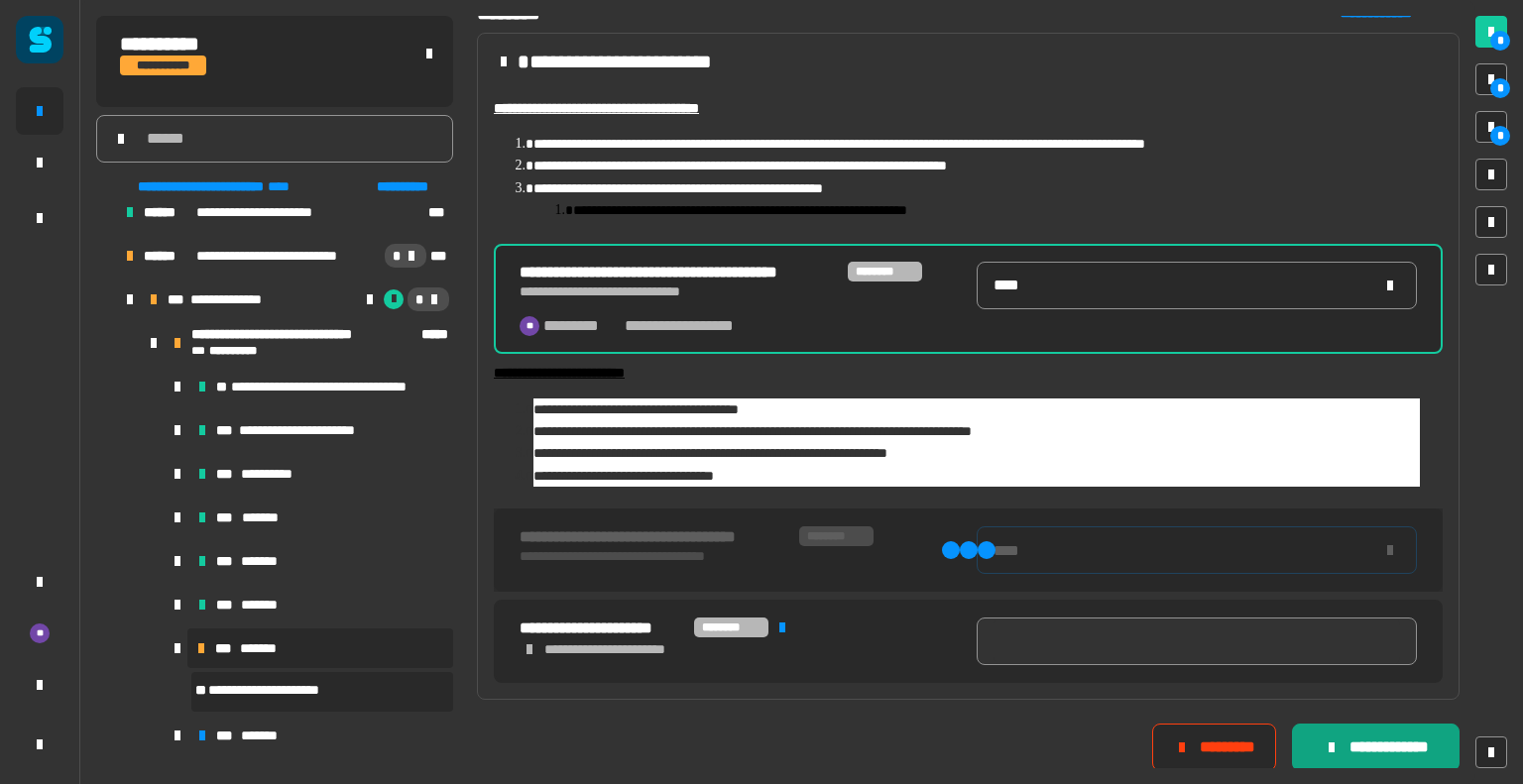 type on "****" 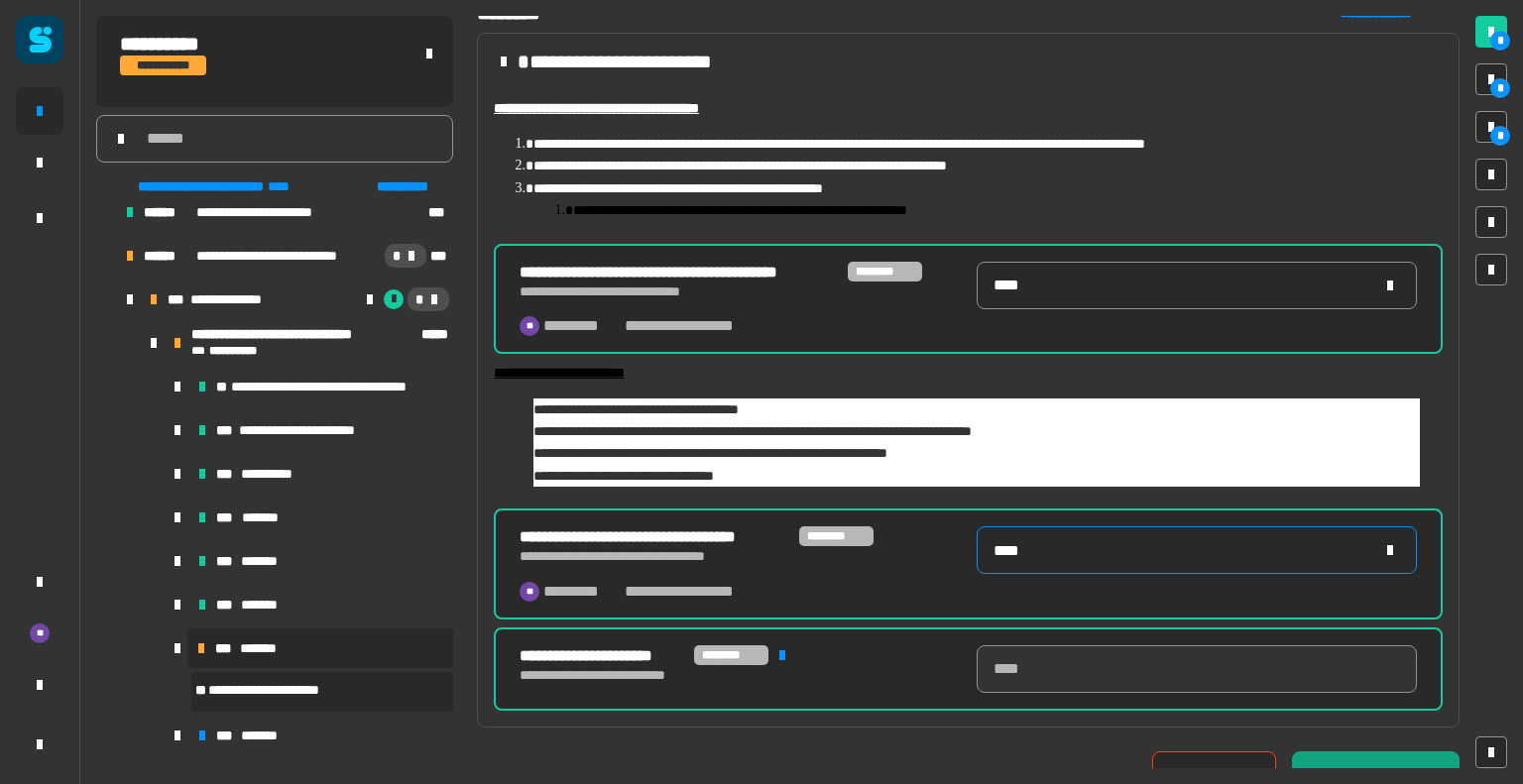 scroll, scrollTop: 198, scrollLeft: 0, axis: vertical 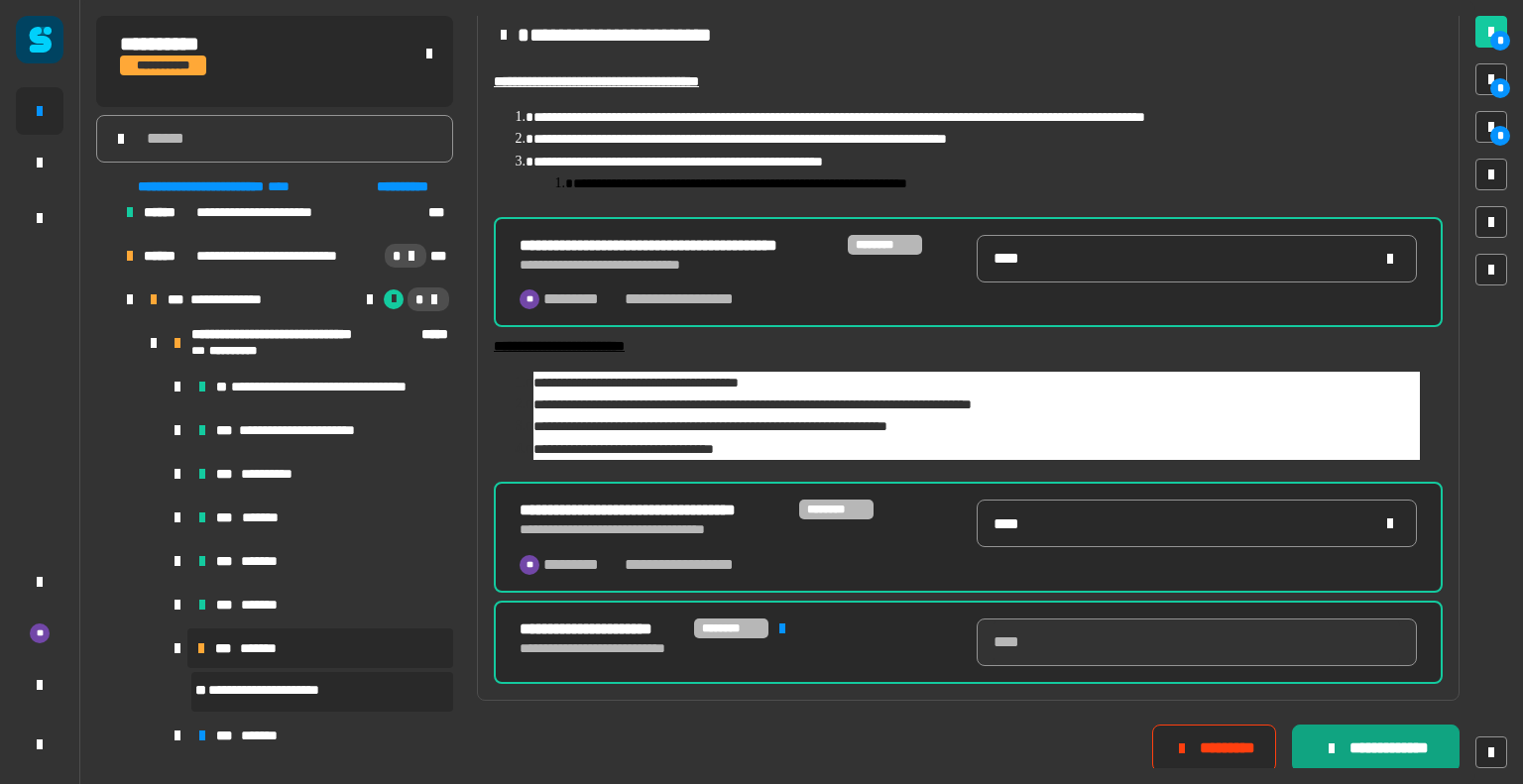 click on "**********" 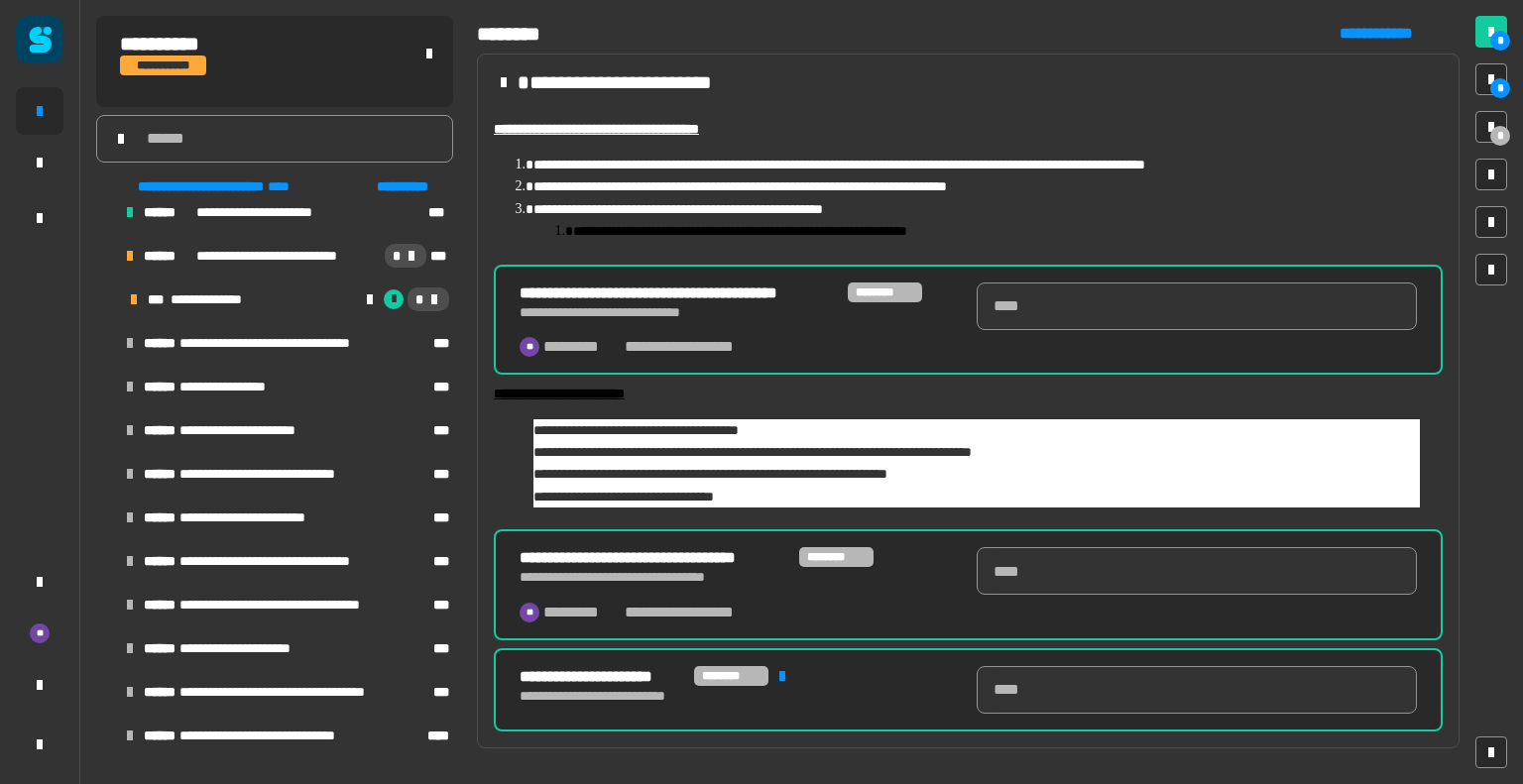 type on "****" 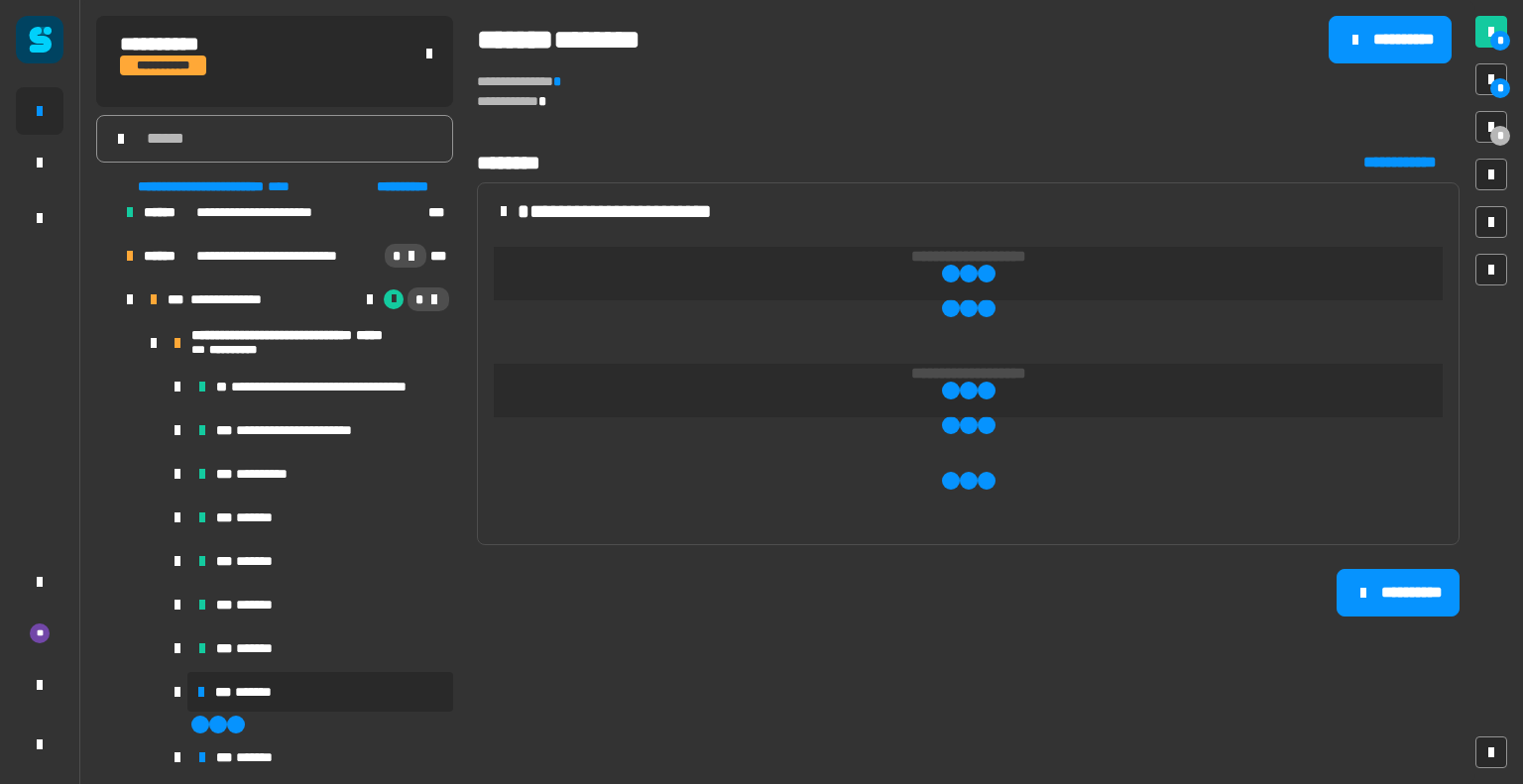 scroll, scrollTop: 0, scrollLeft: 0, axis: both 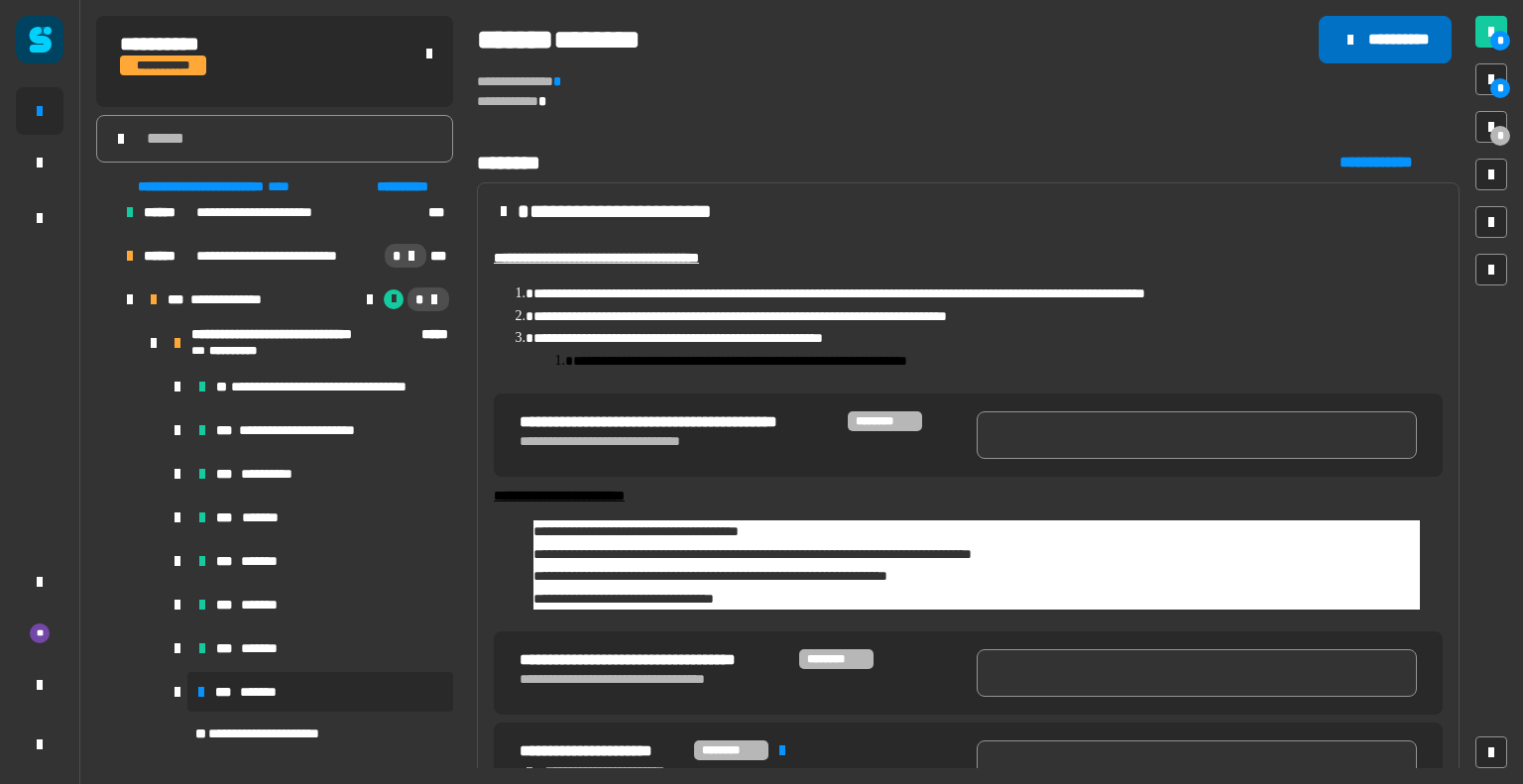 click on "**********" 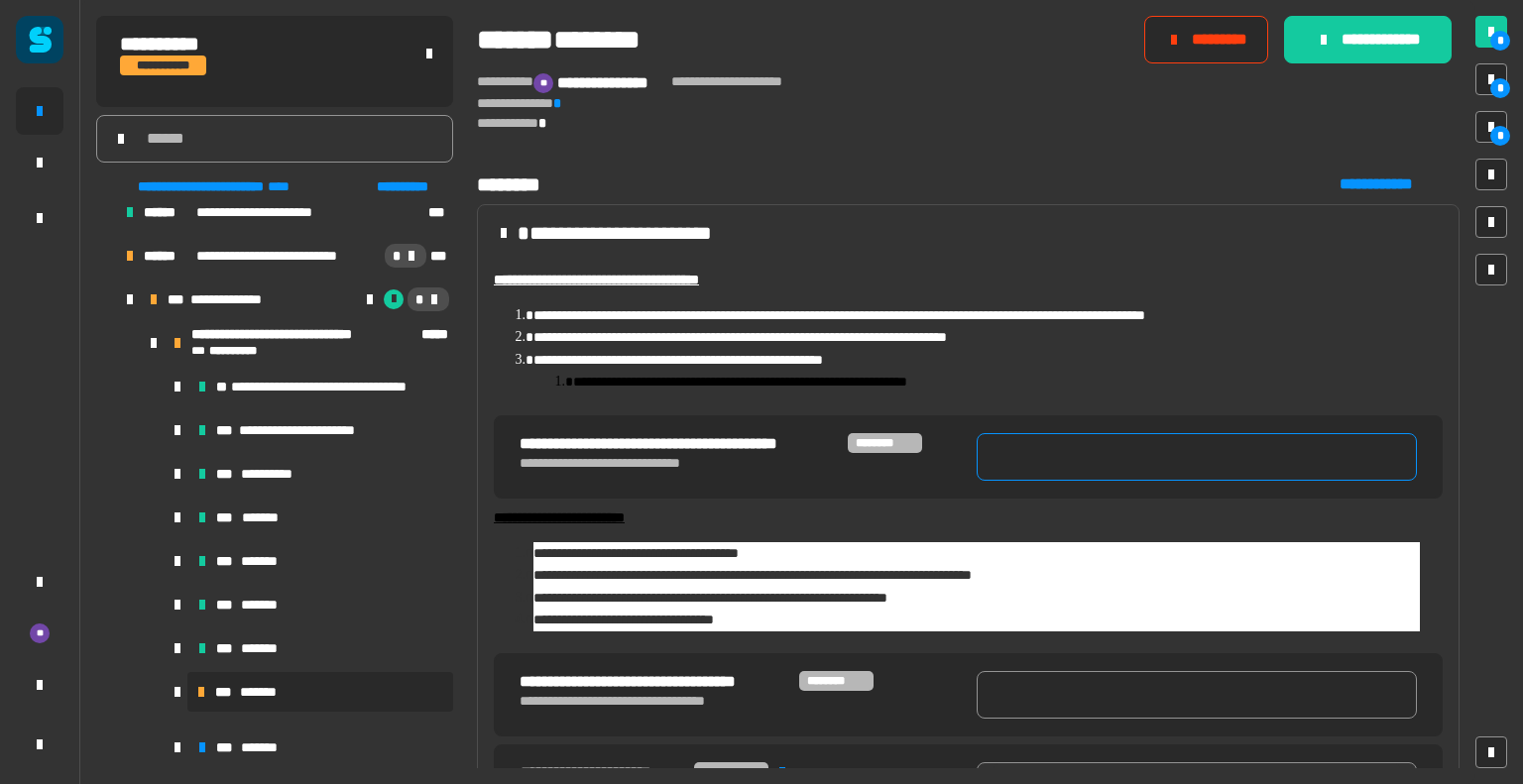 click at bounding box center (1197, 457) 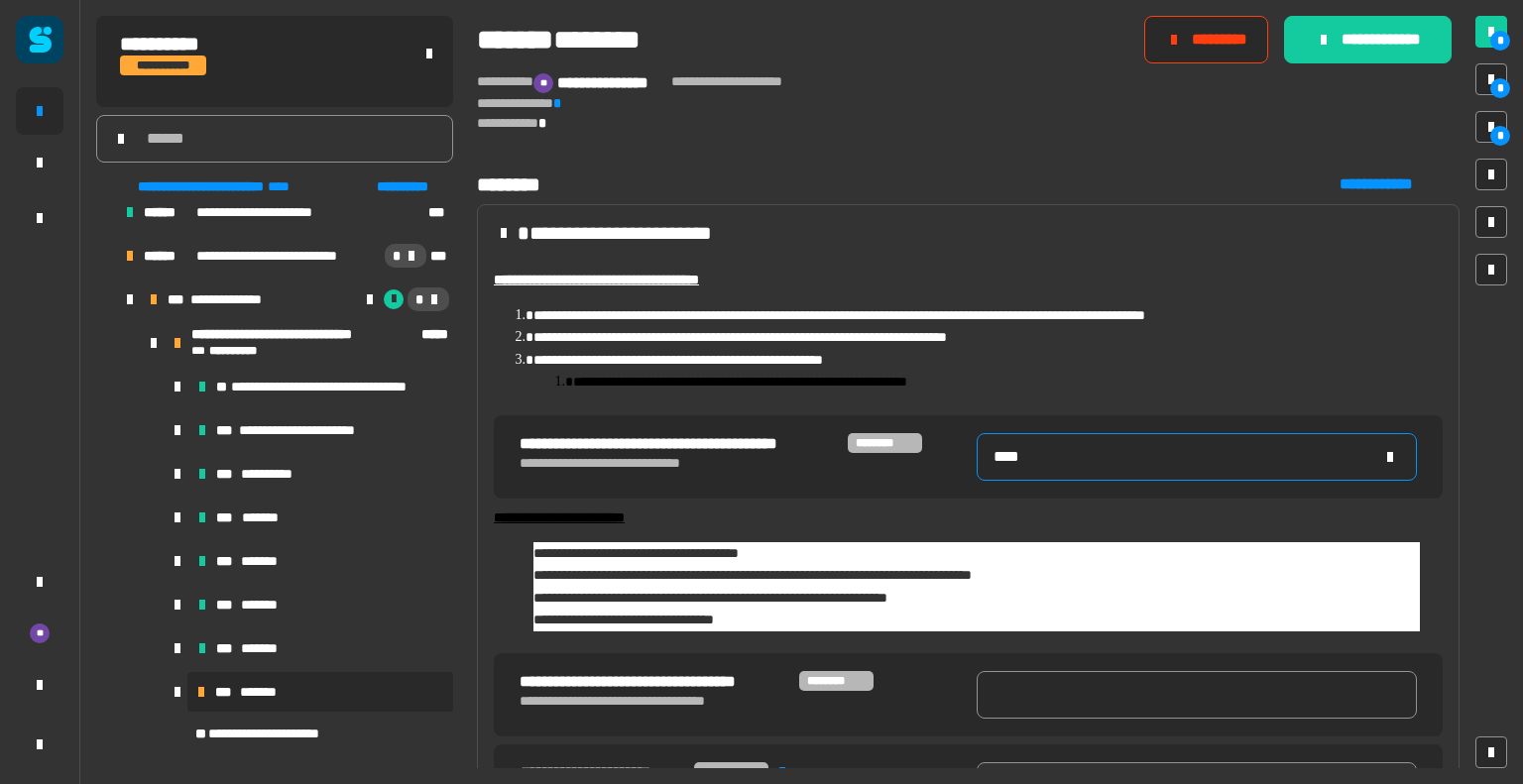 type on "****" 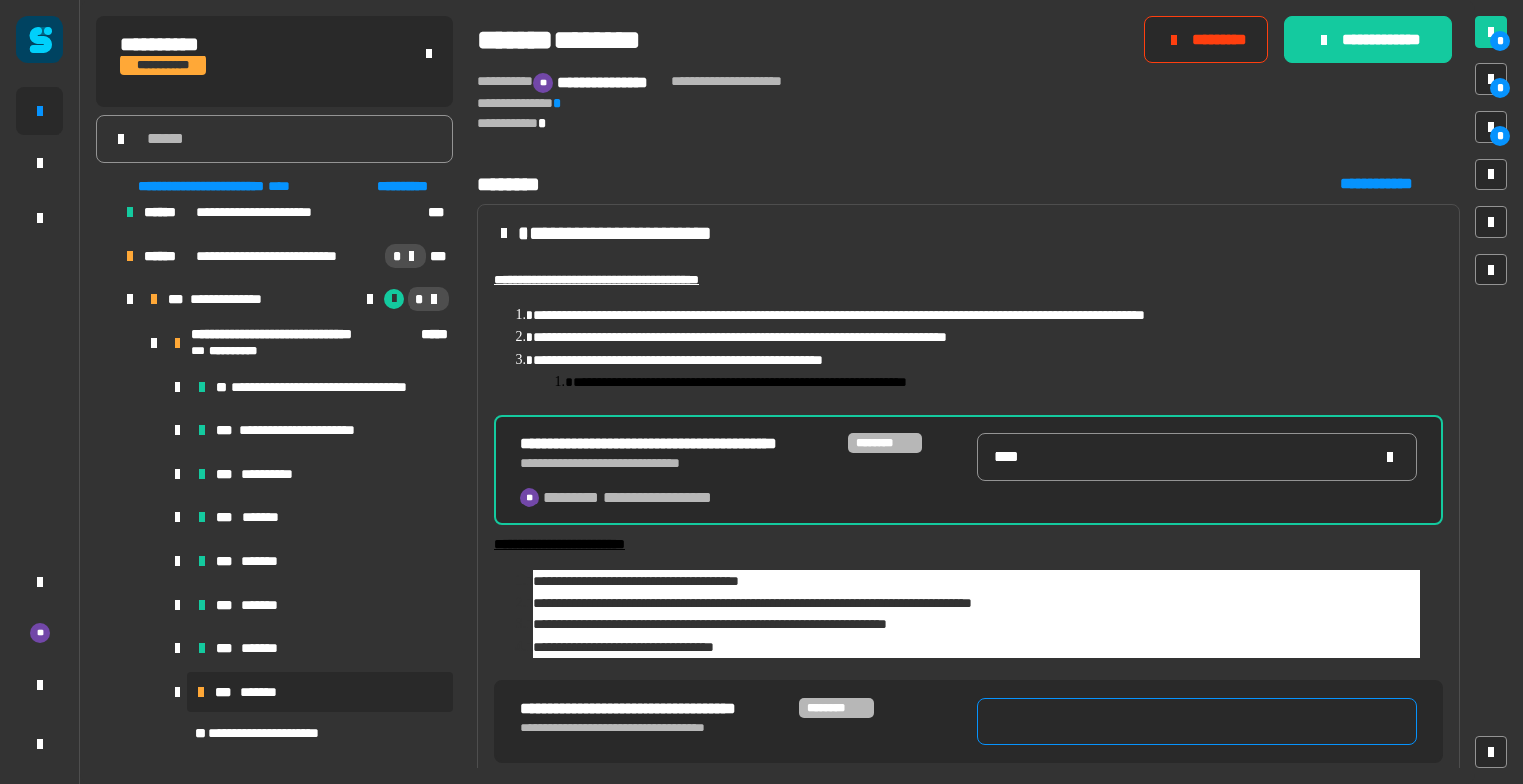 click at bounding box center [1197, 722] 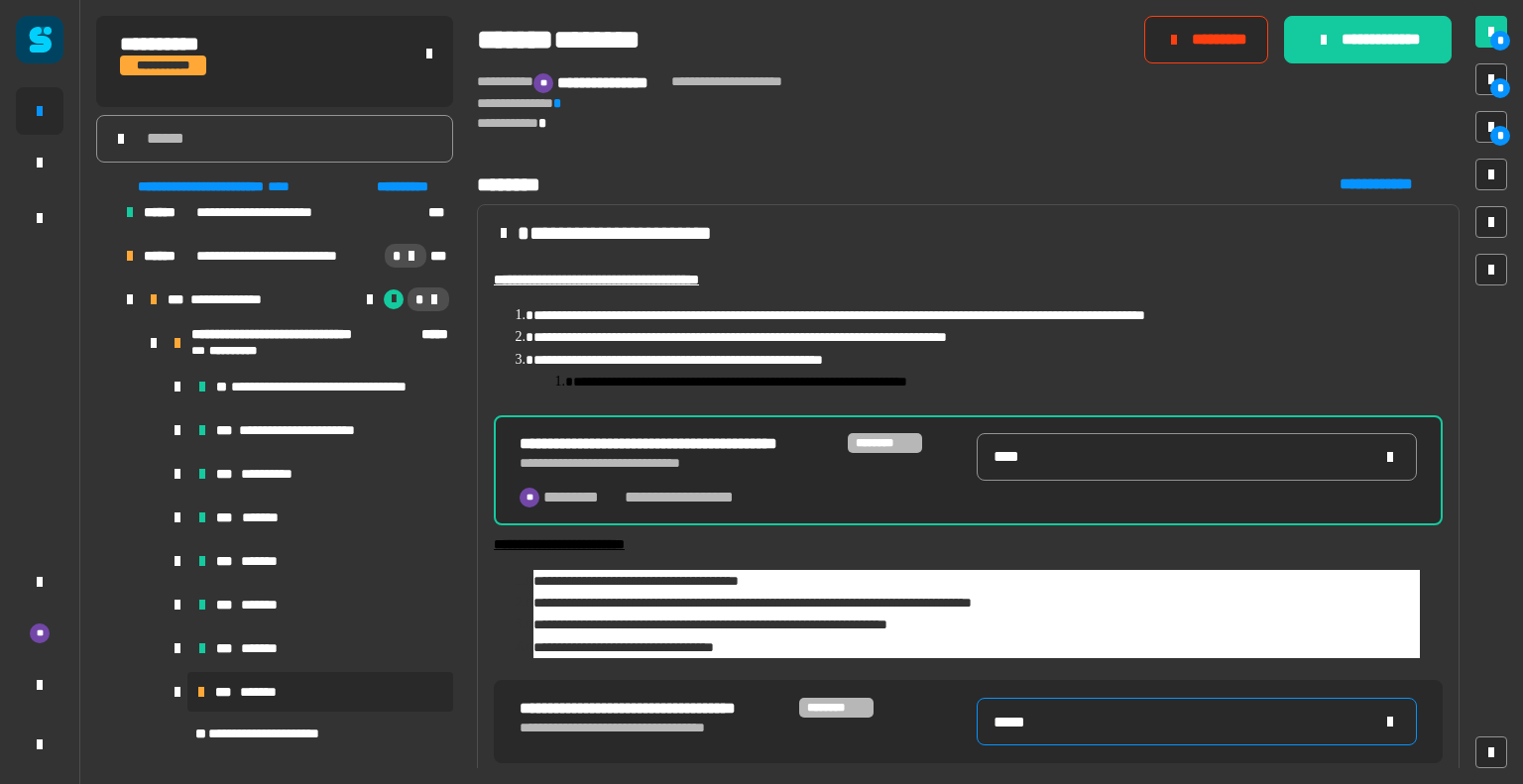 type on "*****" 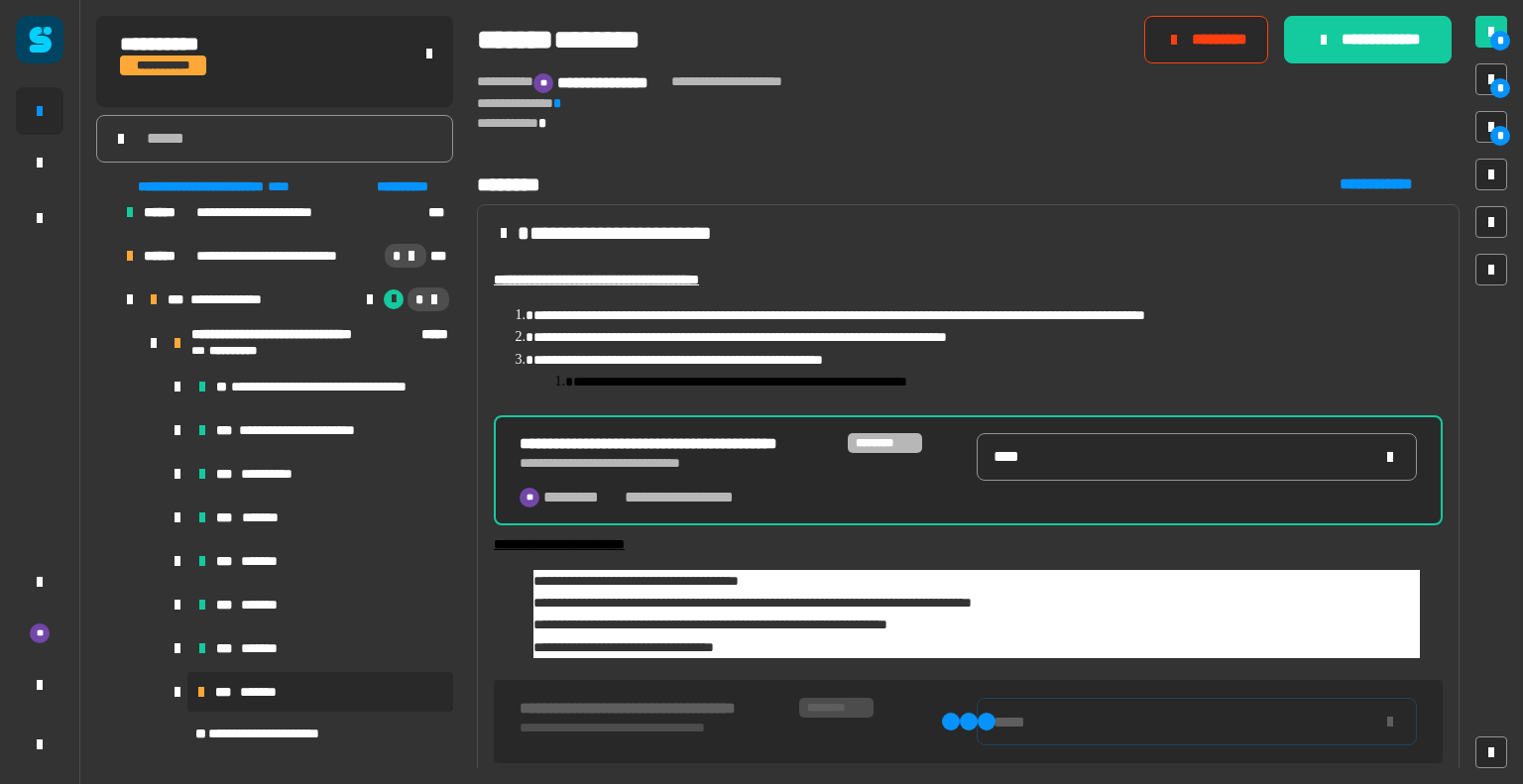 type on "****" 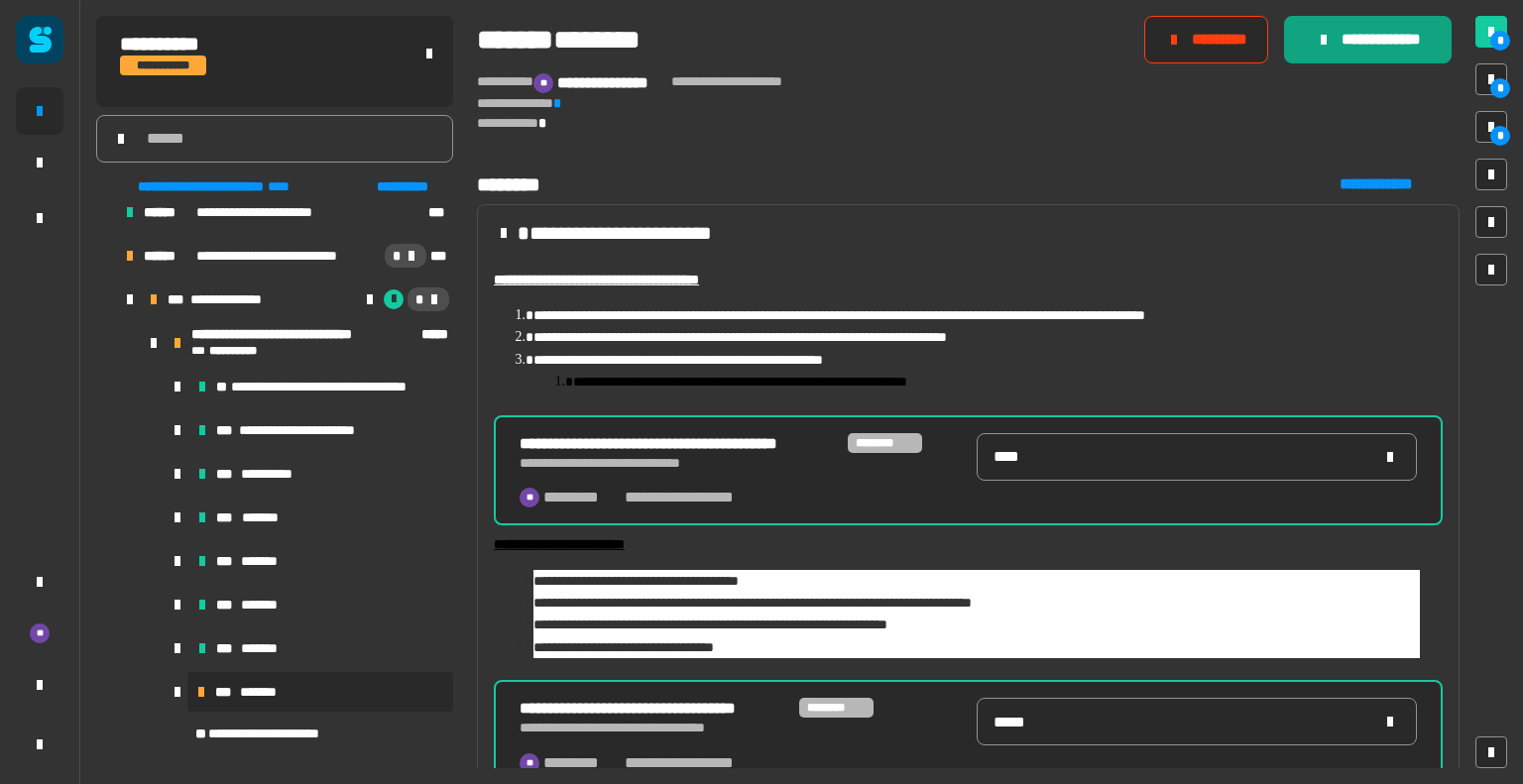 click on "**********" 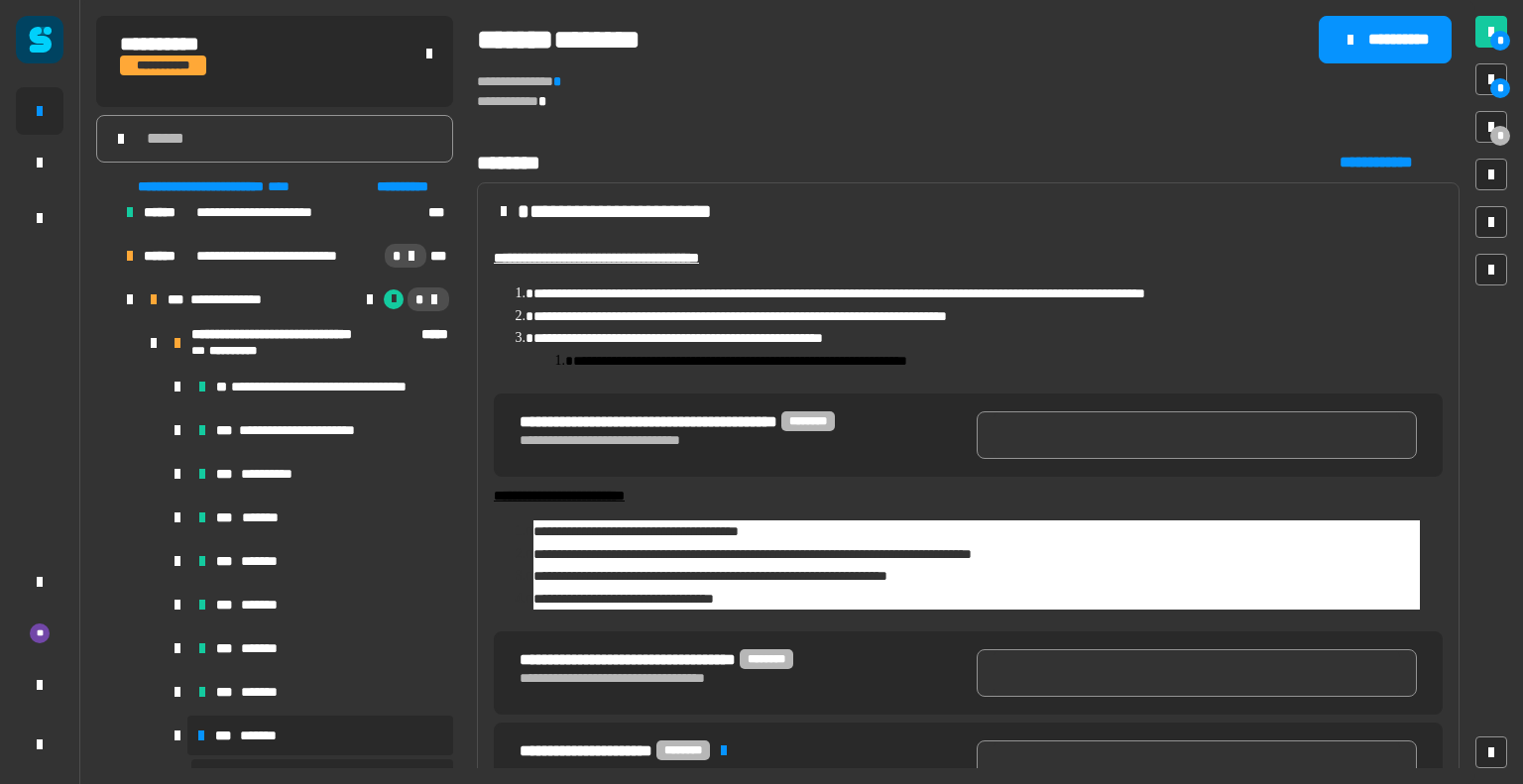 type 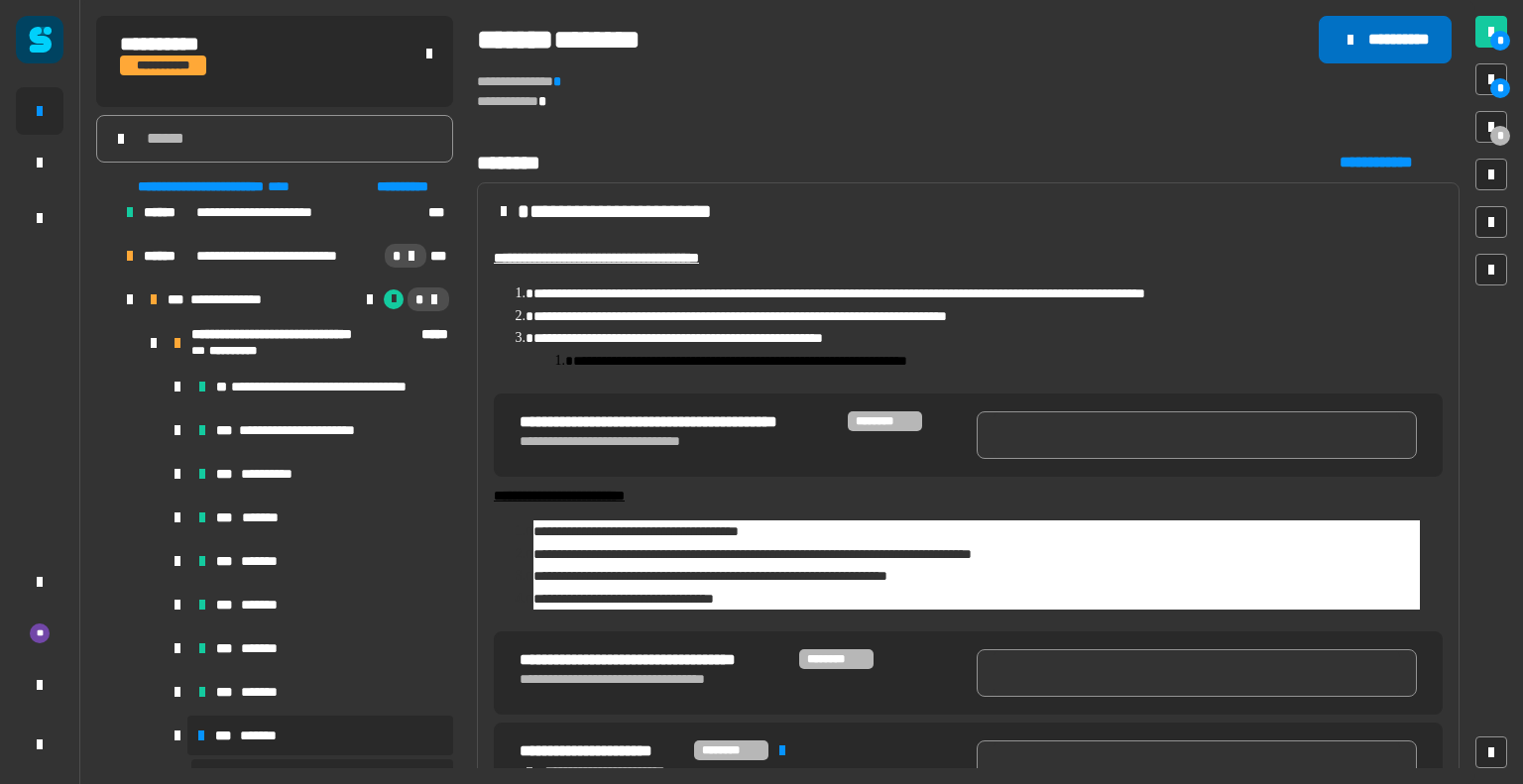 click on "**********" 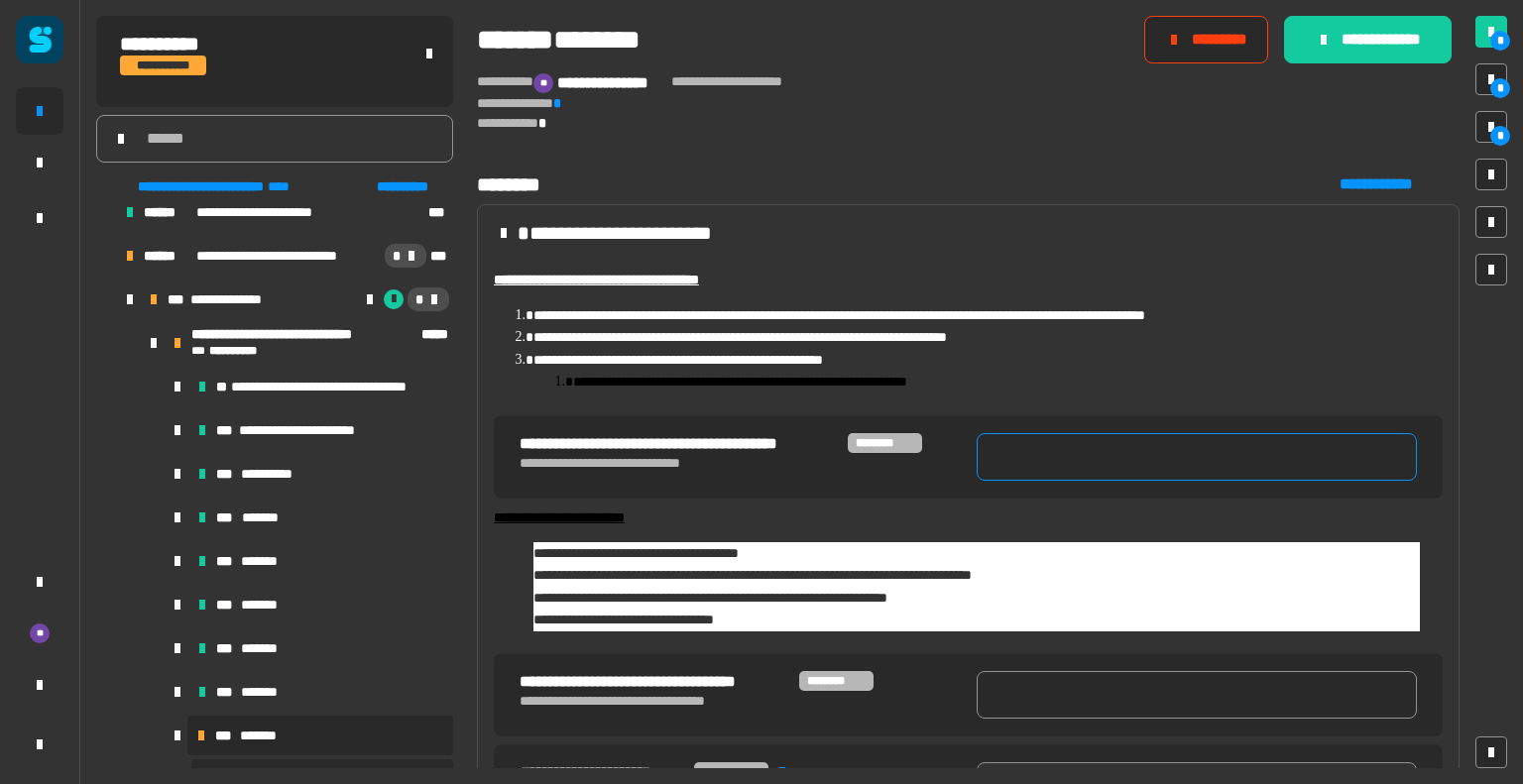 click at bounding box center [1197, 457] 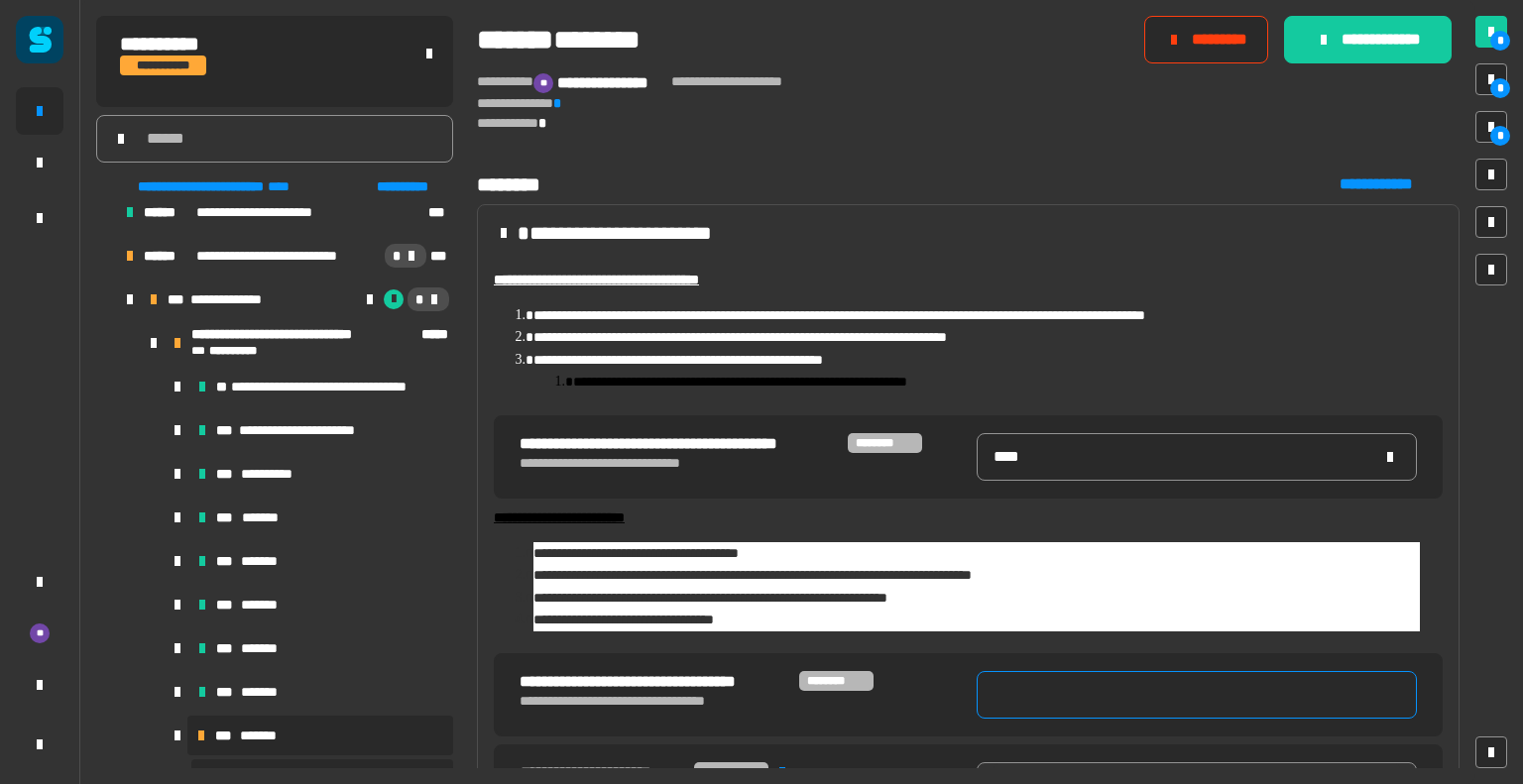 click at bounding box center [1197, 695] 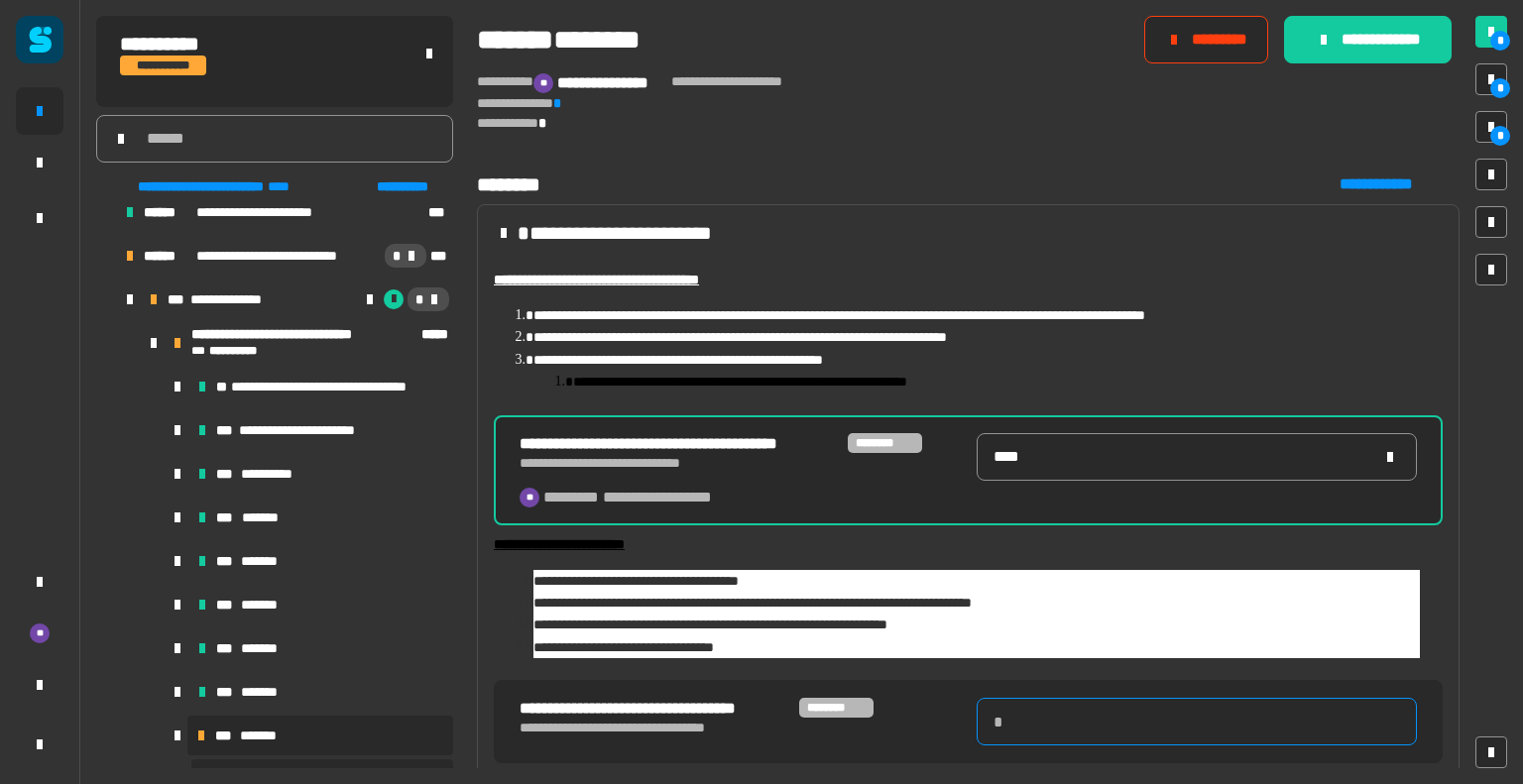type on "****" 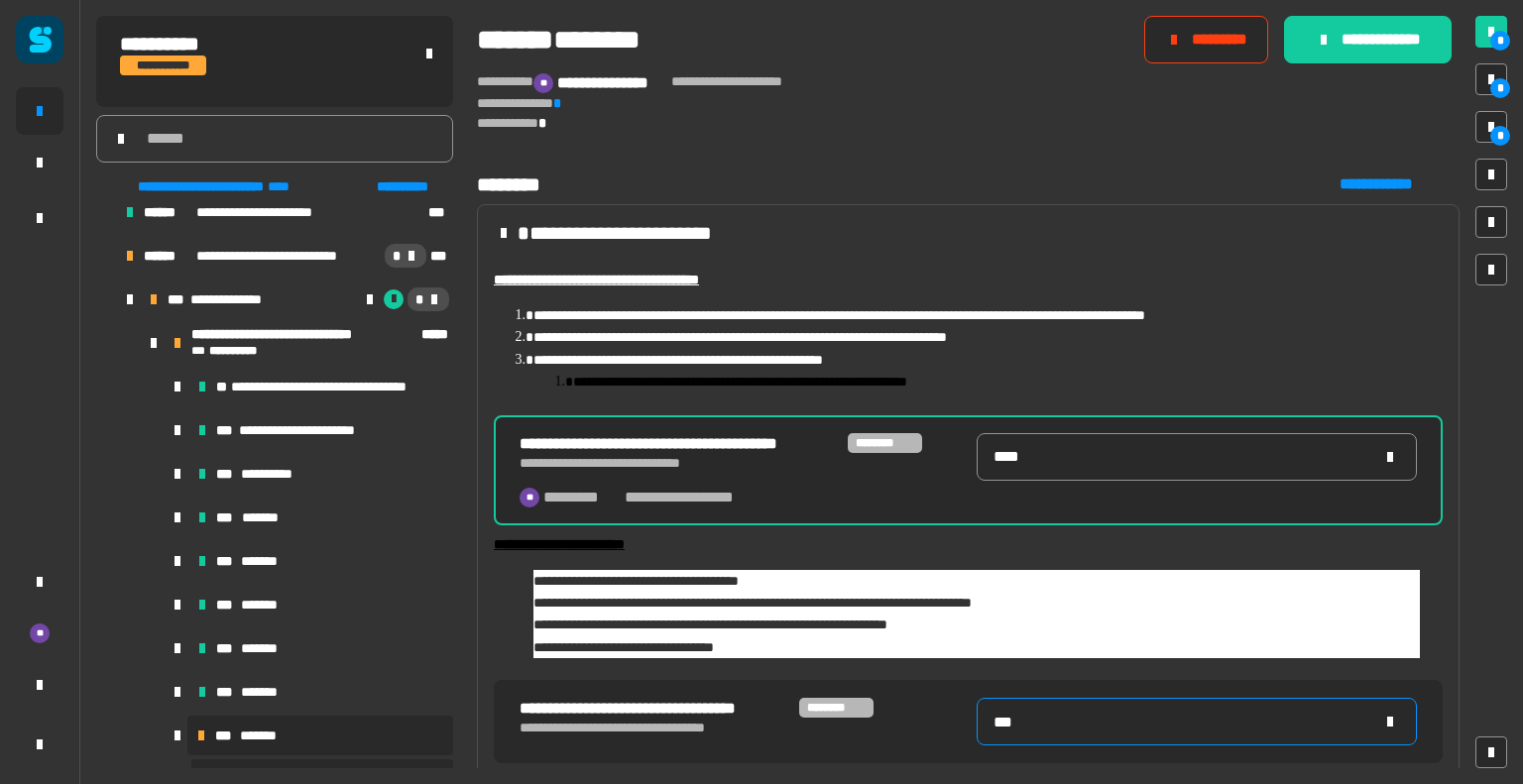 type on "*****" 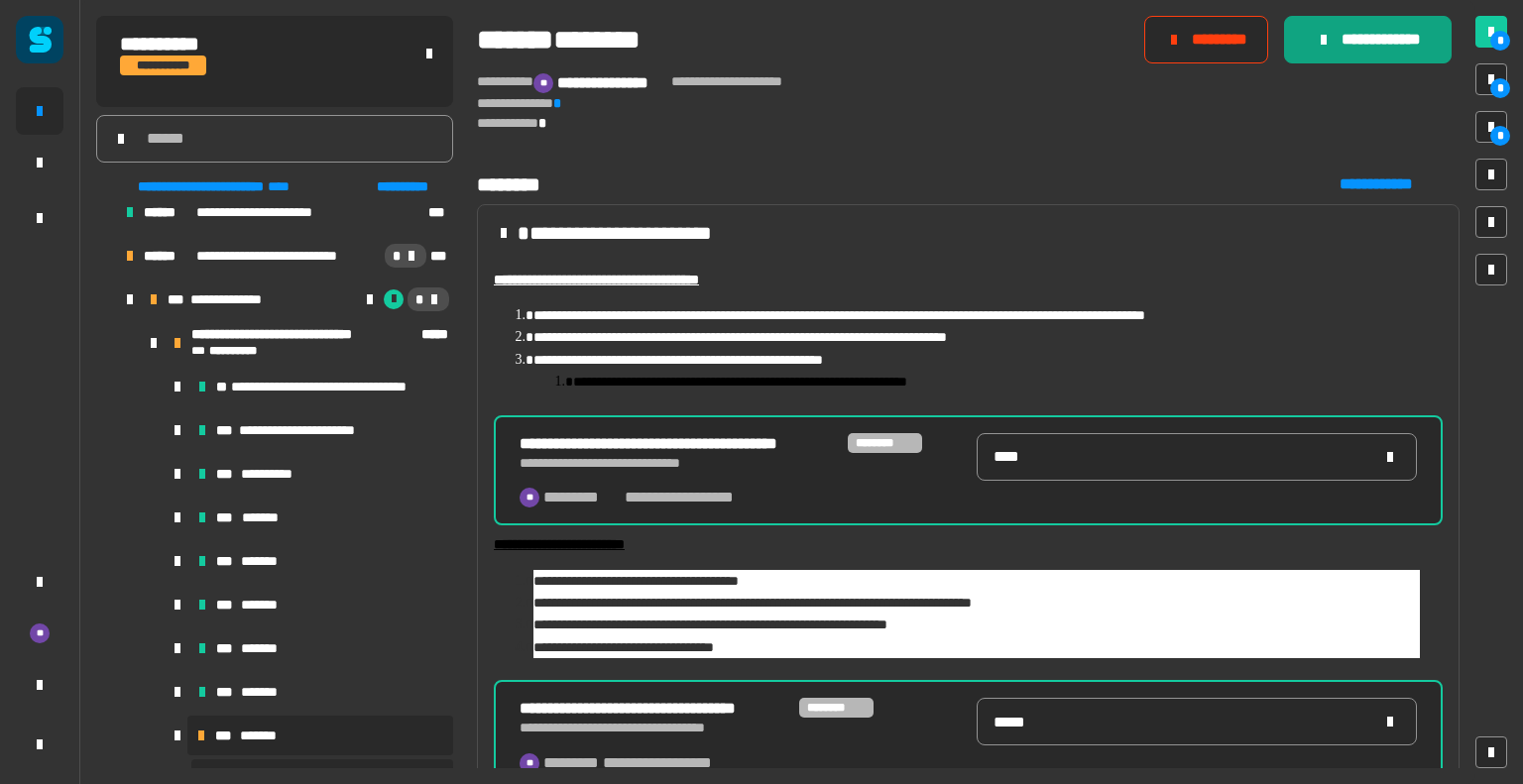 click on "**********" 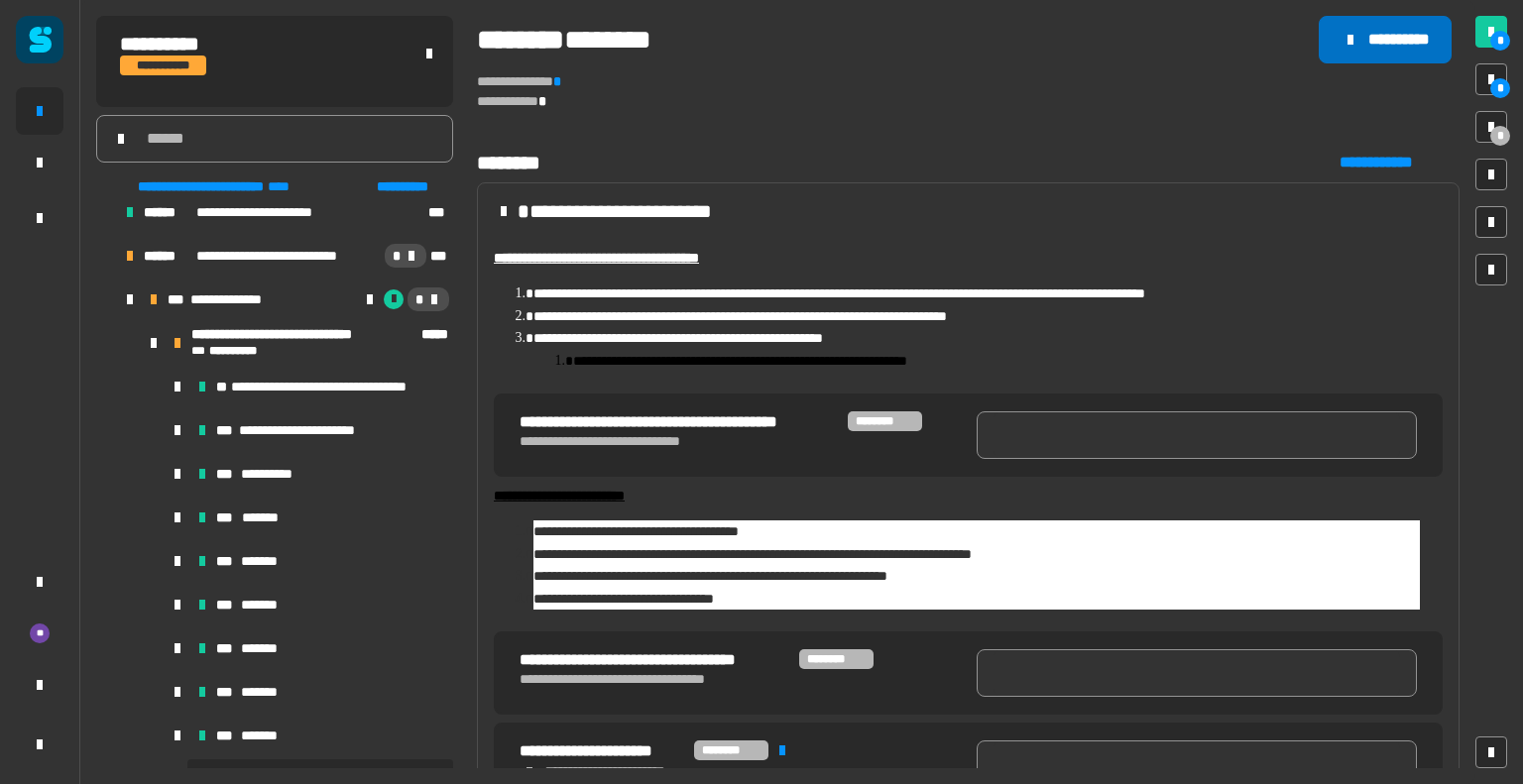 click on "**********" 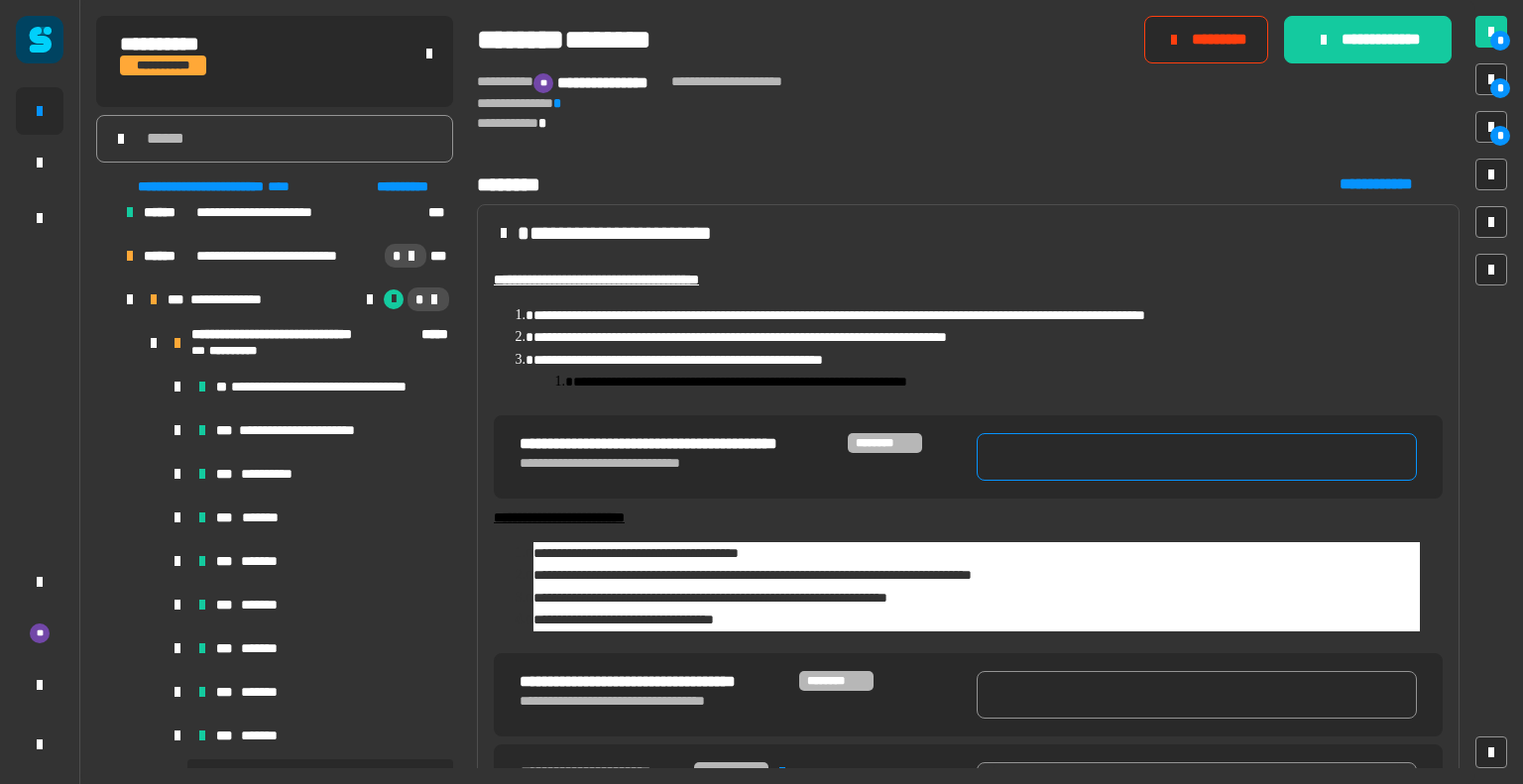 click at bounding box center [1197, 457] 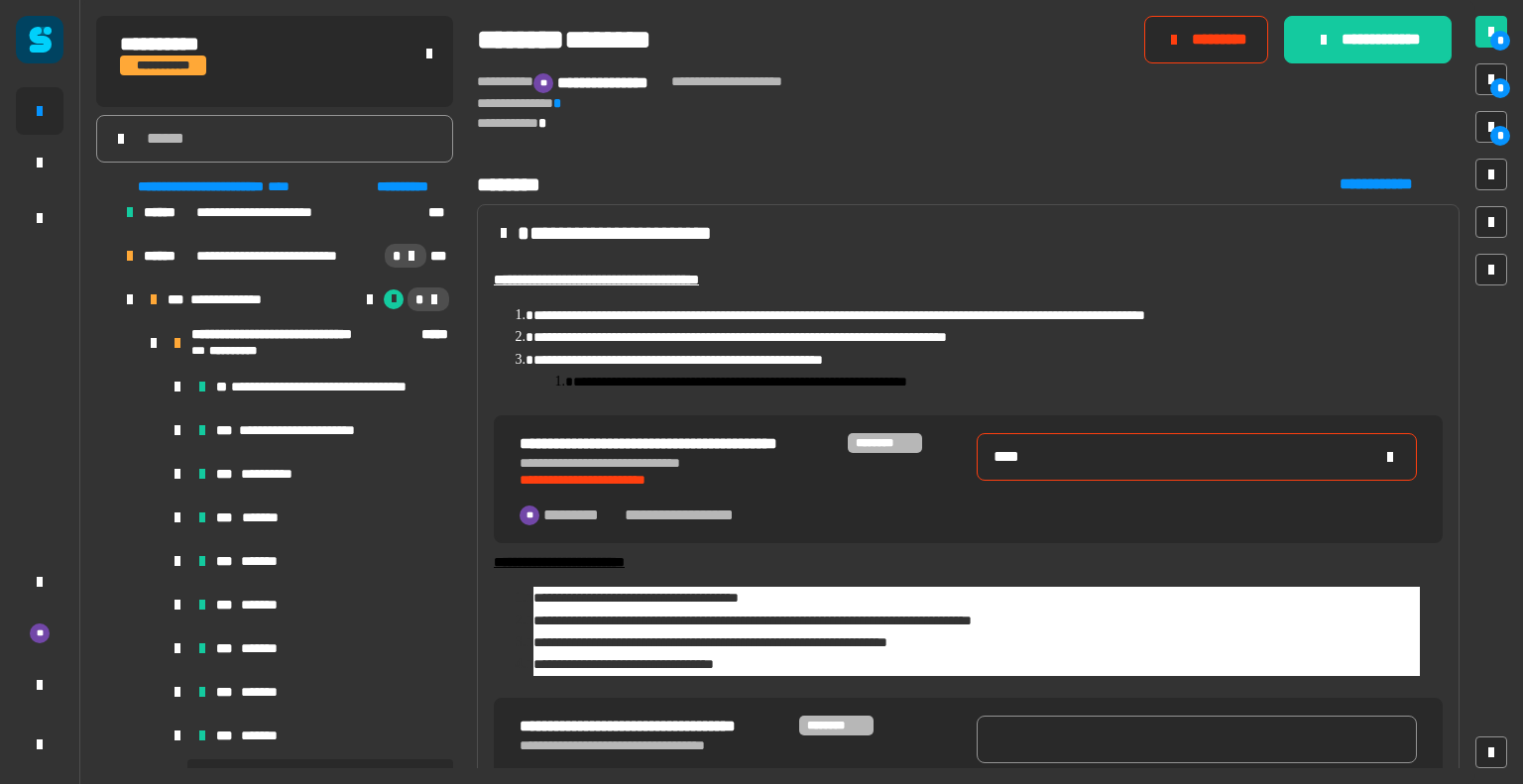 type on "****" 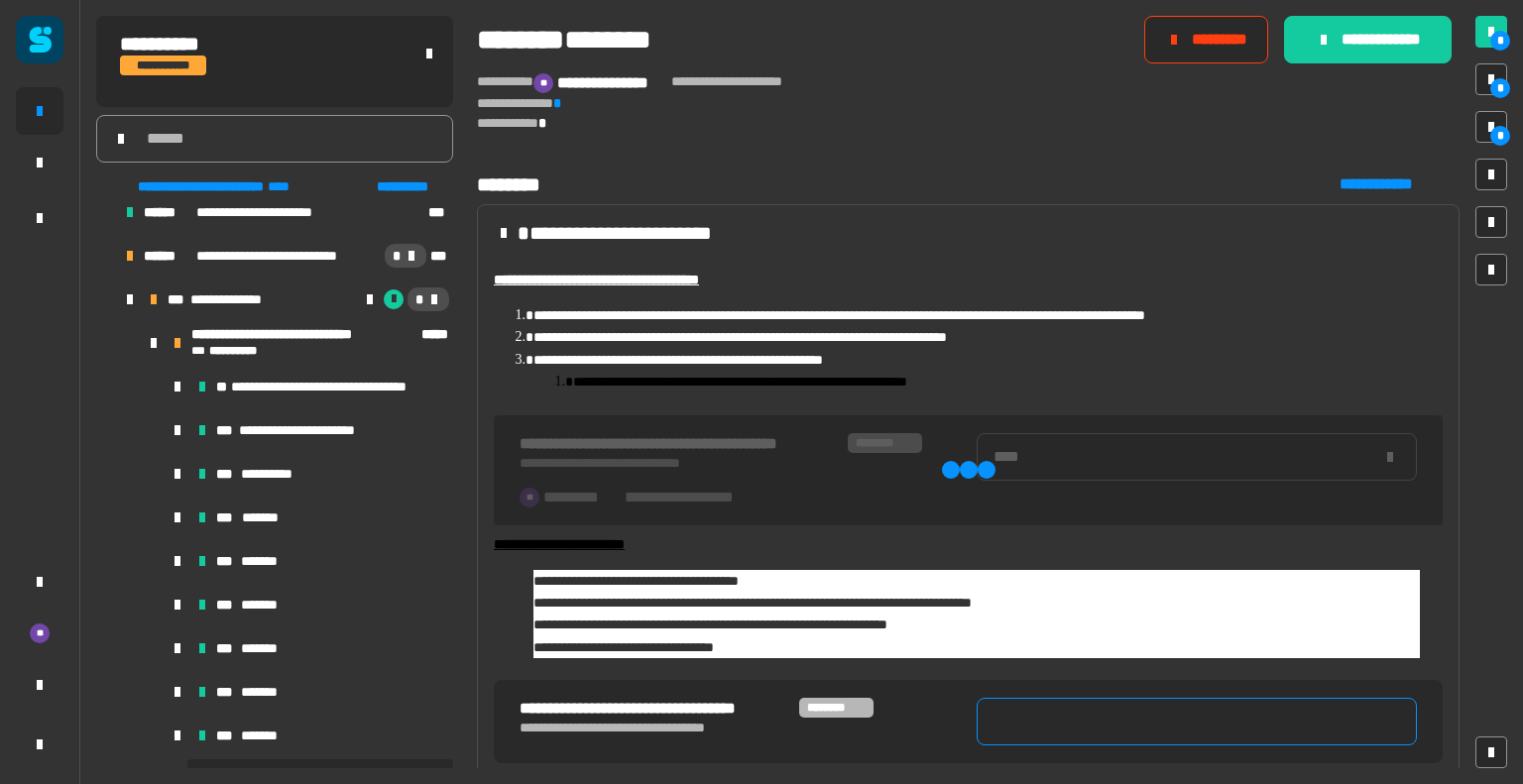 click at bounding box center (1197, 722) 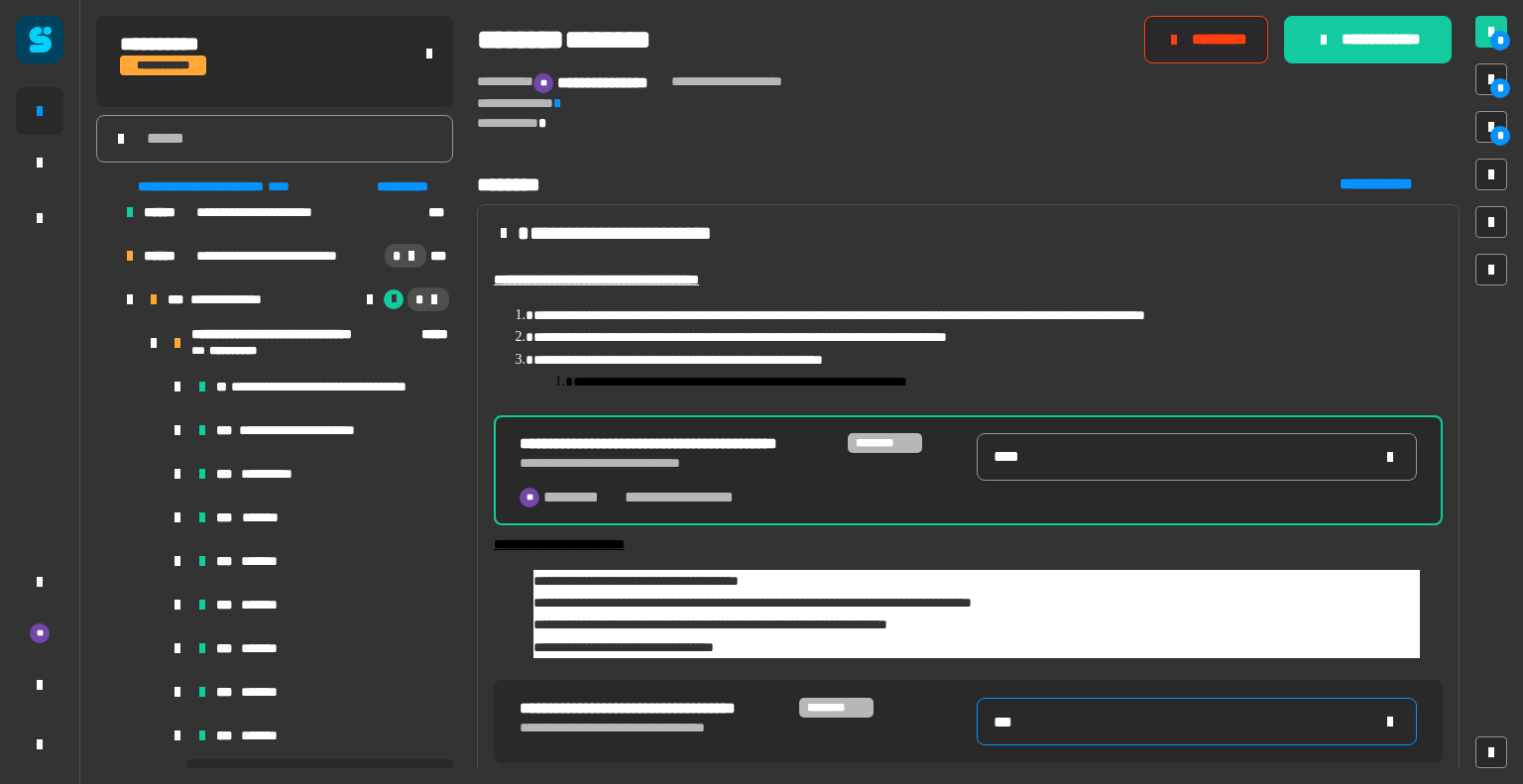 type on "*****" 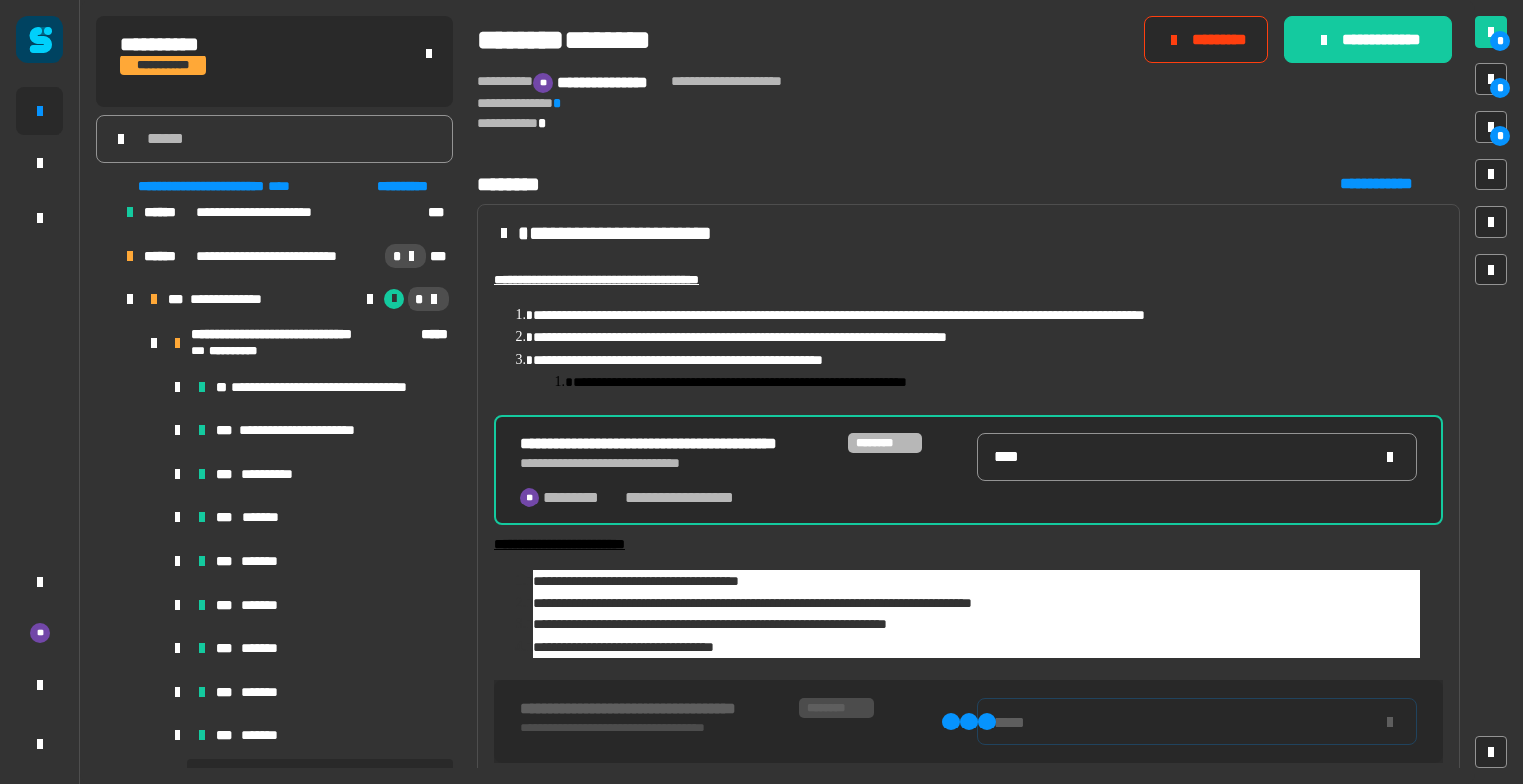 type on "****" 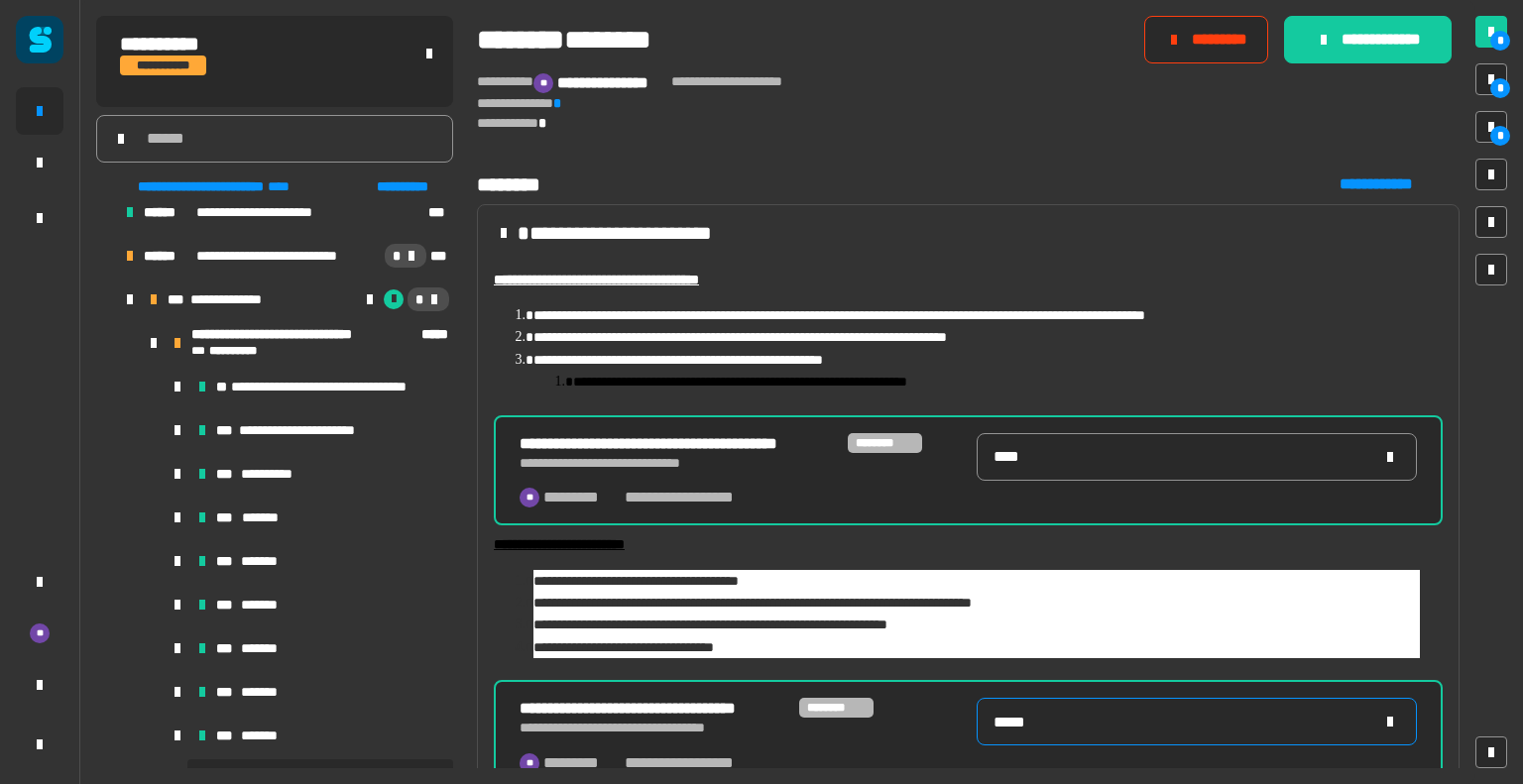 type on "*****" 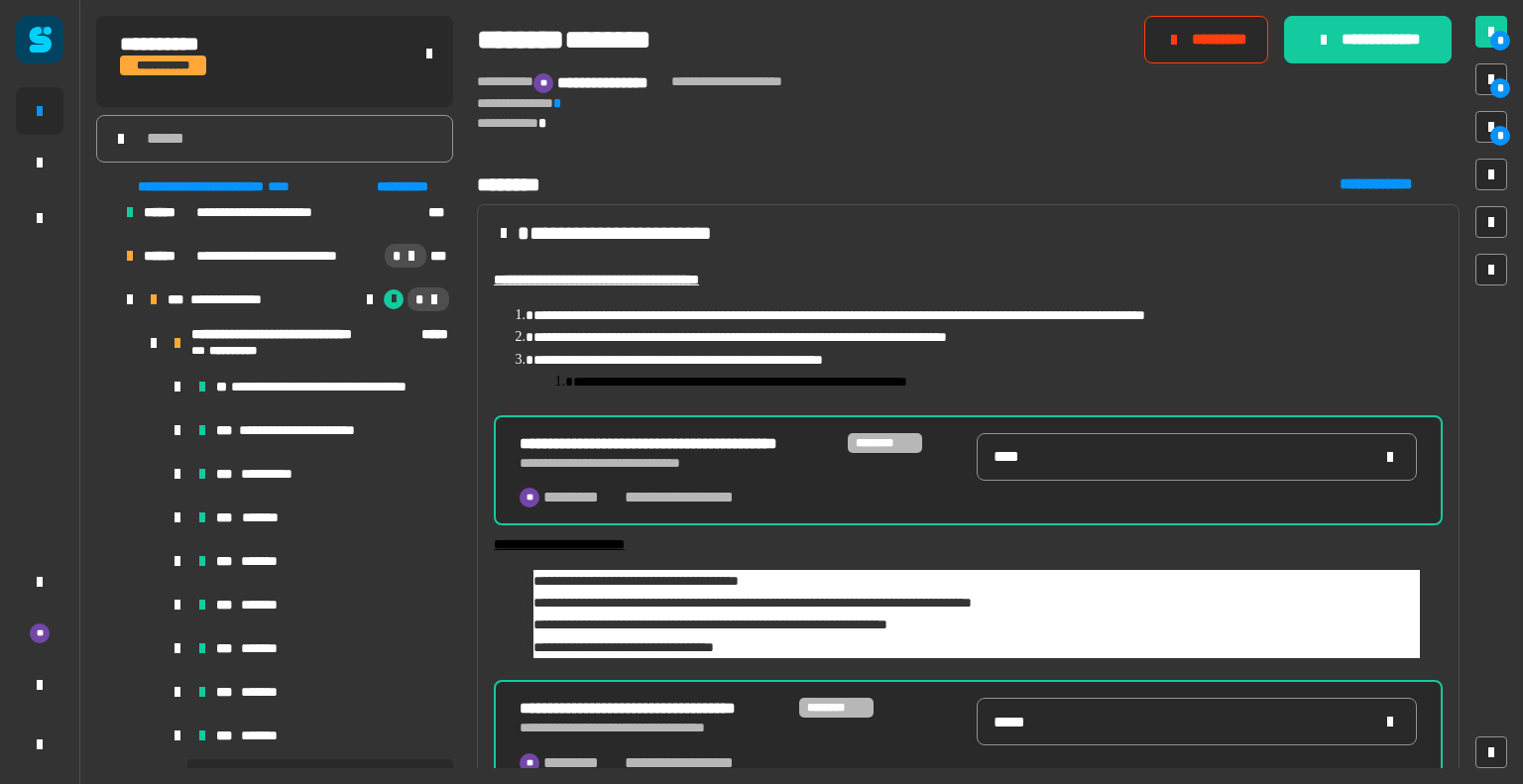 click on "**********" 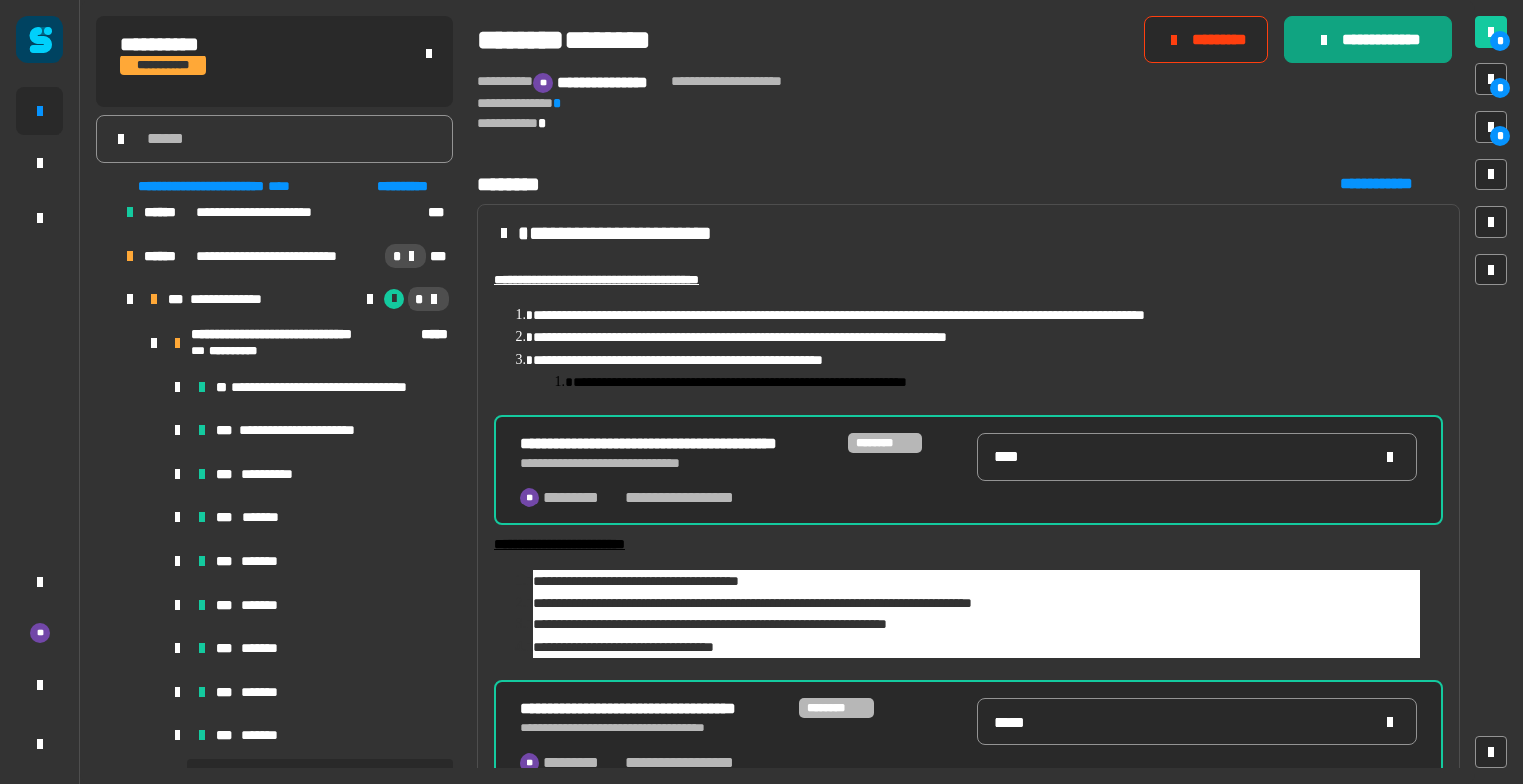 click on "**********" 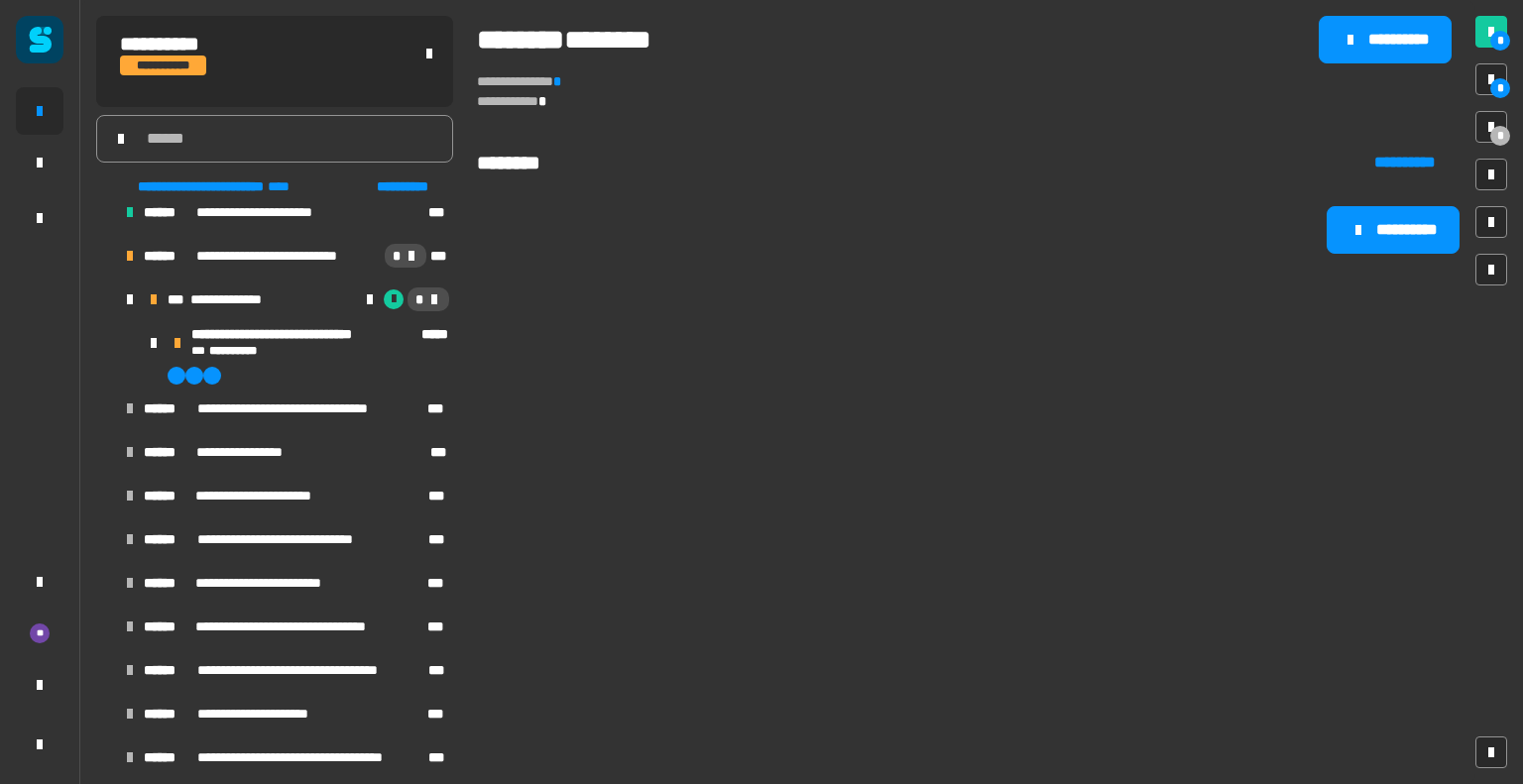 scroll, scrollTop: 1867, scrollLeft: 0, axis: vertical 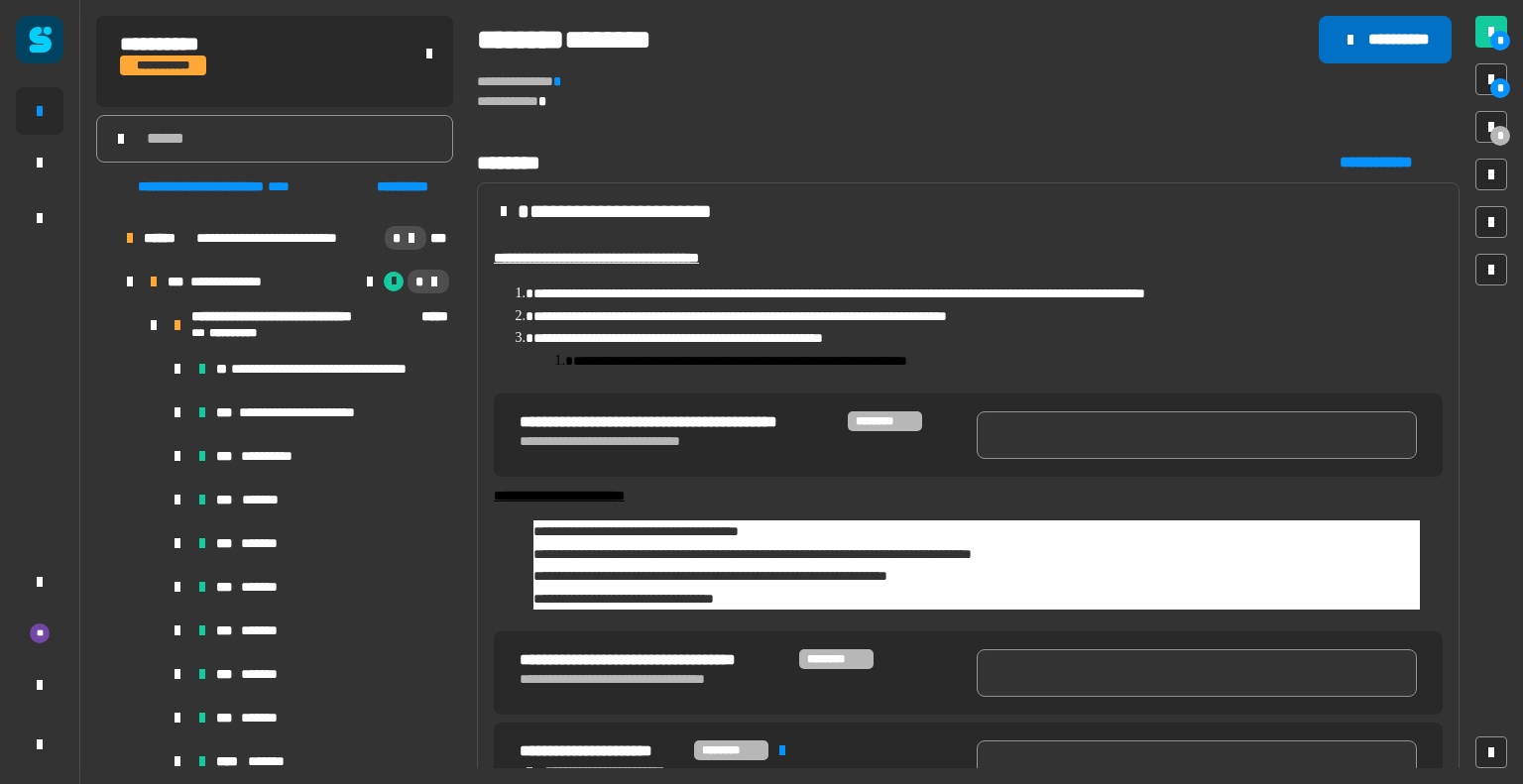 click on "**********" 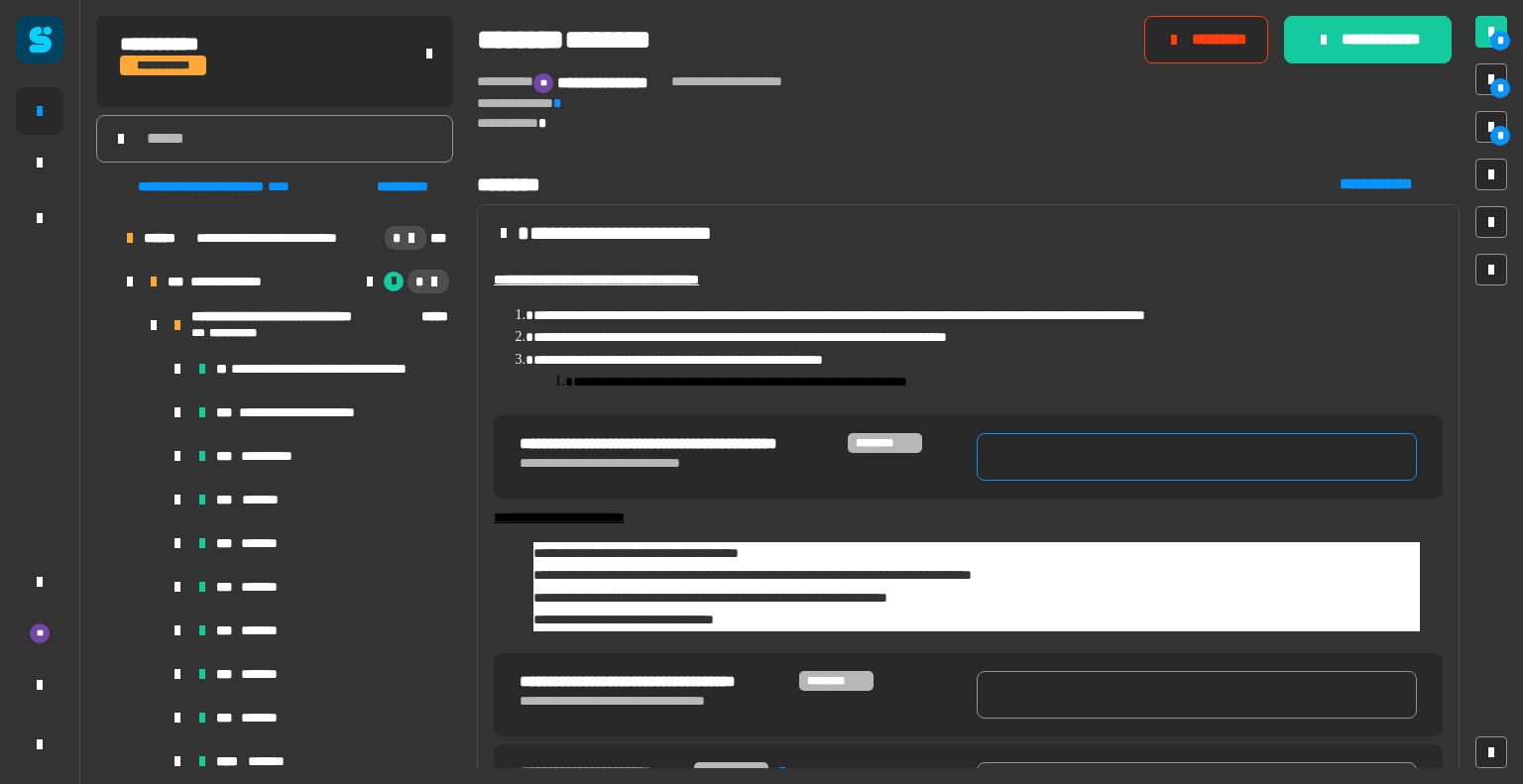 click at bounding box center (1197, 457) 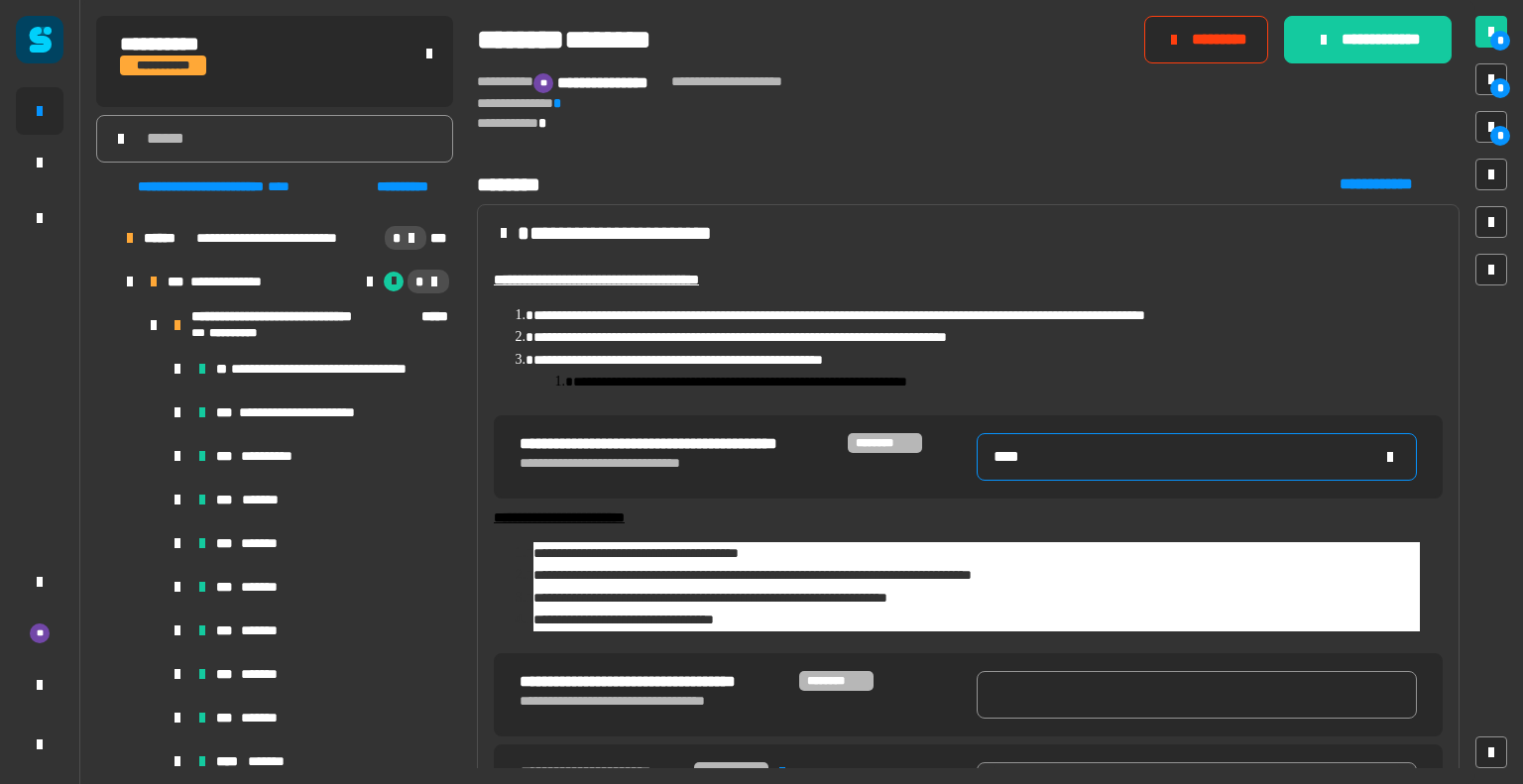 type on "****" 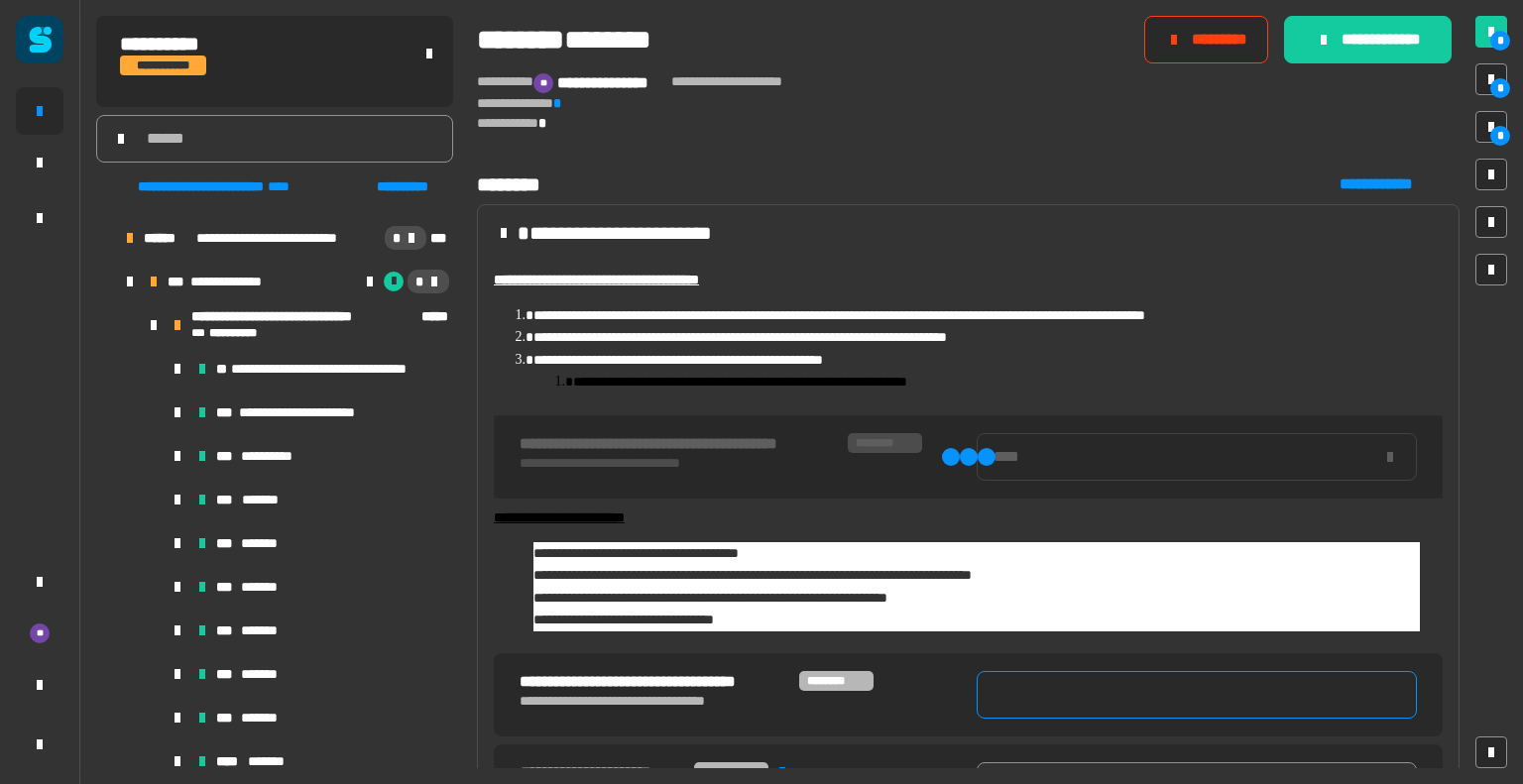 click at bounding box center [1197, 695] 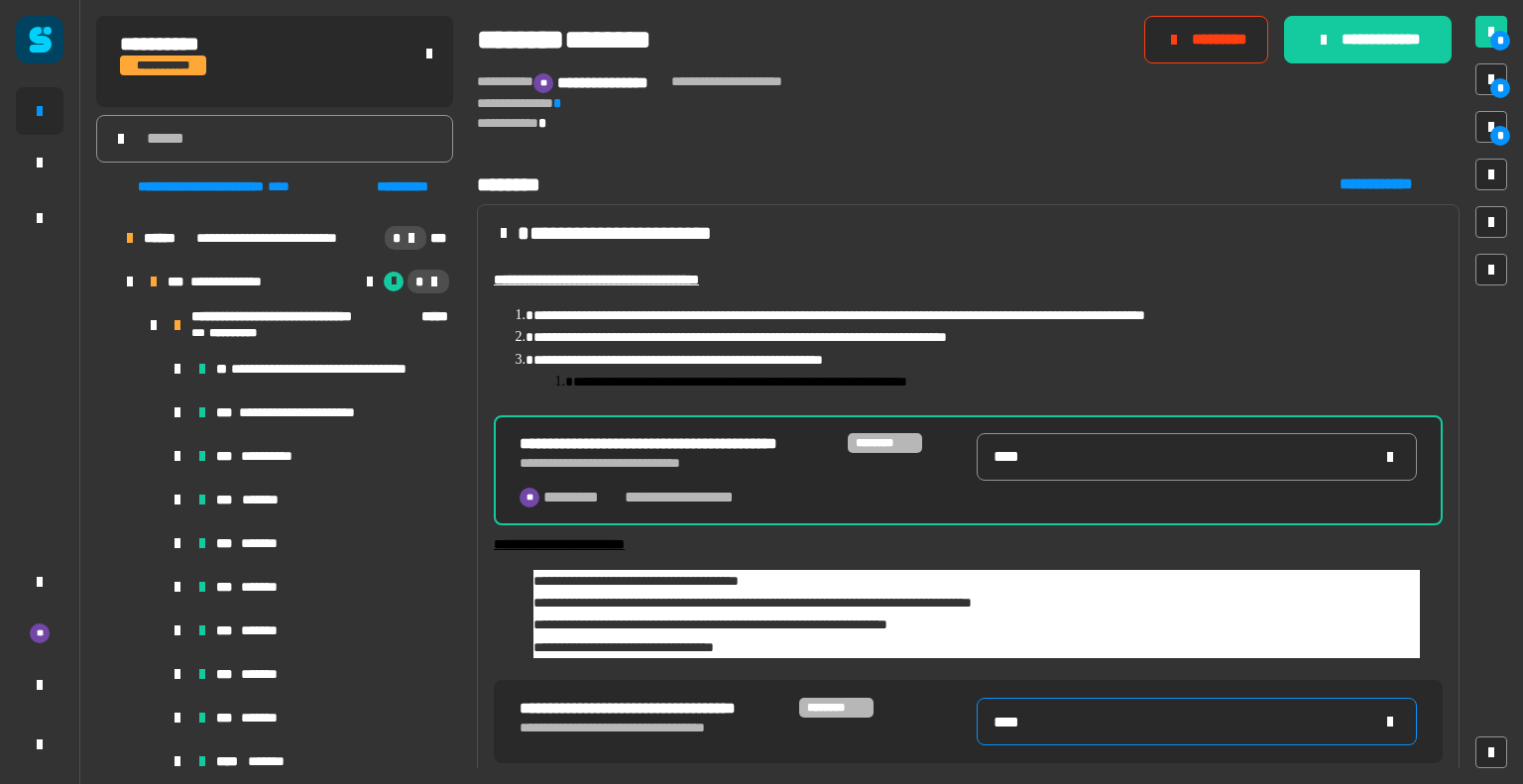 type on "****" 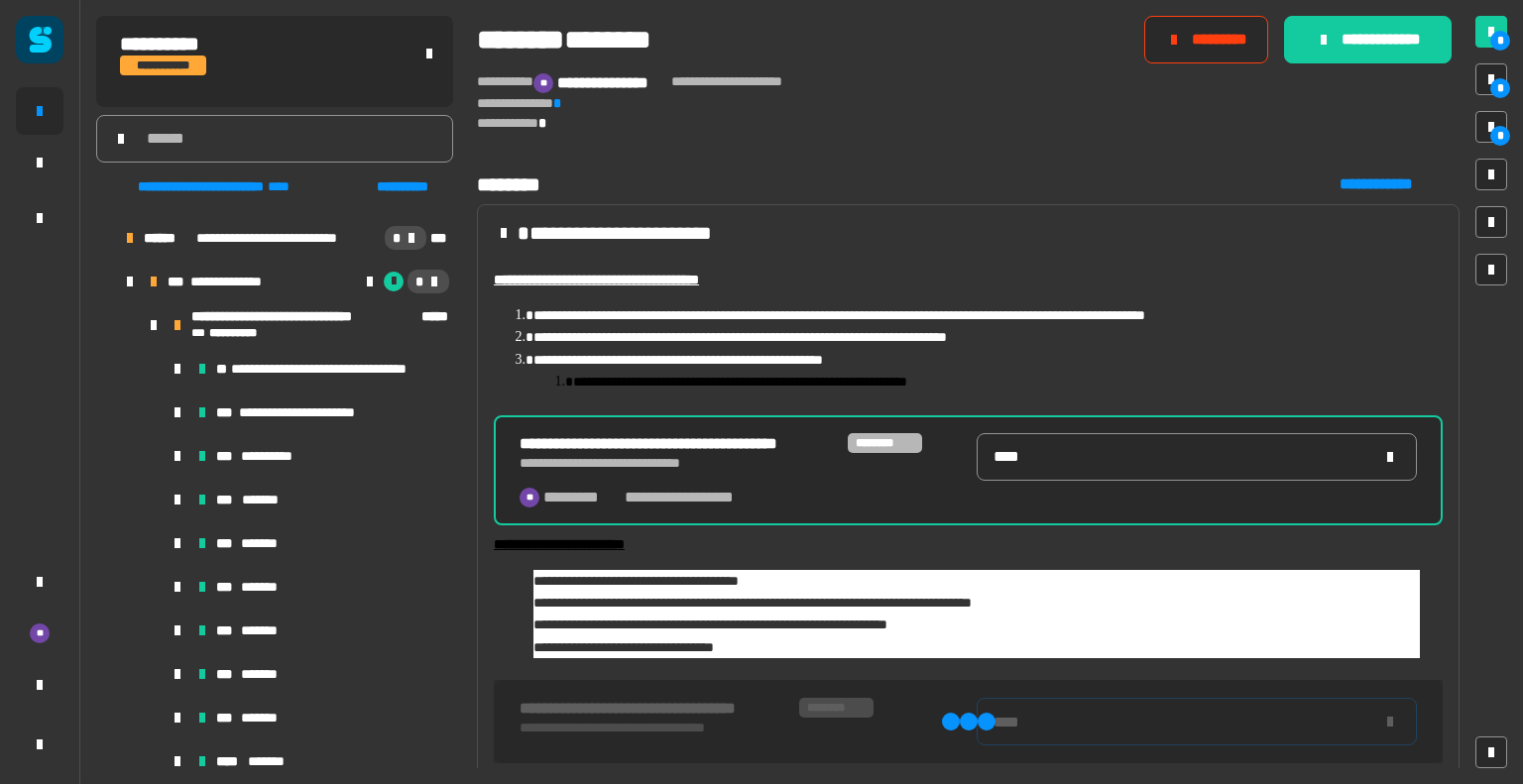 type on "****" 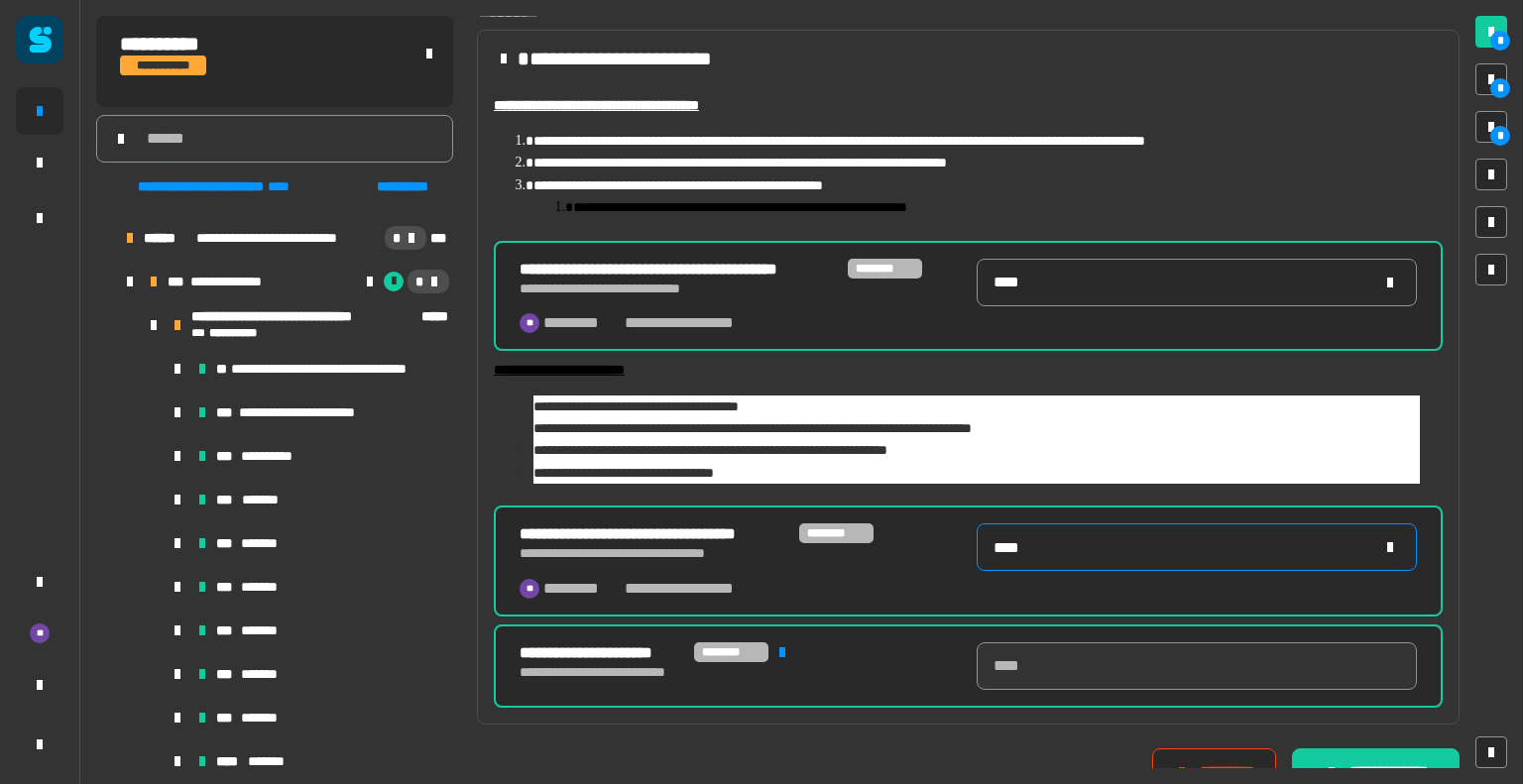 scroll, scrollTop: 194, scrollLeft: 0, axis: vertical 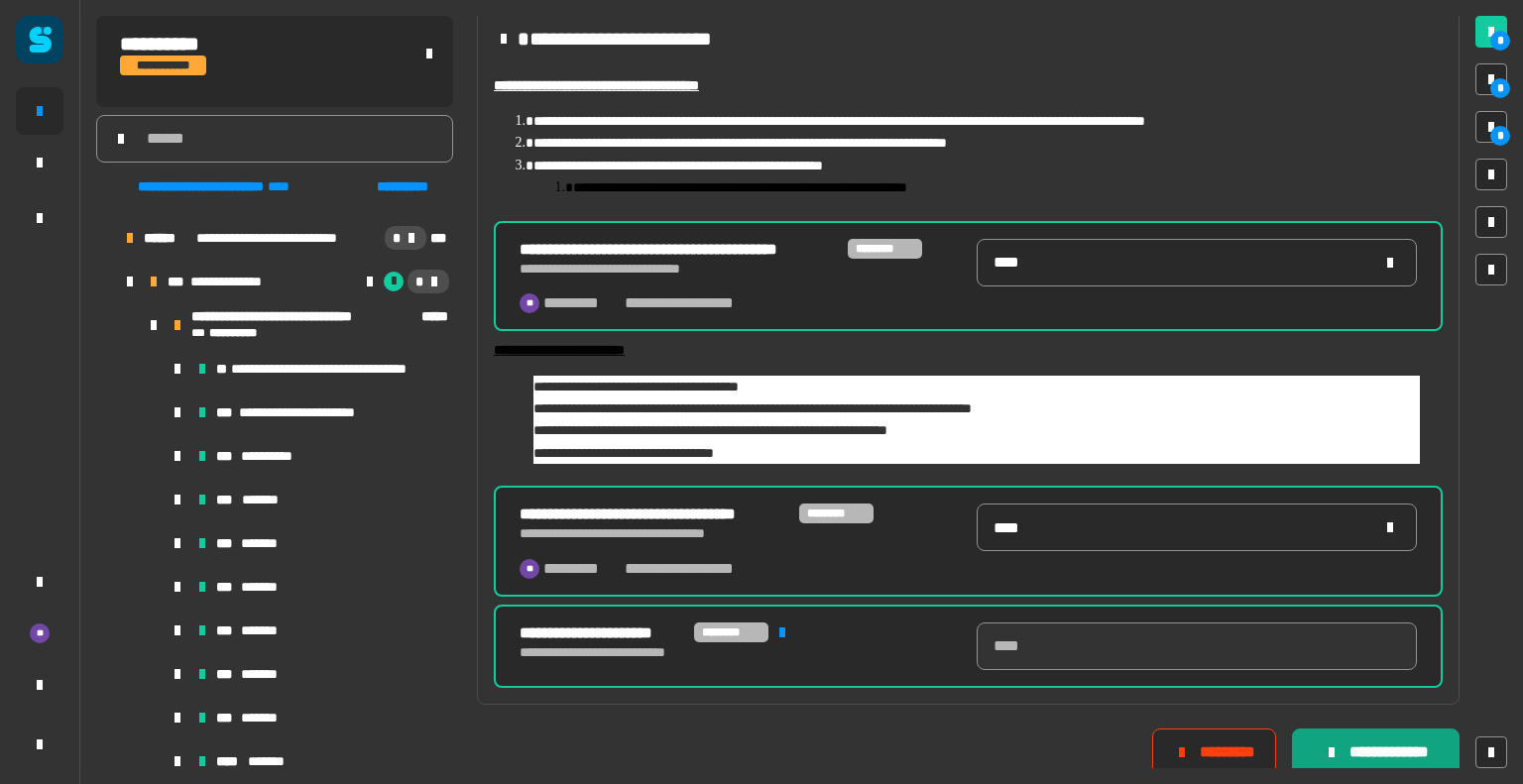 click on "**********" 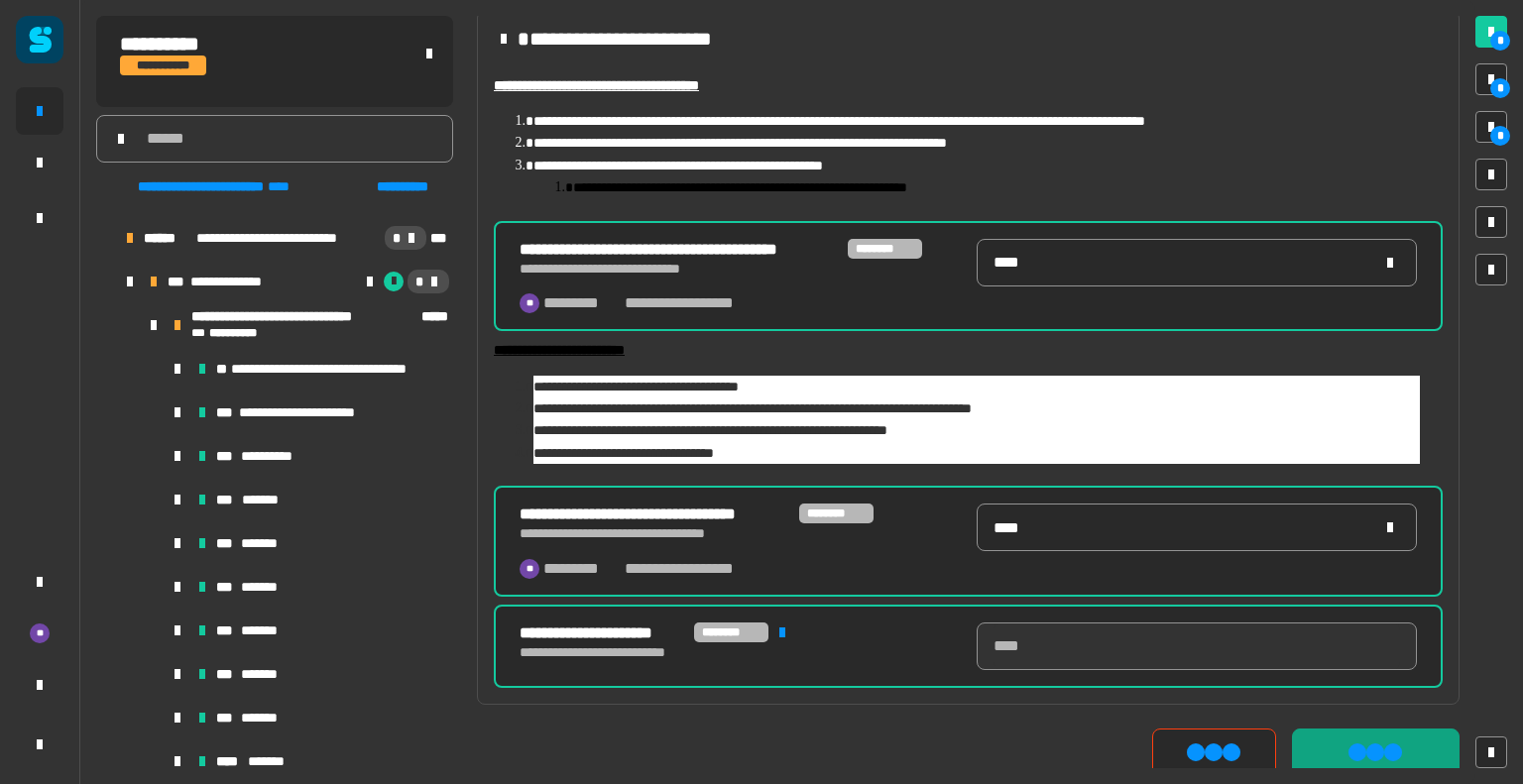 type on "****" 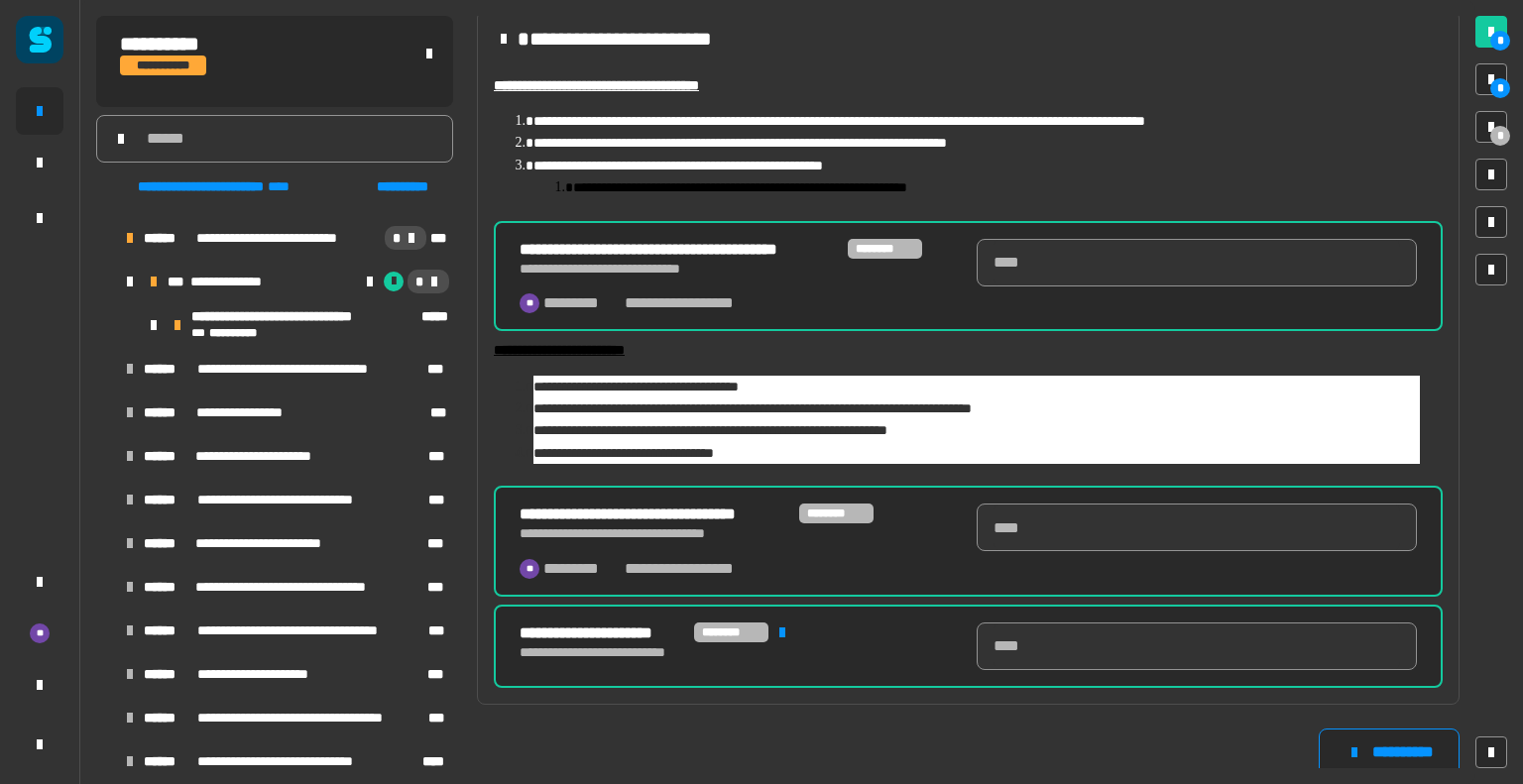 scroll, scrollTop: 0, scrollLeft: 0, axis: both 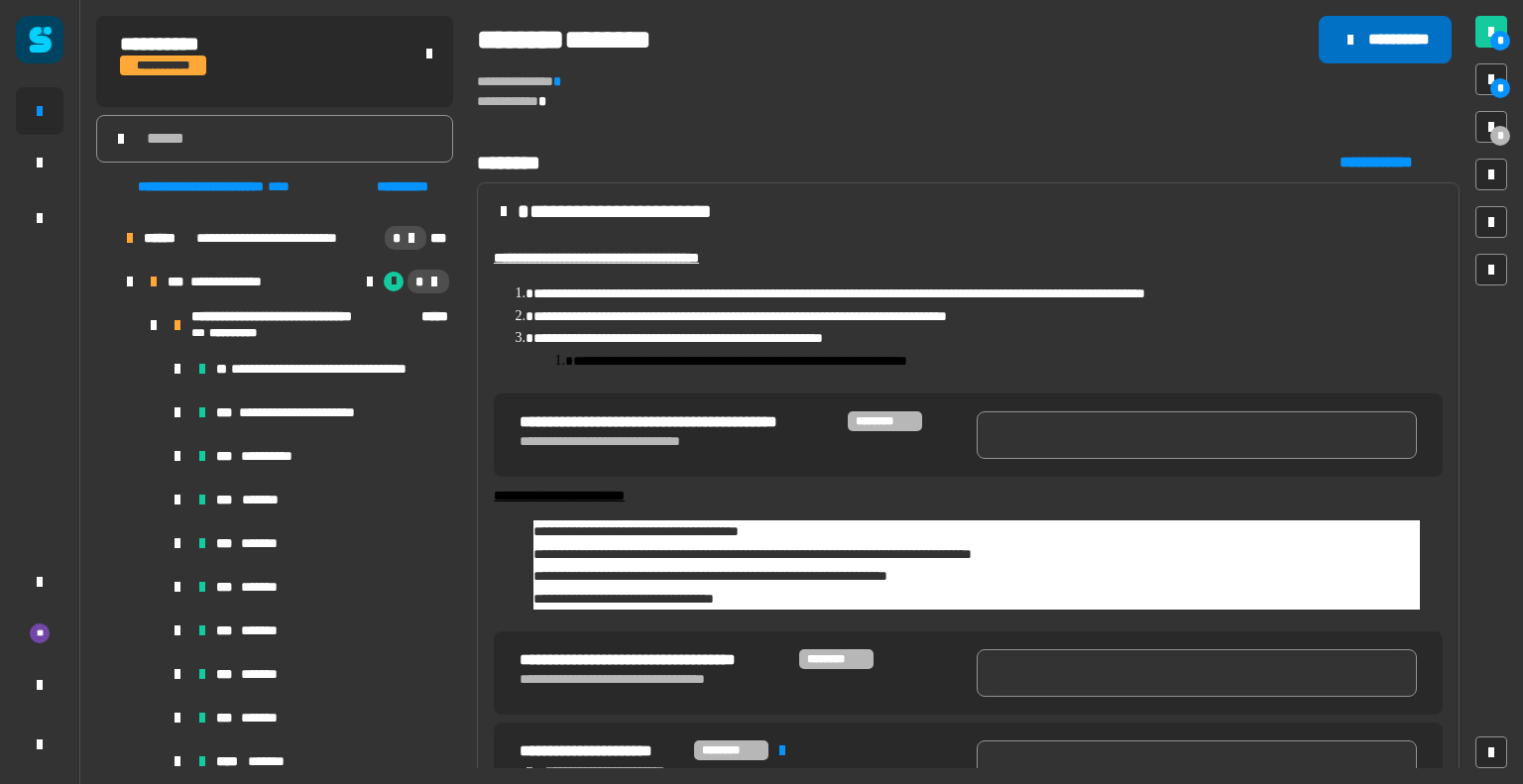 click on "**********" 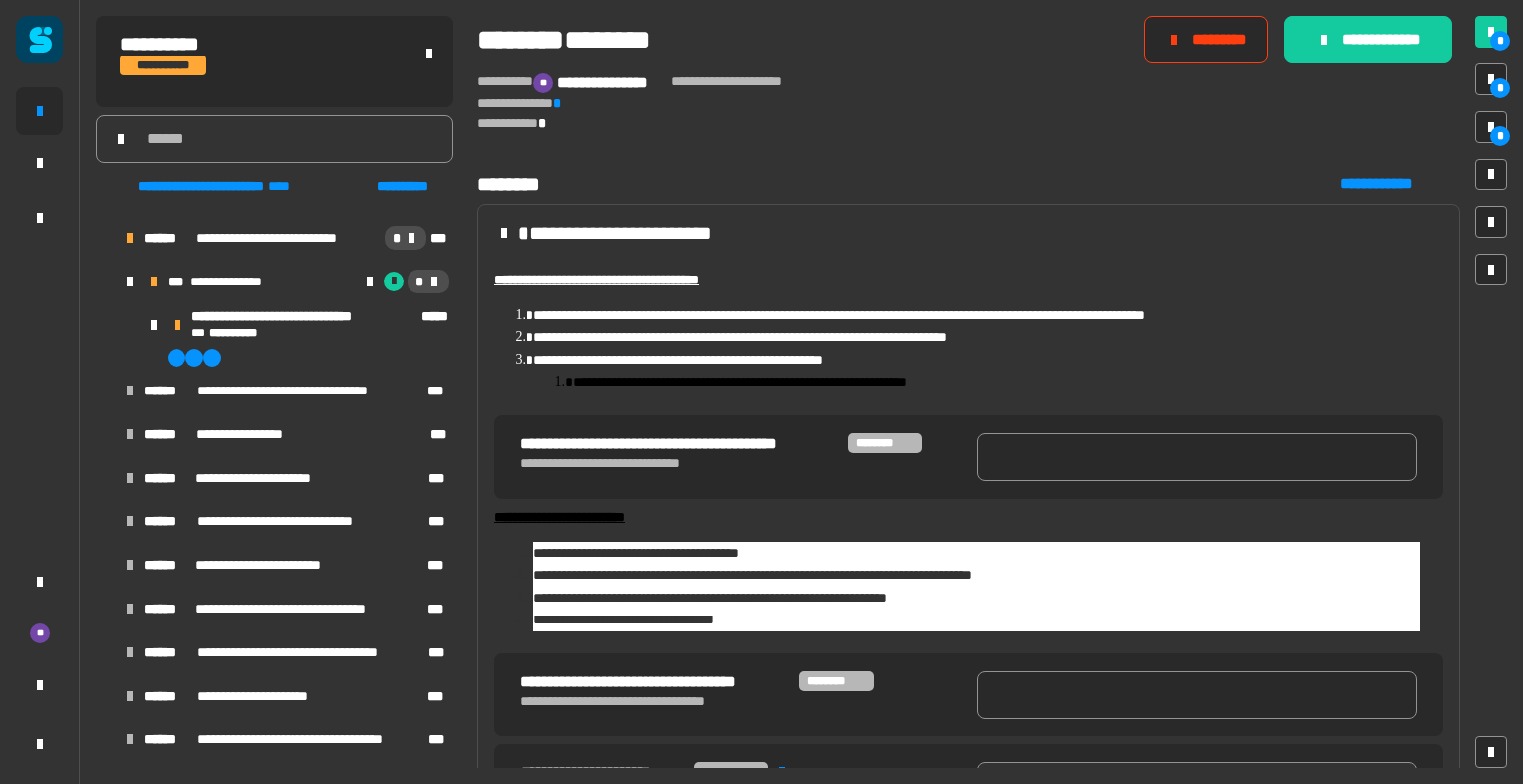 scroll, scrollTop: 1911, scrollLeft: 0, axis: vertical 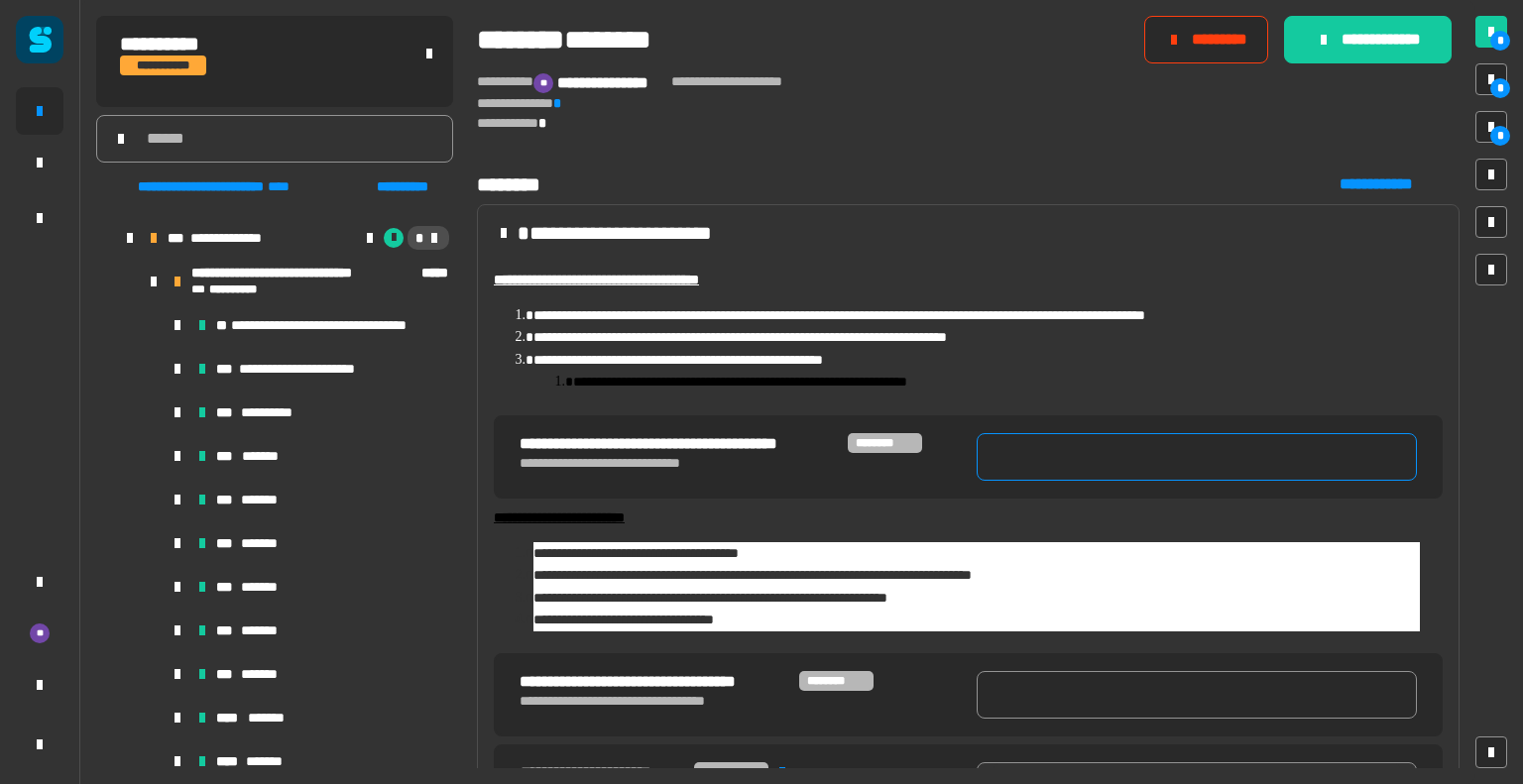 click at bounding box center (1197, 457) 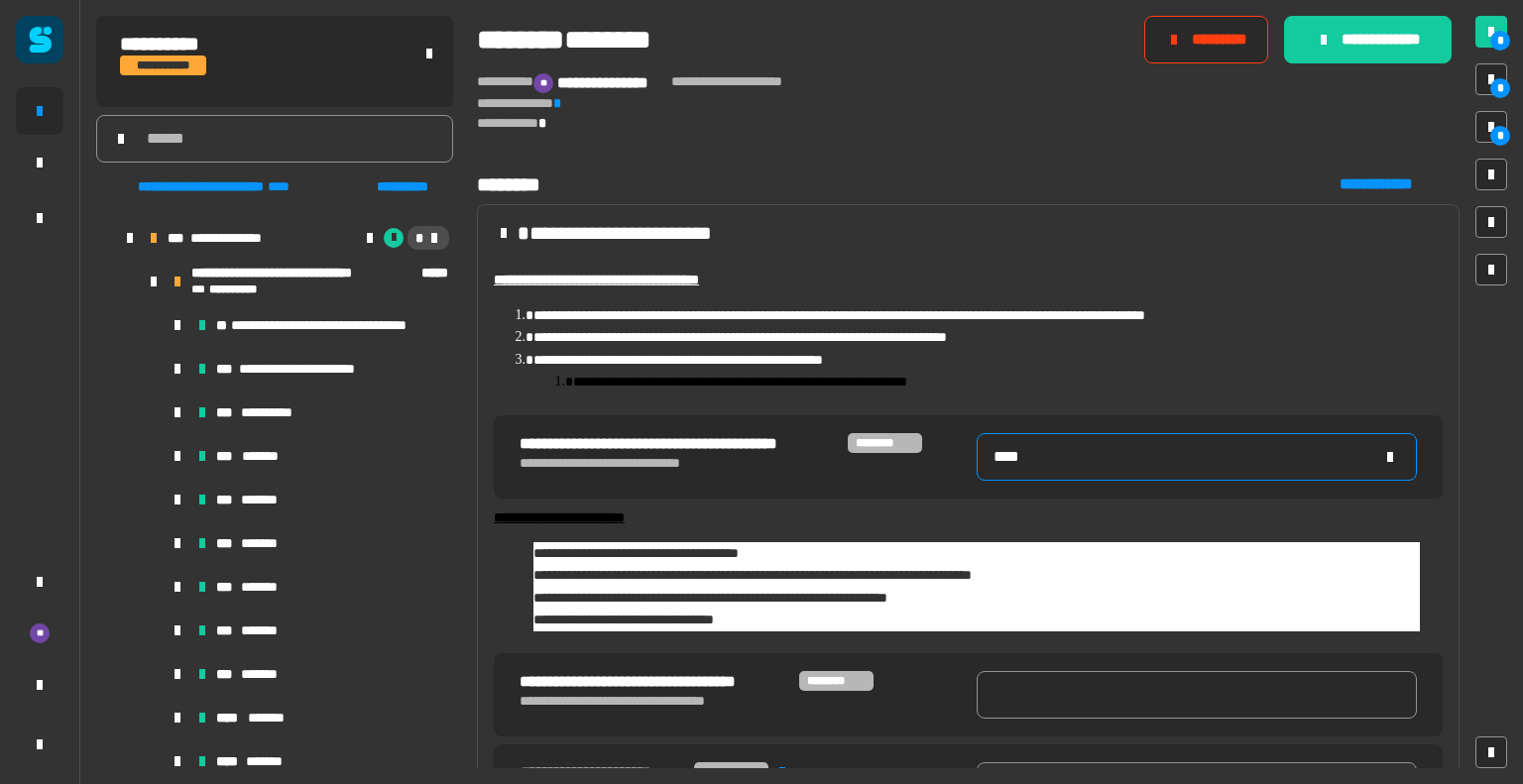 type on "****" 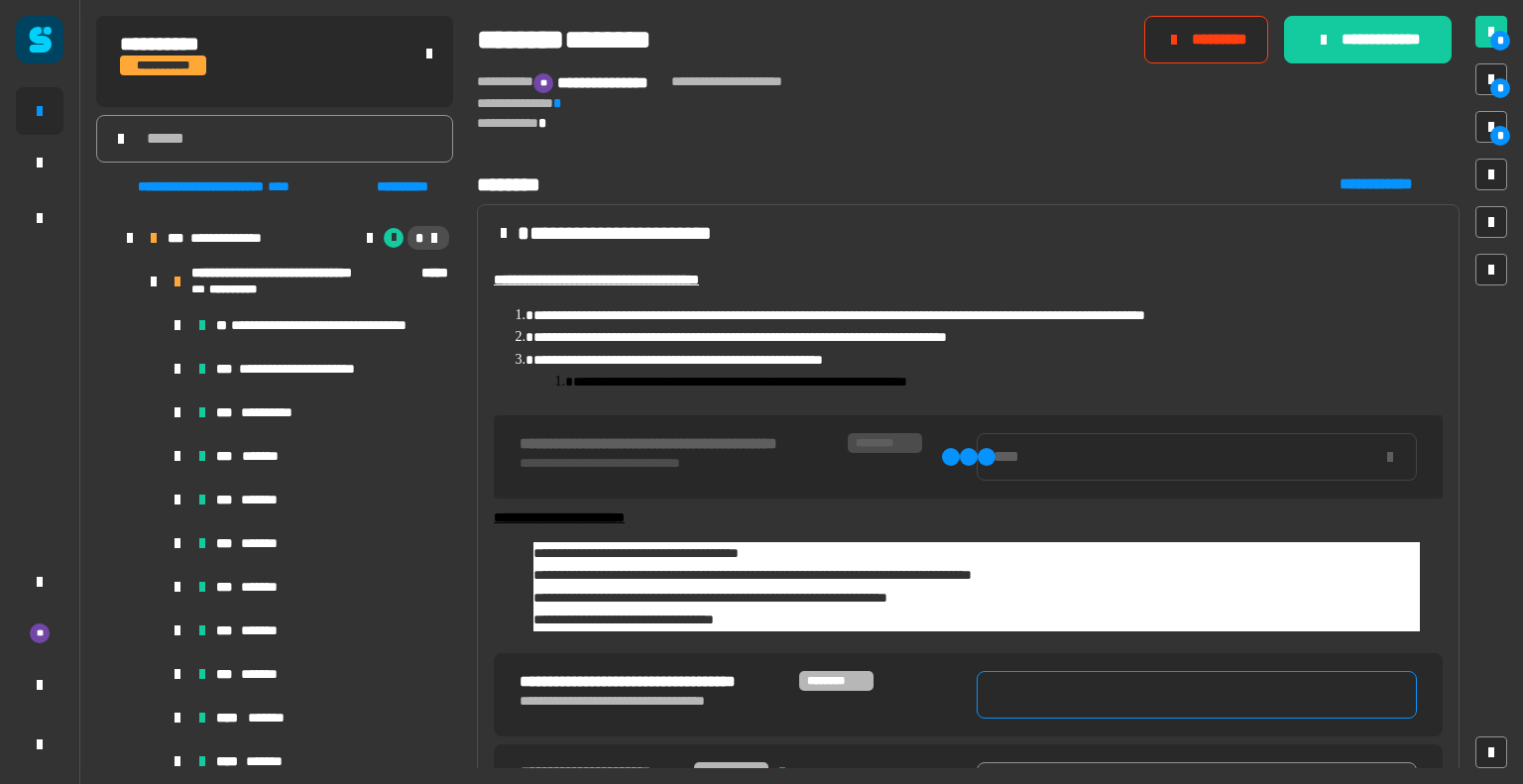 click at bounding box center [1197, 695] 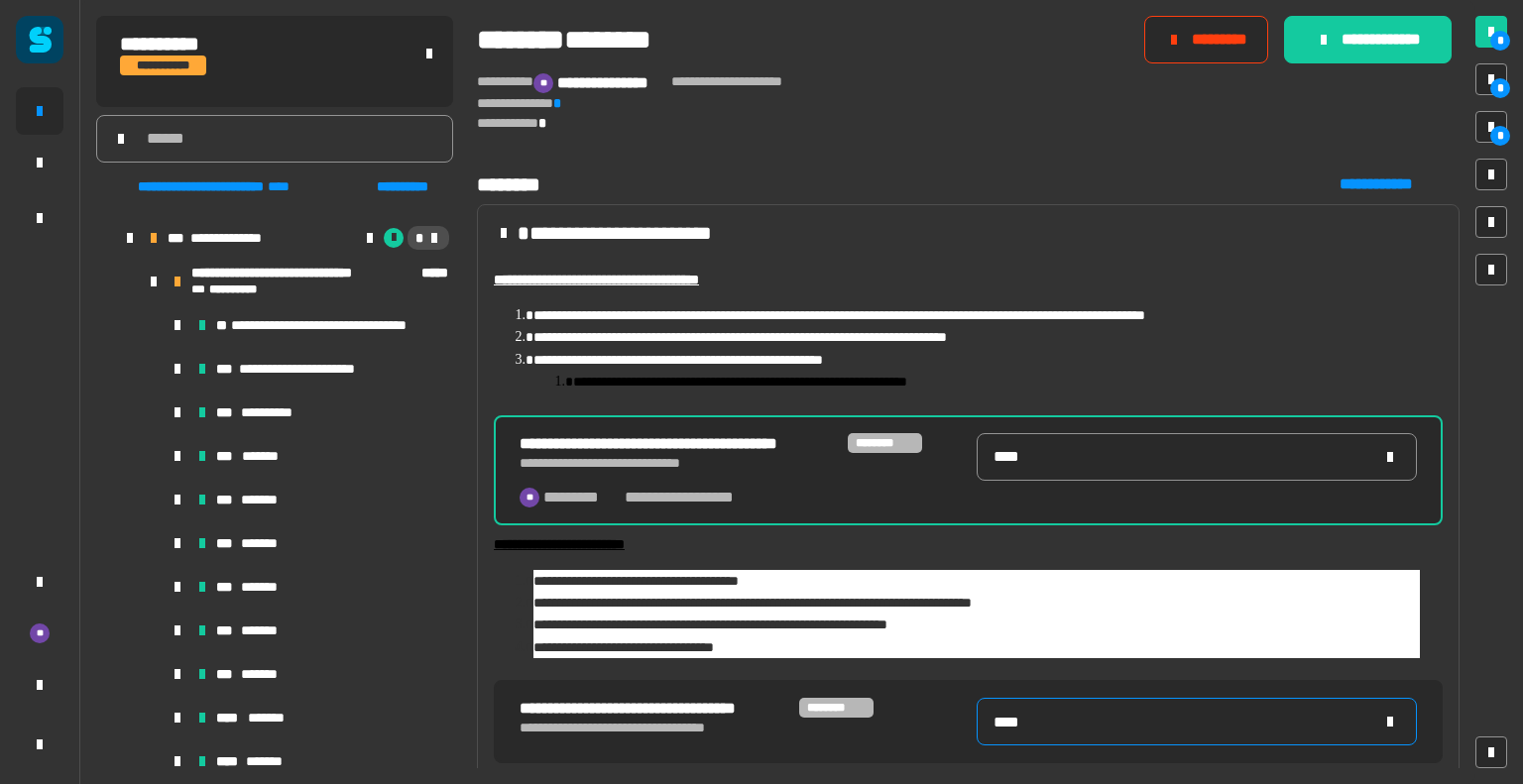 type on "****" 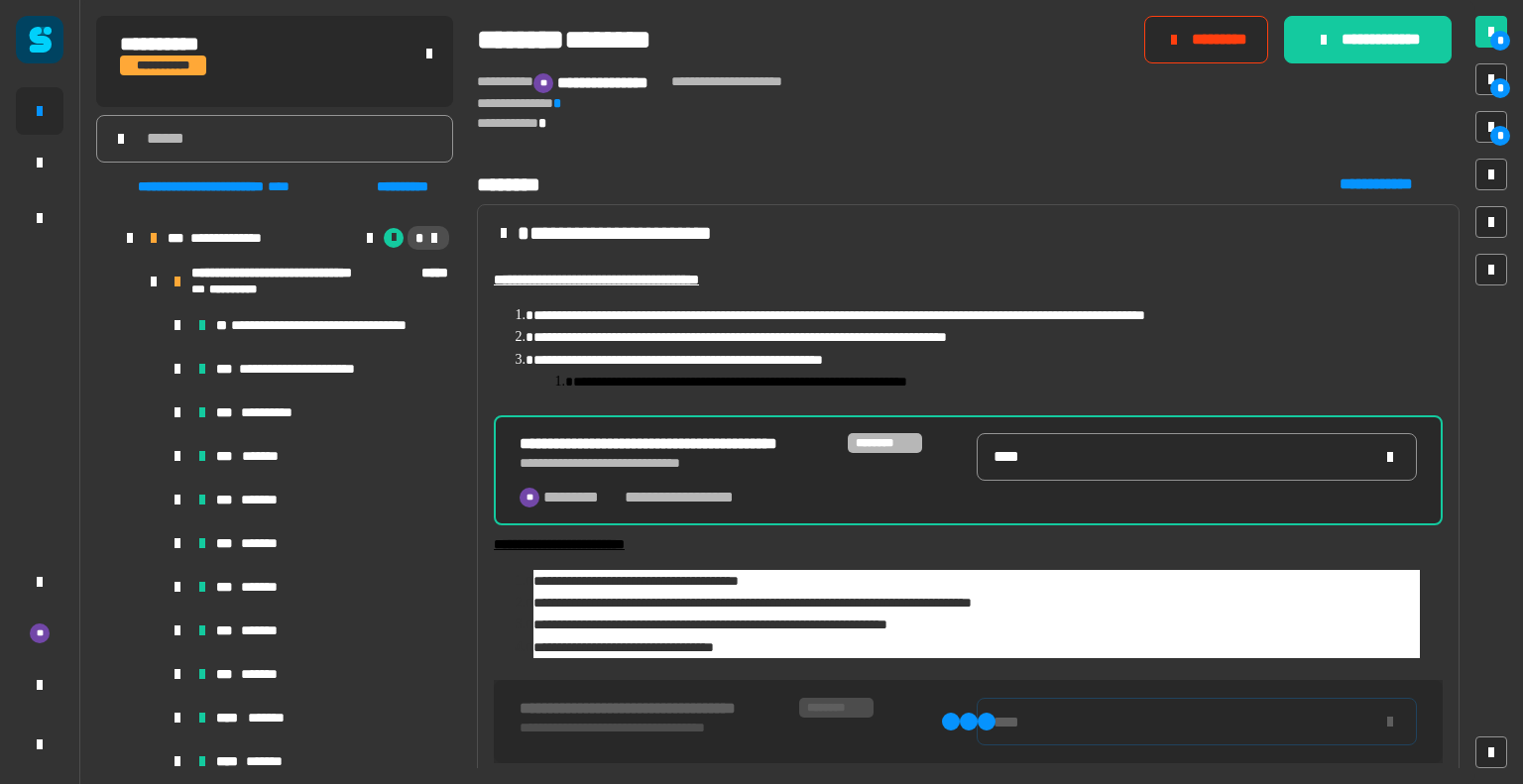 type on "****" 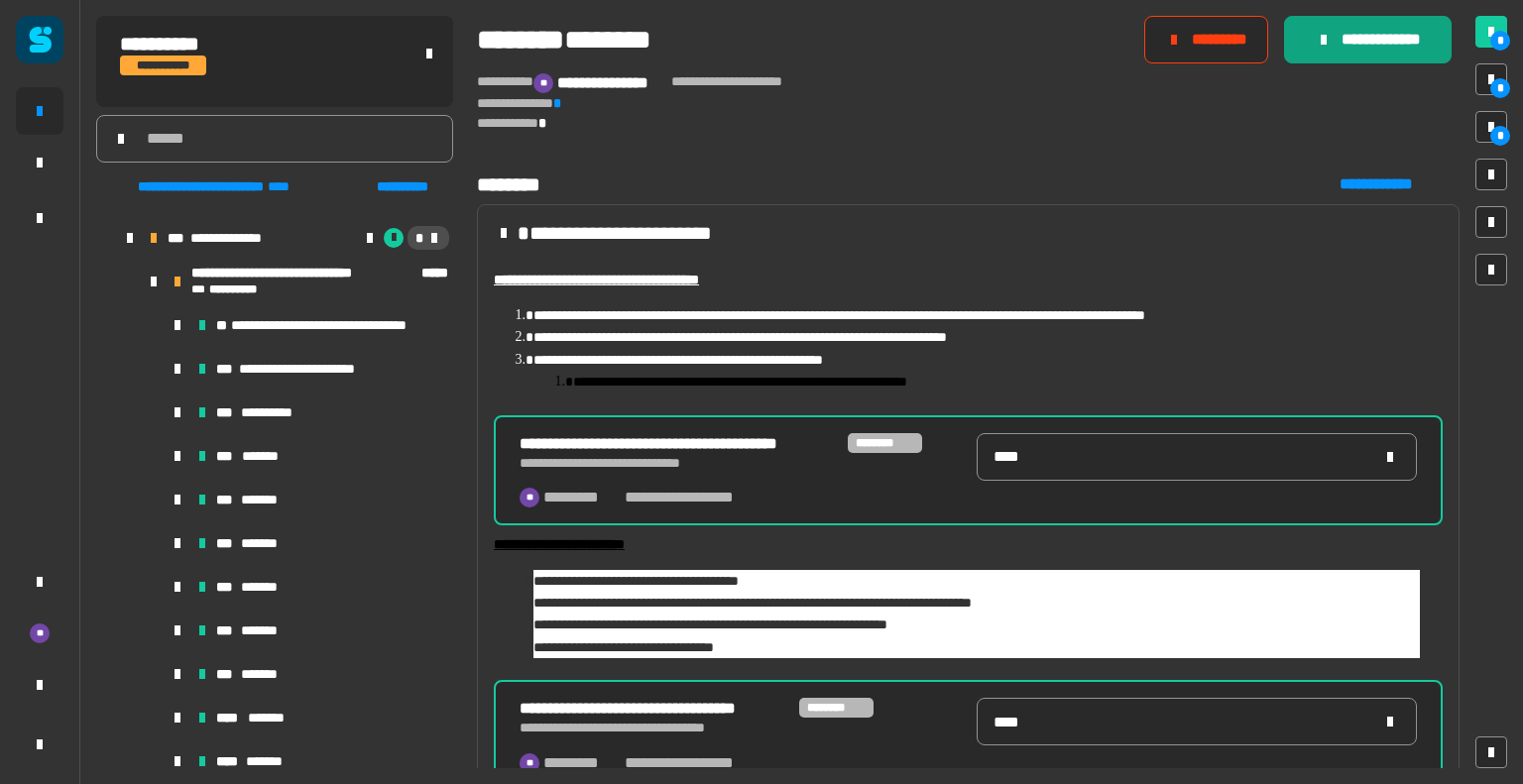 click on "**********" 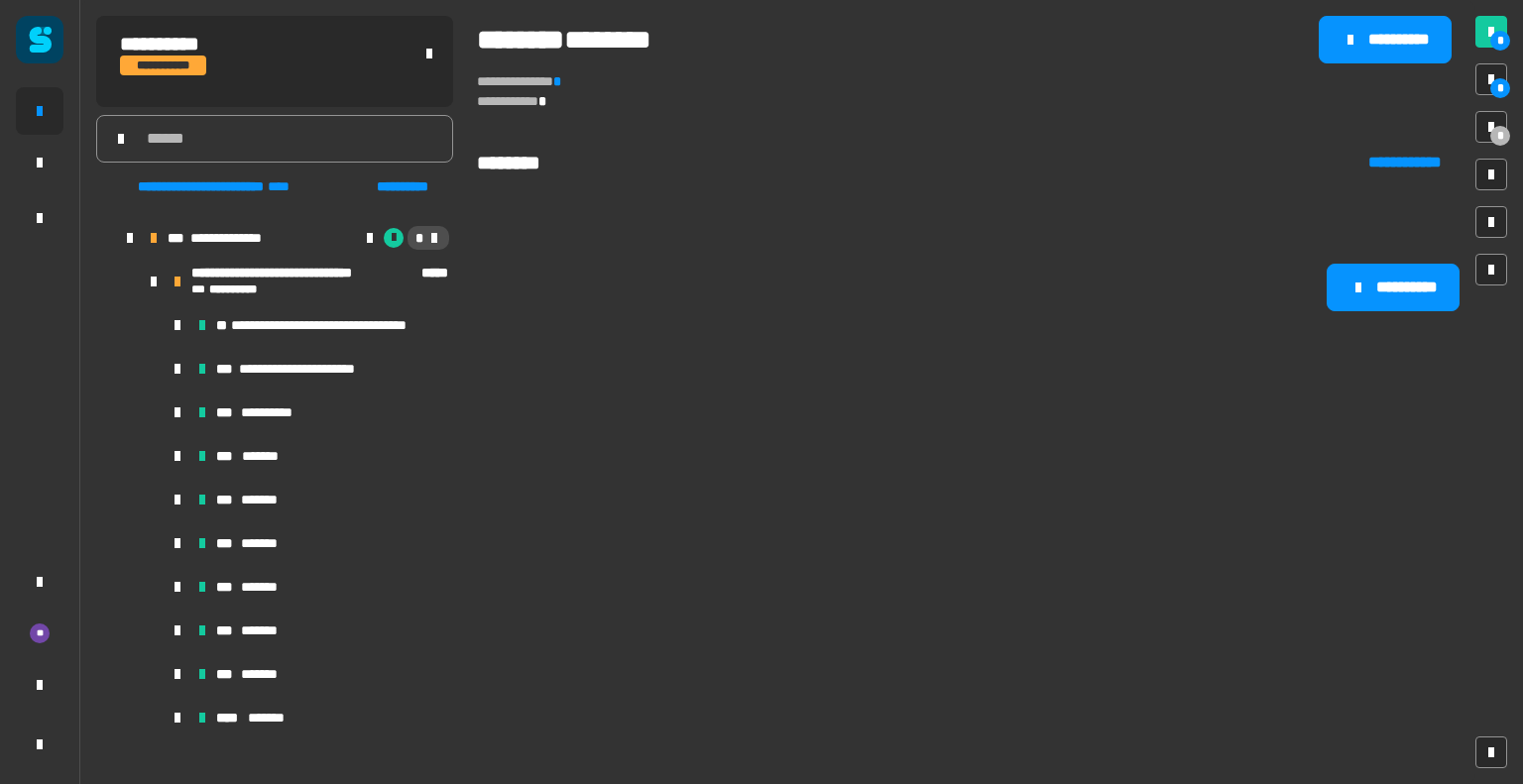 scroll, scrollTop: 1879, scrollLeft: 0, axis: vertical 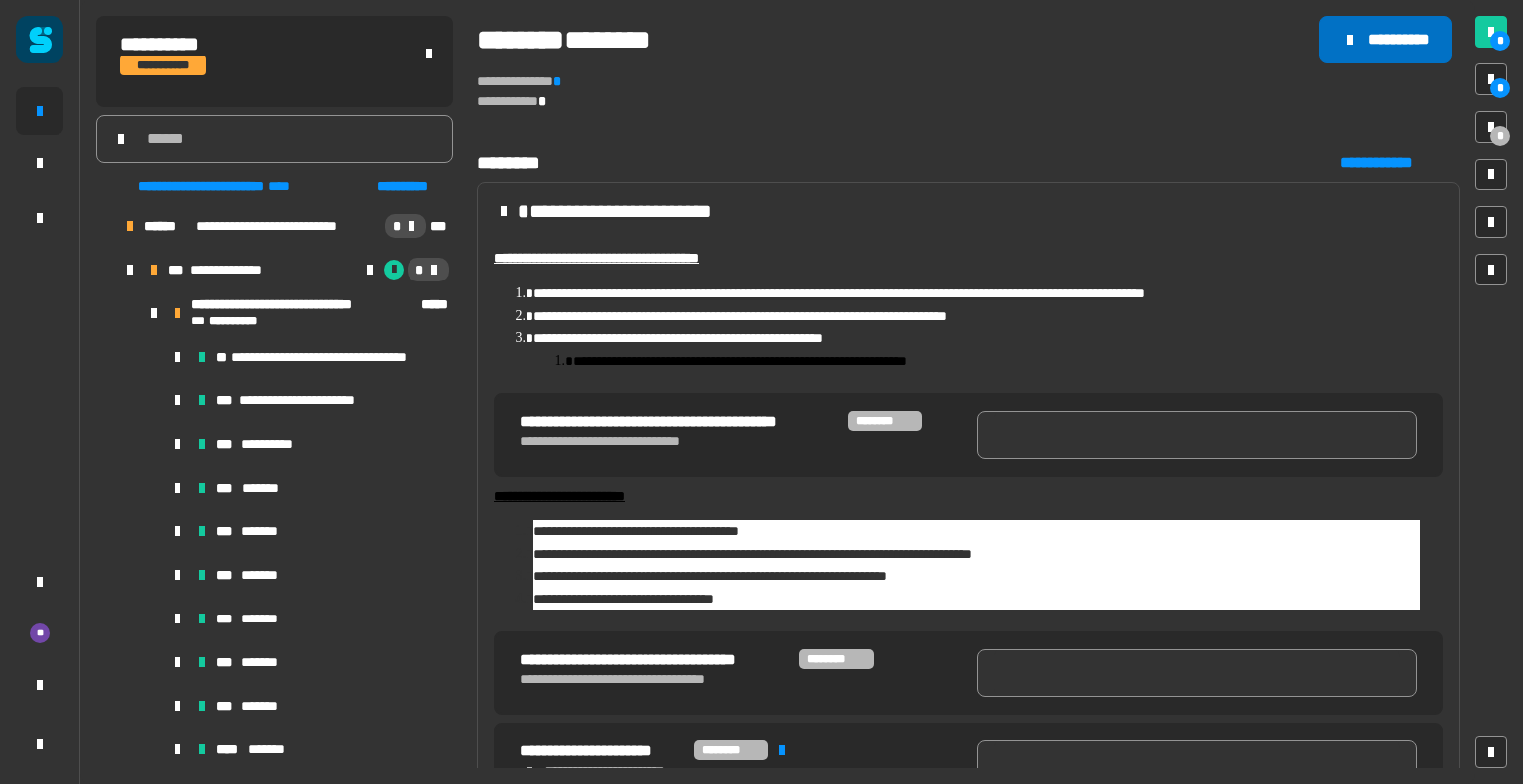 click 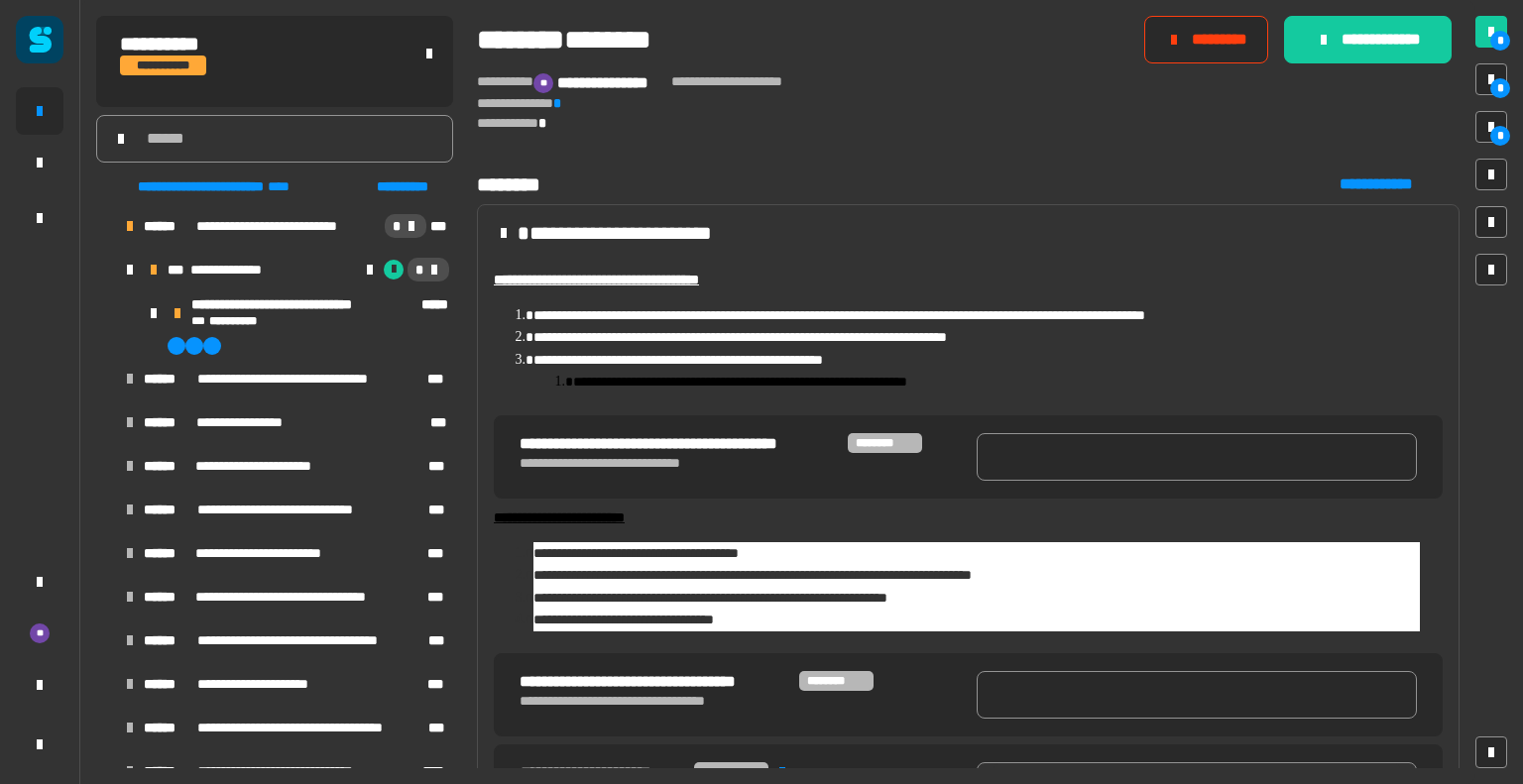 scroll, scrollTop: 1955, scrollLeft: 0, axis: vertical 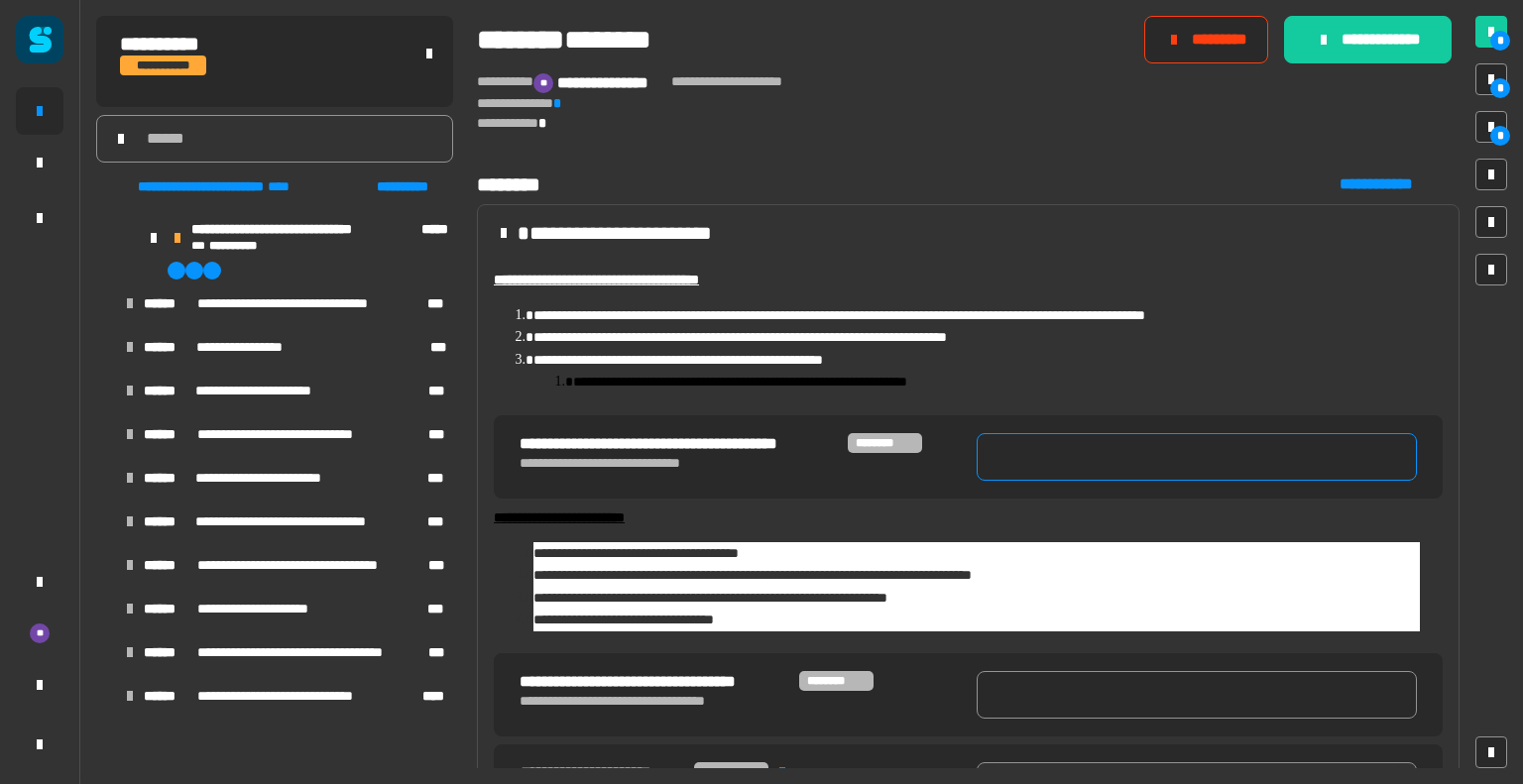 click at bounding box center (1197, 457) 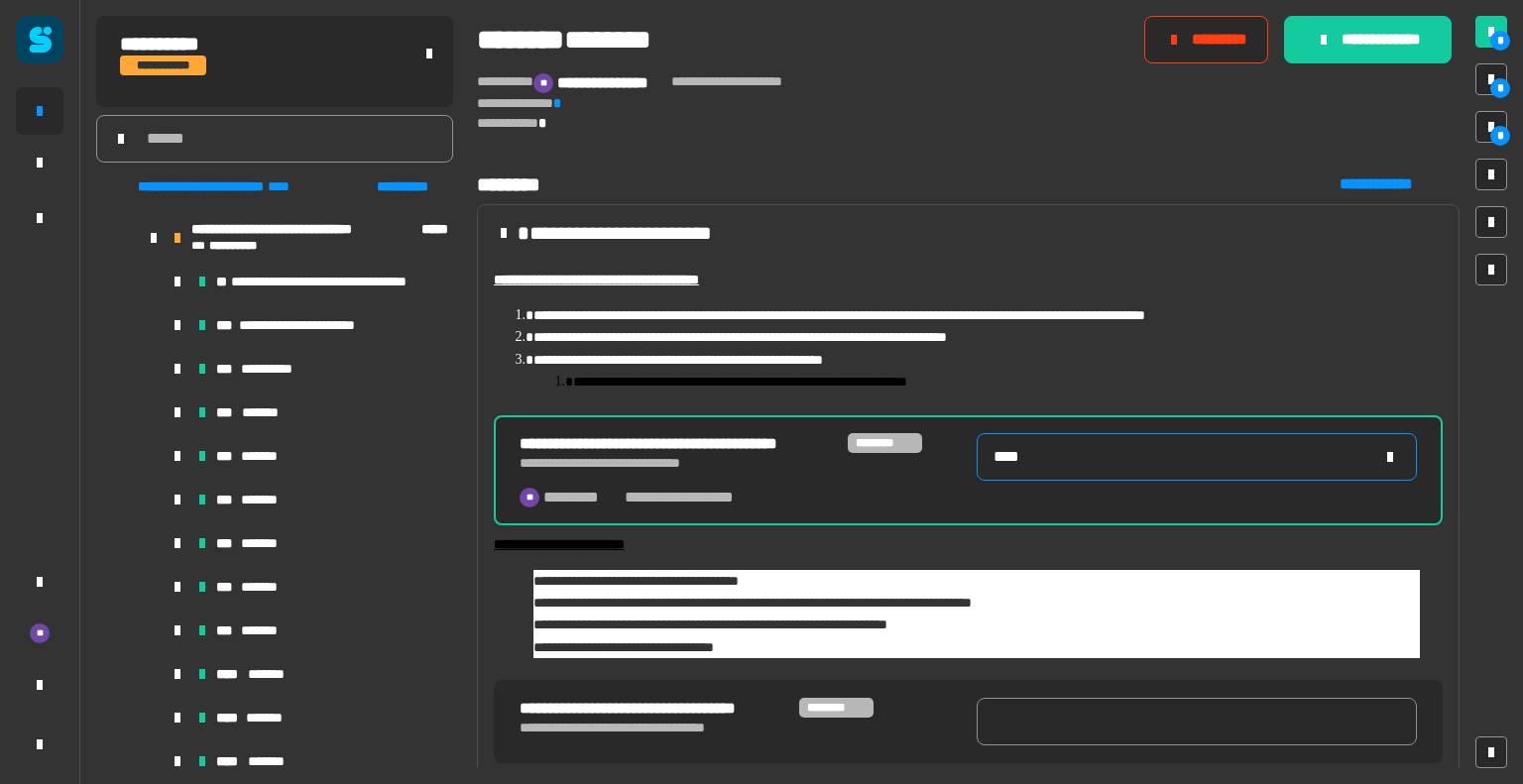 type on "****" 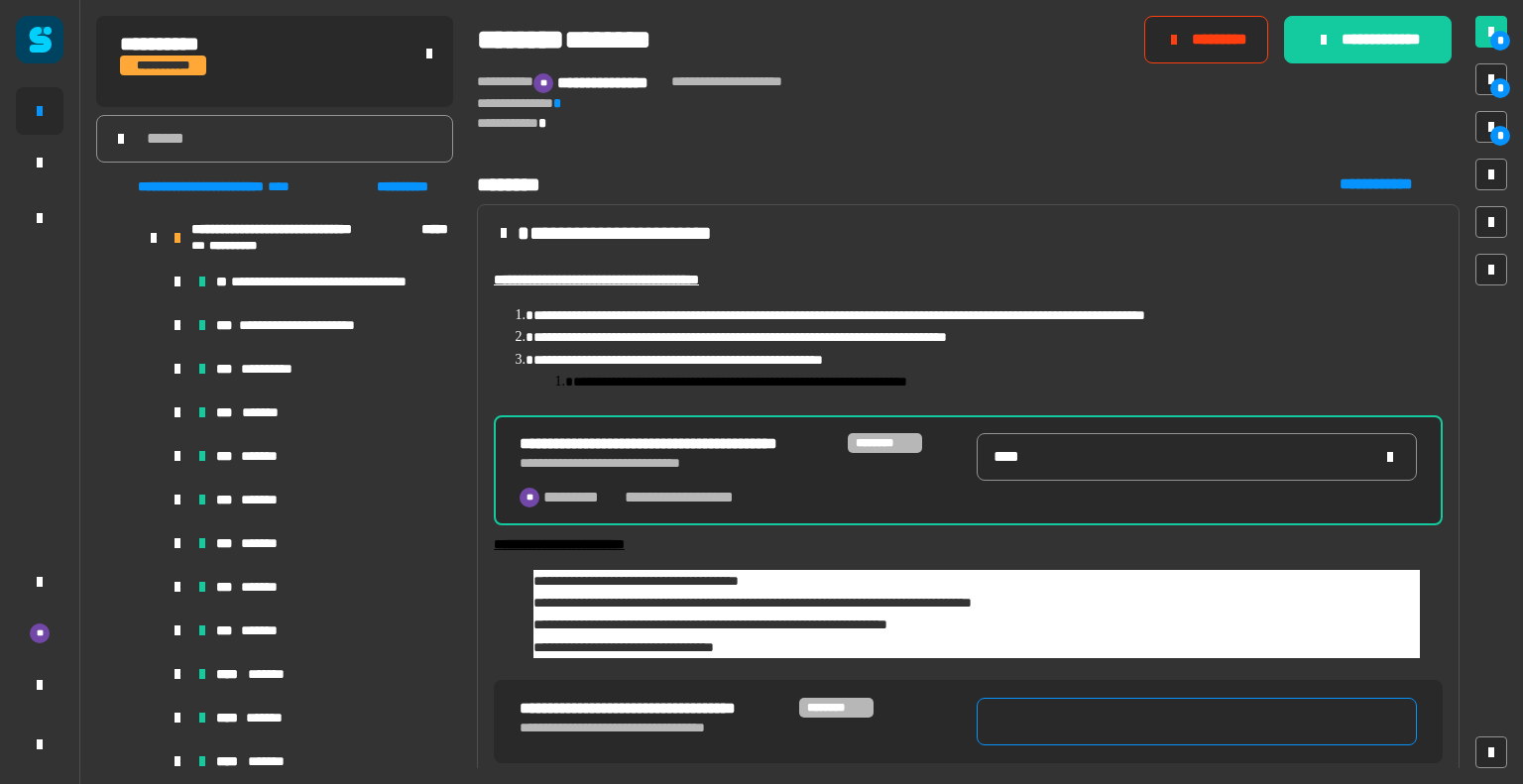 click at bounding box center (1197, 722) 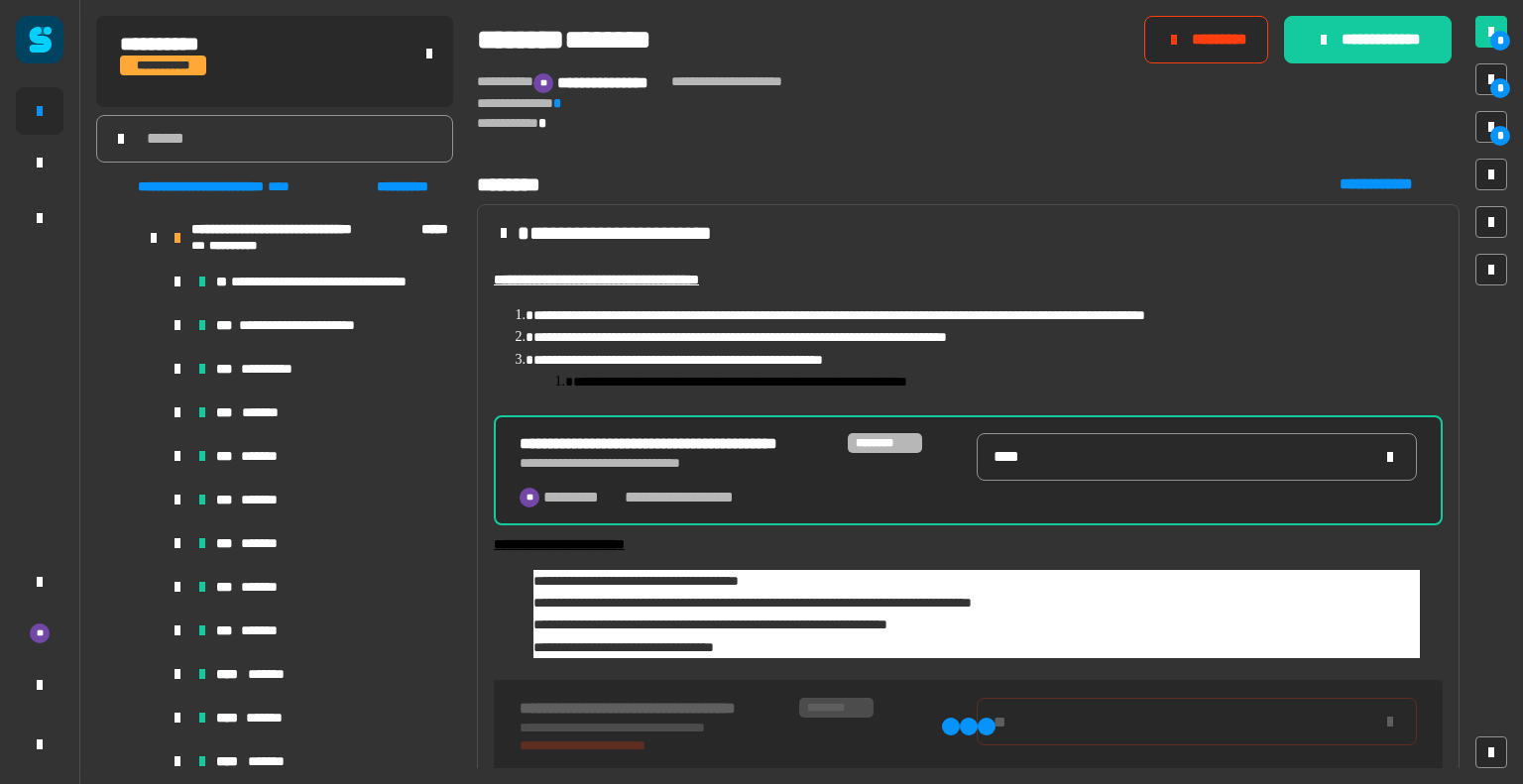 type on "***" 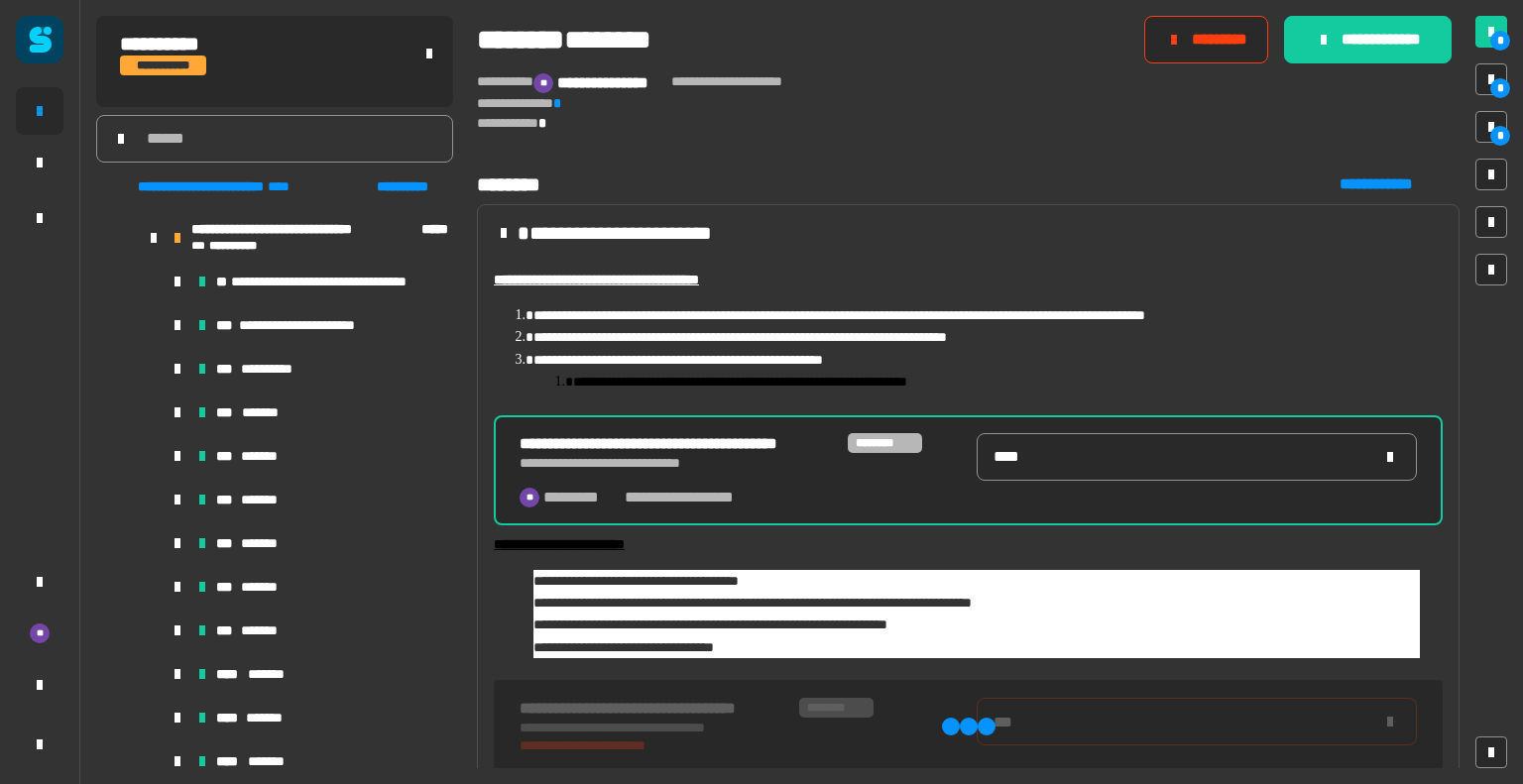 type on "****" 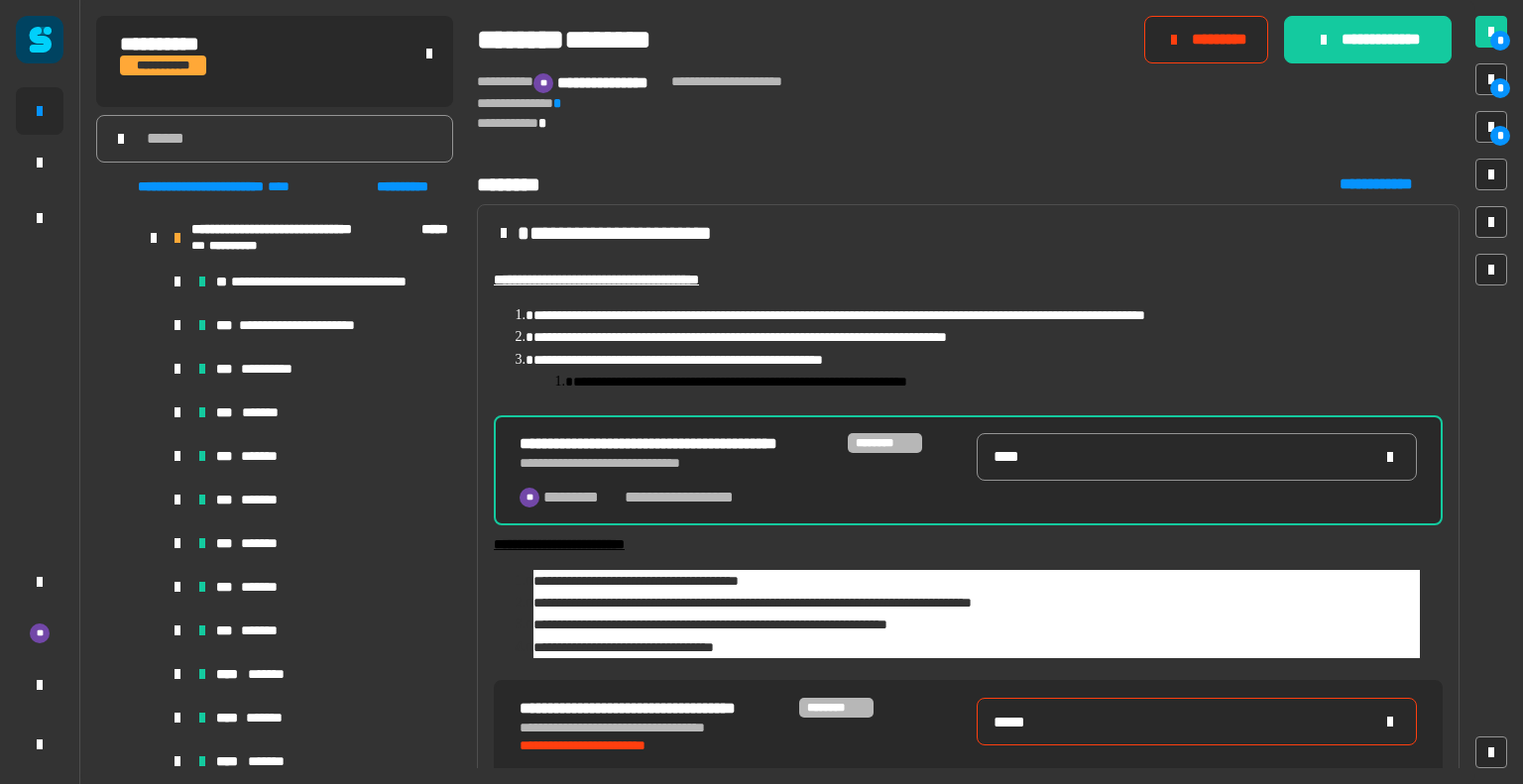 type on "*****" 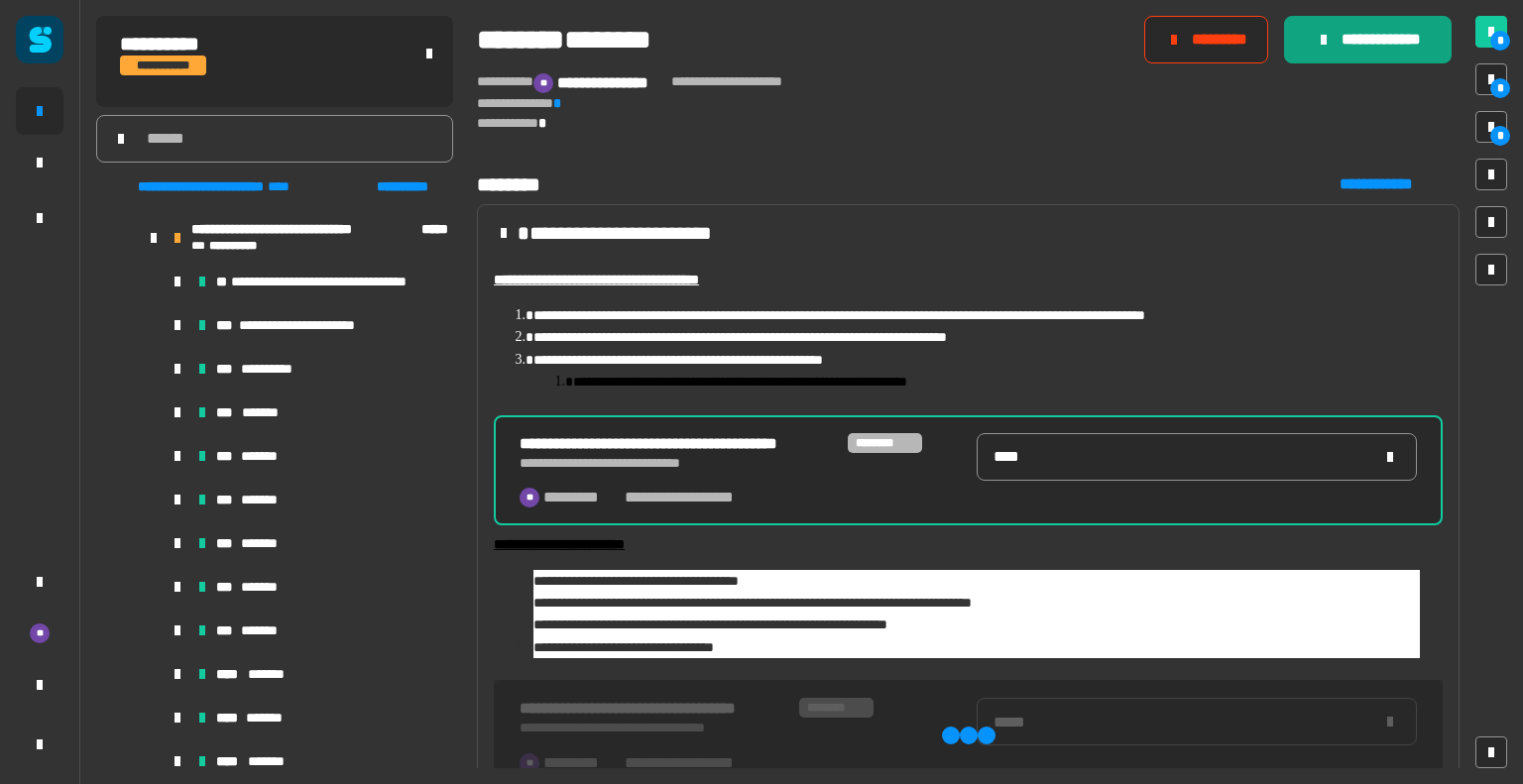 click on "**********" 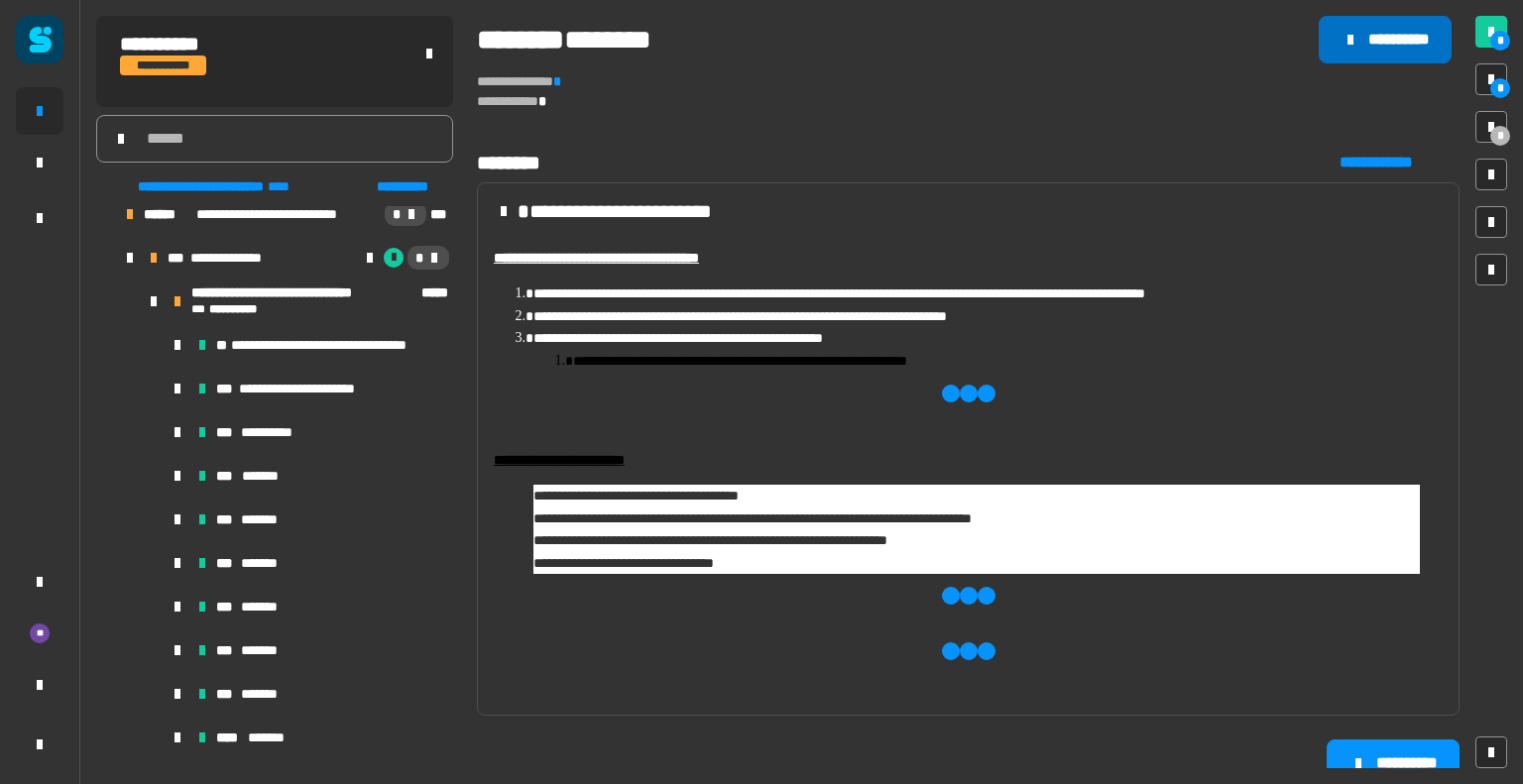 click on "**********" 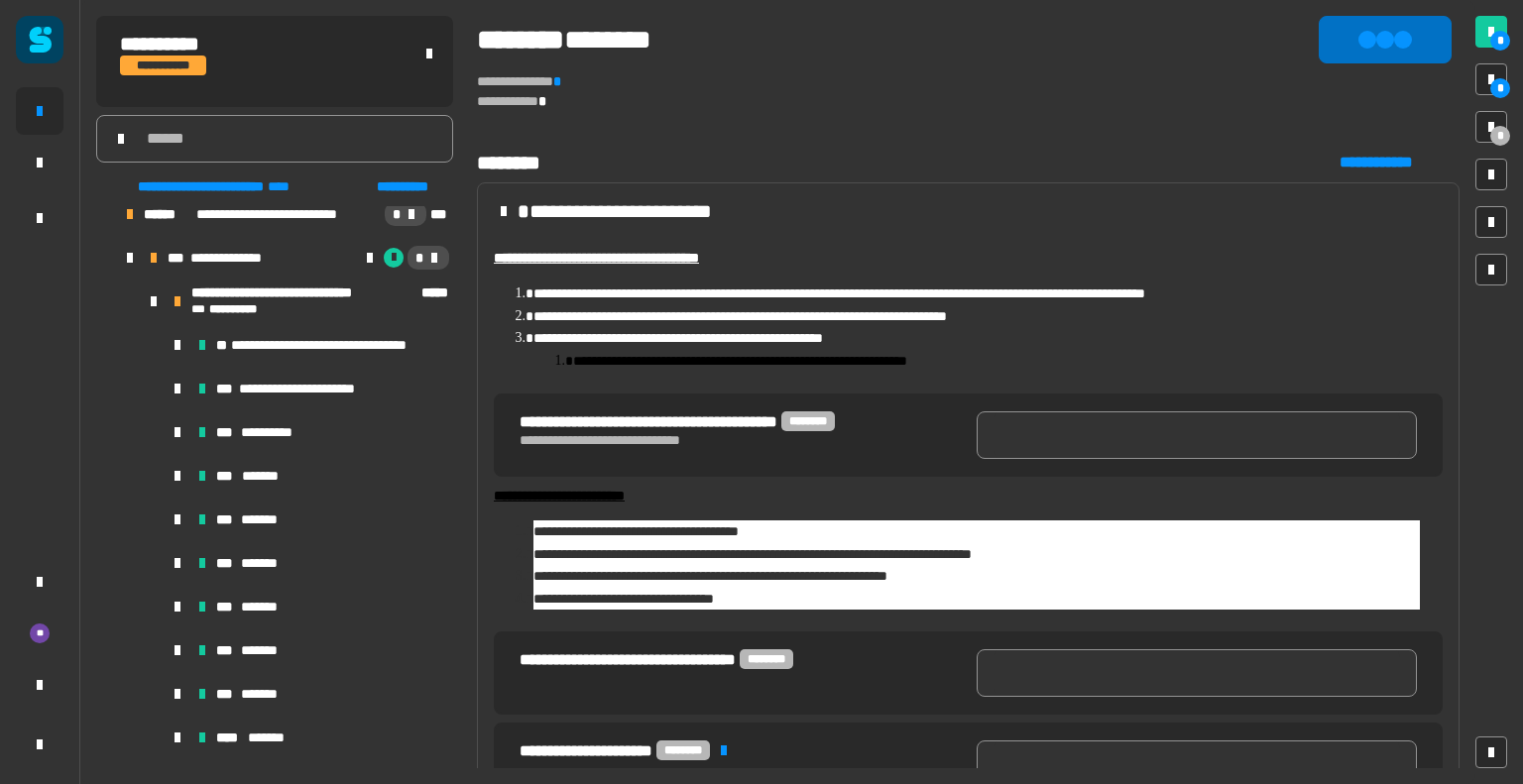 type 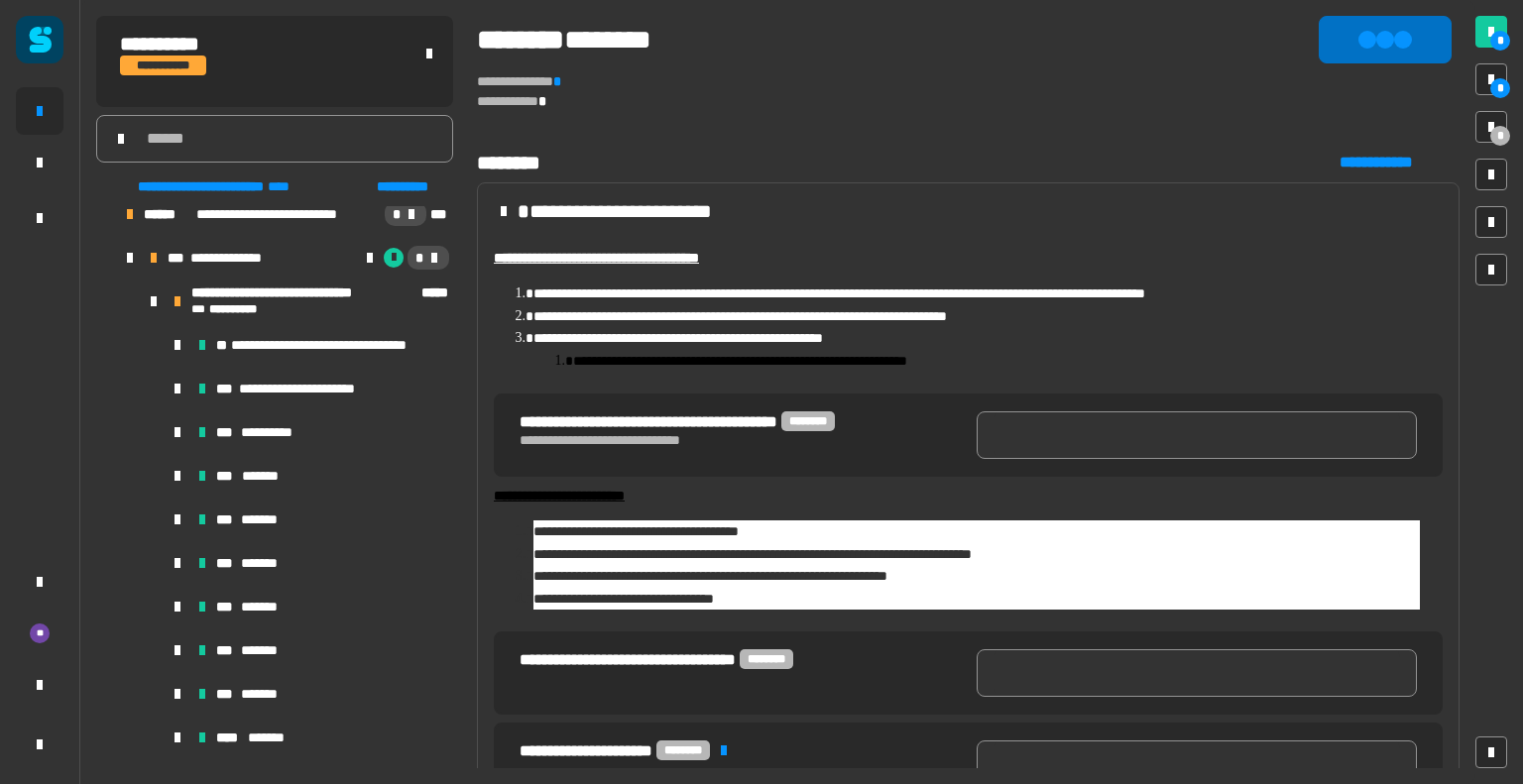 type 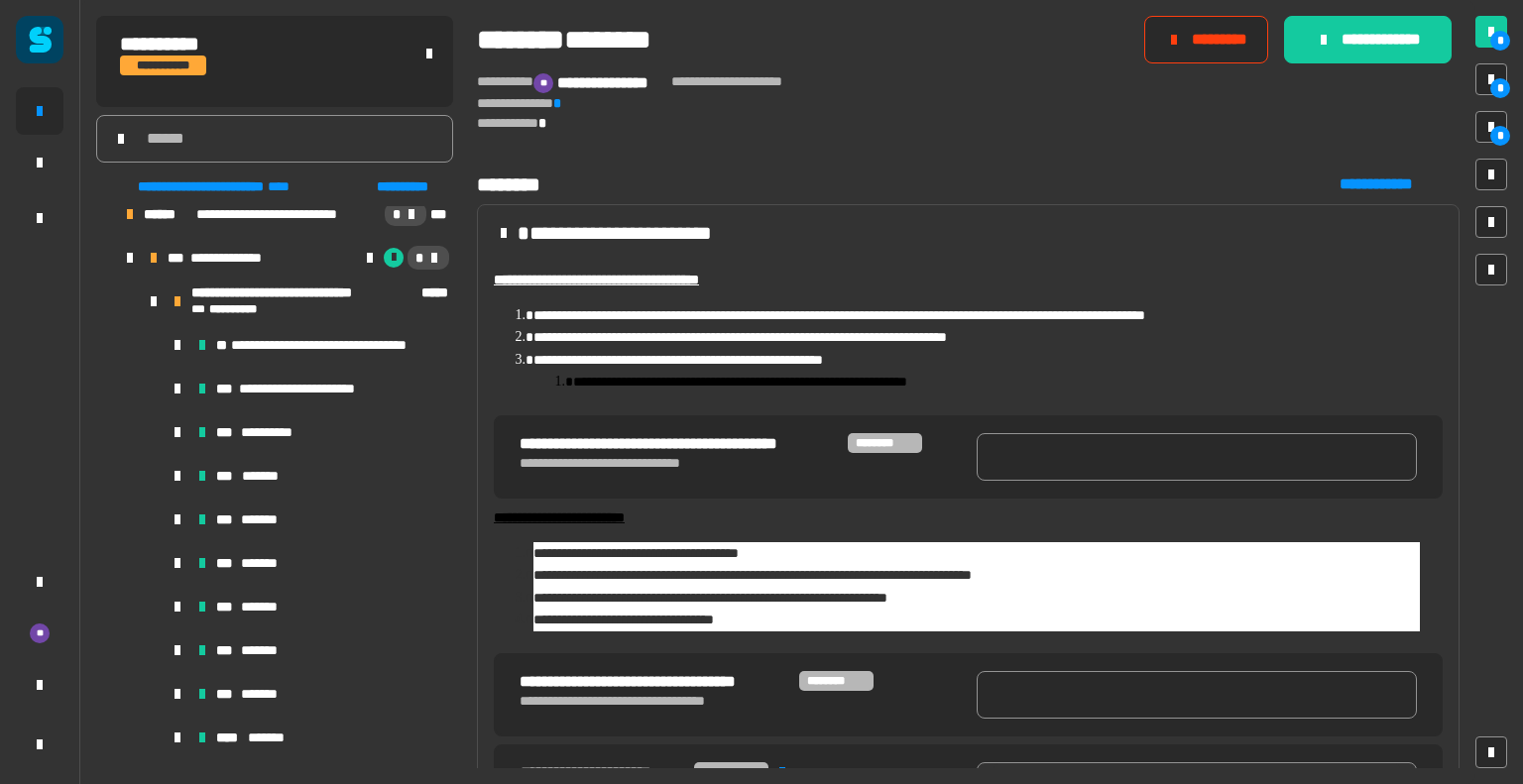 scroll, scrollTop: 1966, scrollLeft: 0, axis: vertical 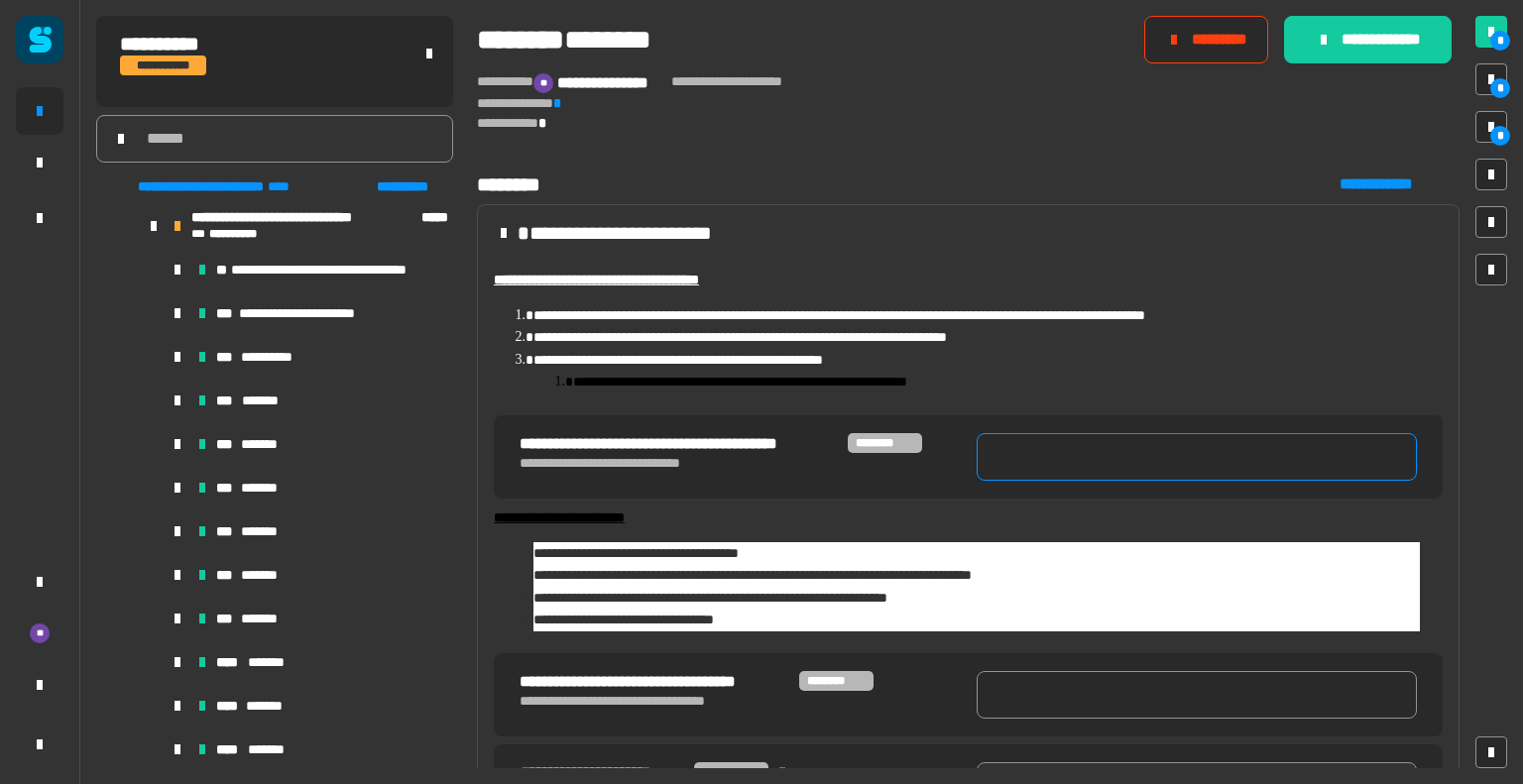 click at bounding box center [1197, 457] 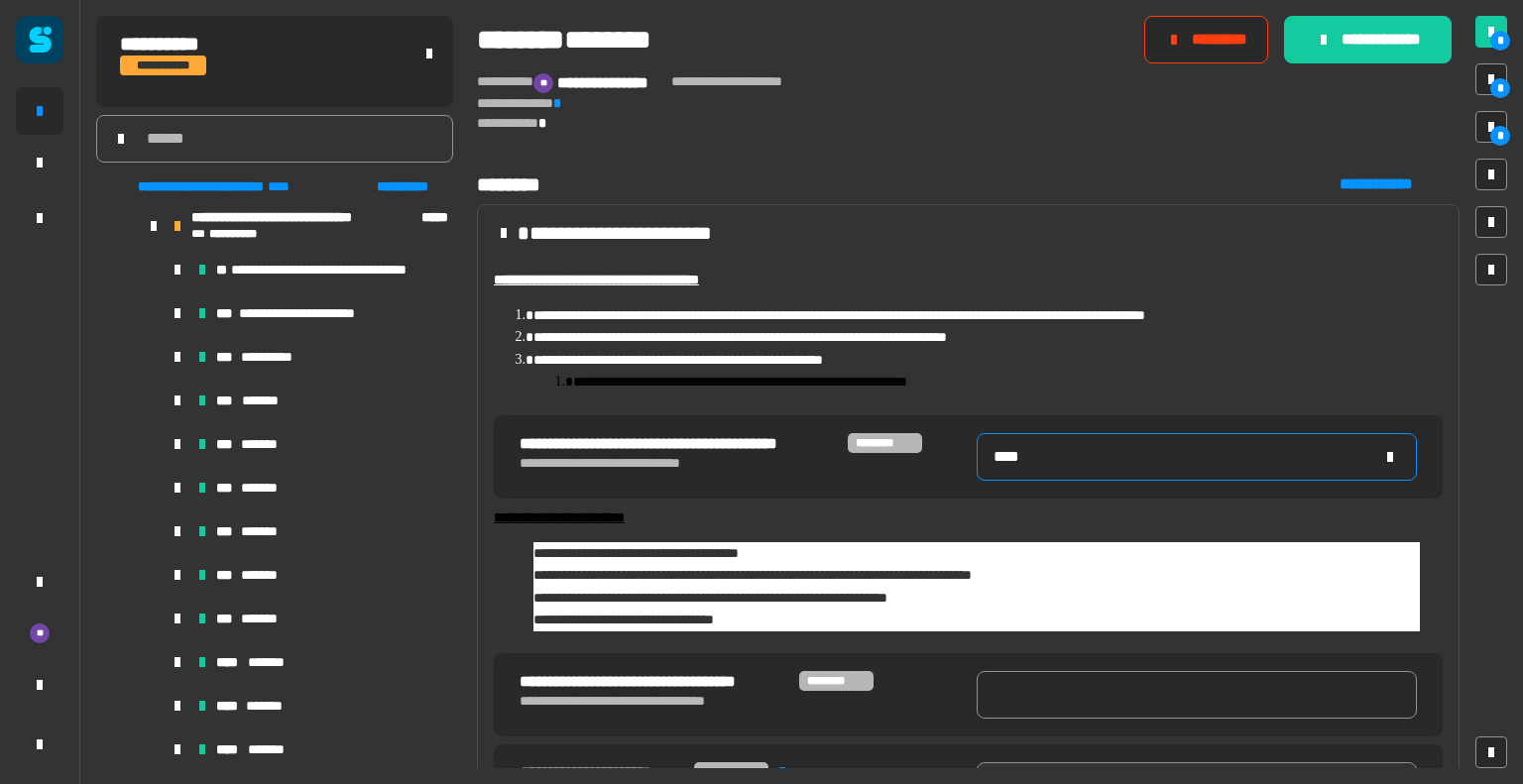 type on "****" 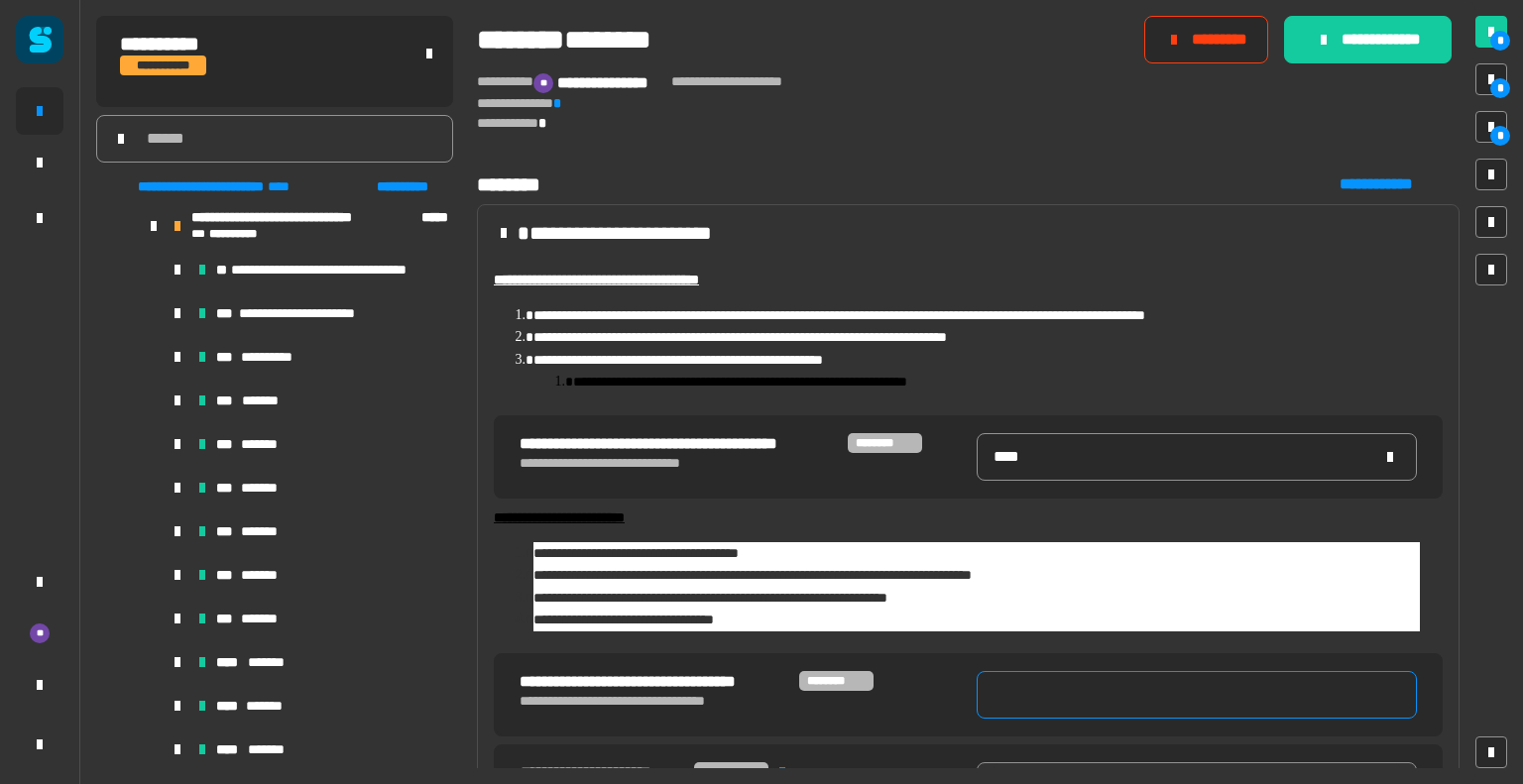 click at bounding box center [1197, 695] 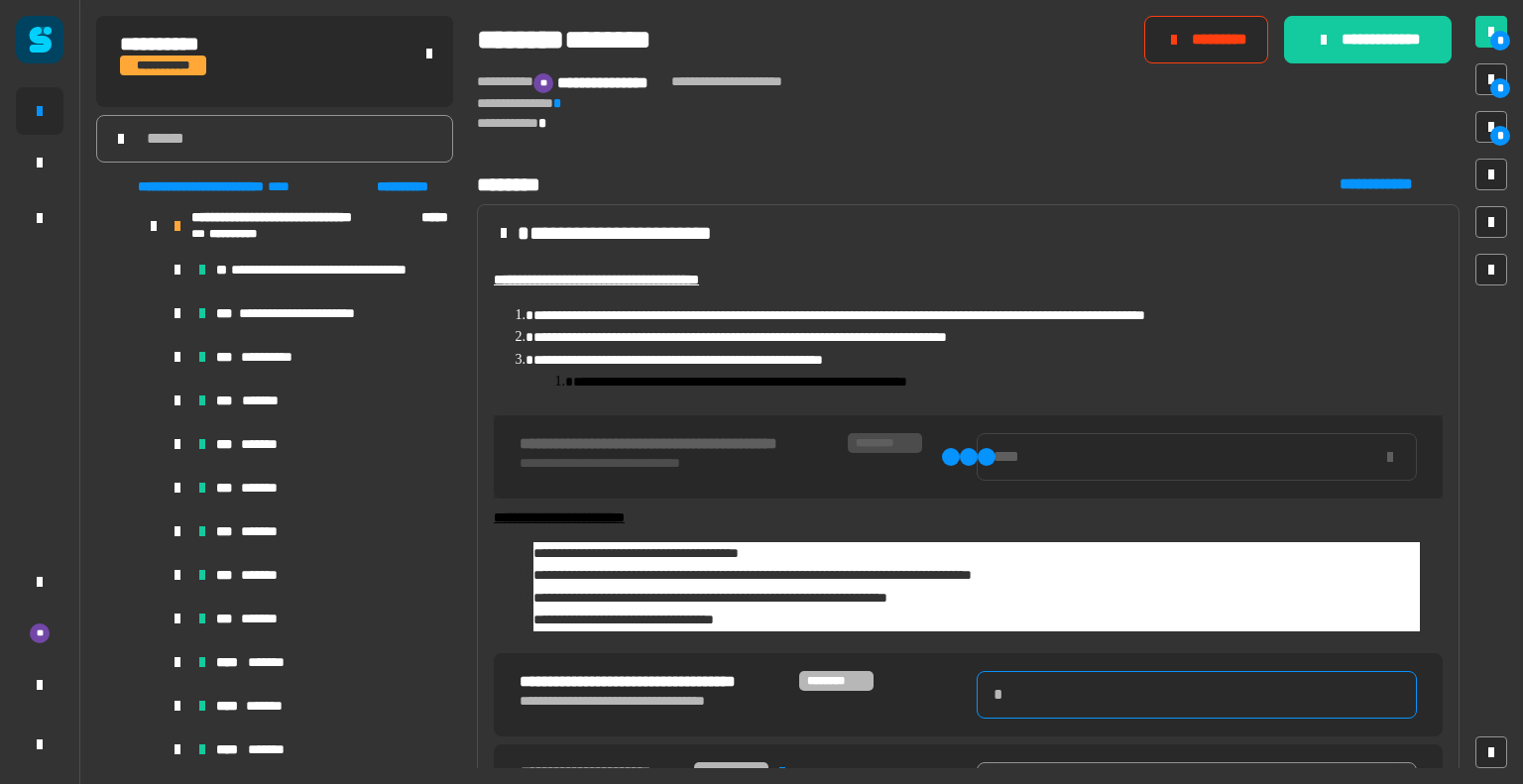 type 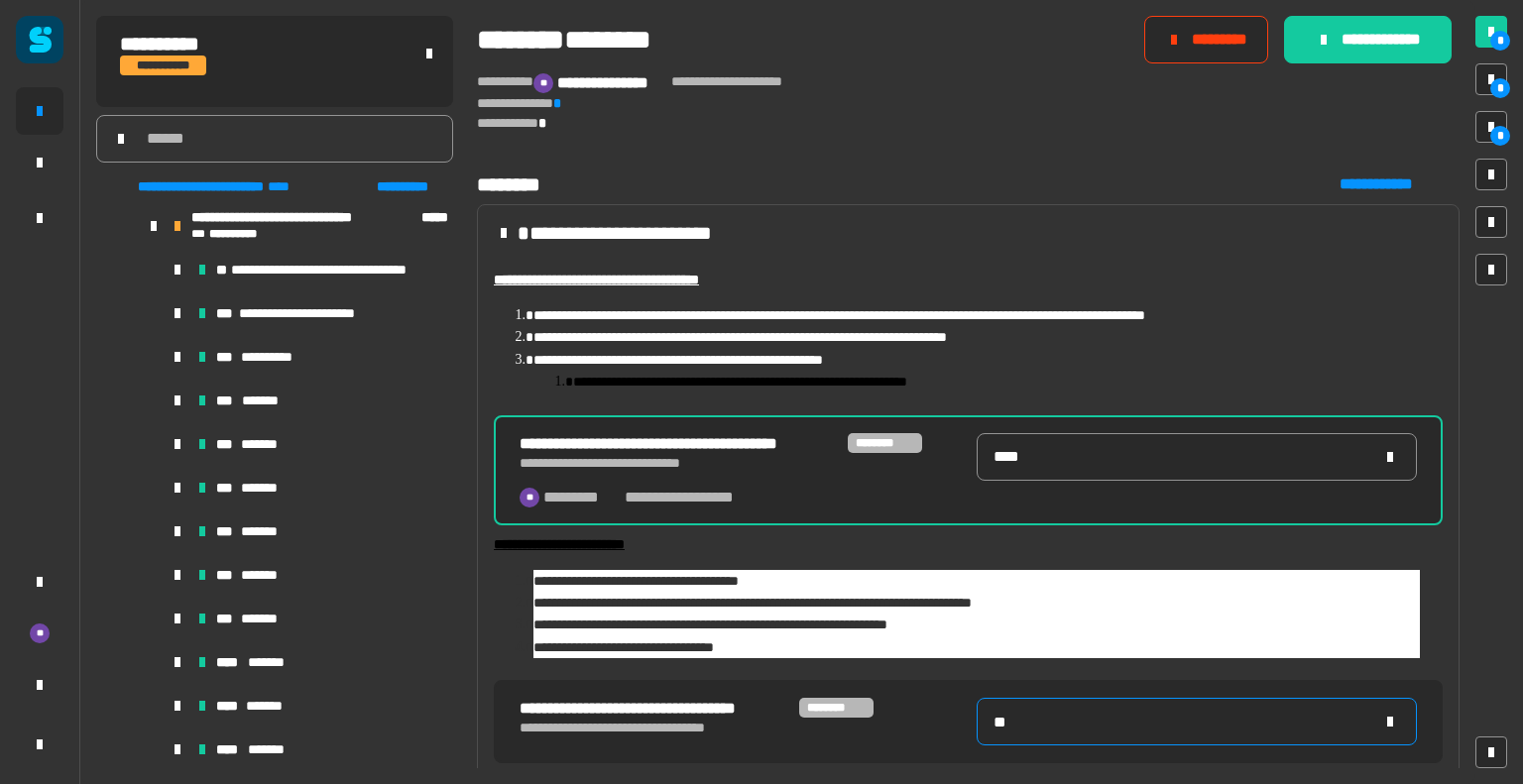 type on "****" 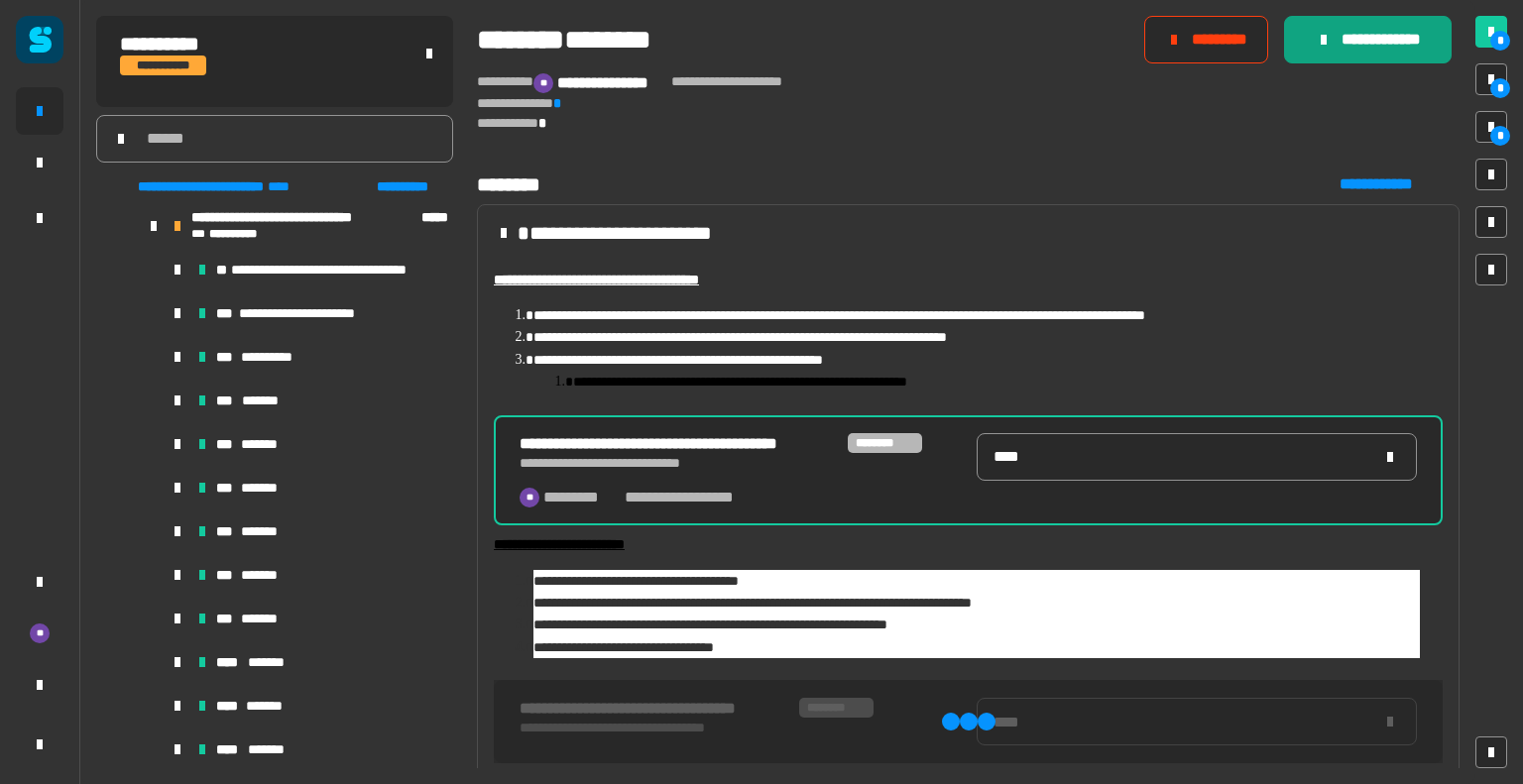 click on "**********" 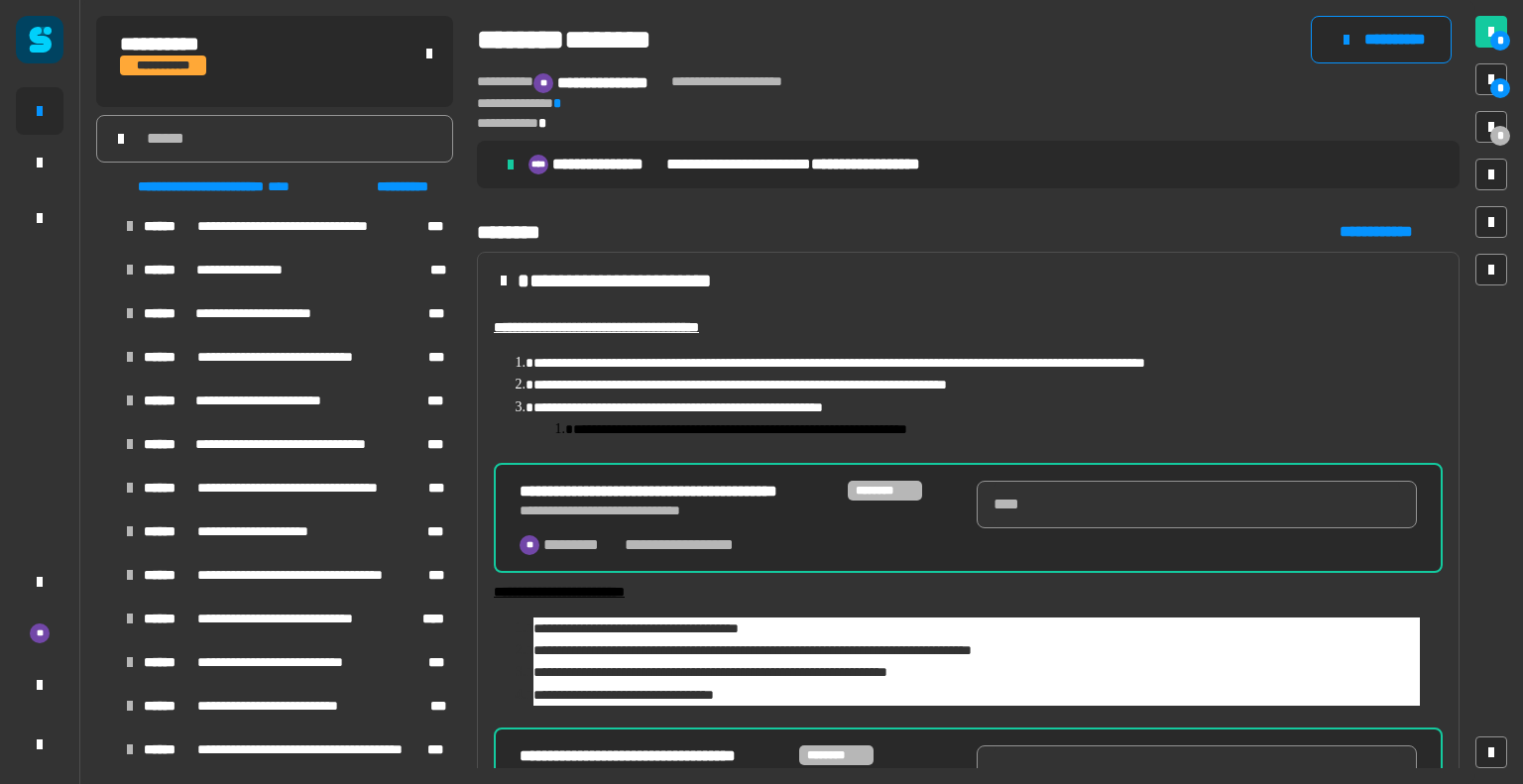 type on "**" 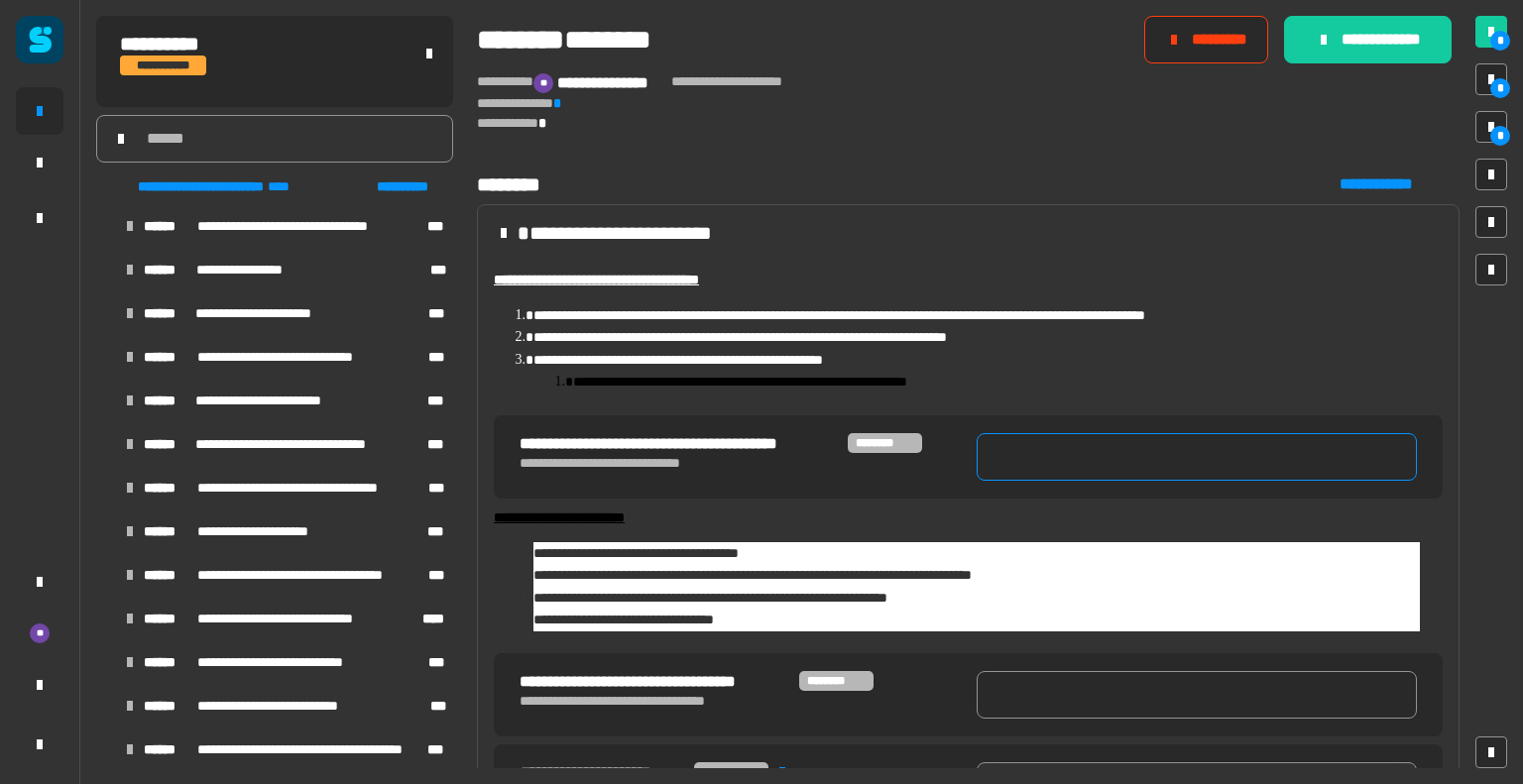 click at bounding box center [1197, 457] 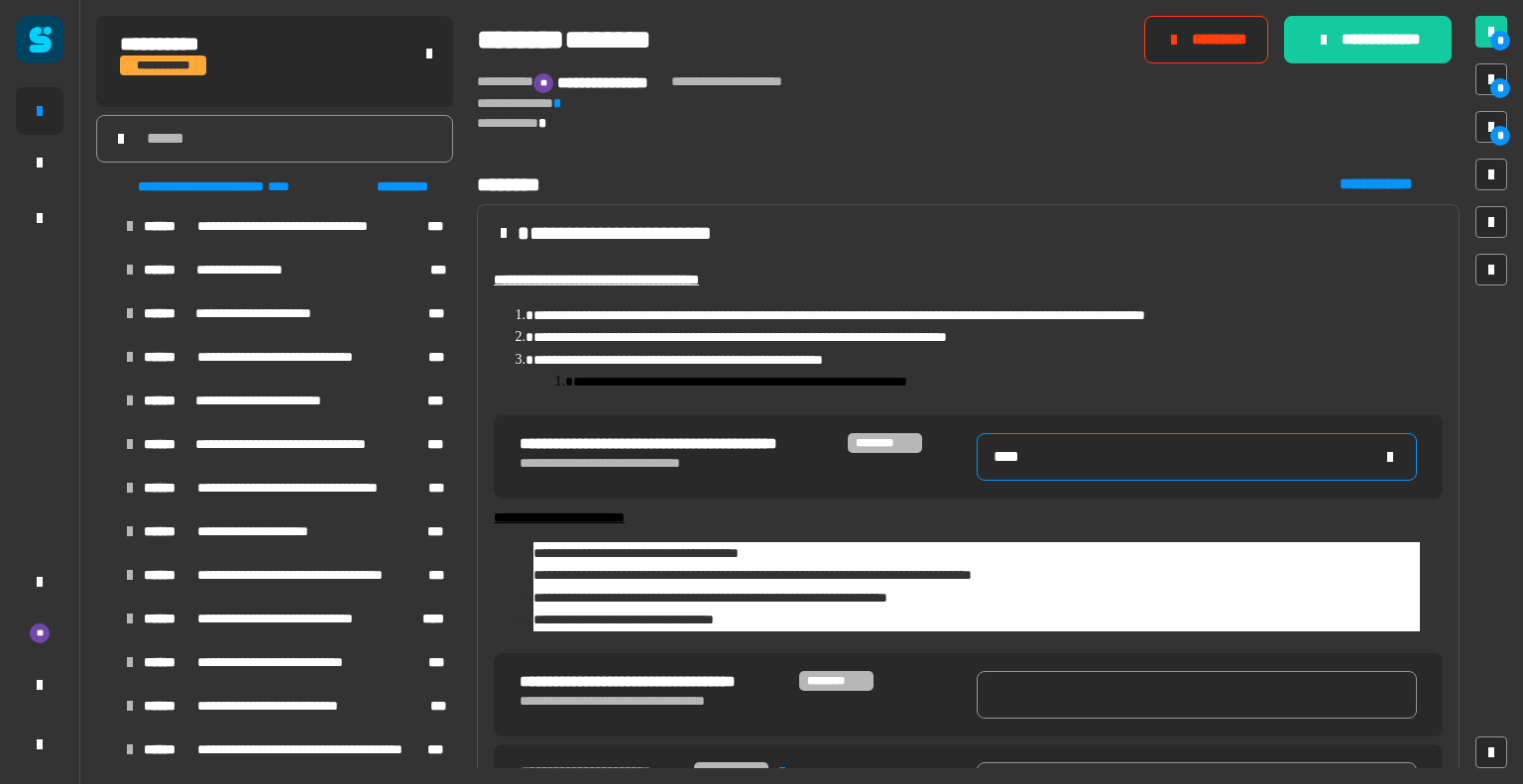 type on "****" 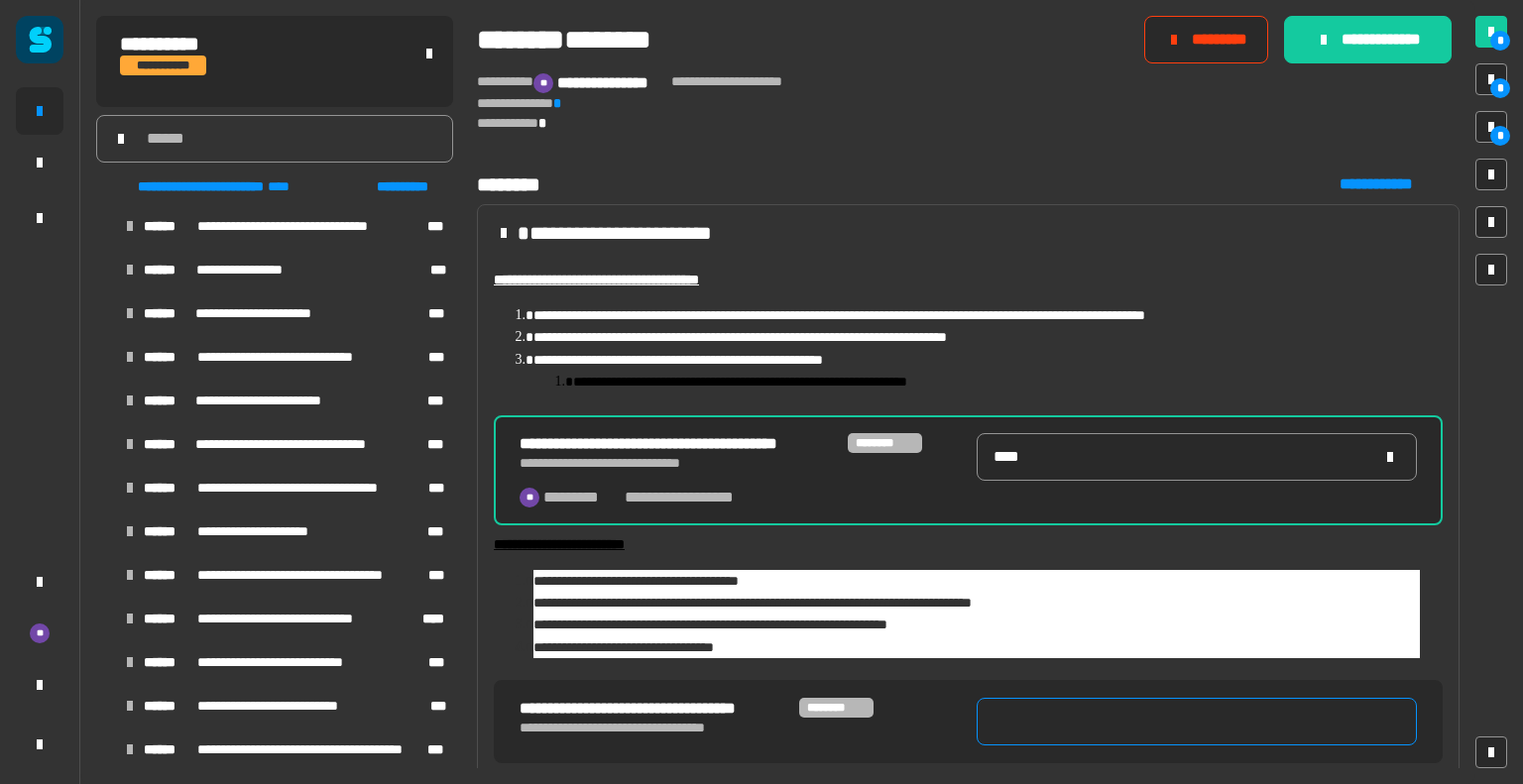 click at bounding box center (1197, 722) 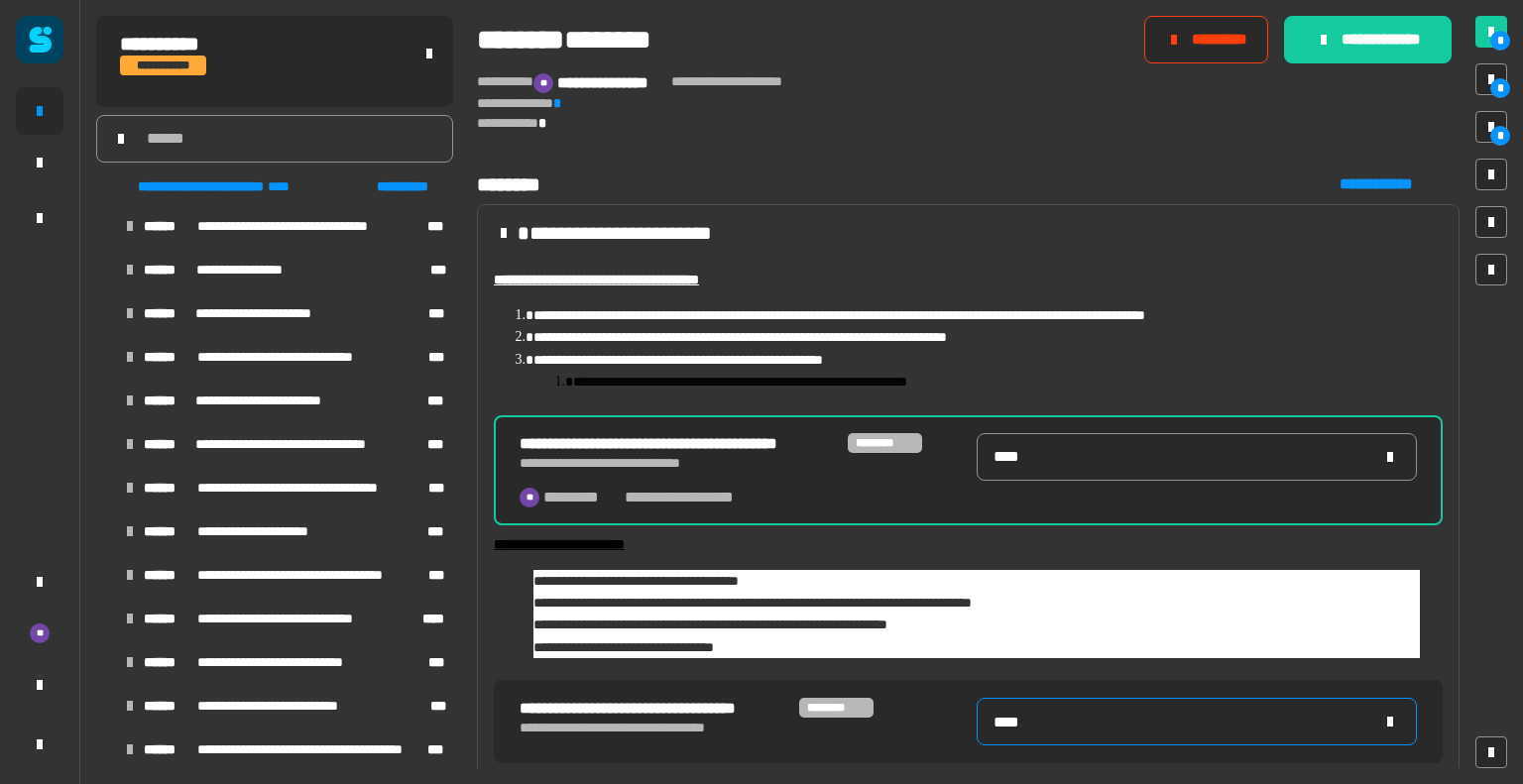 type on "****" 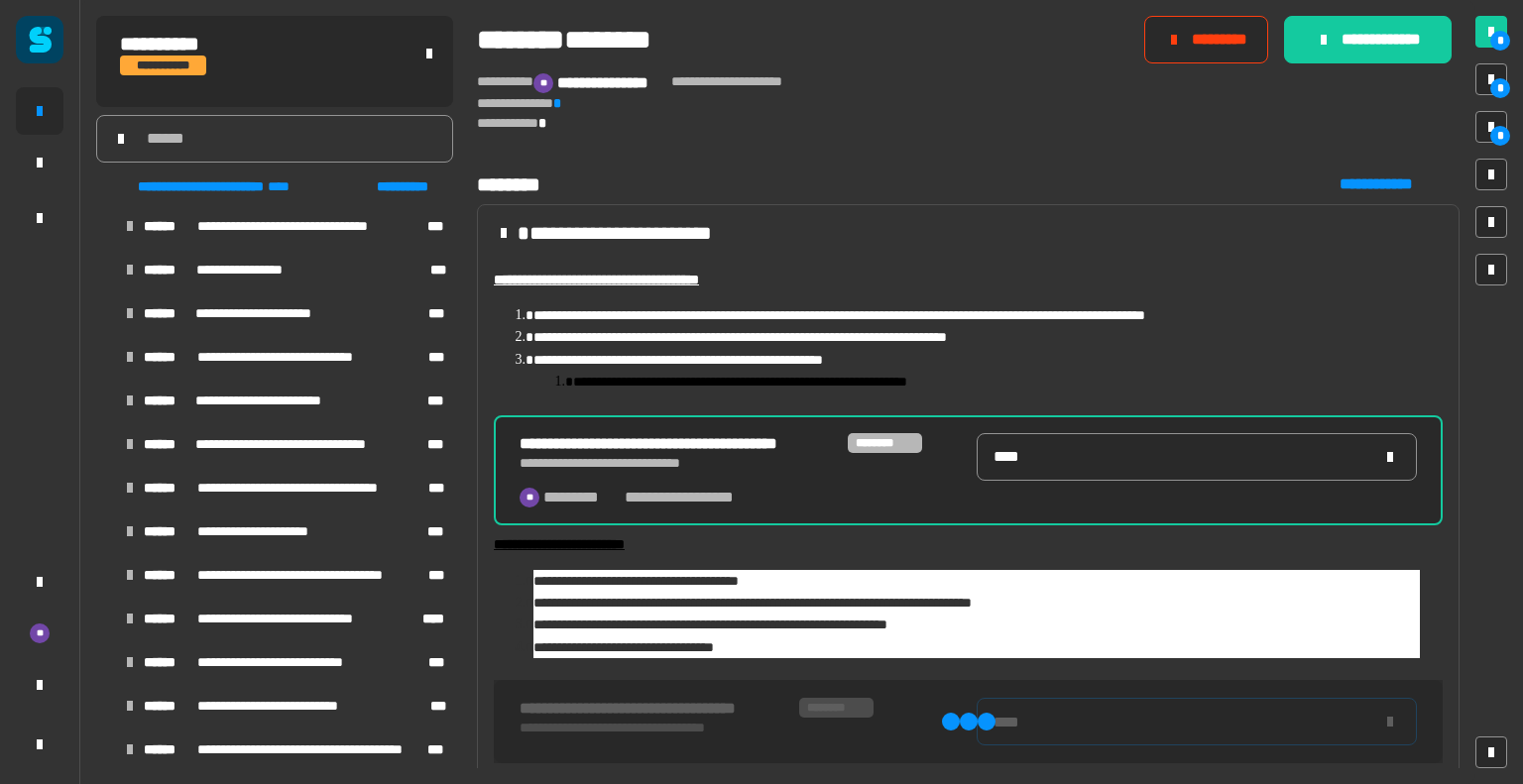 type on "****" 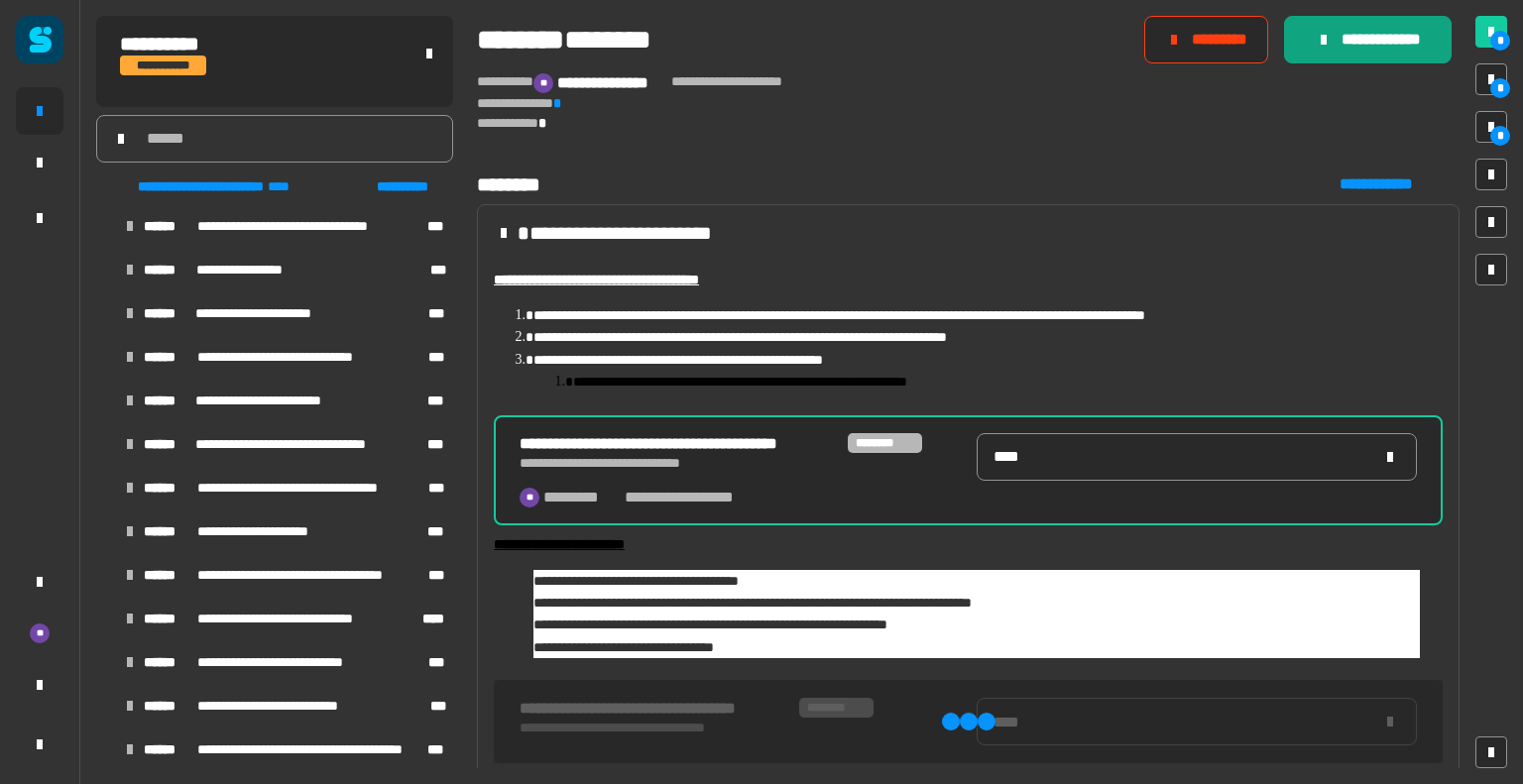 click on "**********" 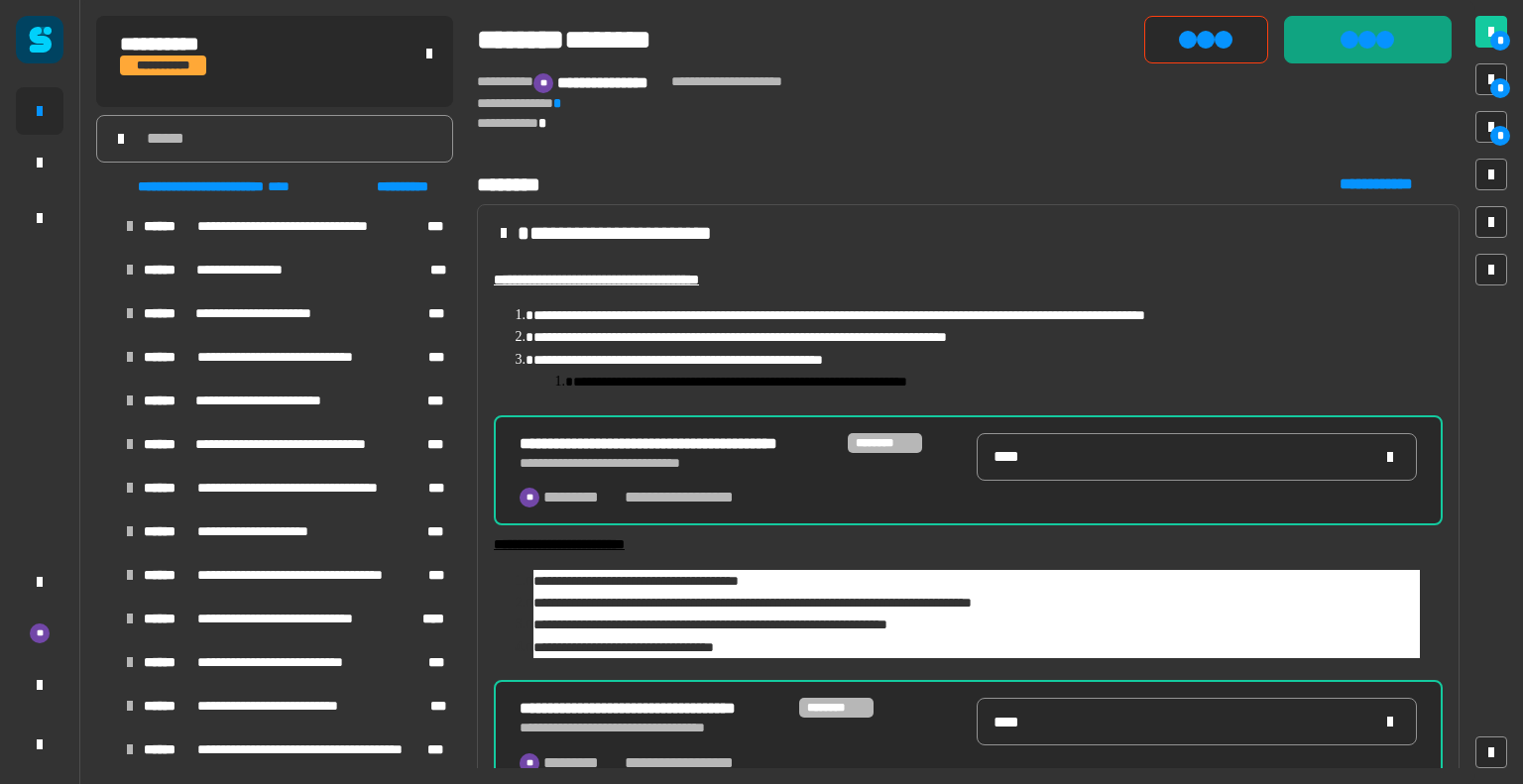 type on "****" 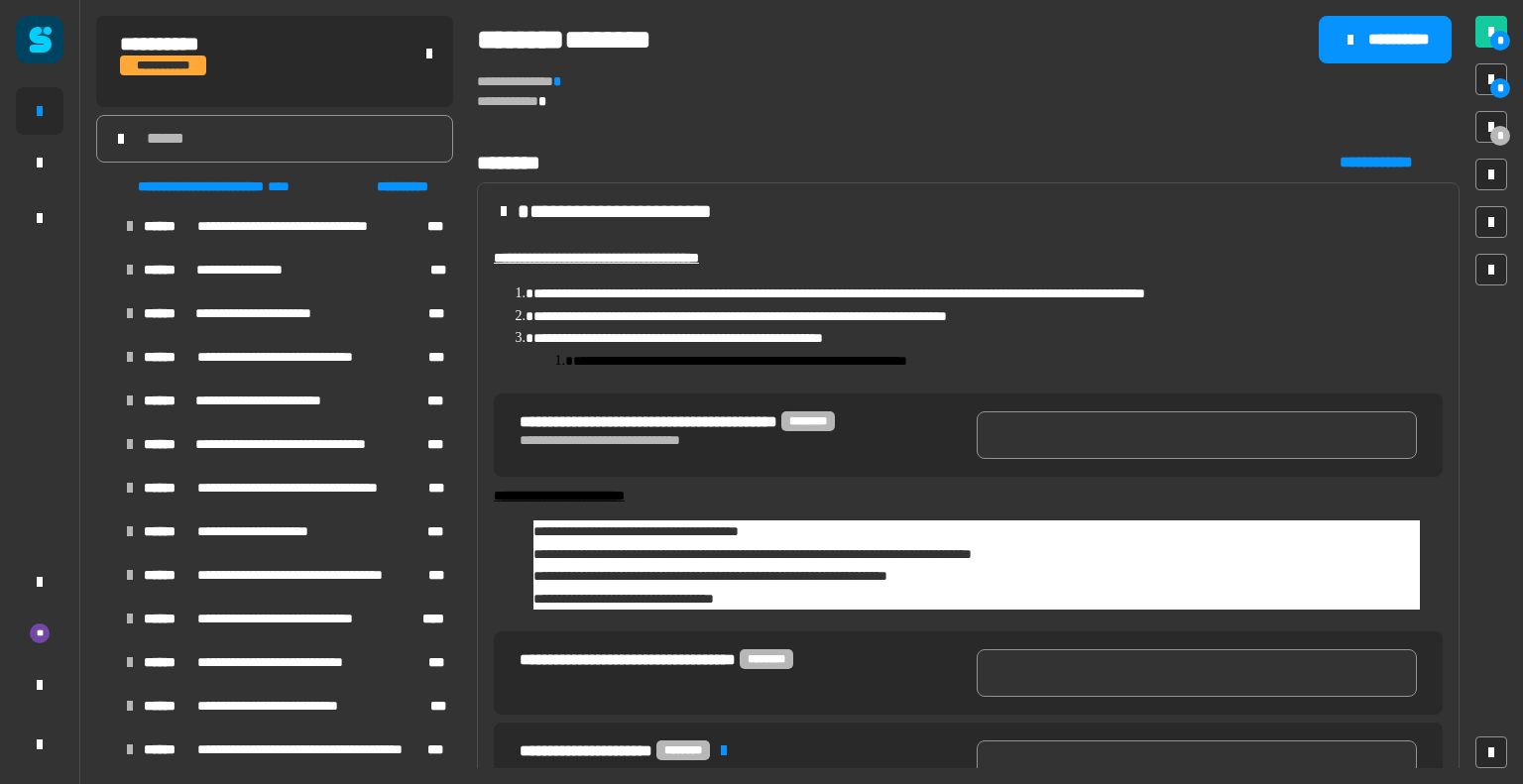 type 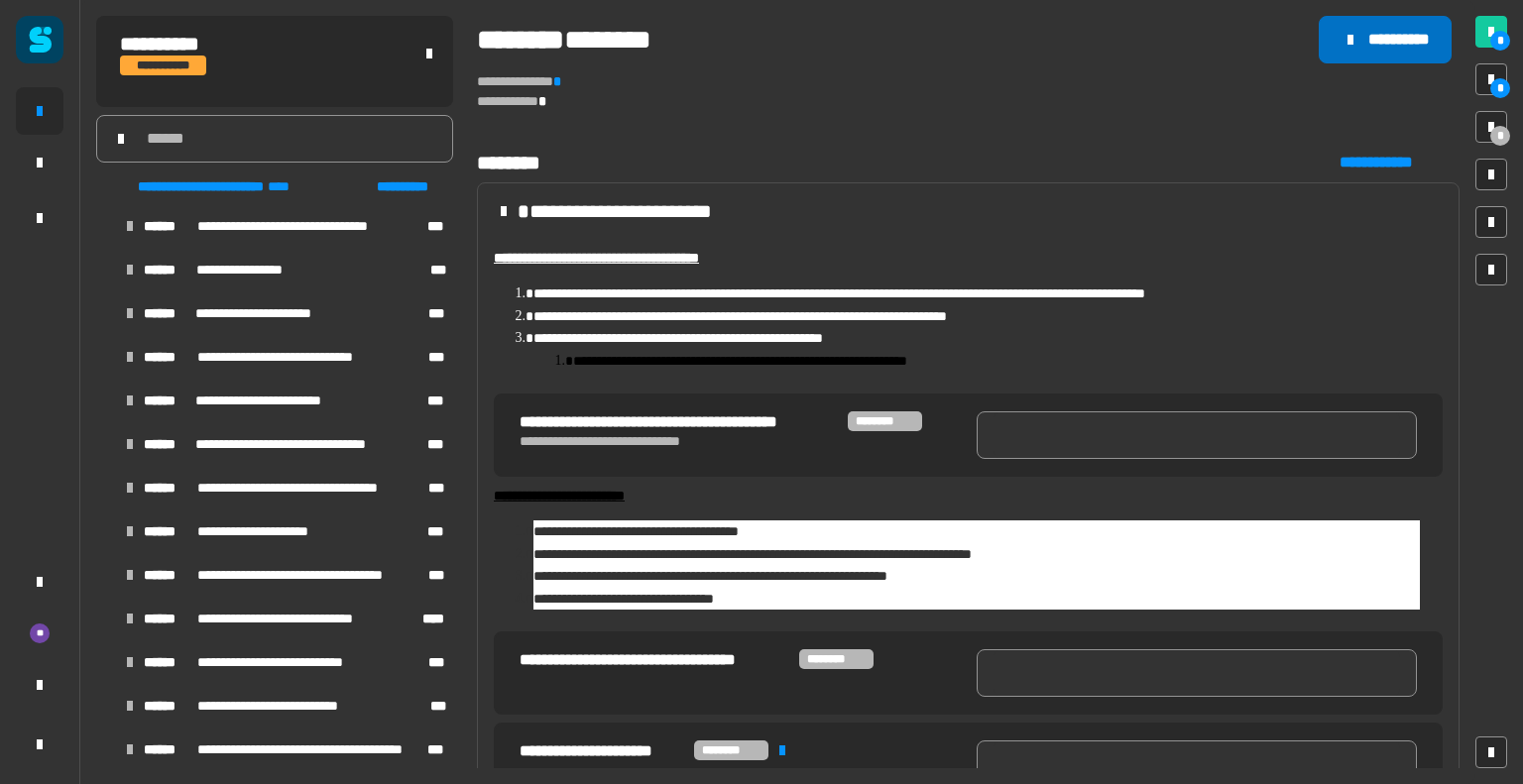 click on "**********" 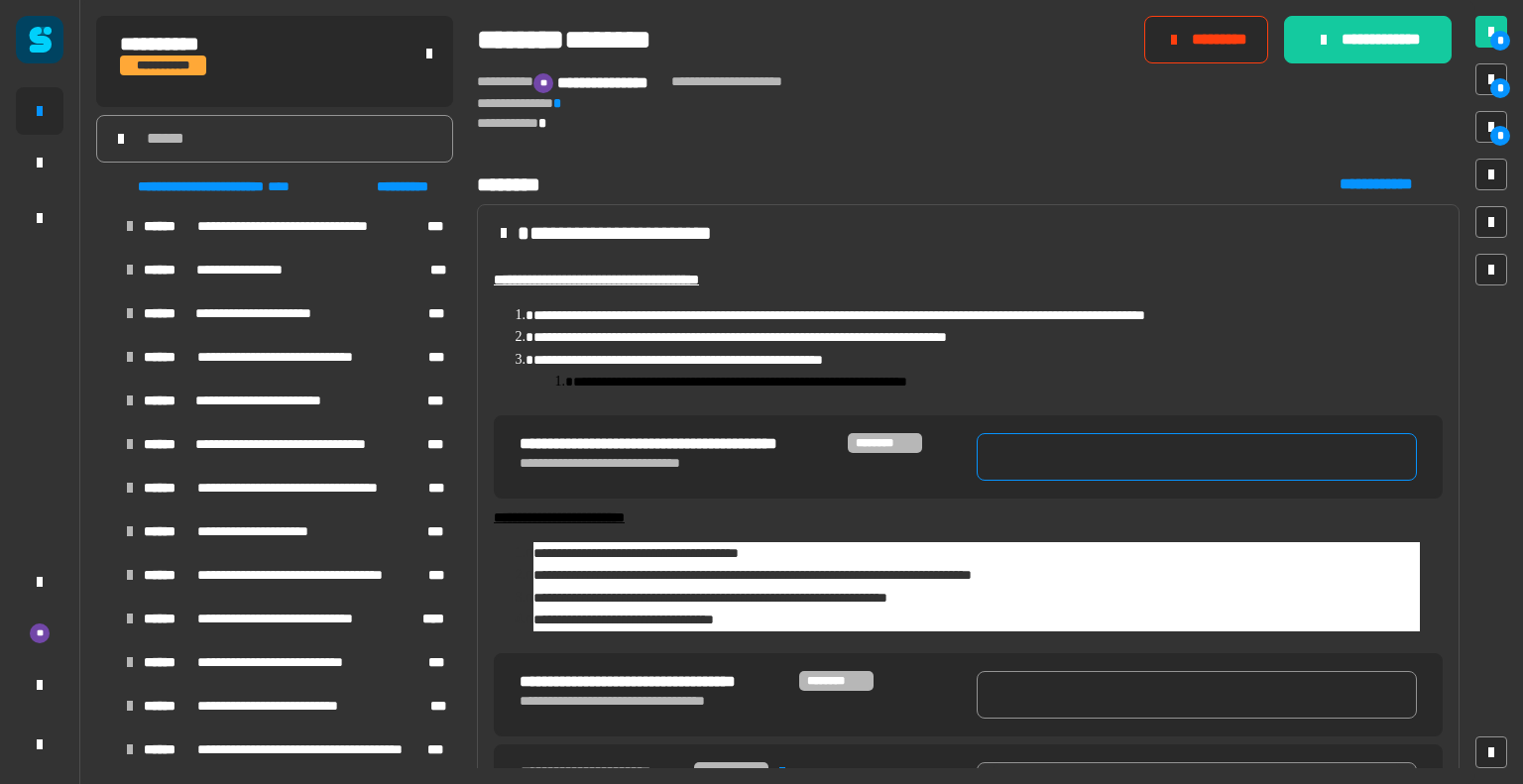 click at bounding box center [1197, 457] 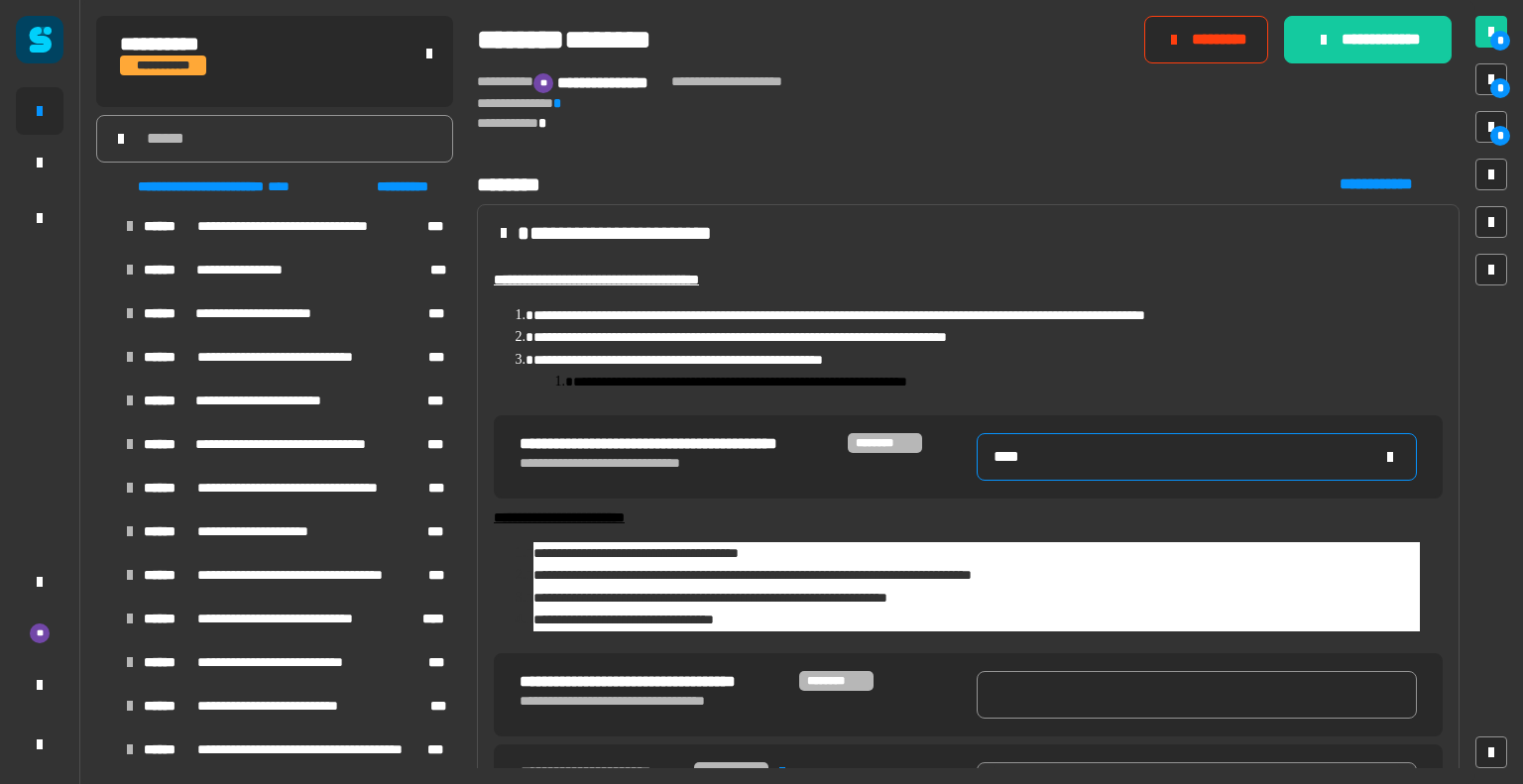 type on "****" 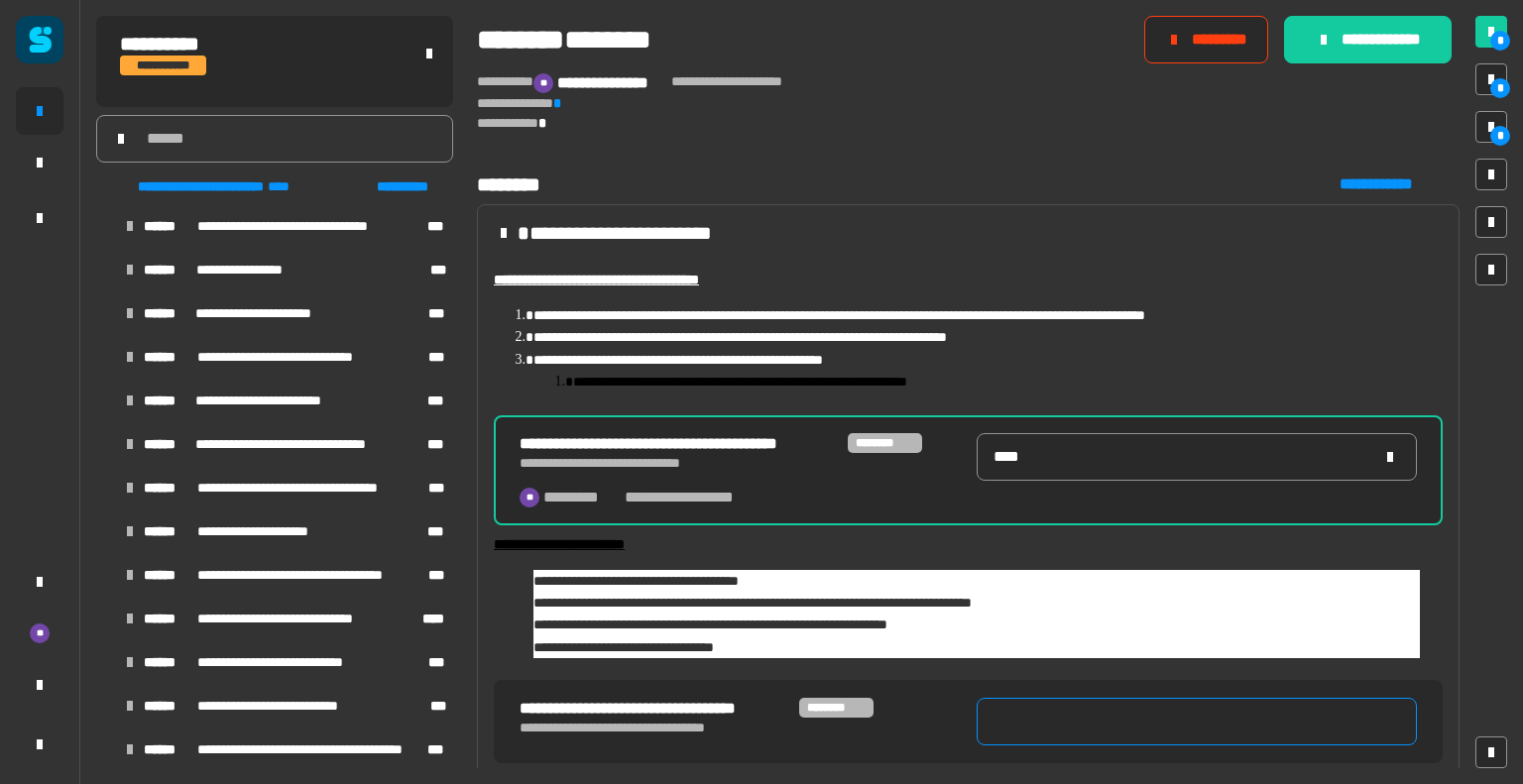 click at bounding box center [1197, 722] 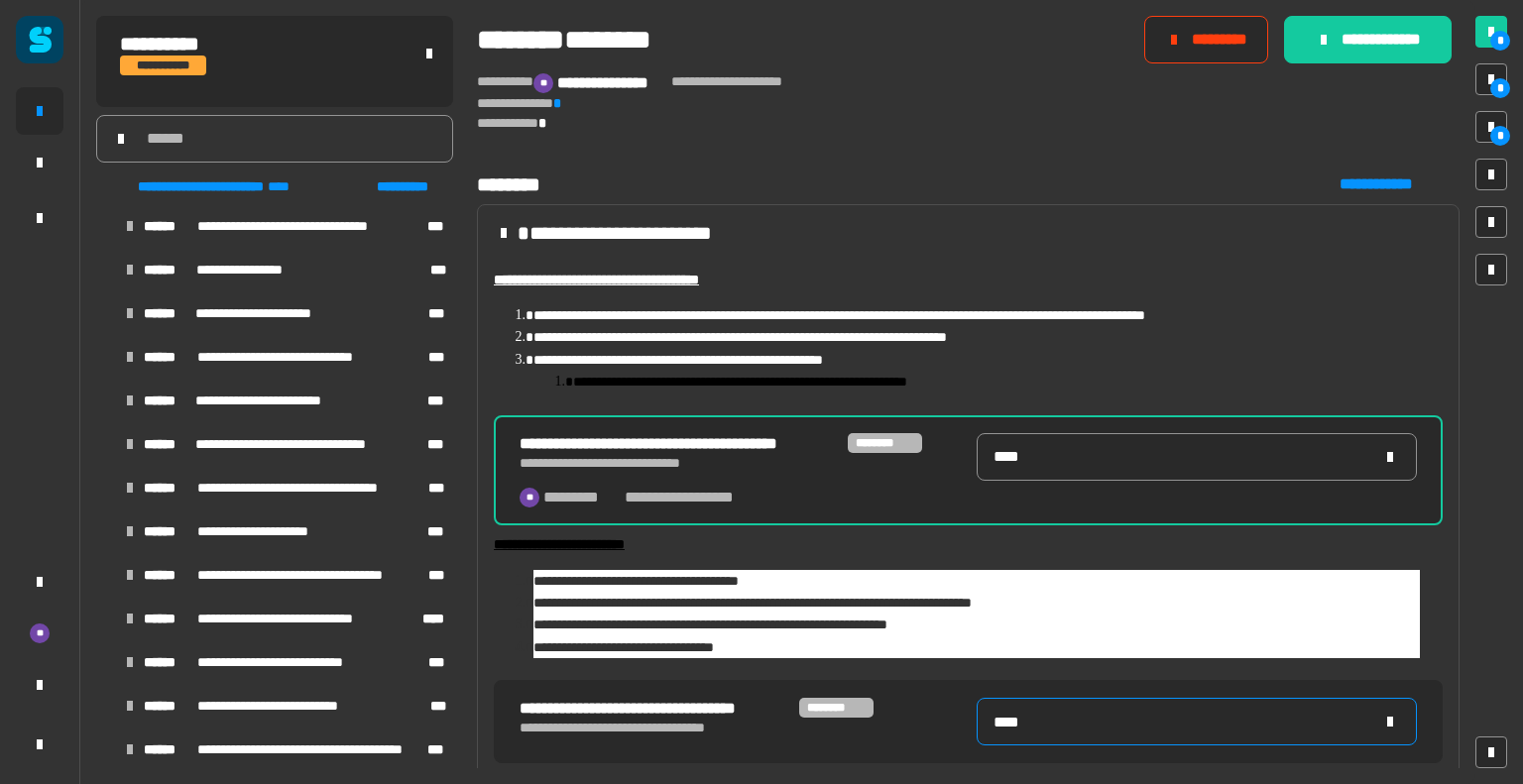 type on "****" 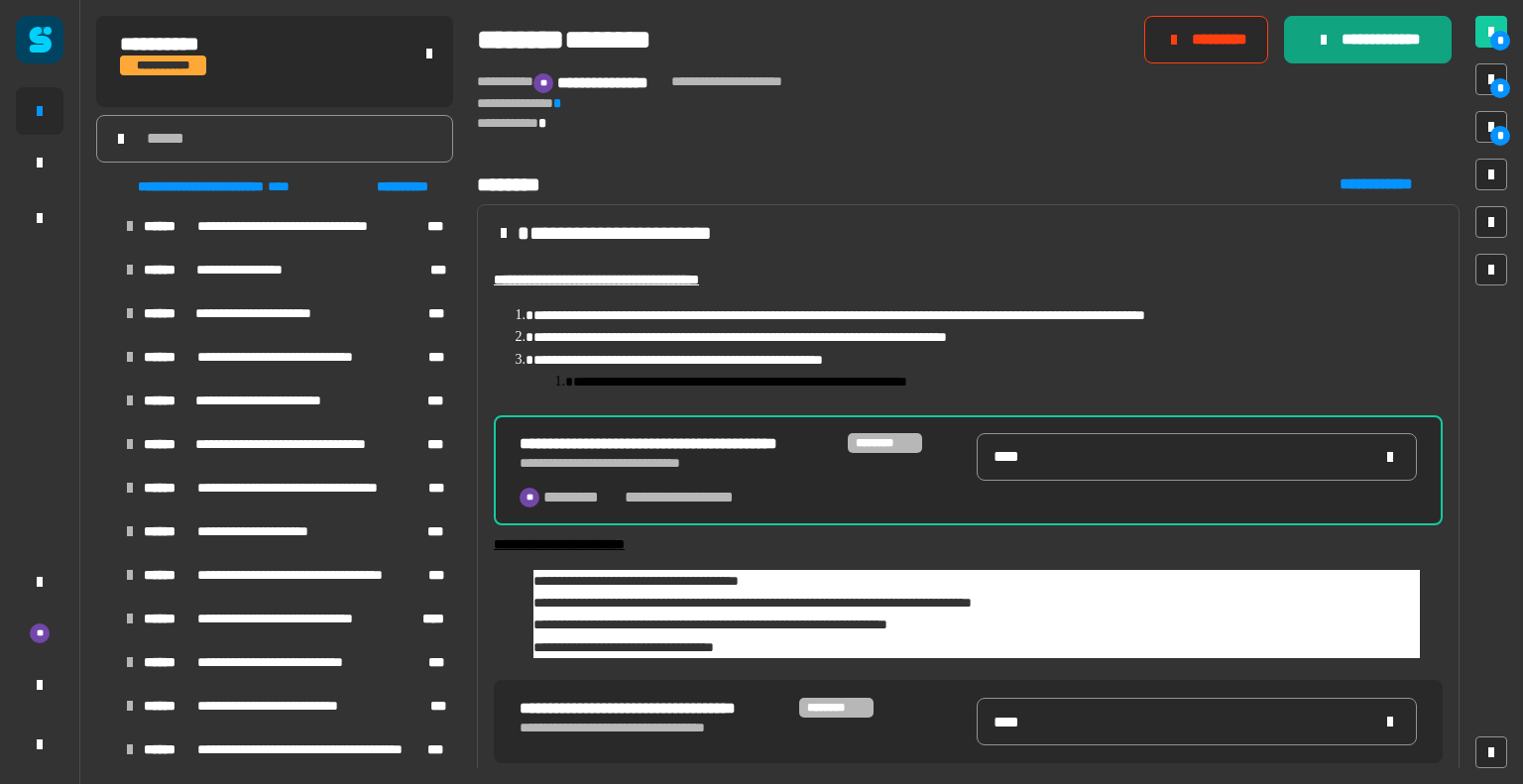 click on "**********" 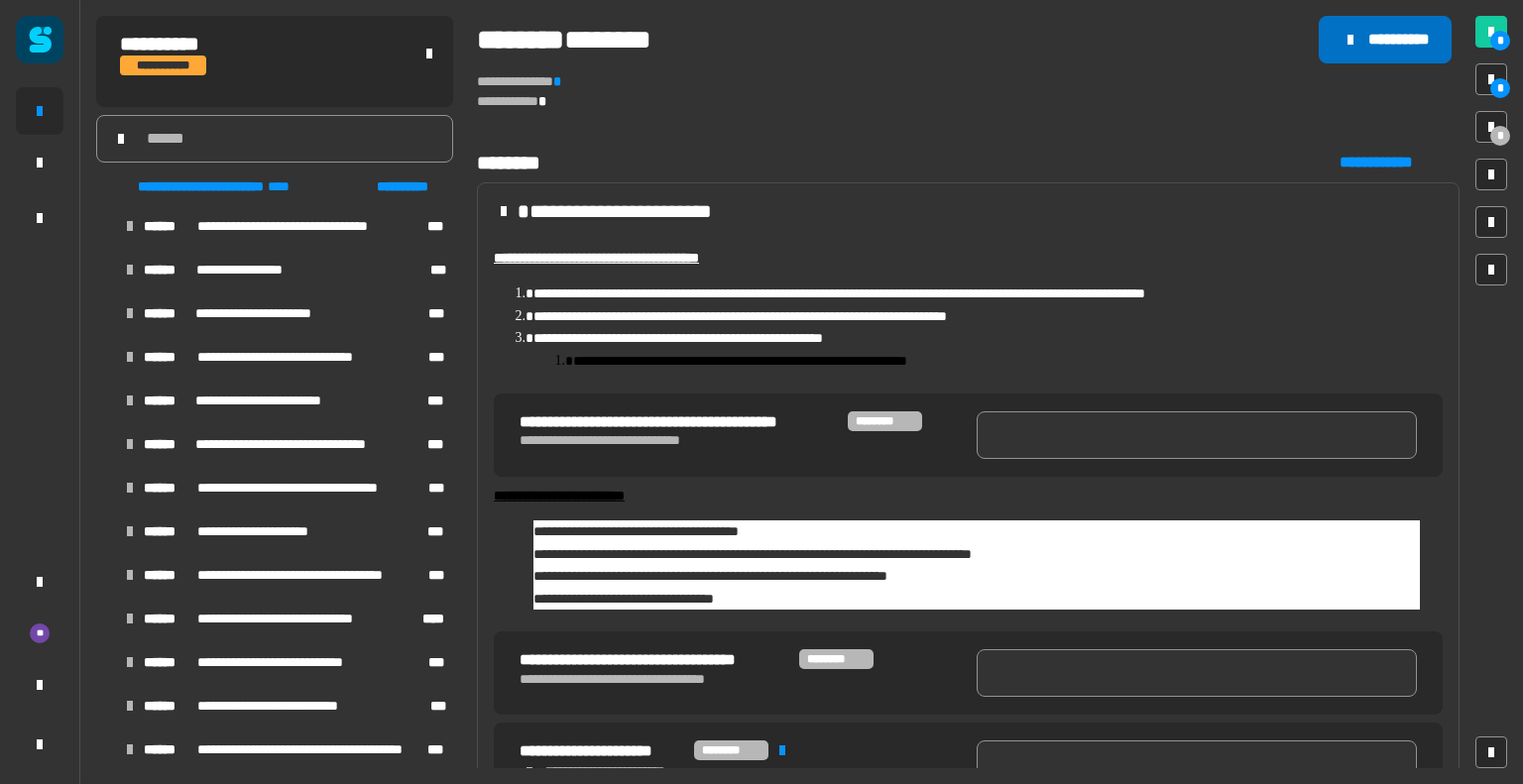 click on "**********" 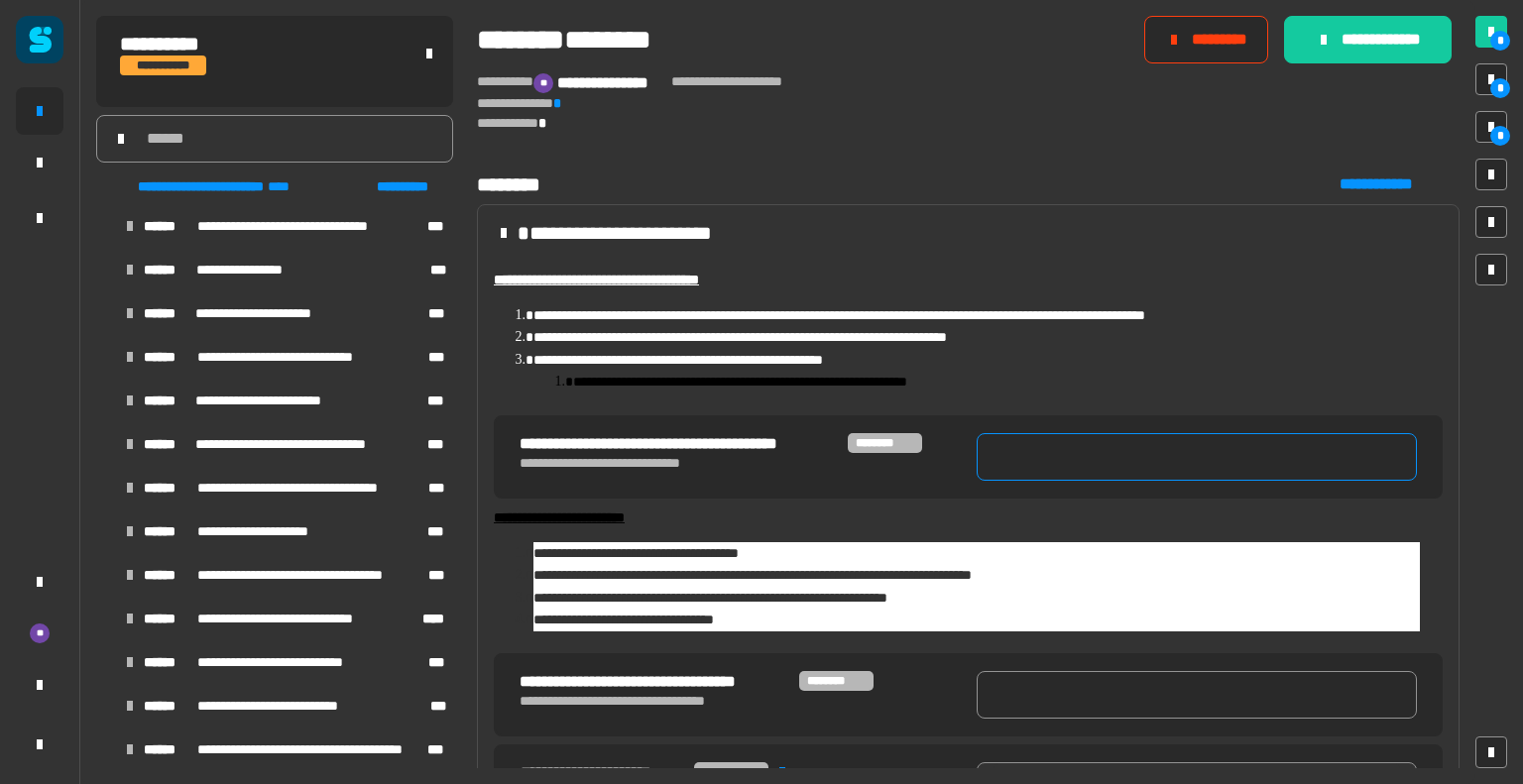 click at bounding box center (1197, 457) 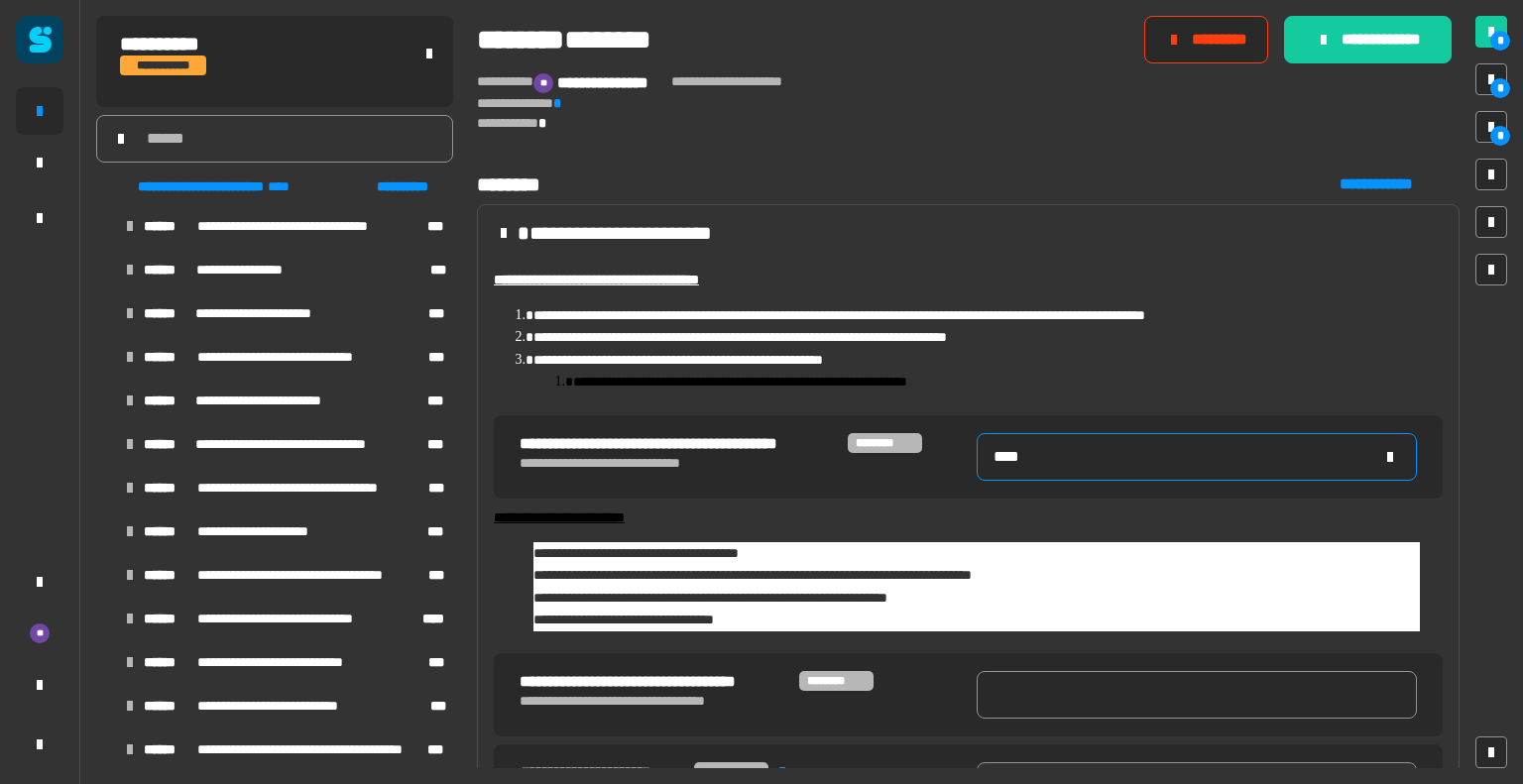 type on "****" 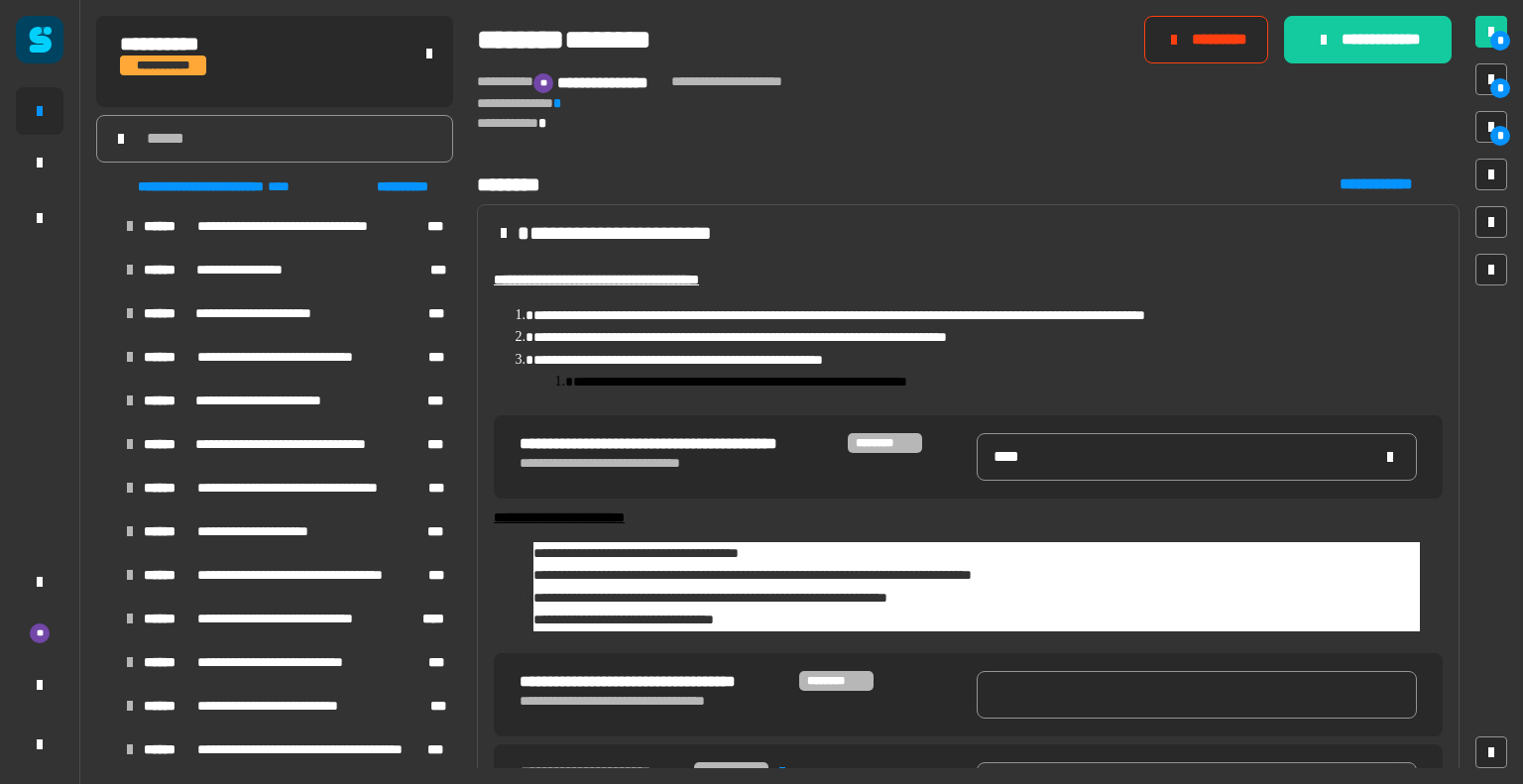click on "**********" at bounding box center (968, 695) 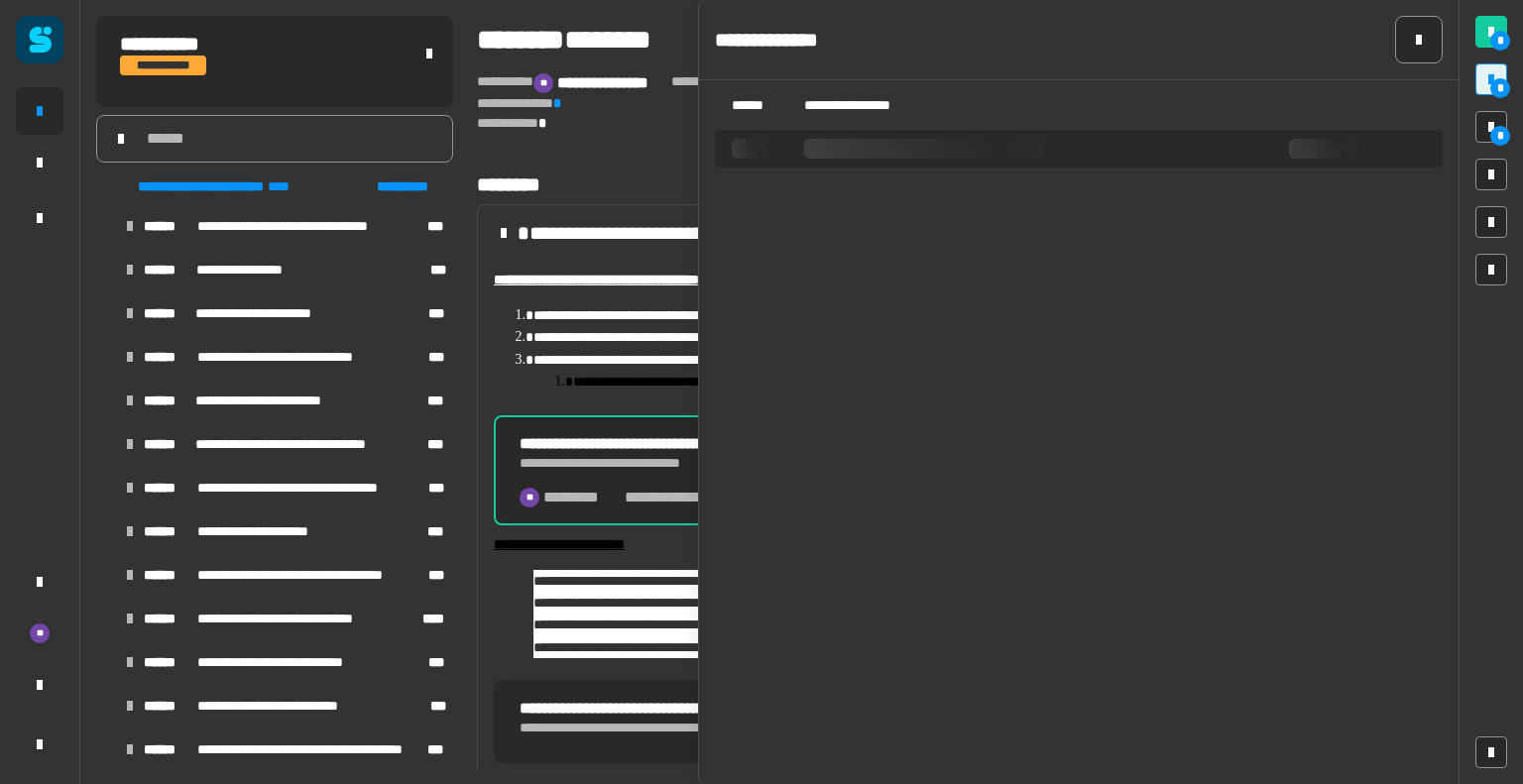 scroll, scrollTop: 171, scrollLeft: 0, axis: vertical 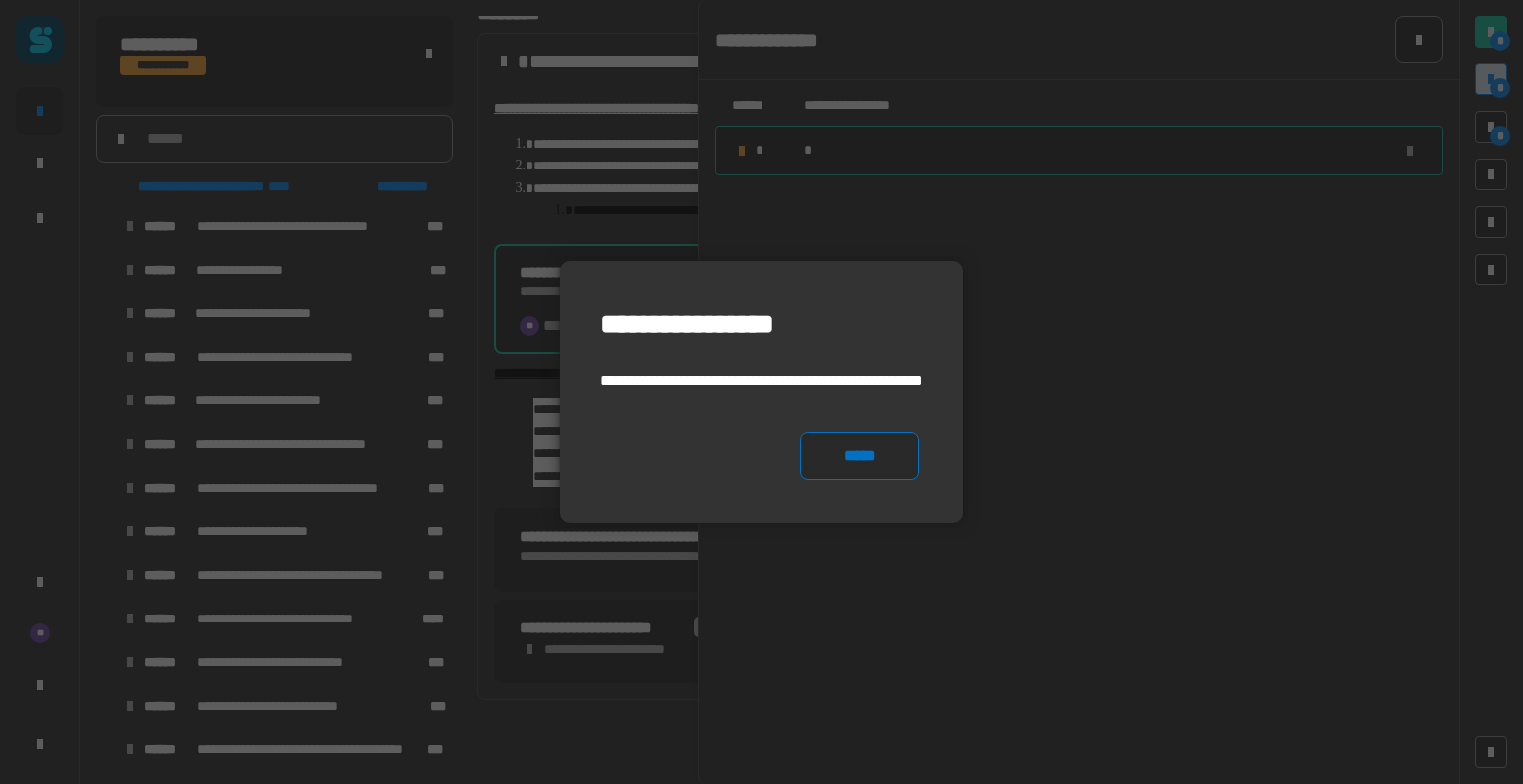 click on "*****" 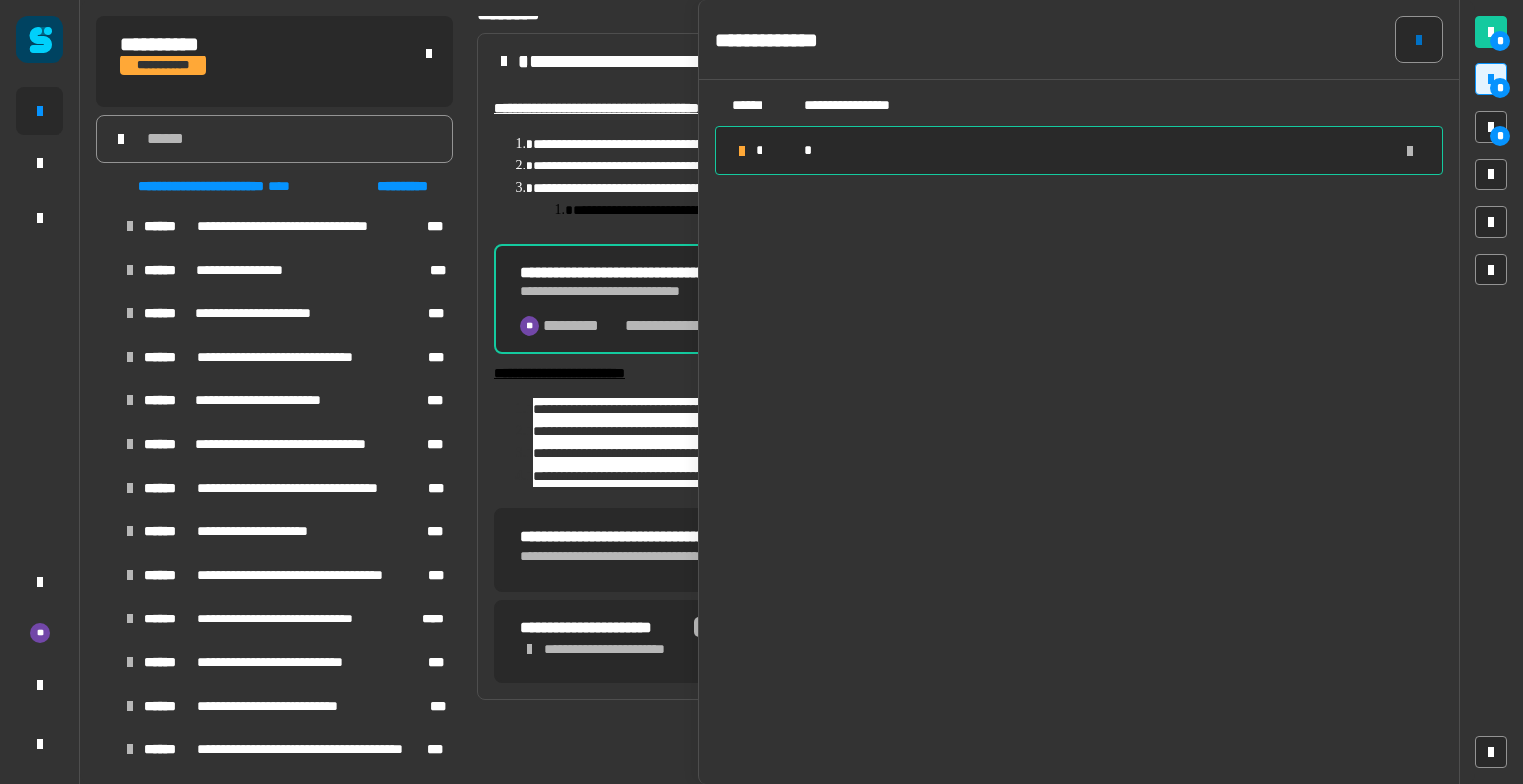 click 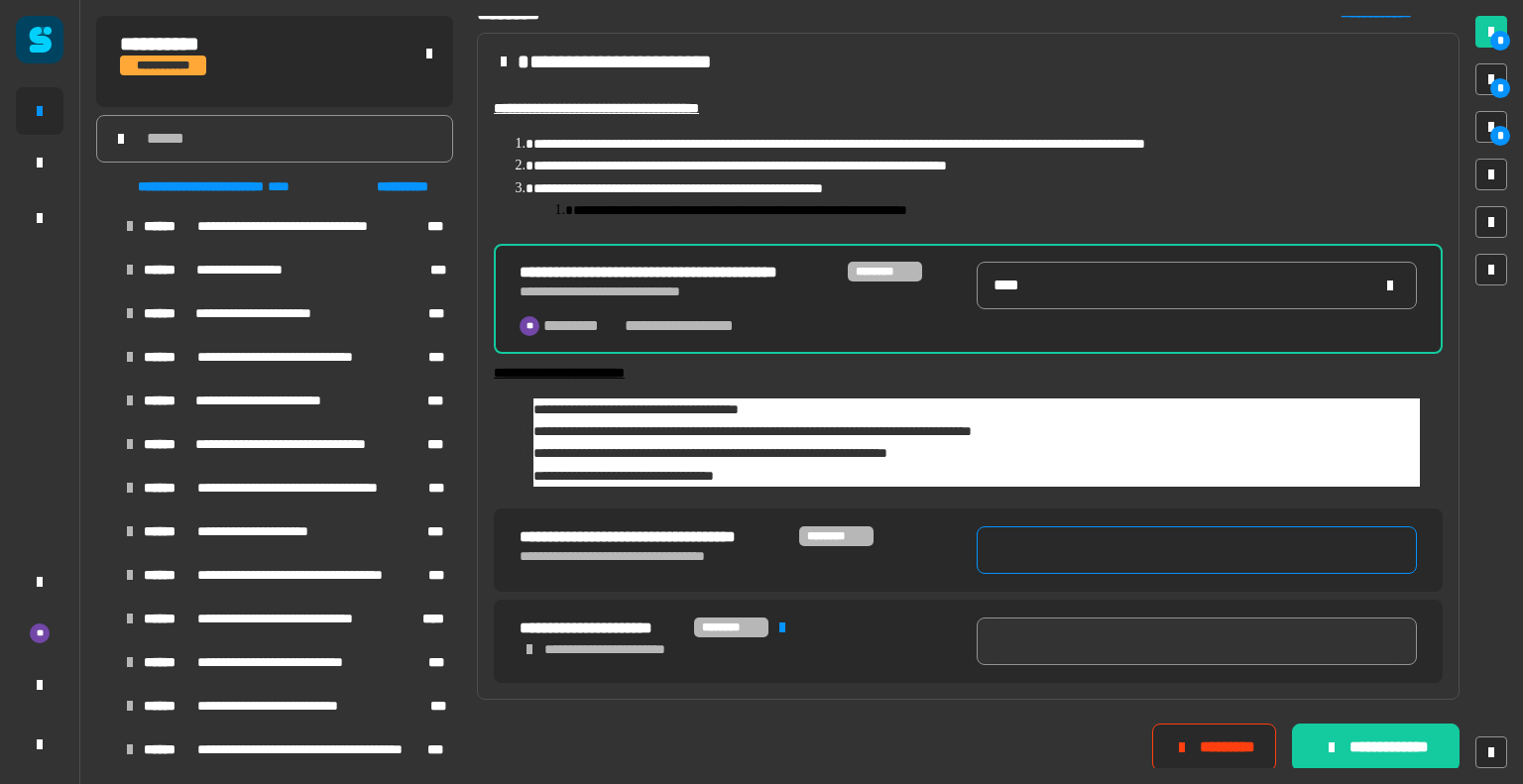 click at bounding box center [1197, 550] 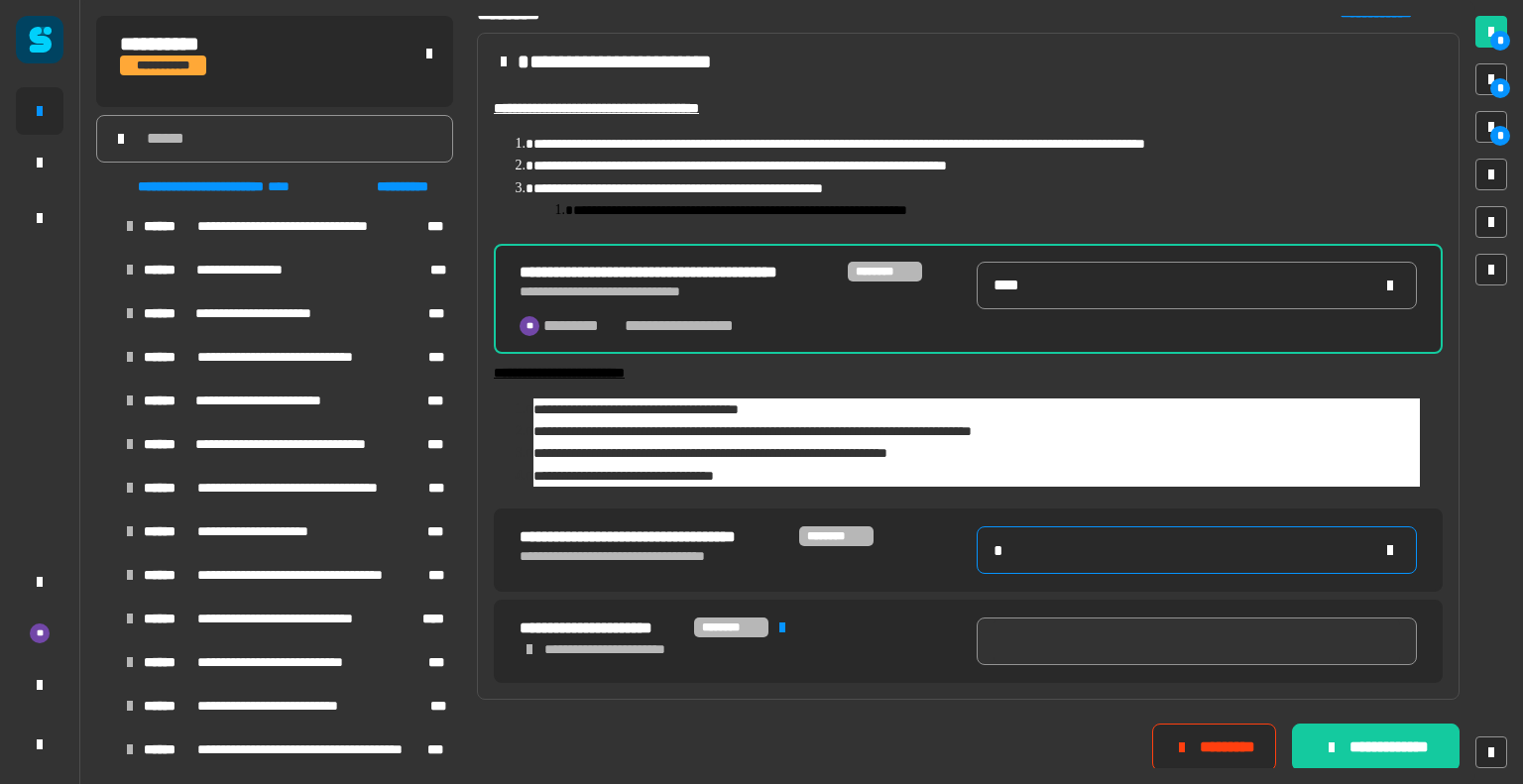 type on "**" 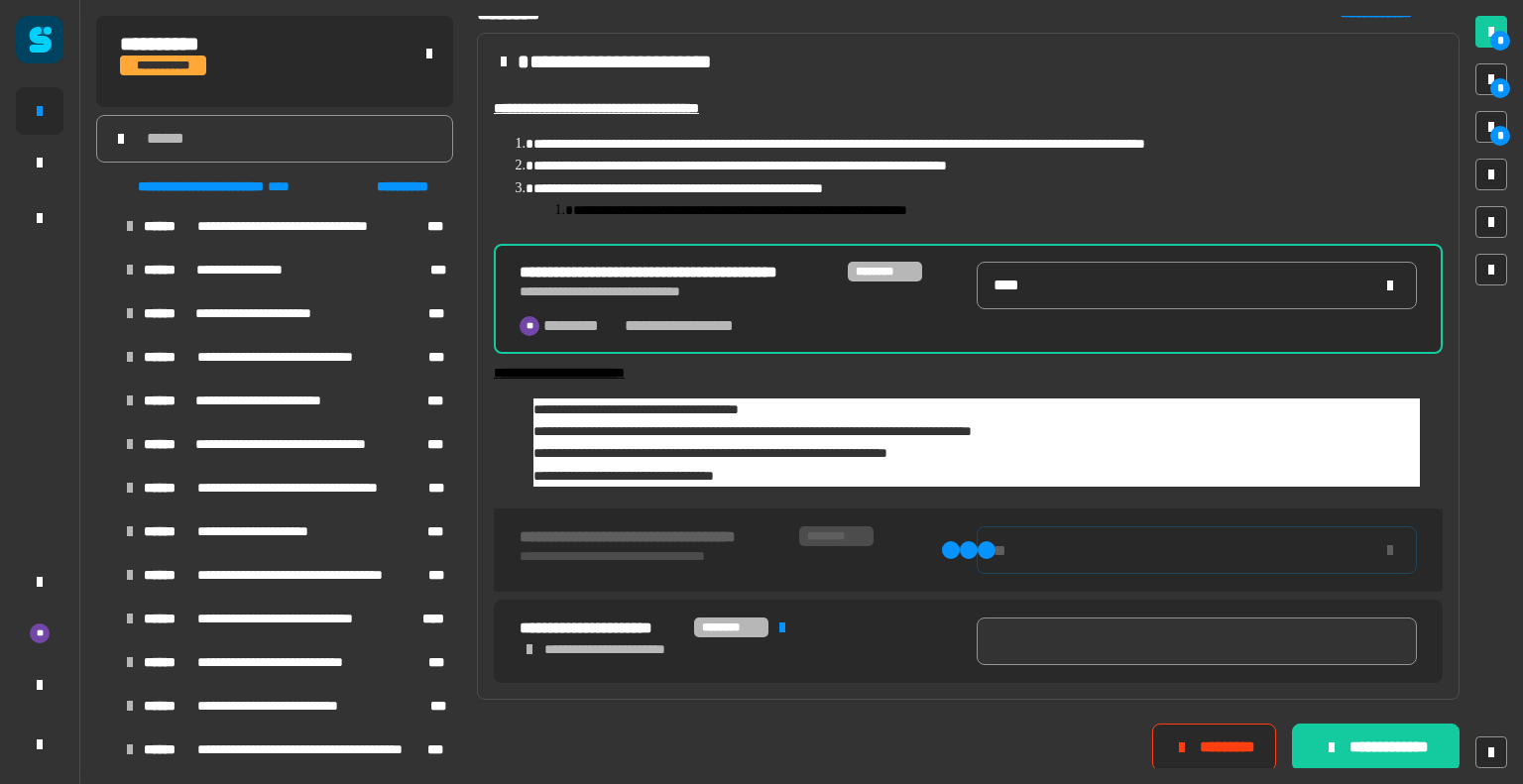 type on "****" 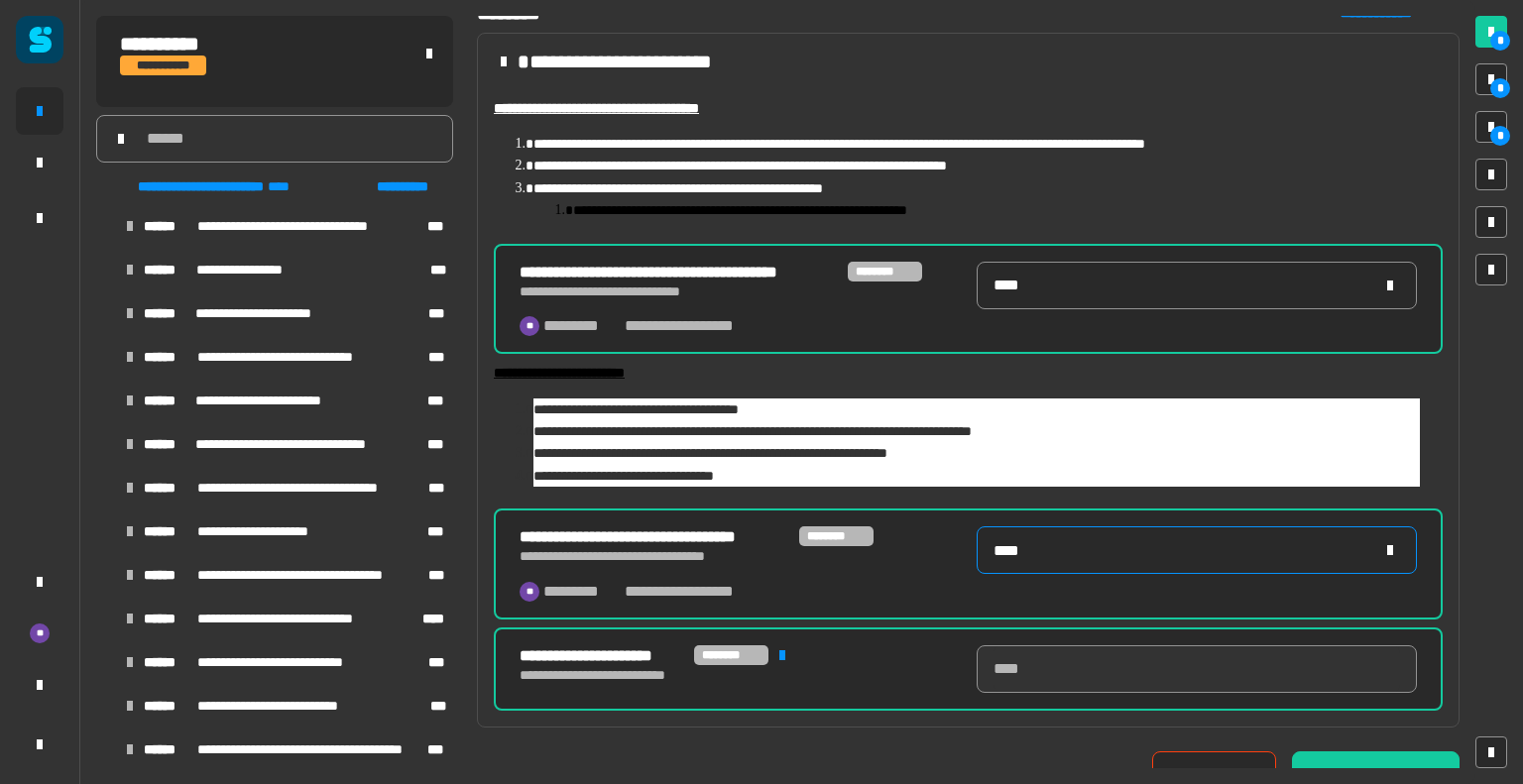 type on "****" 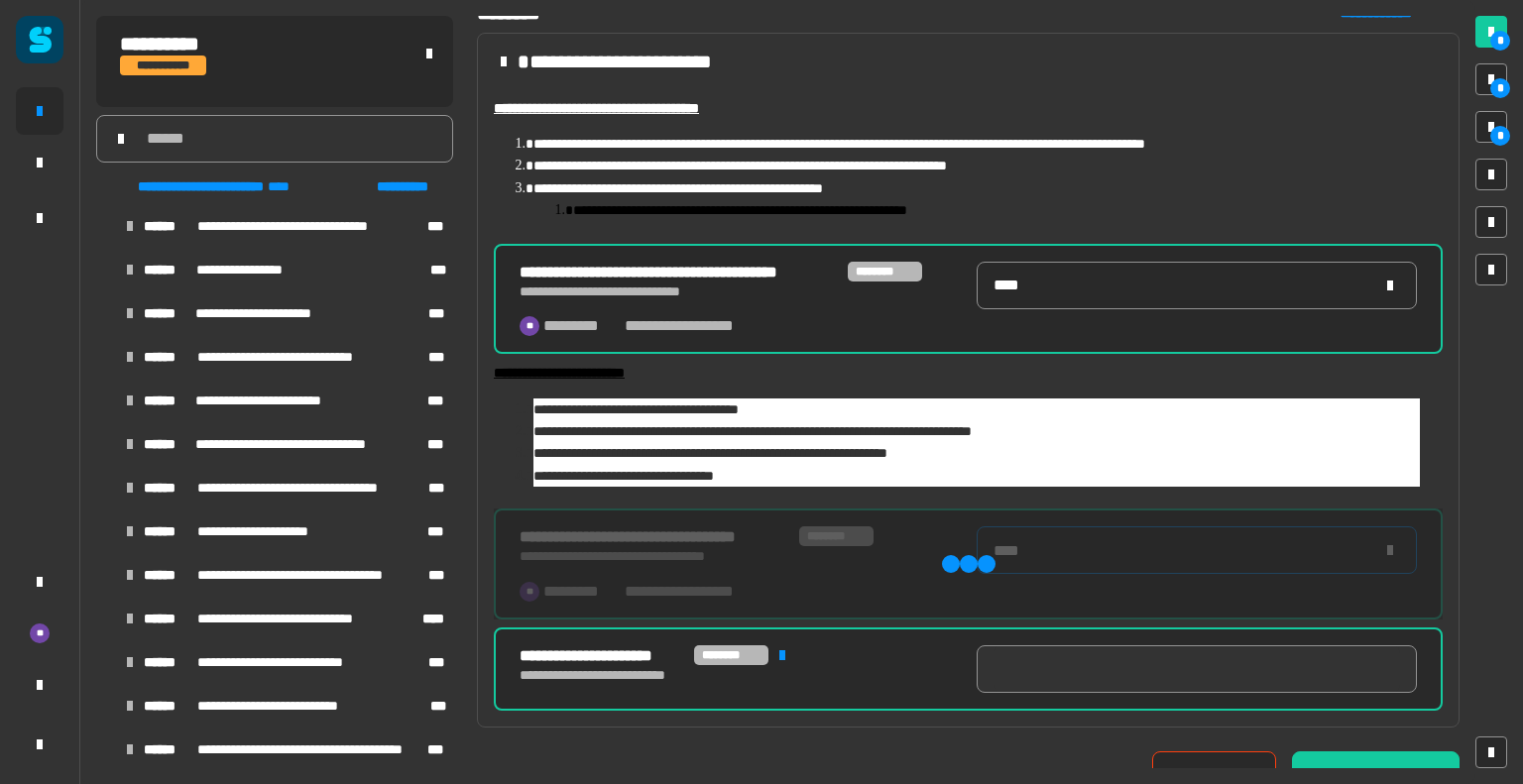 type on "****" 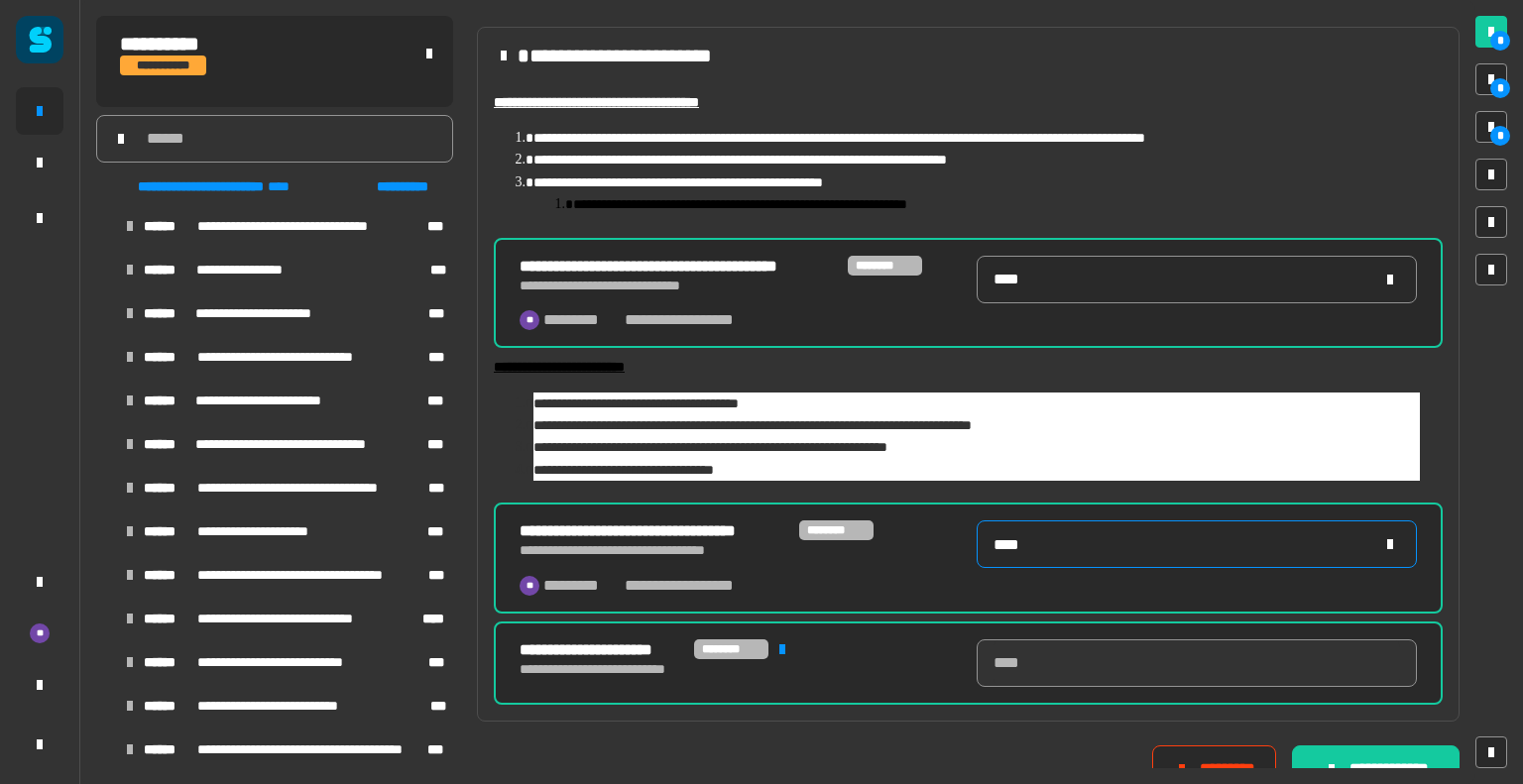 scroll, scrollTop: 198, scrollLeft: 0, axis: vertical 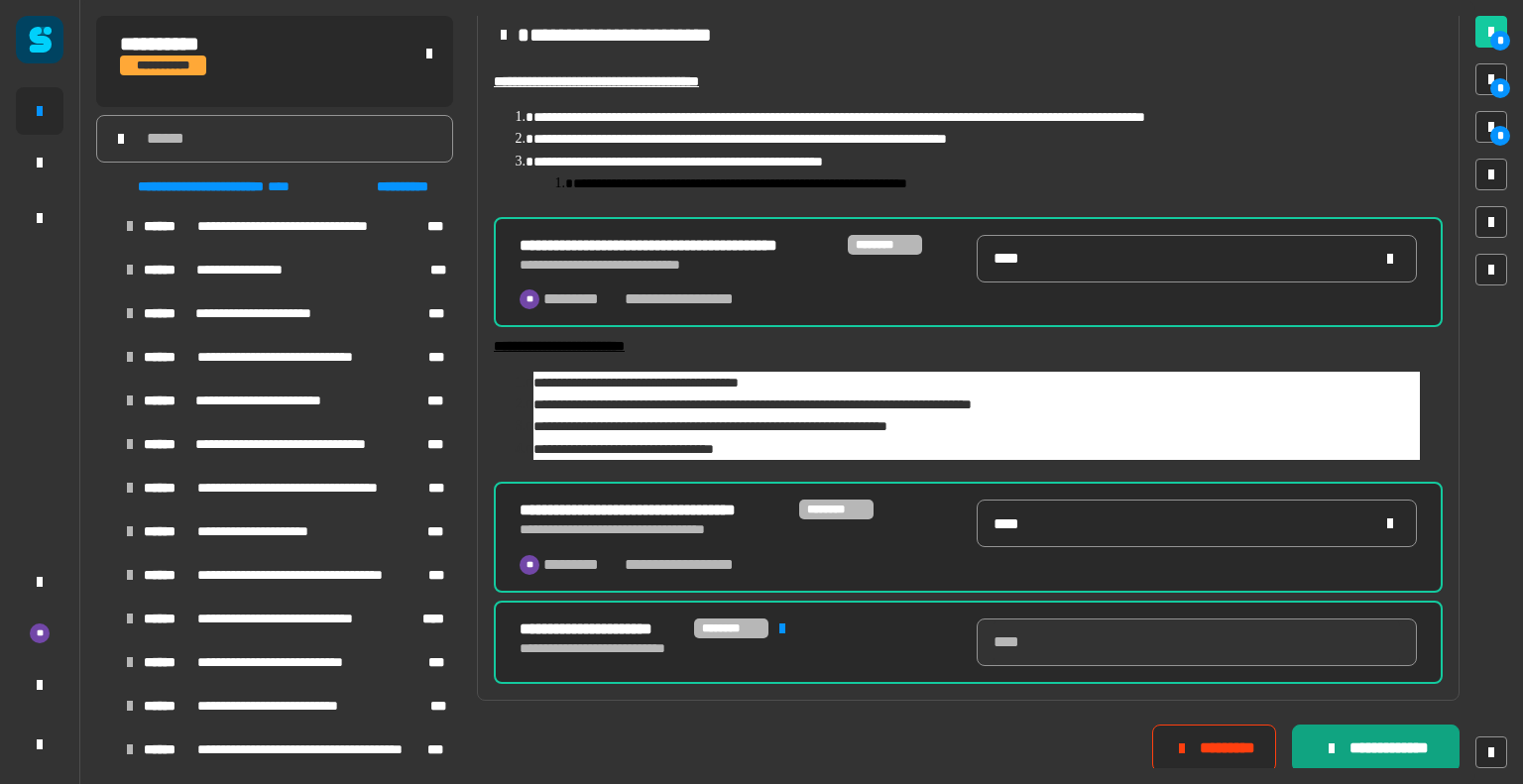 click on "**********" 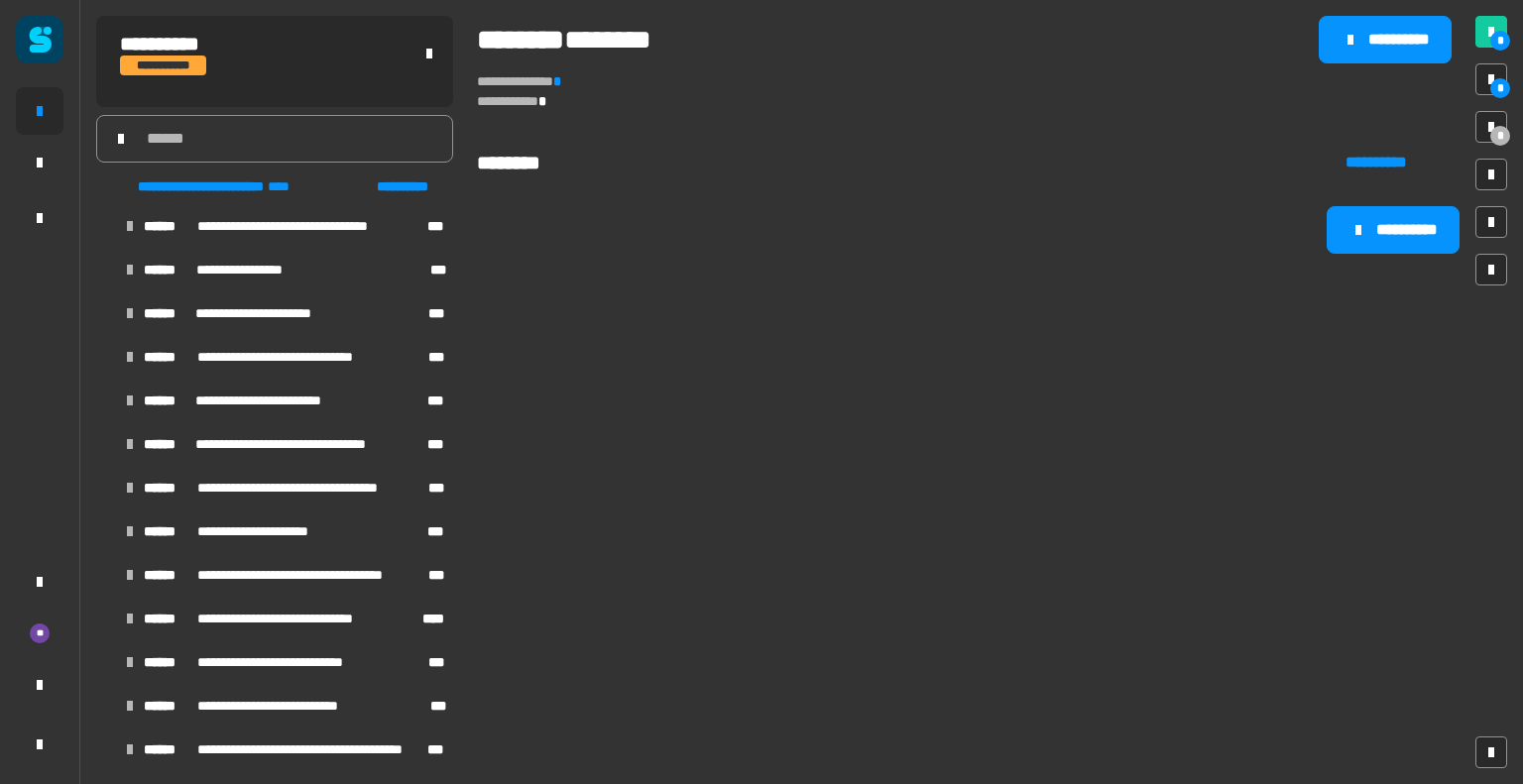 scroll, scrollTop: 0, scrollLeft: 0, axis: both 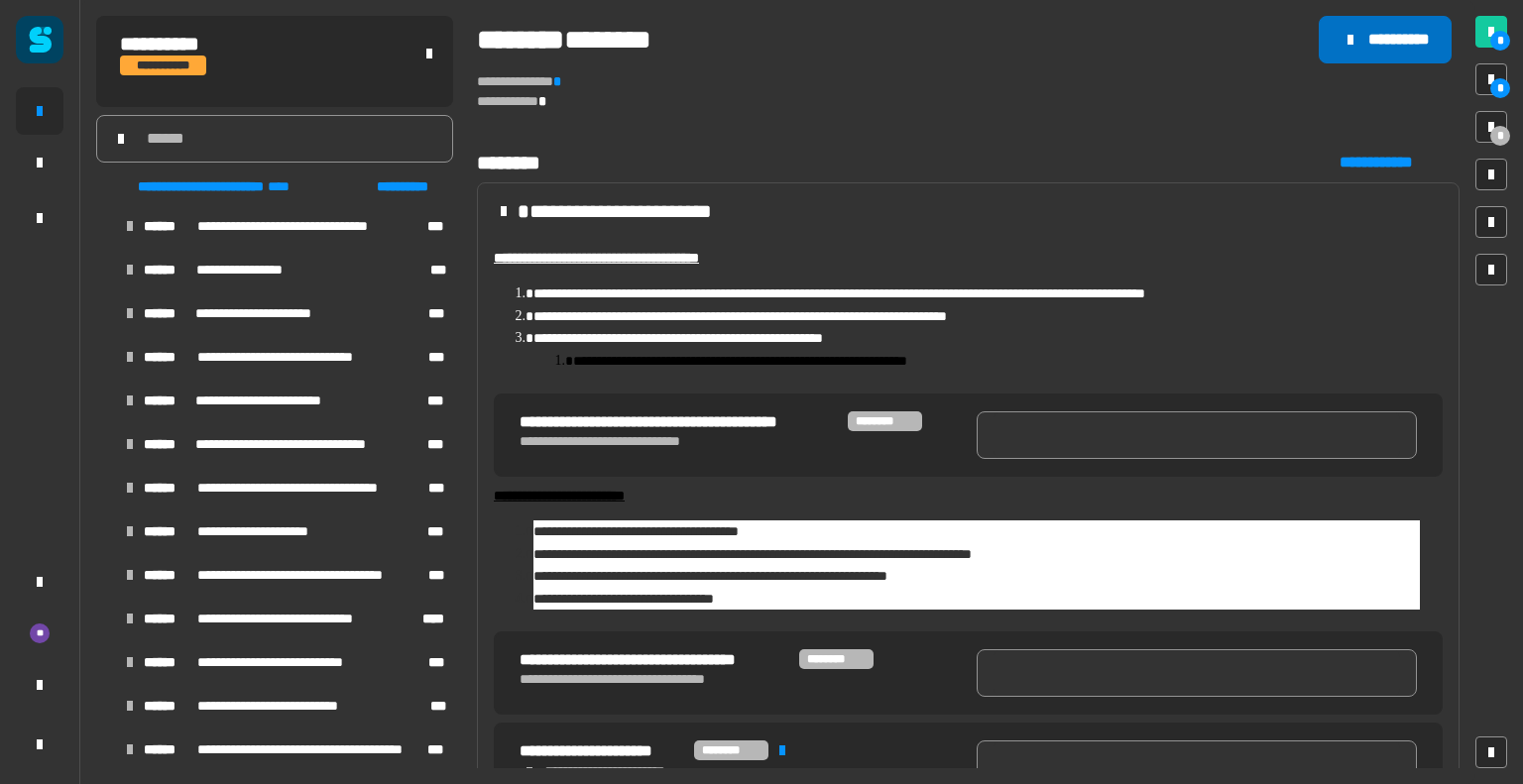 click on "**********" 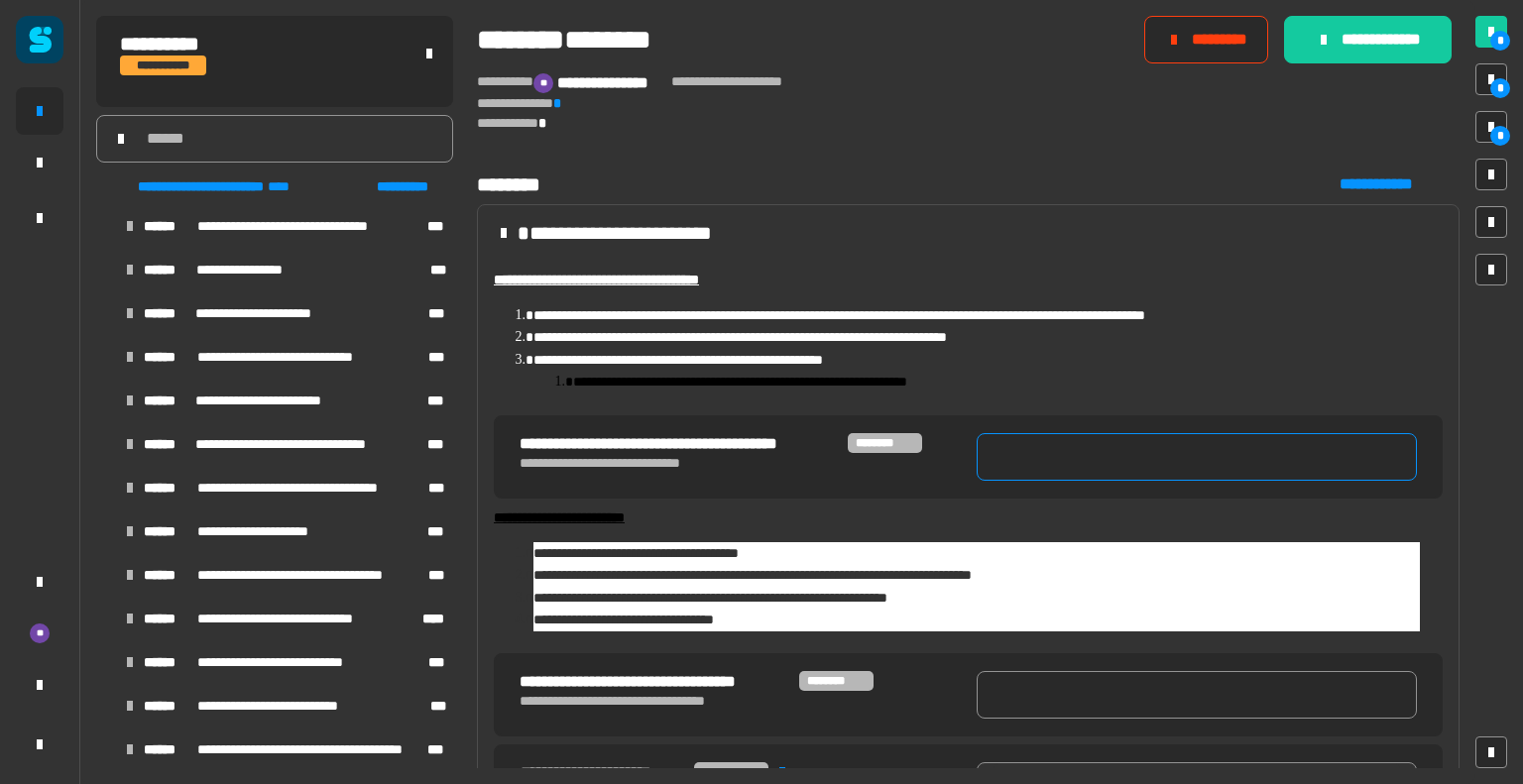 click at bounding box center [1197, 457] 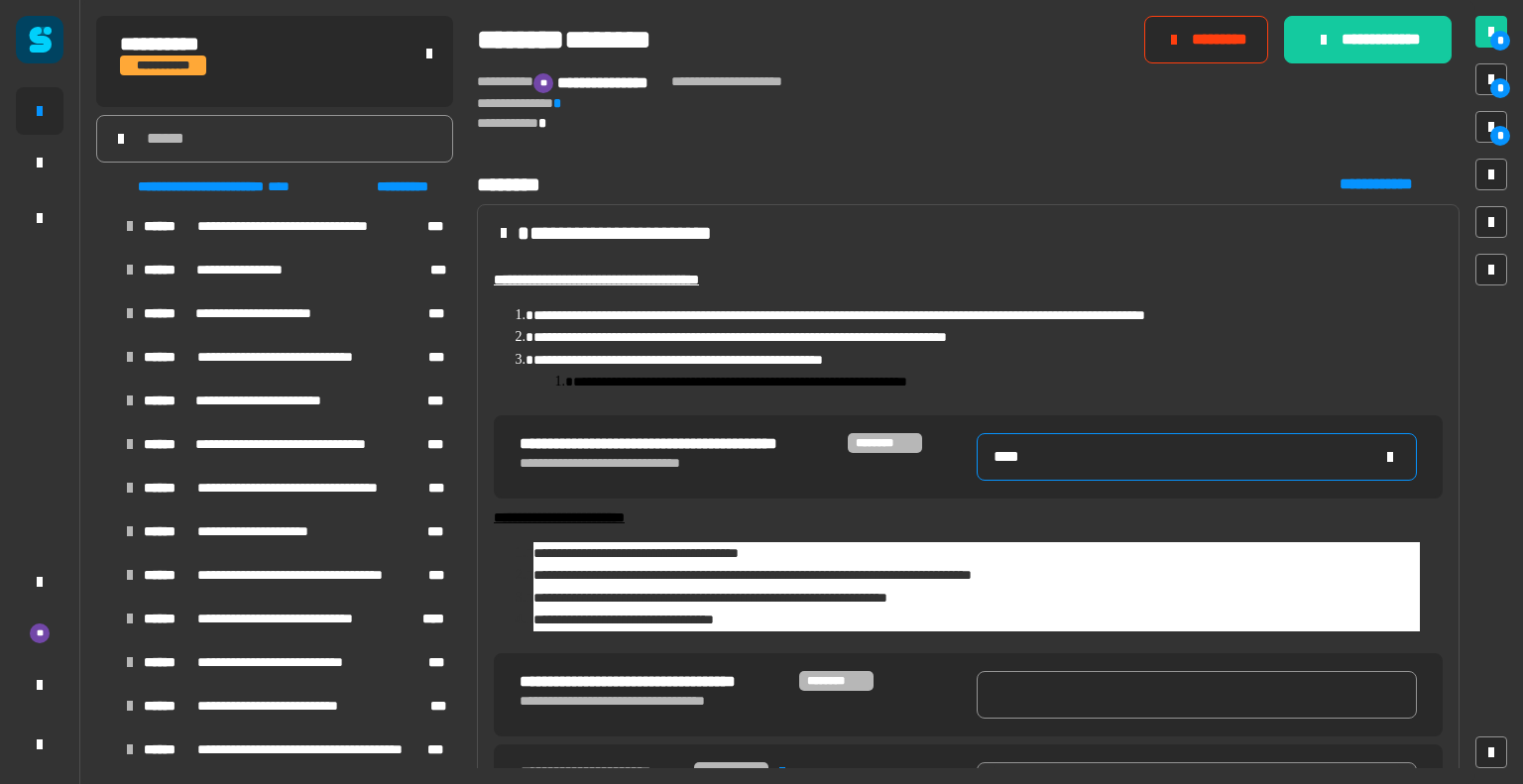 type on "****" 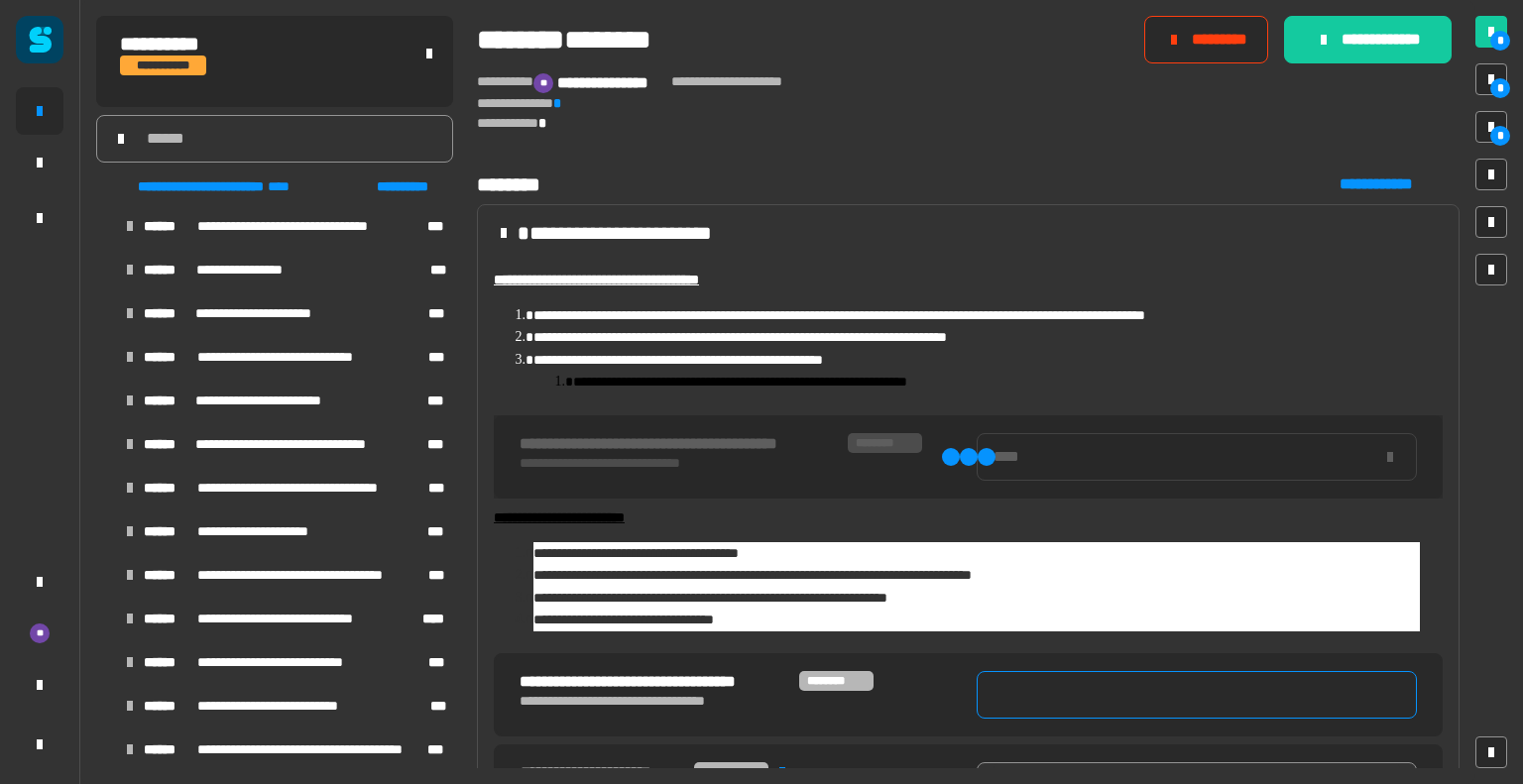click at bounding box center (1197, 695) 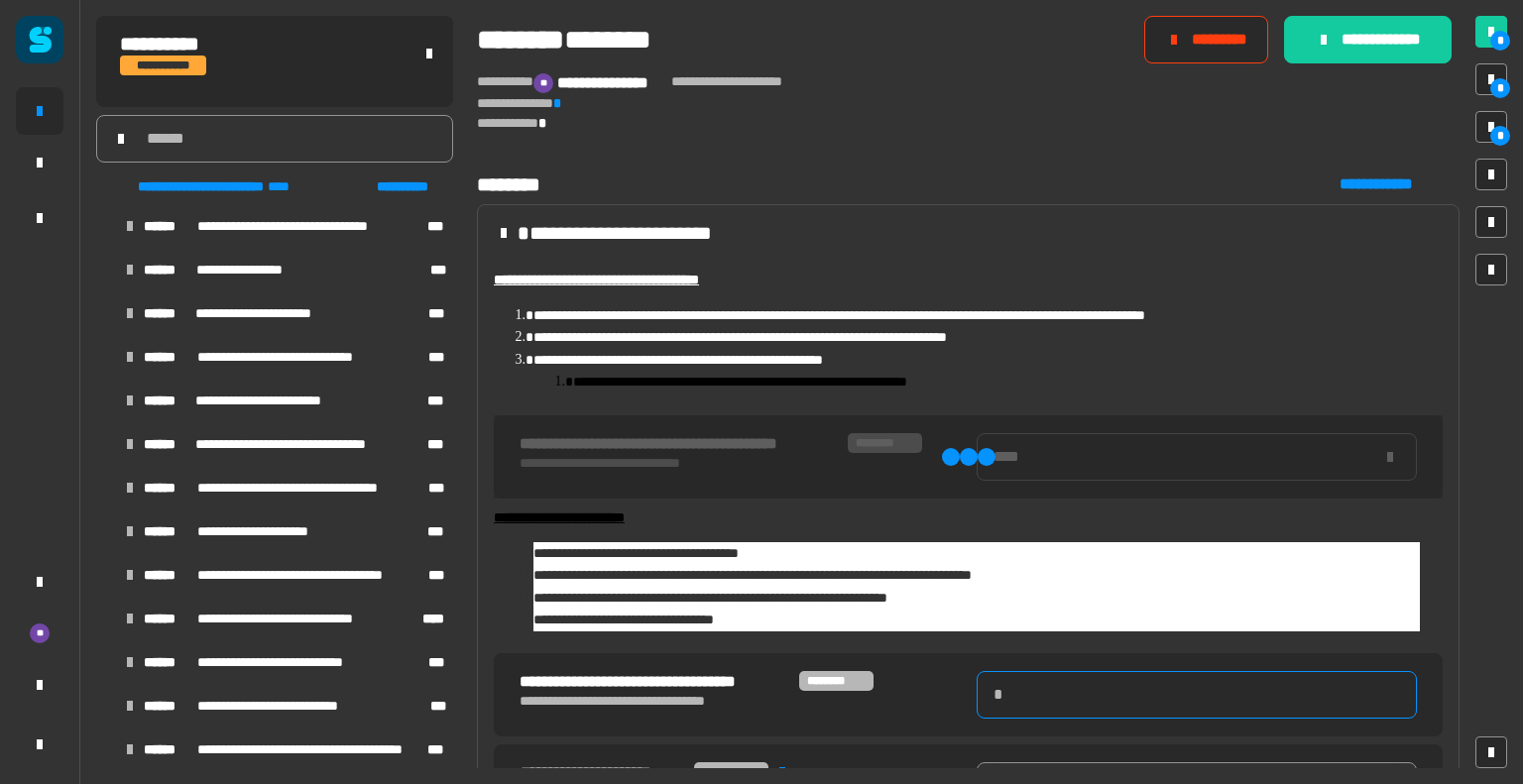 type on "****" 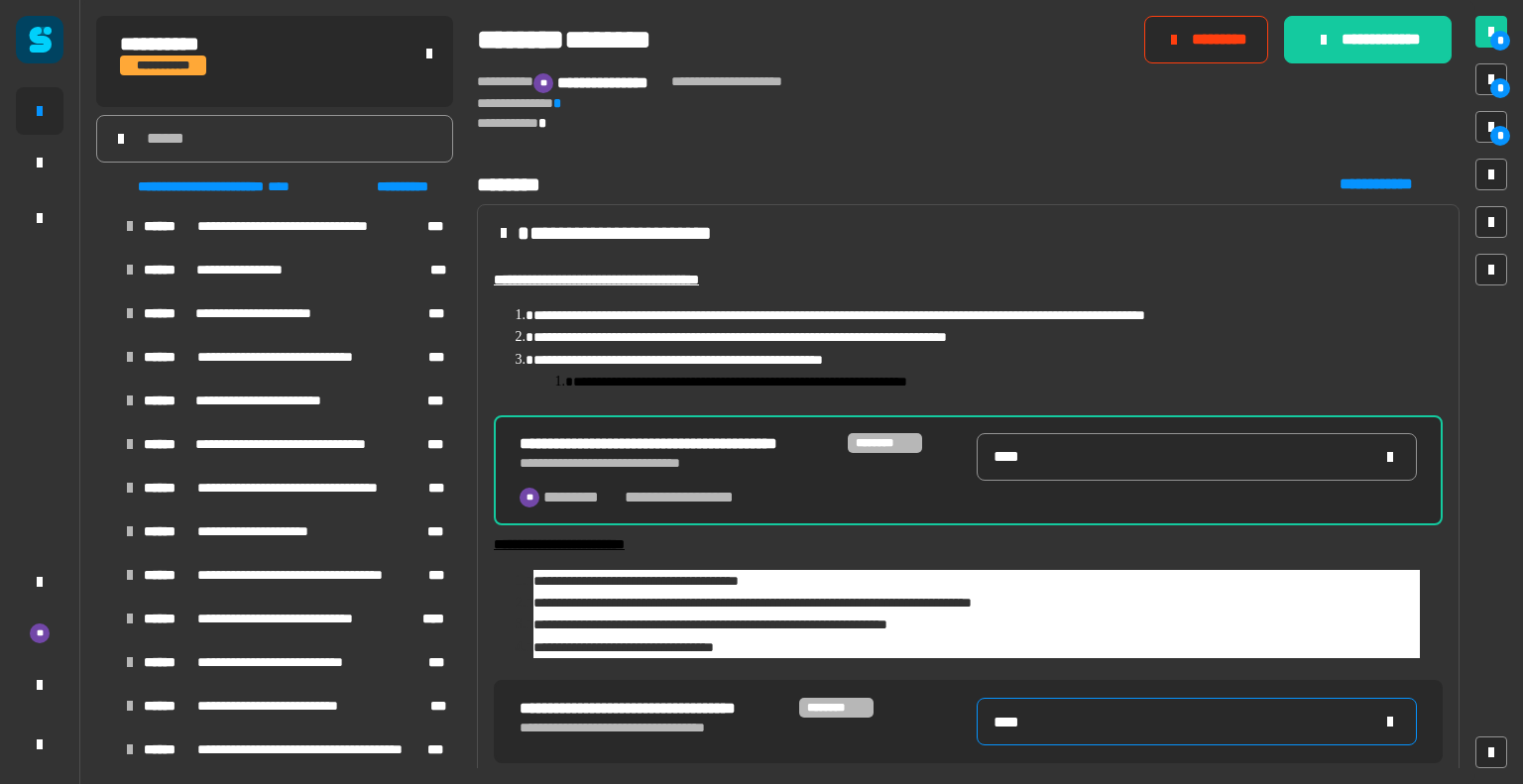 type on "****" 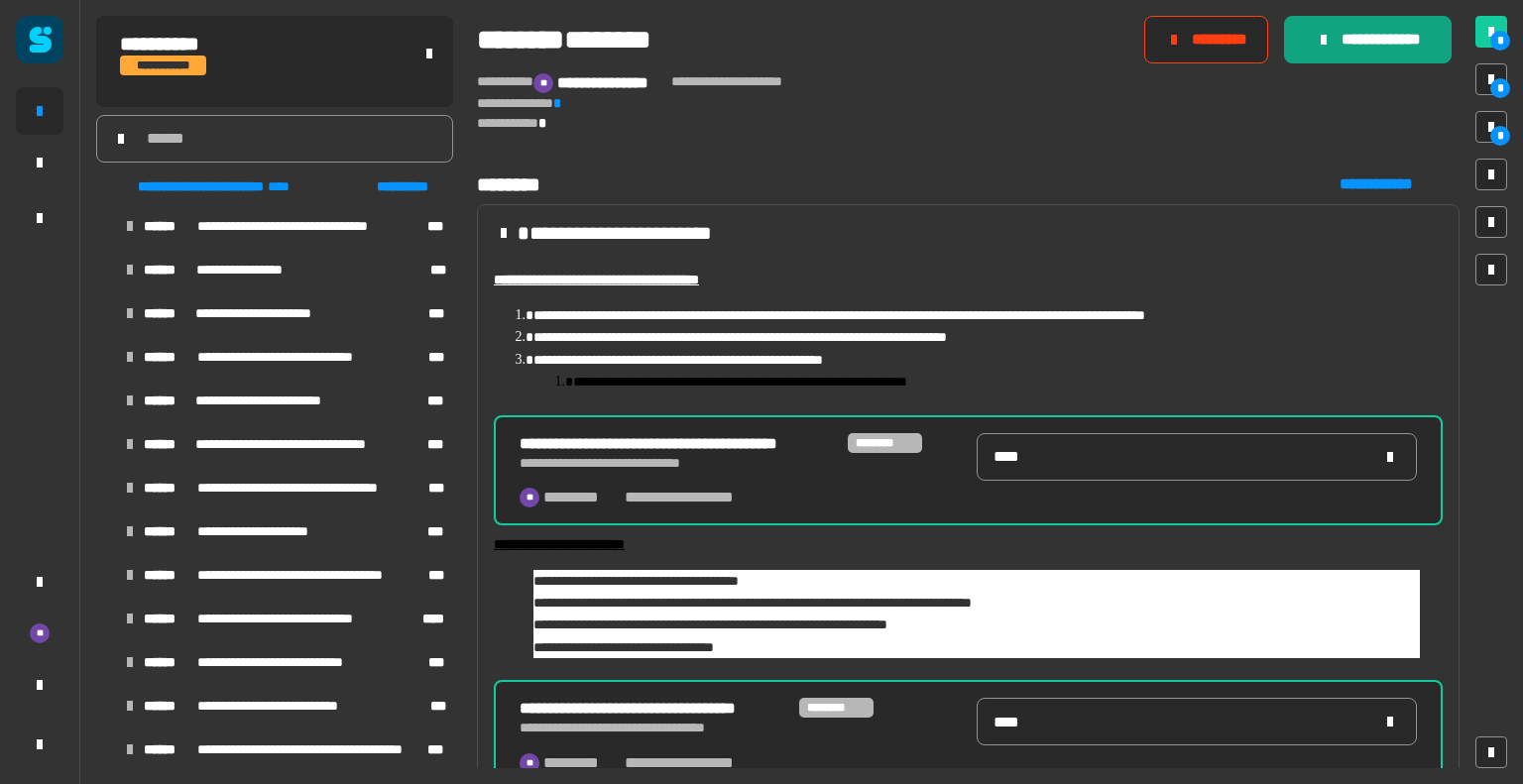 click on "**********" 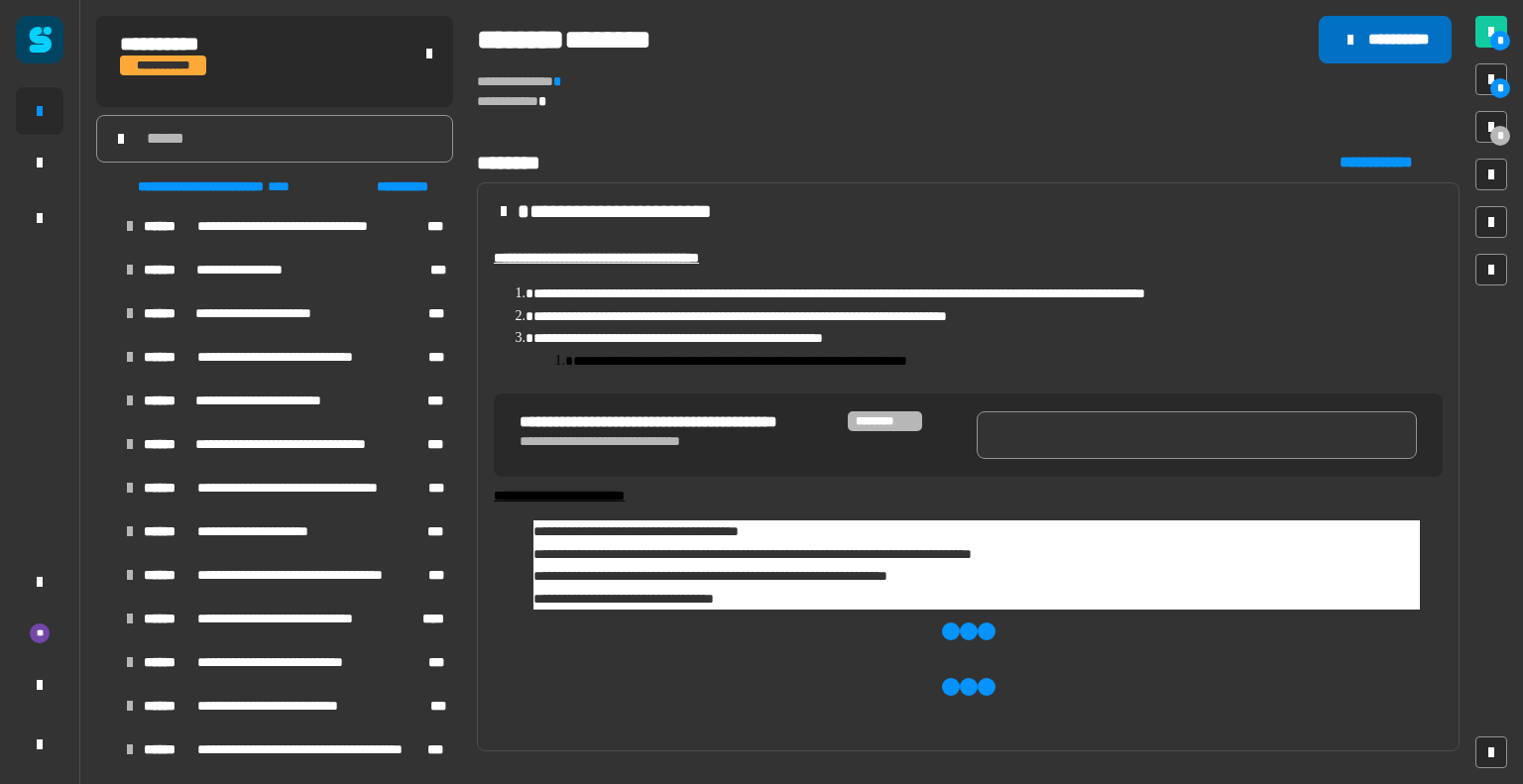 click on "**********" 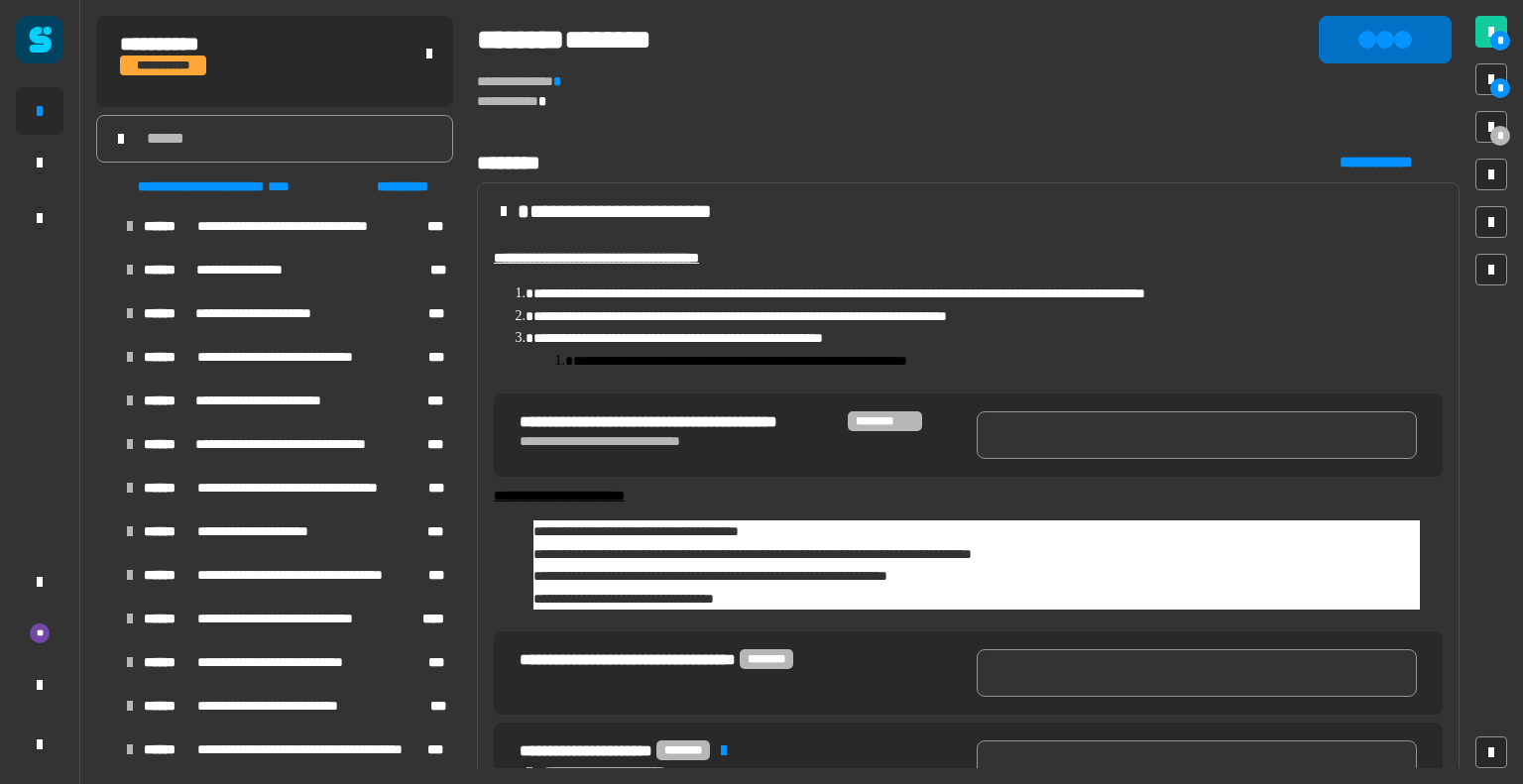 type 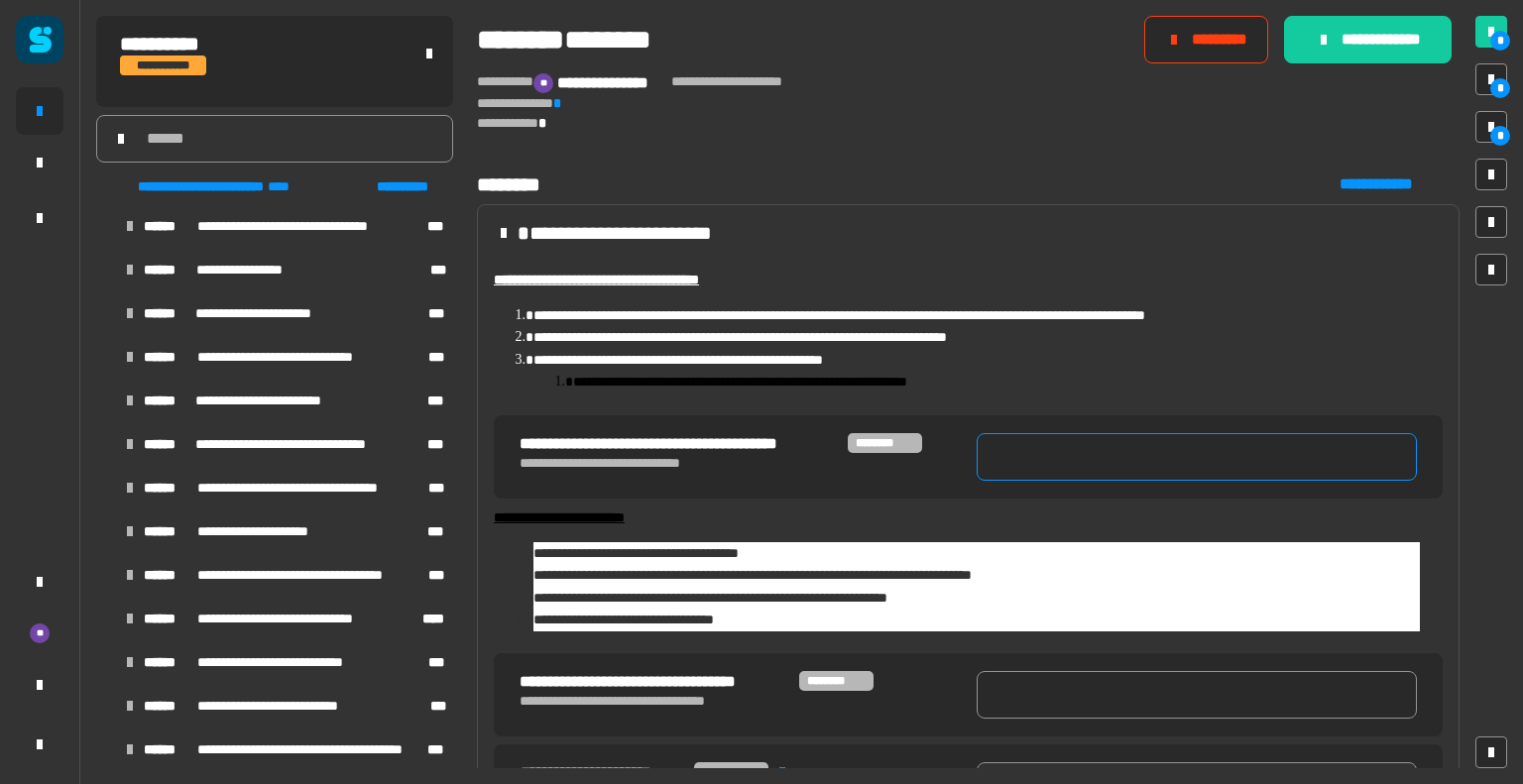 click at bounding box center (1197, 457) 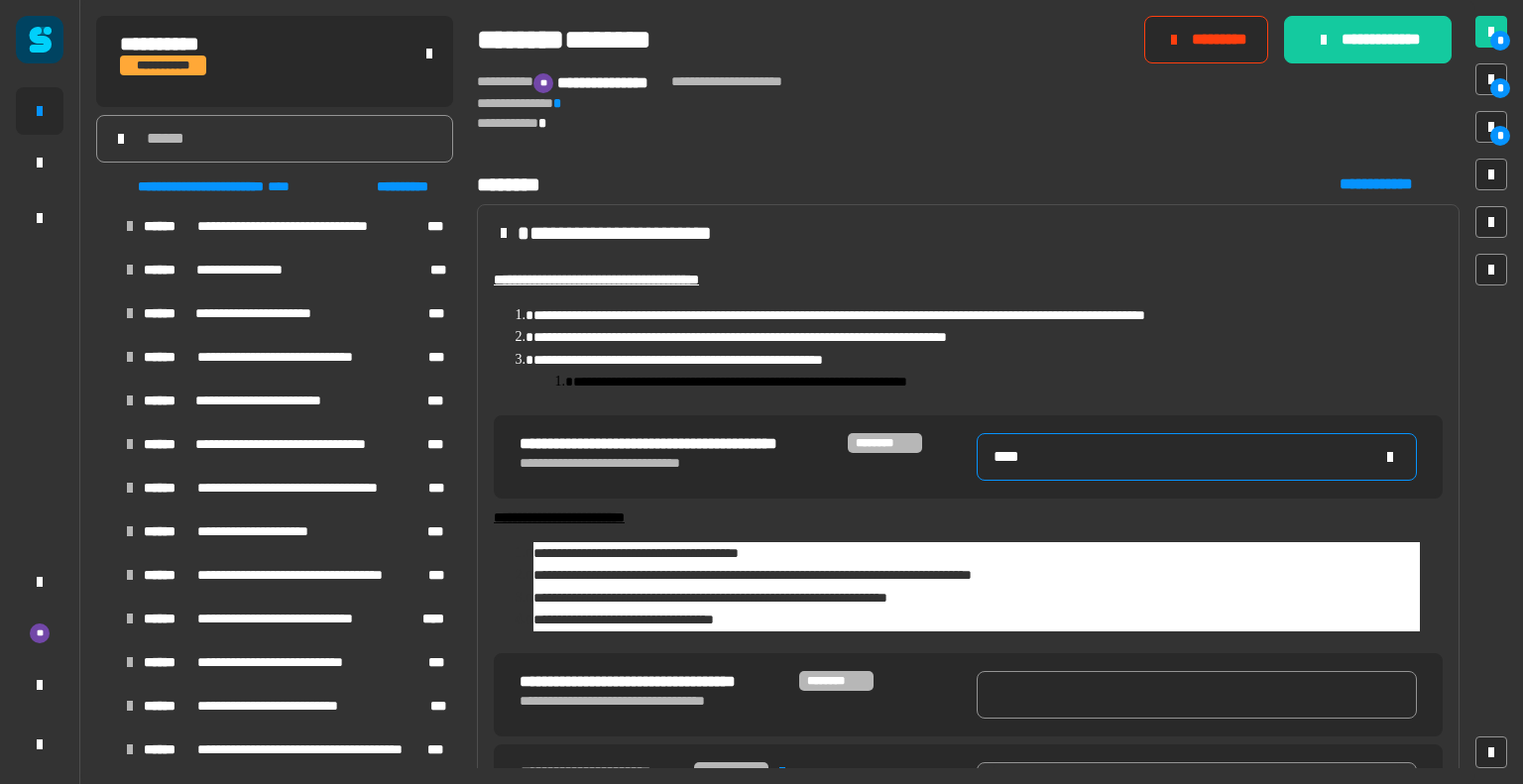 type on "****" 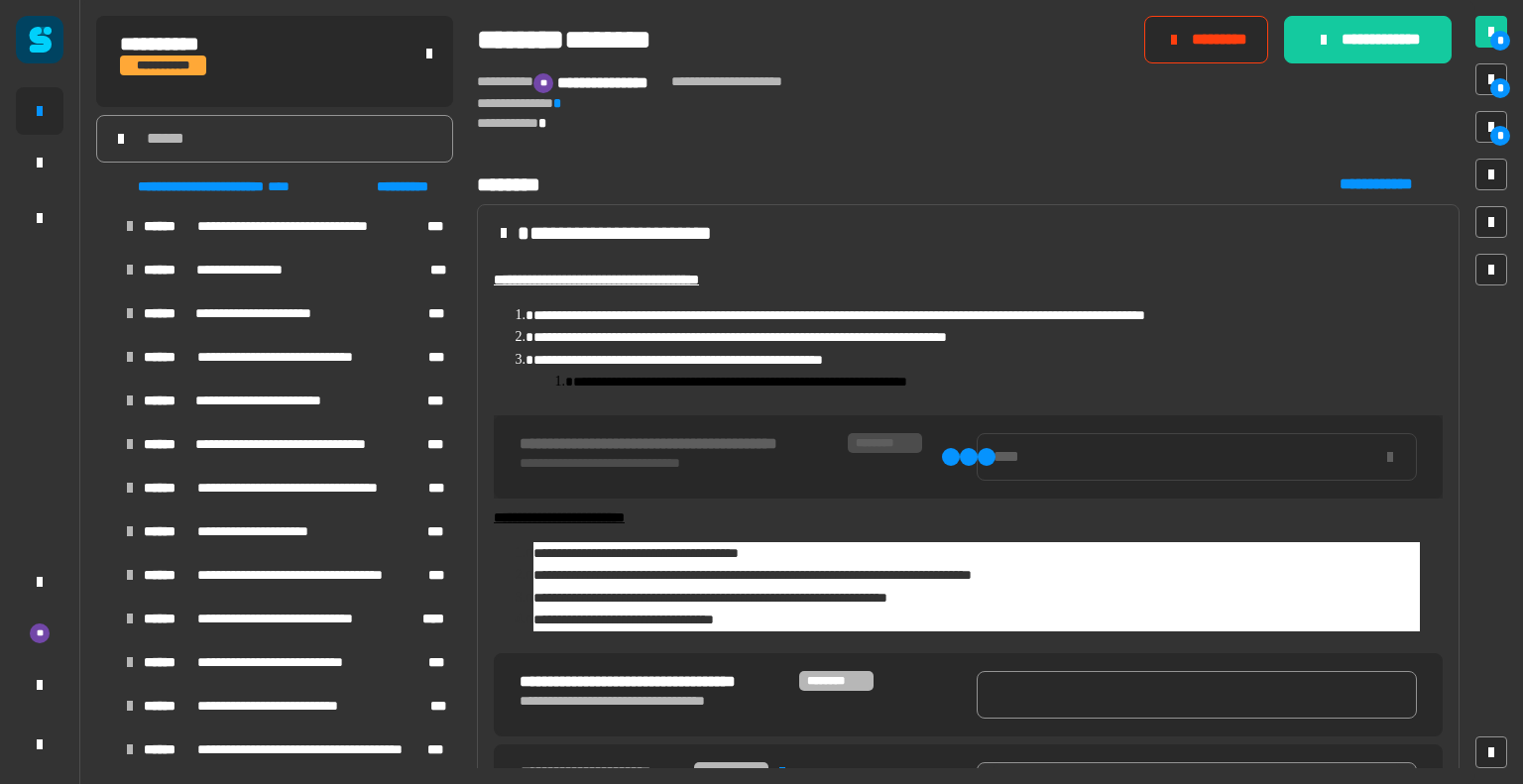 click on "**********" at bounding box center [968, 695] 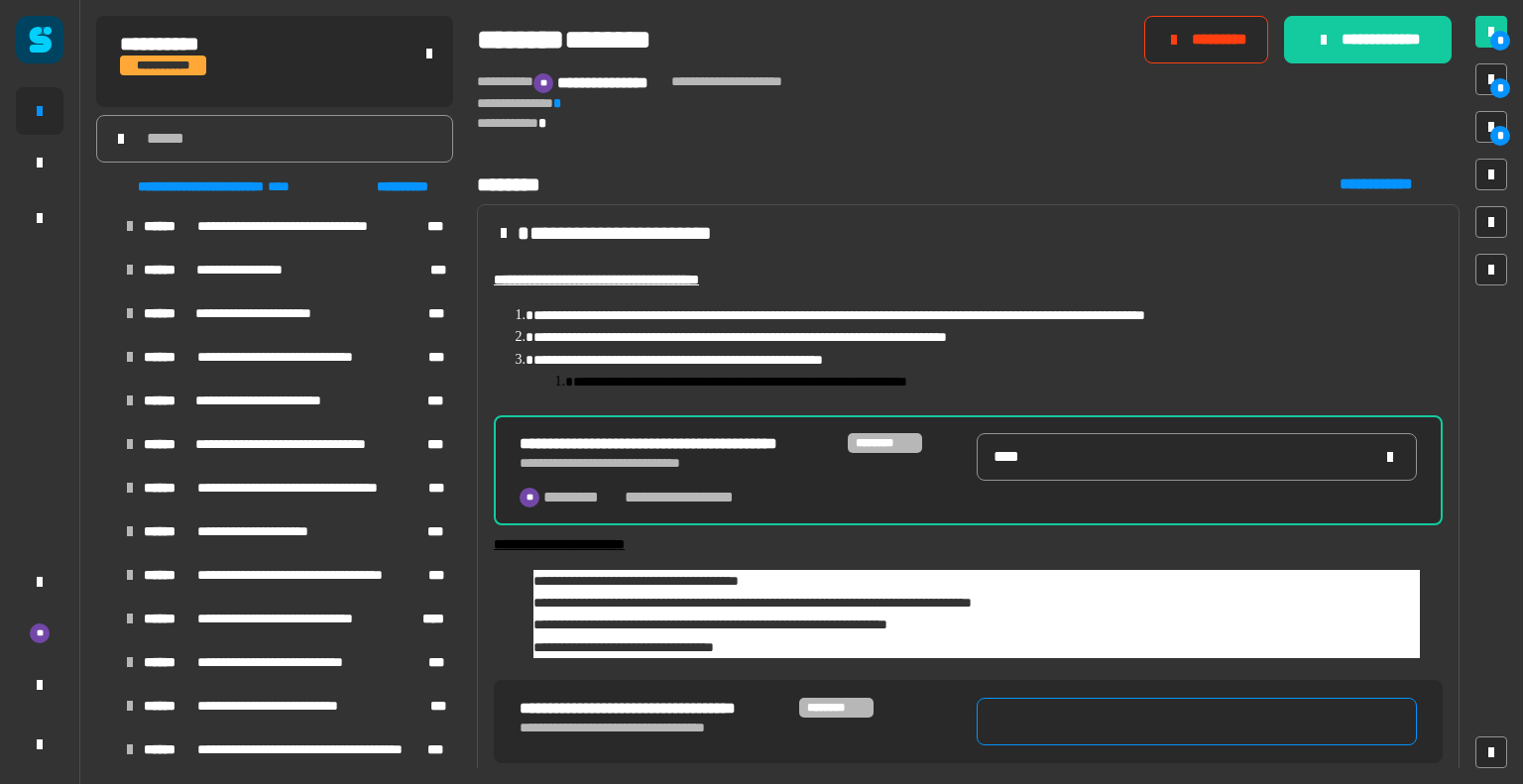click at bounding box center (1197, 722) 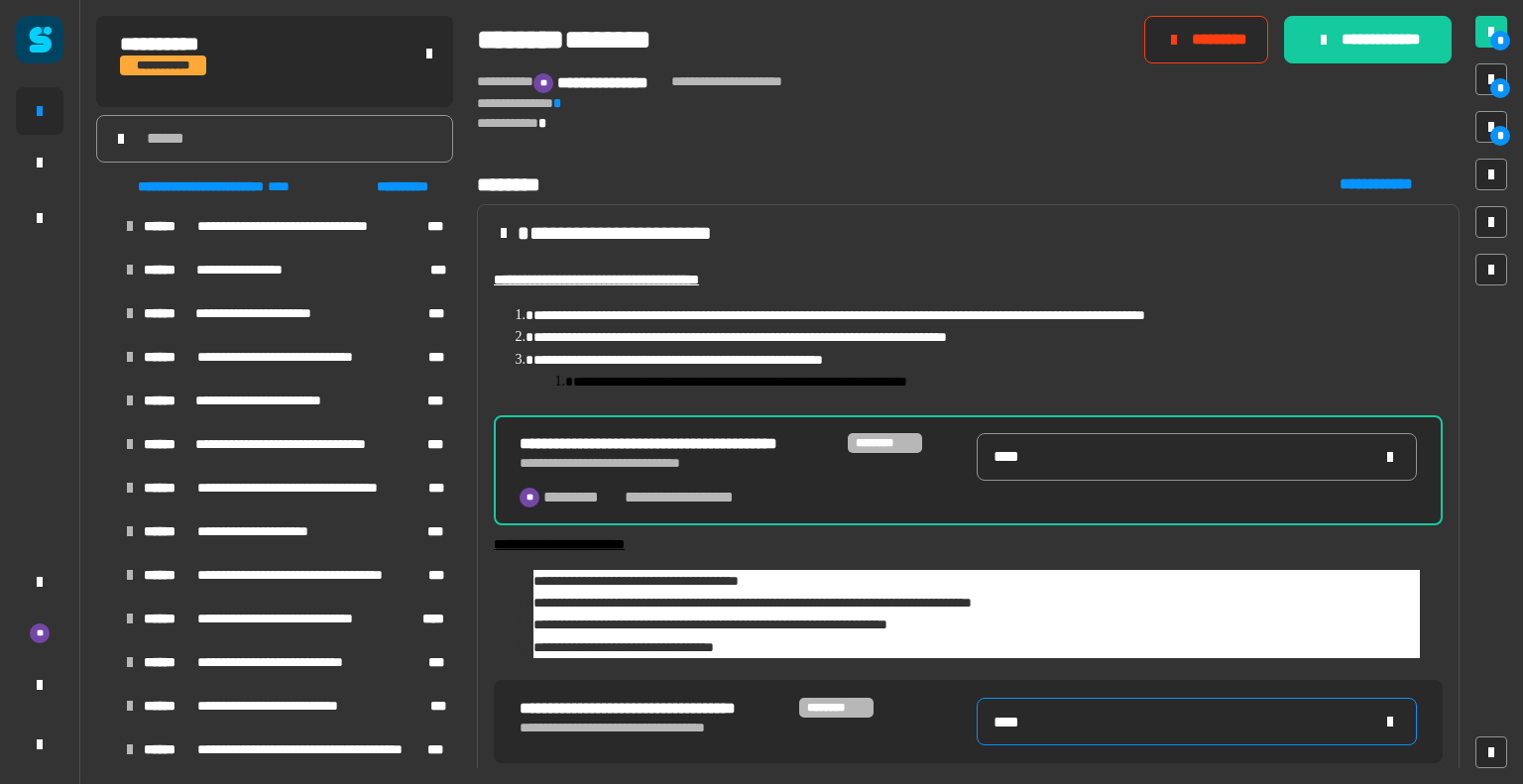 type on "****" 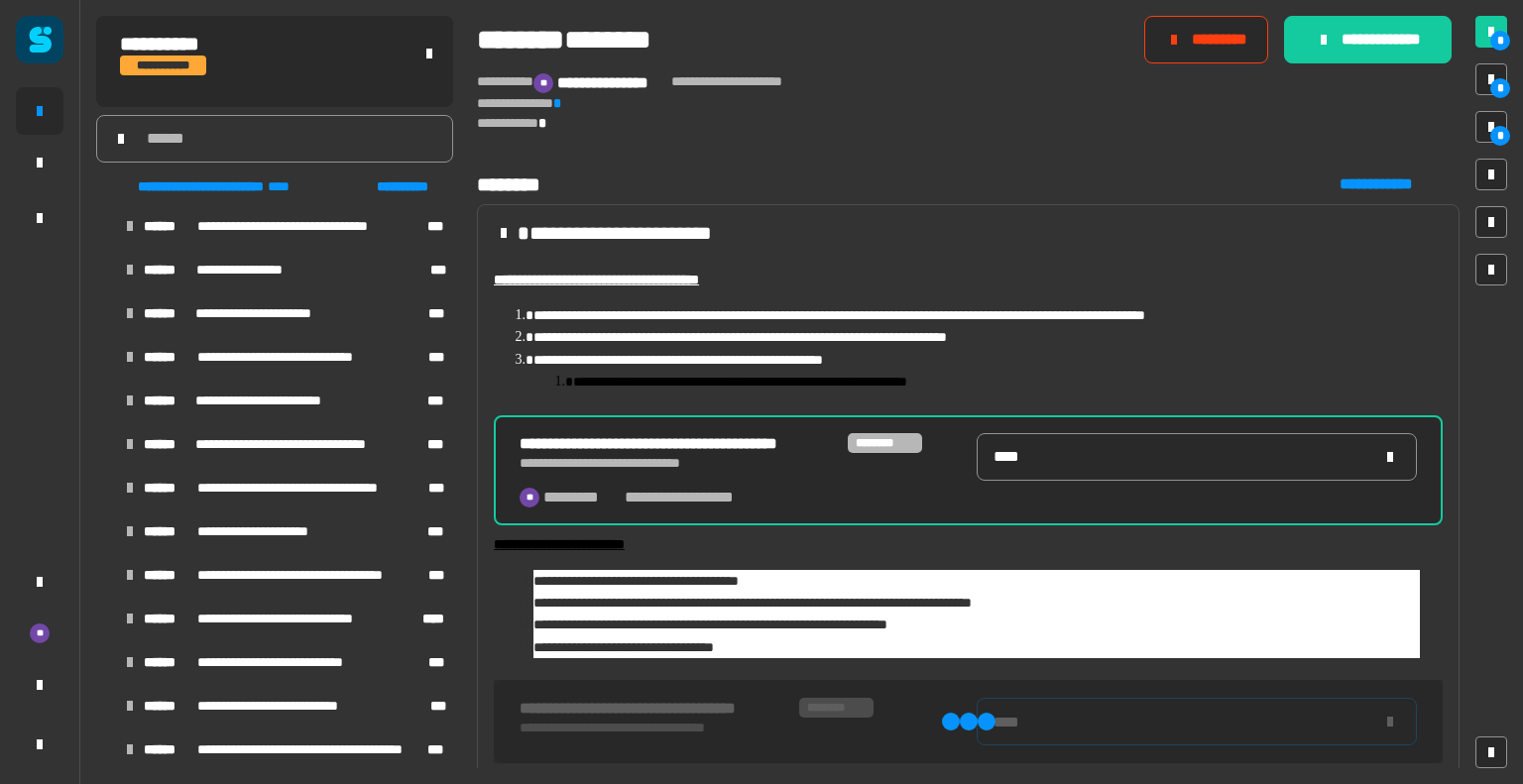 type on "****" 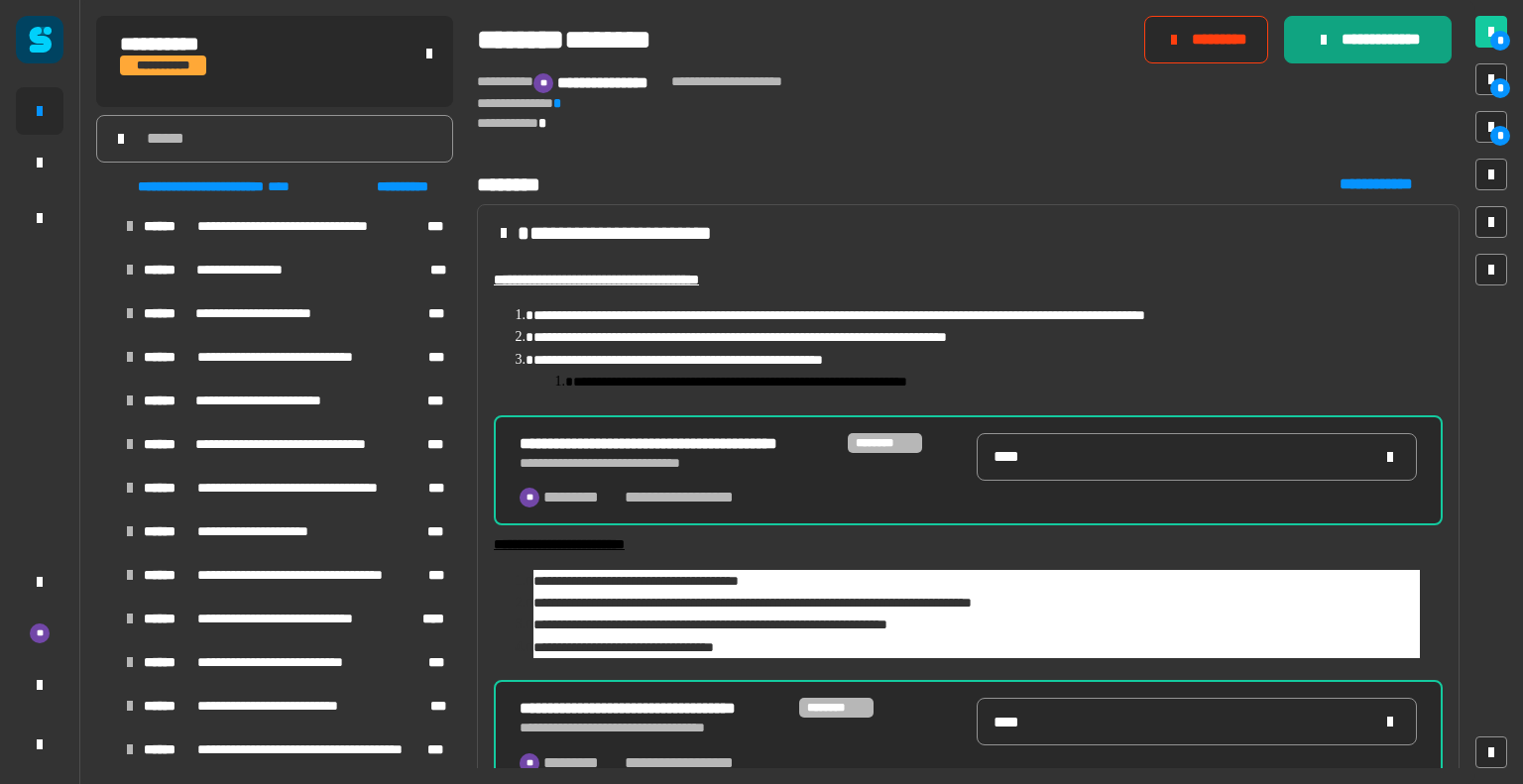 click on "**********" 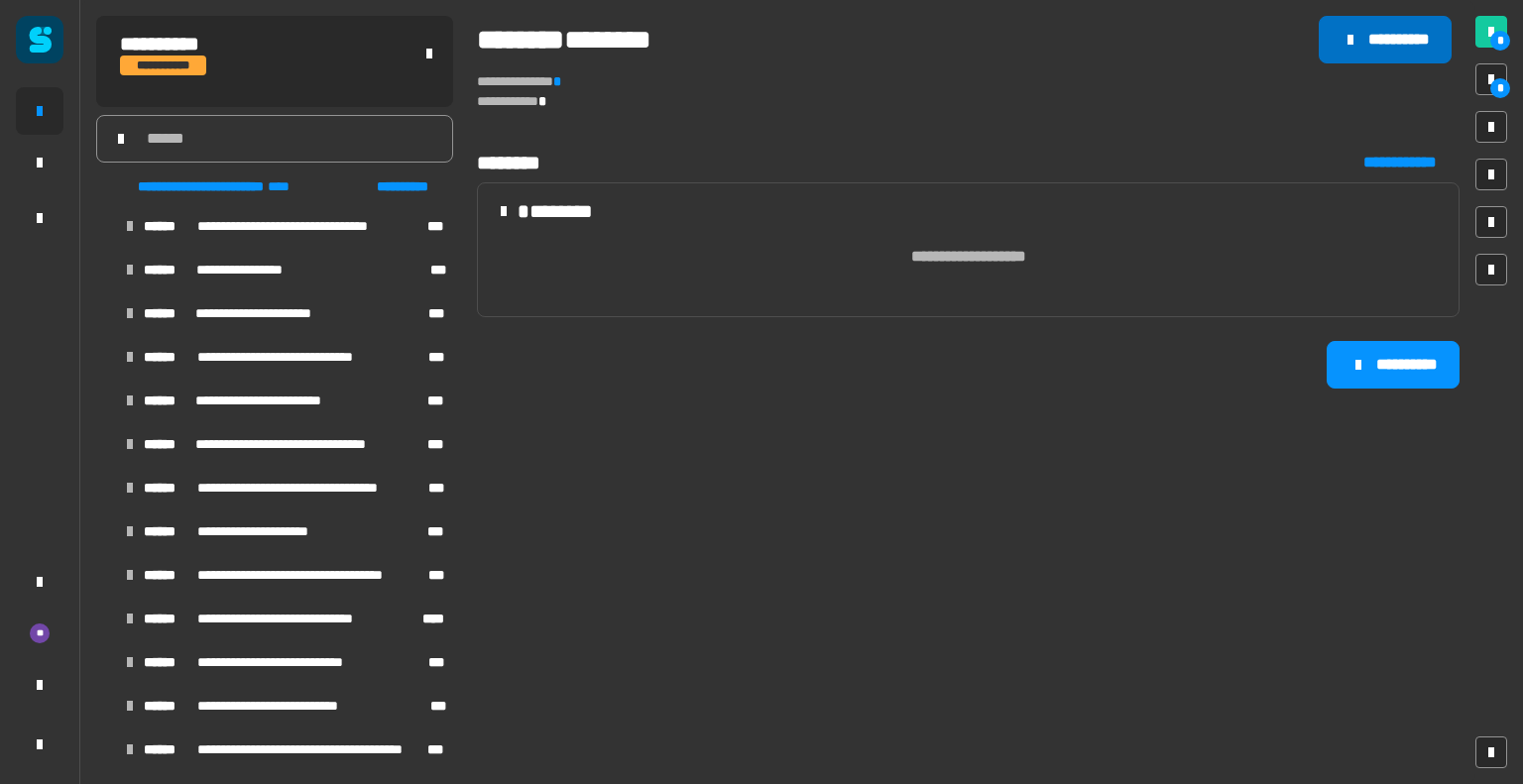 click on "**********" 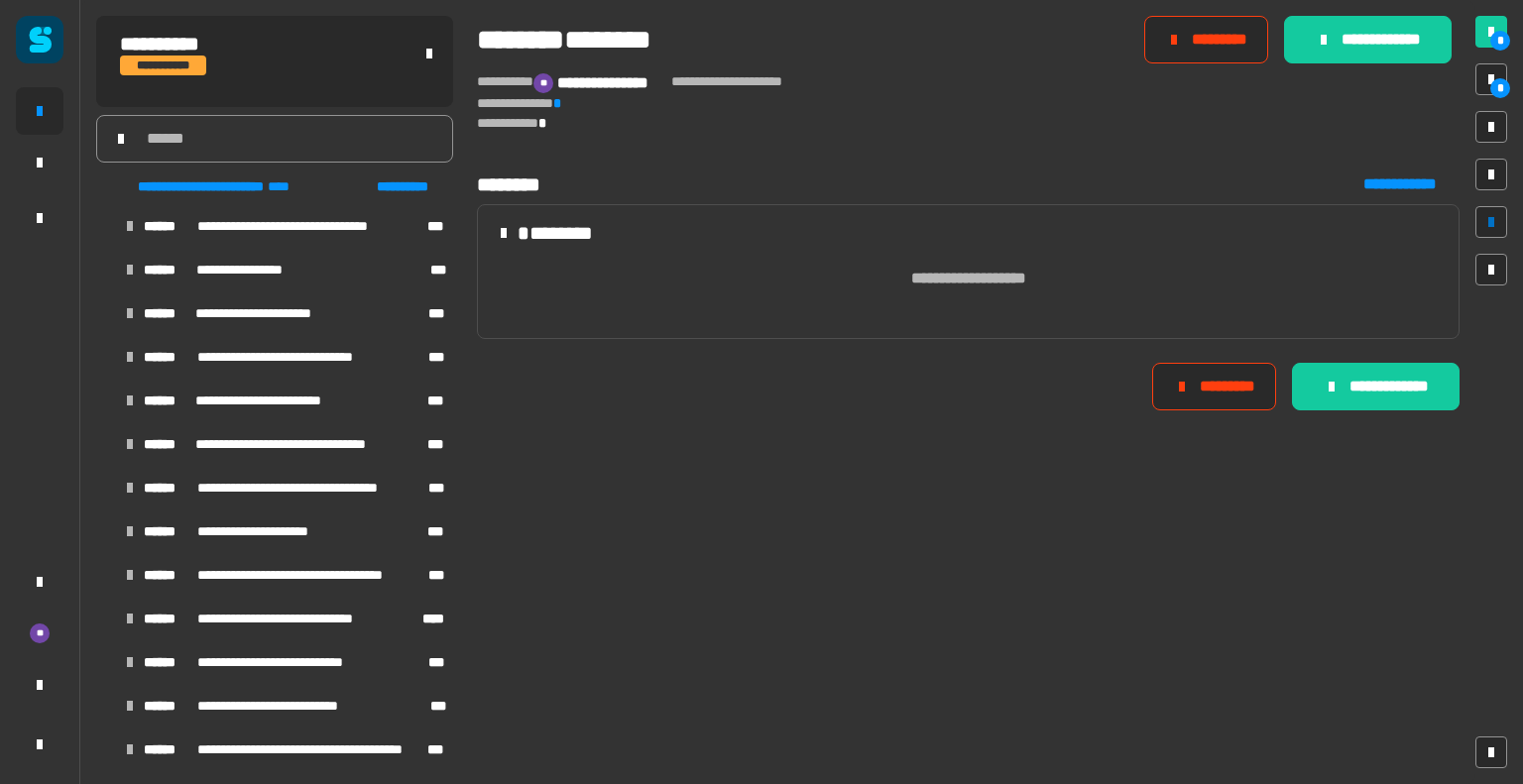 click at bounding box center [1491, 222] 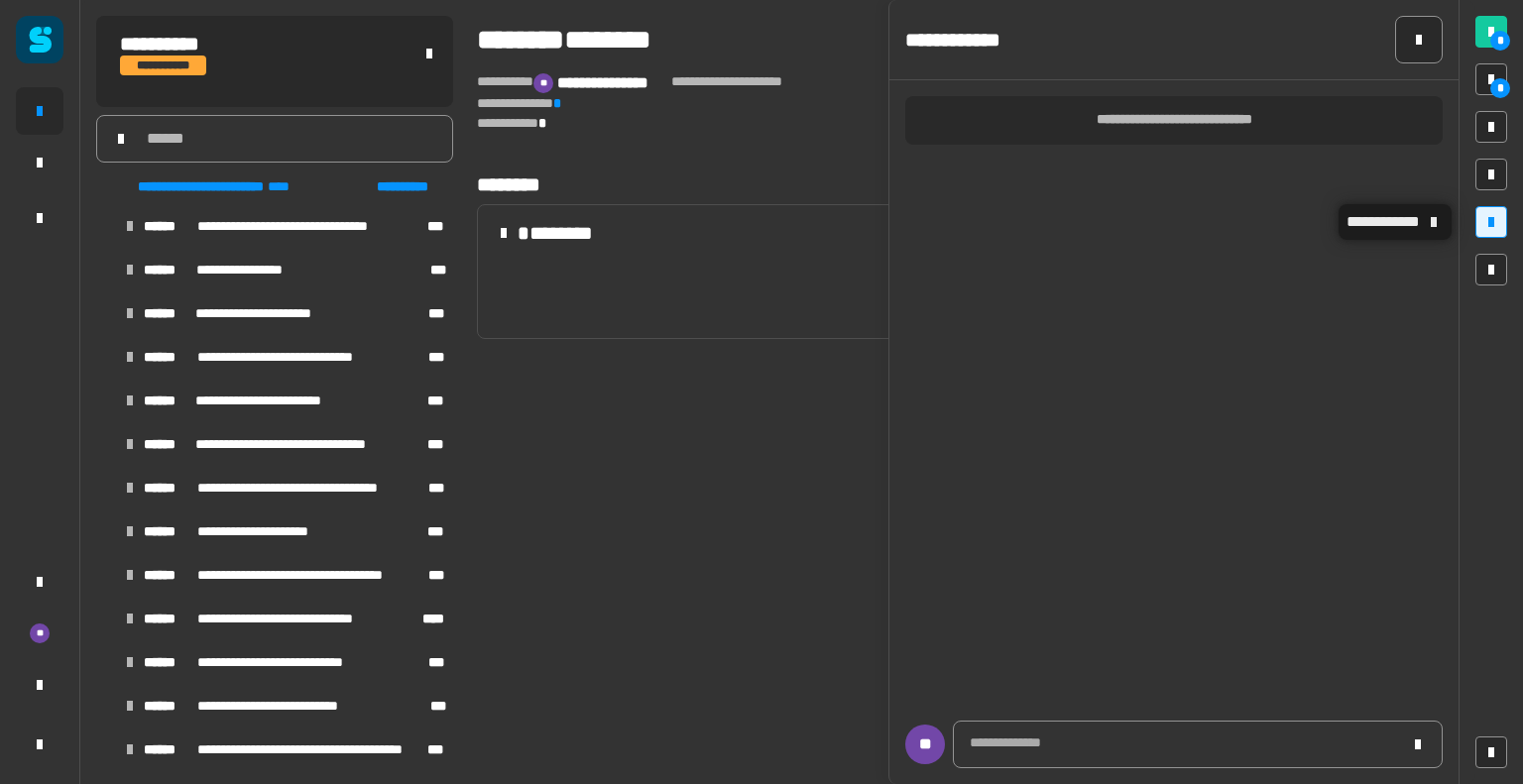 click 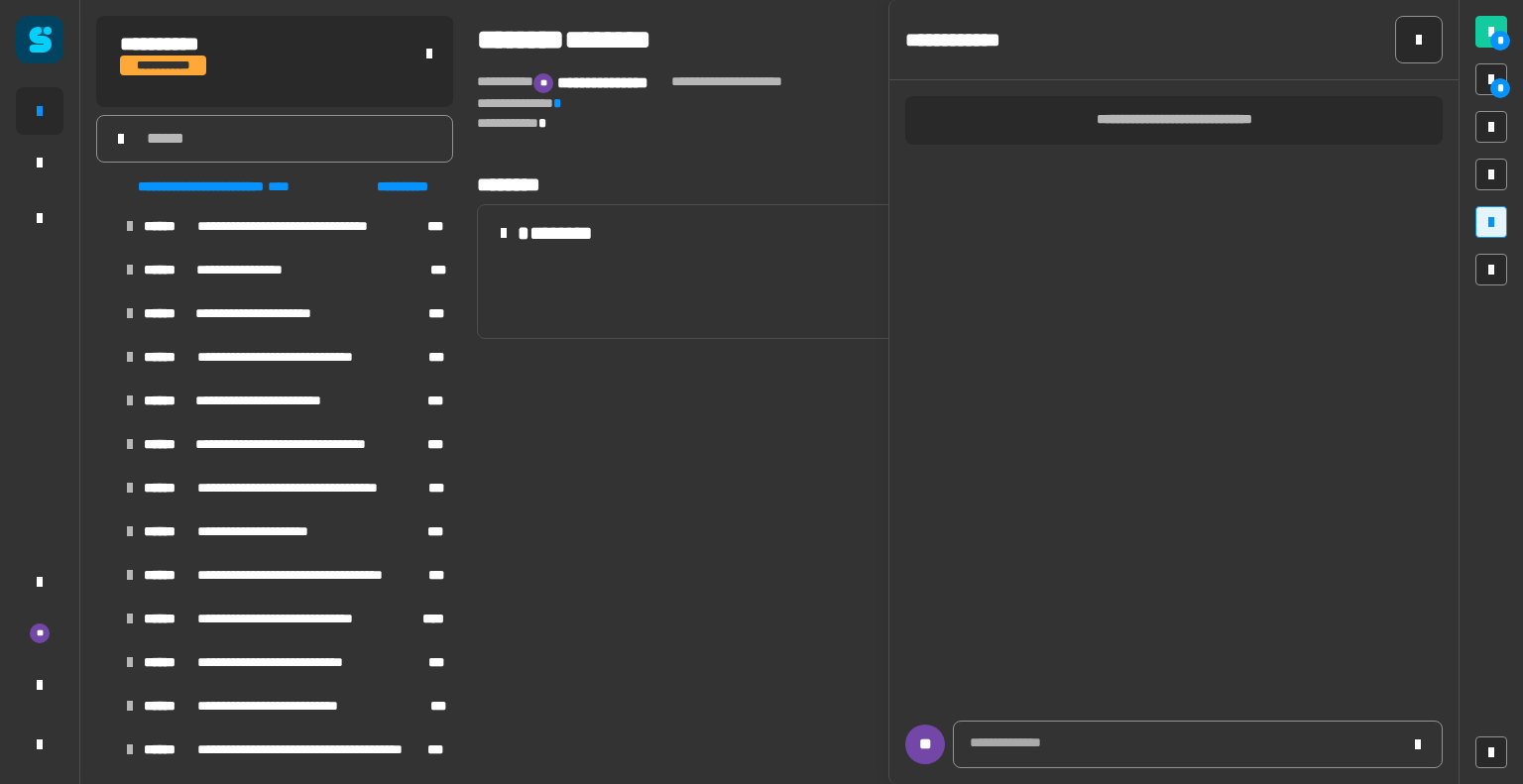 type 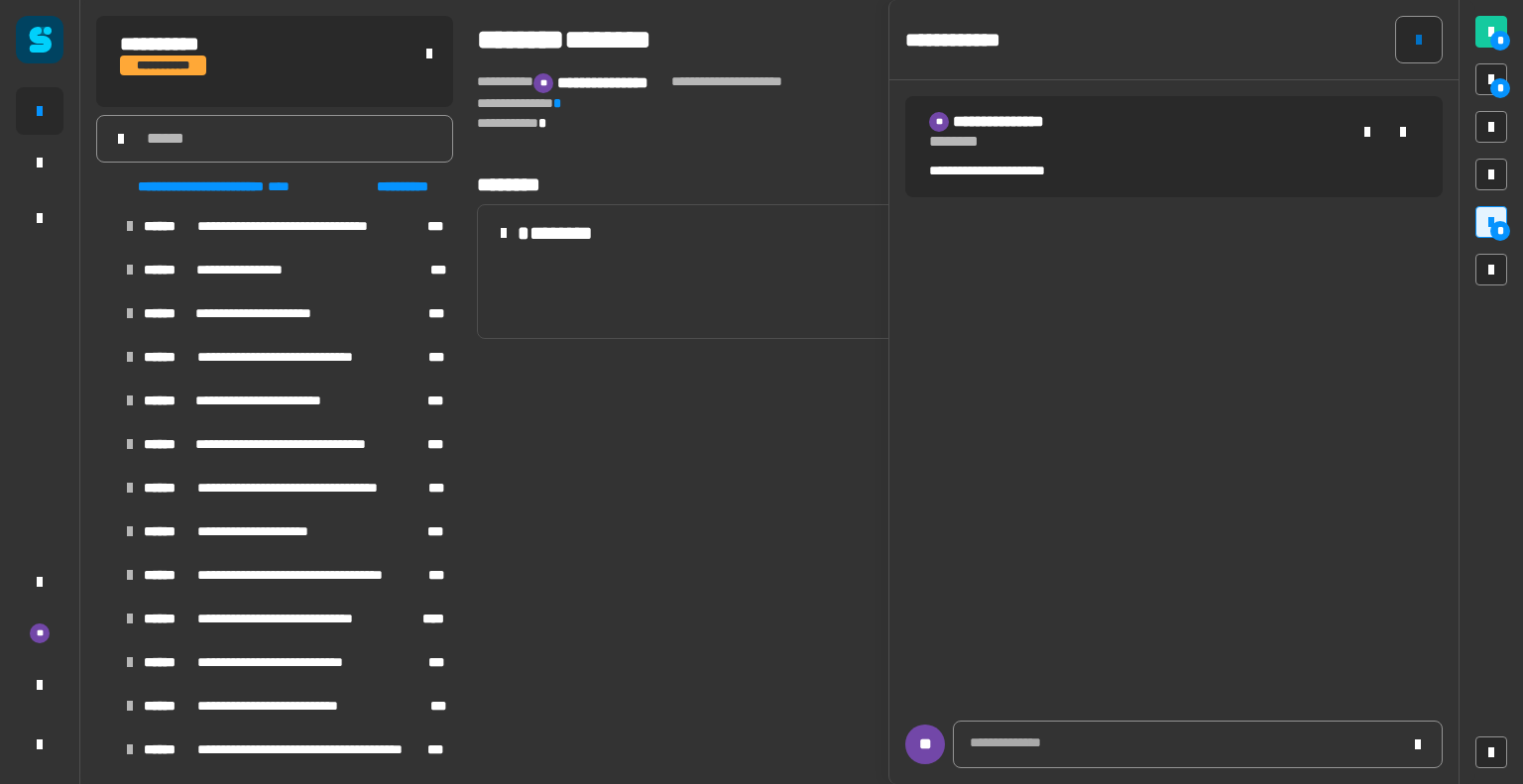 click 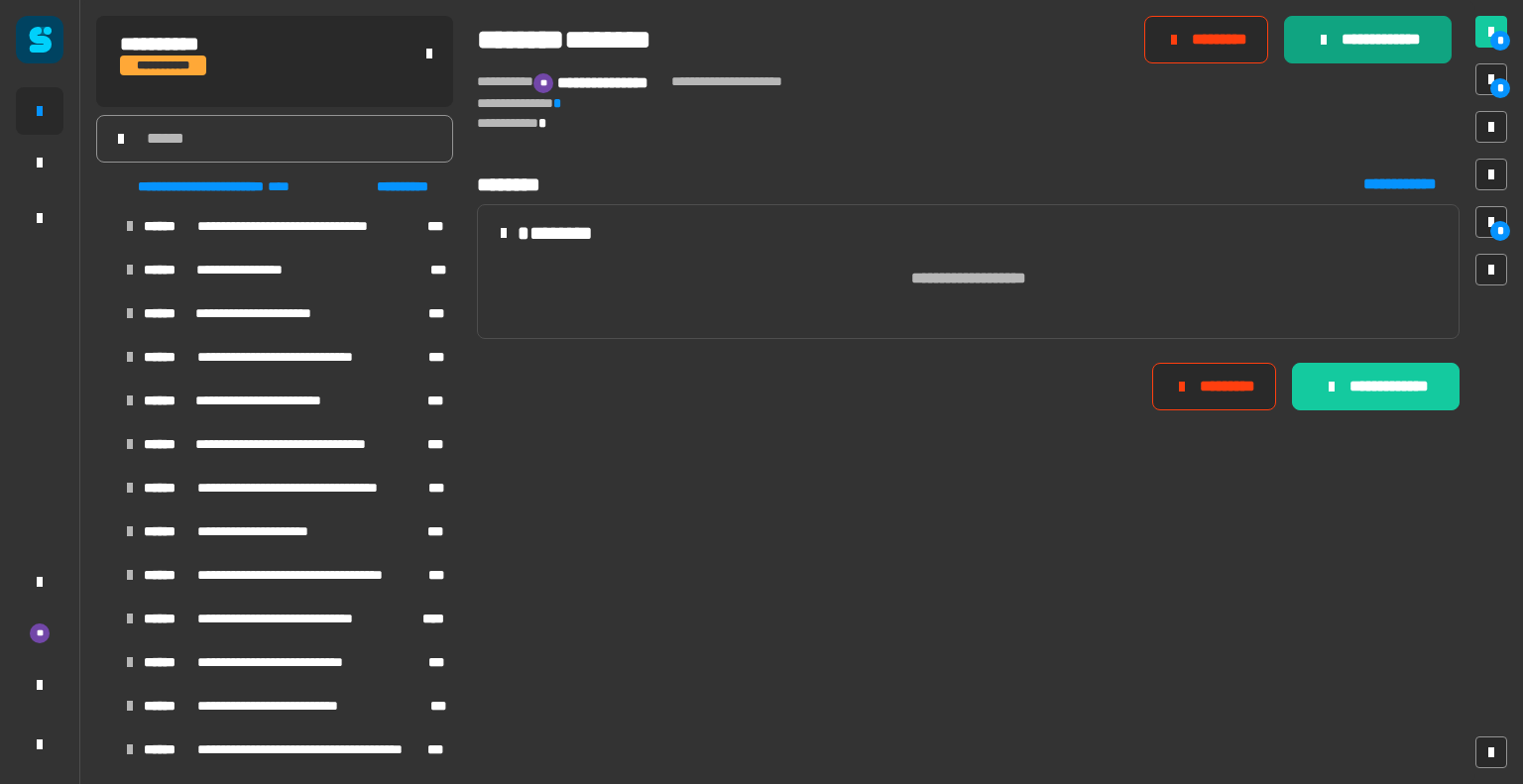 click on "**********" 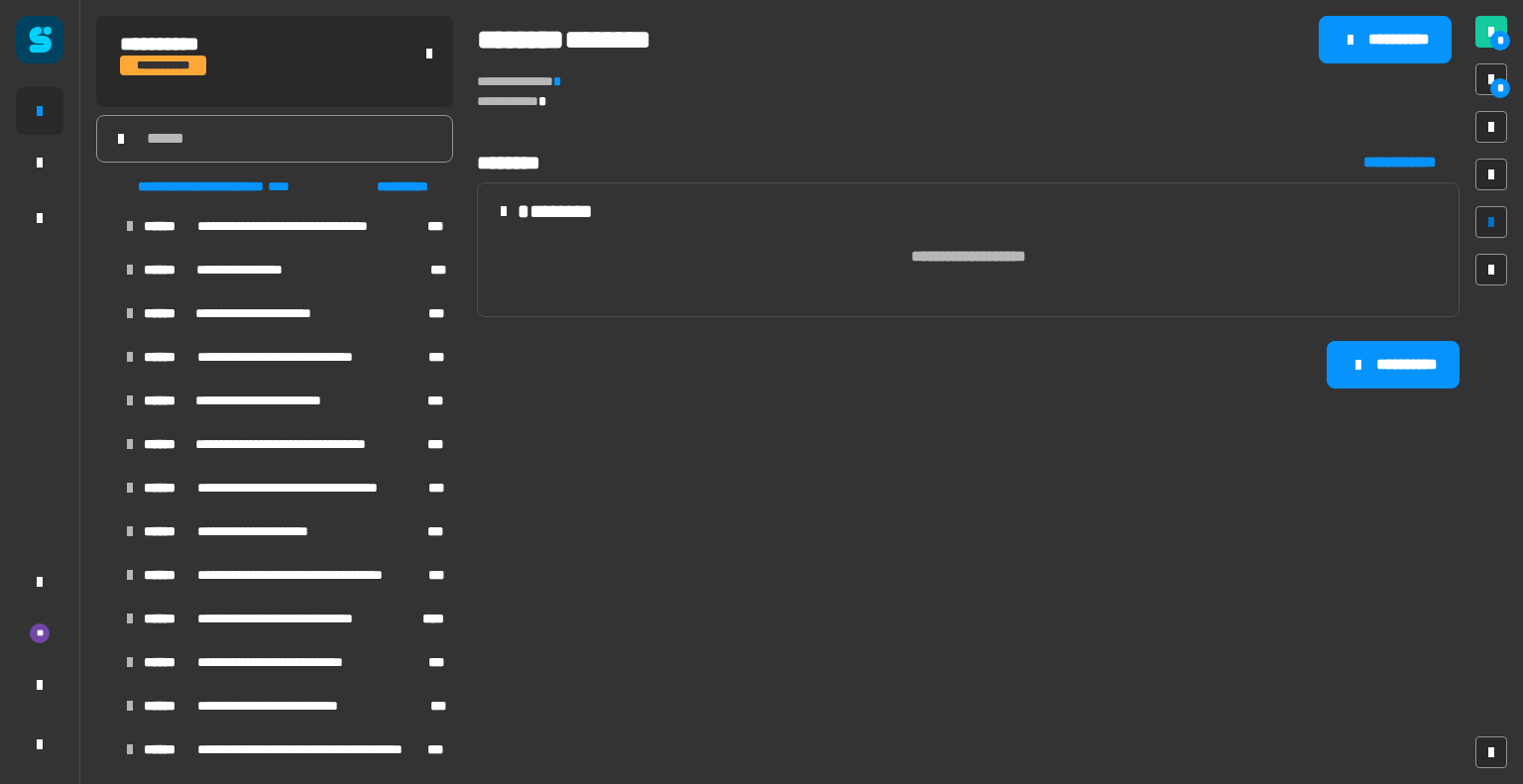 click at bounding box center [1491, 222] 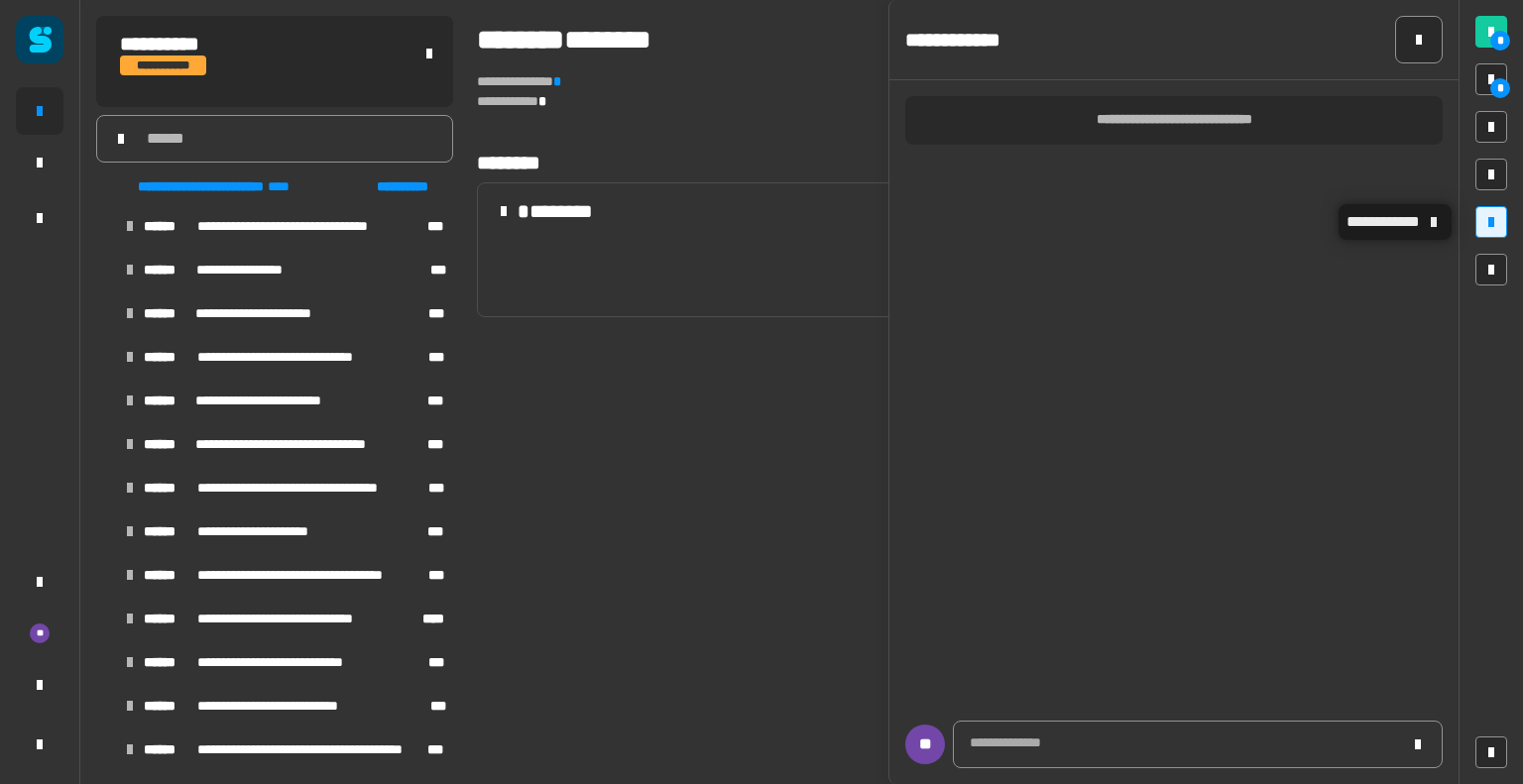 click 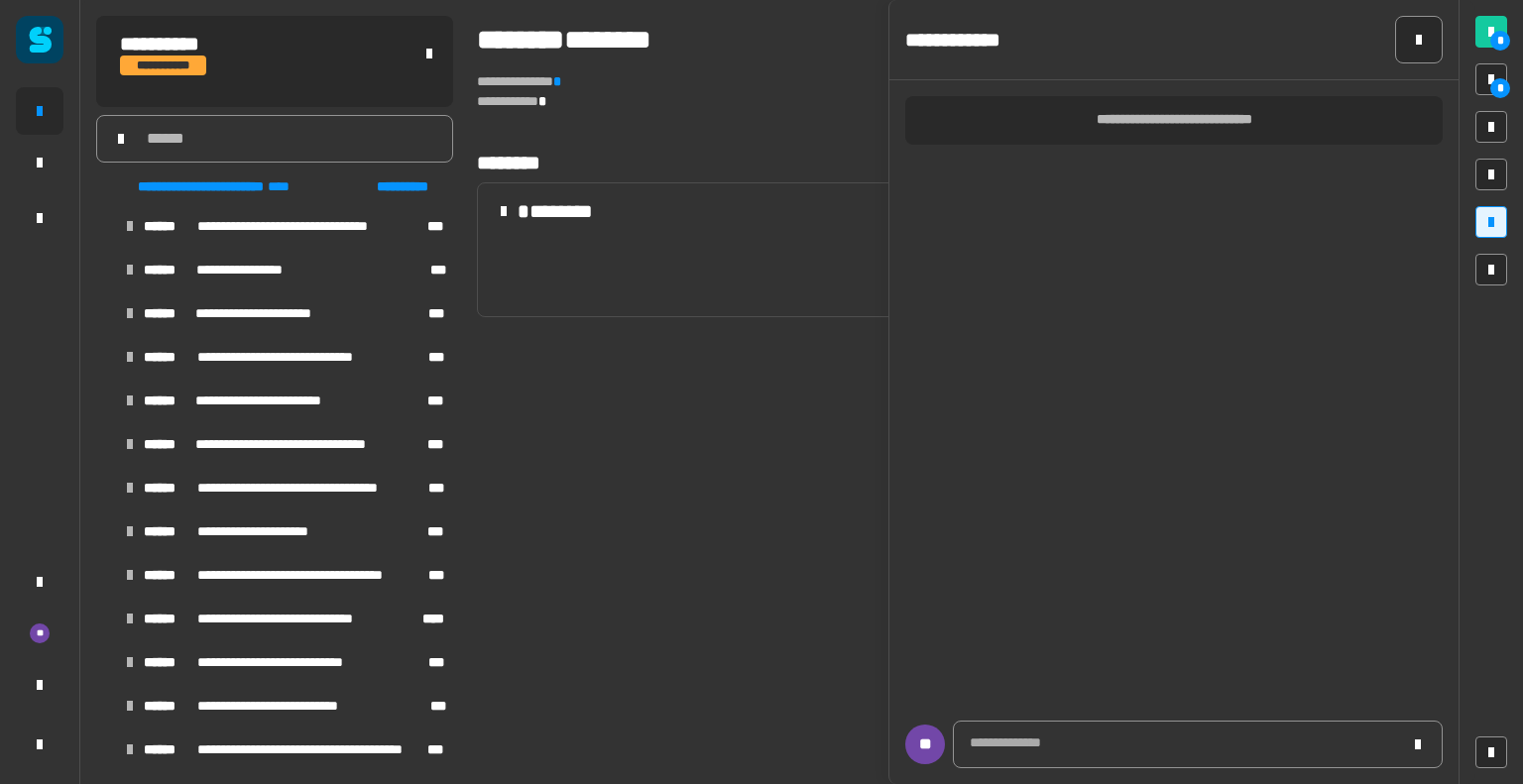 type 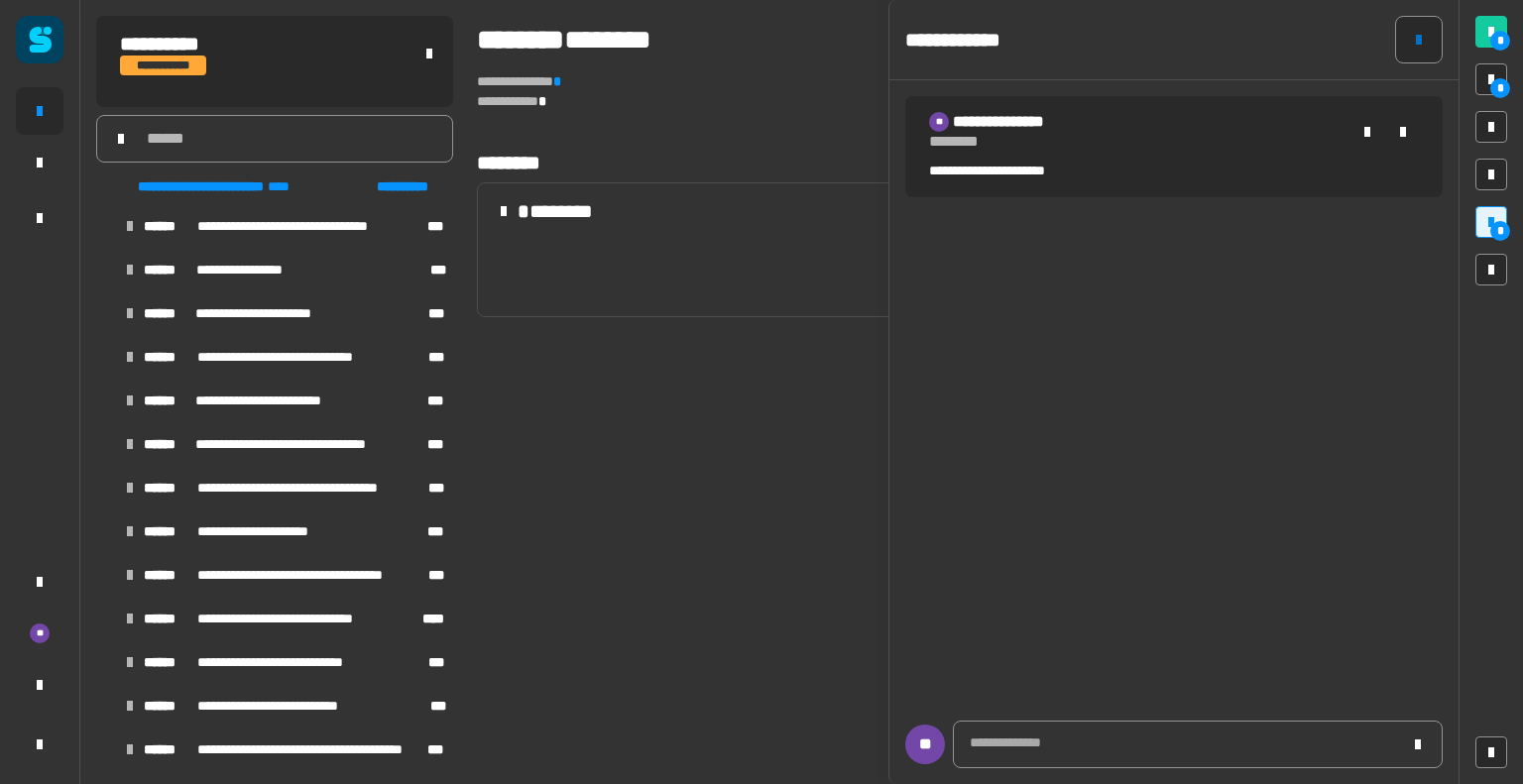 click 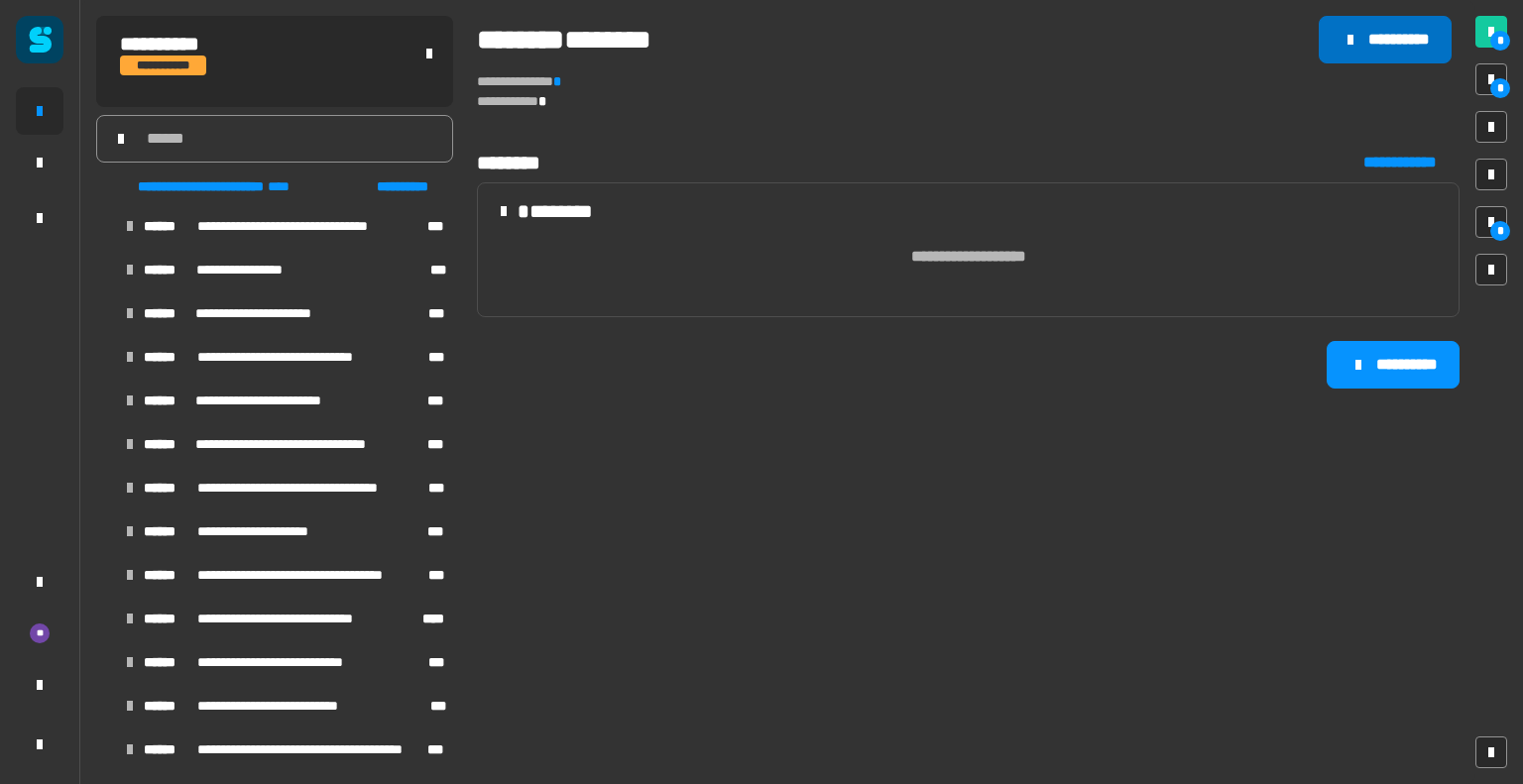 click on "**********" 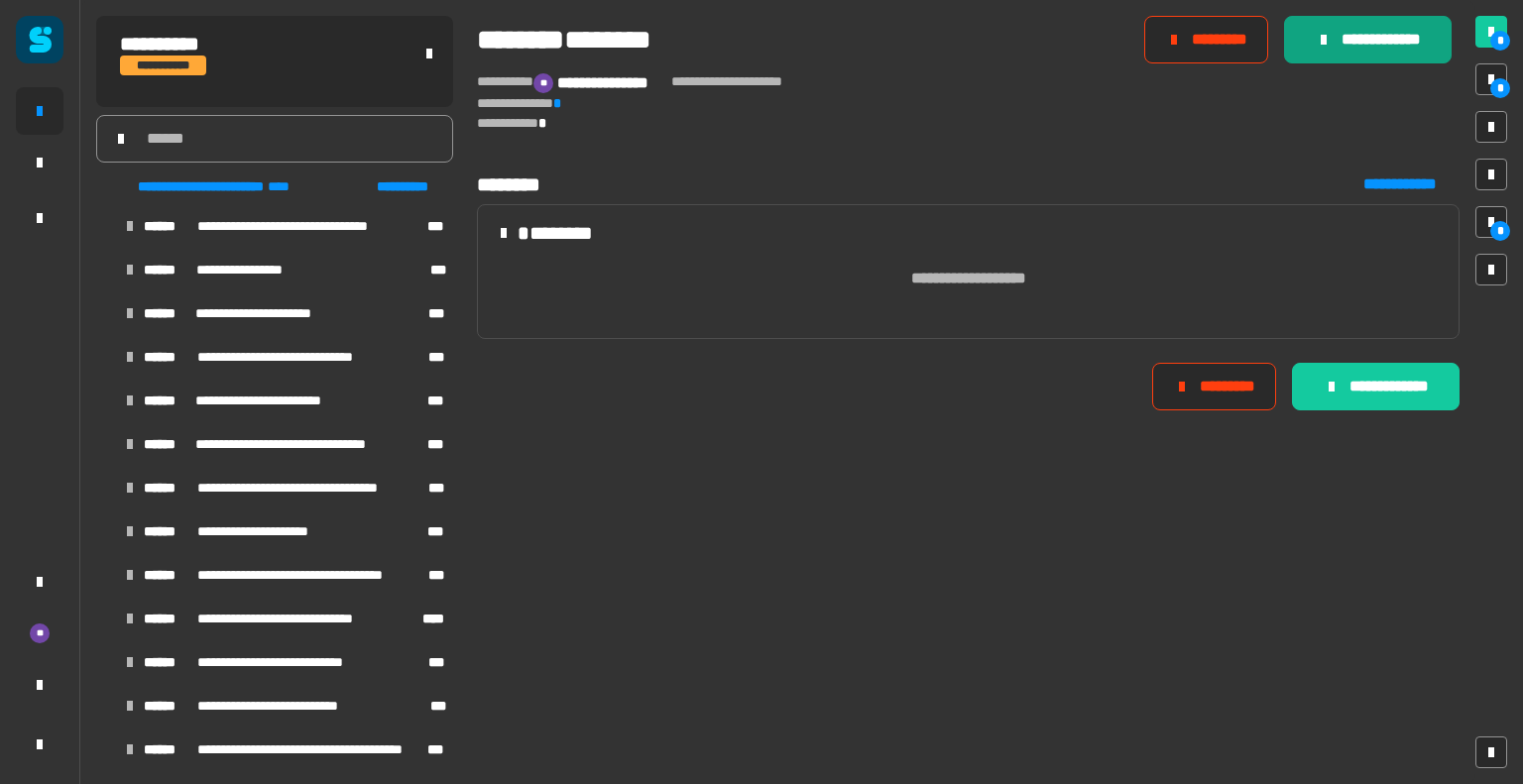 click on "**********" 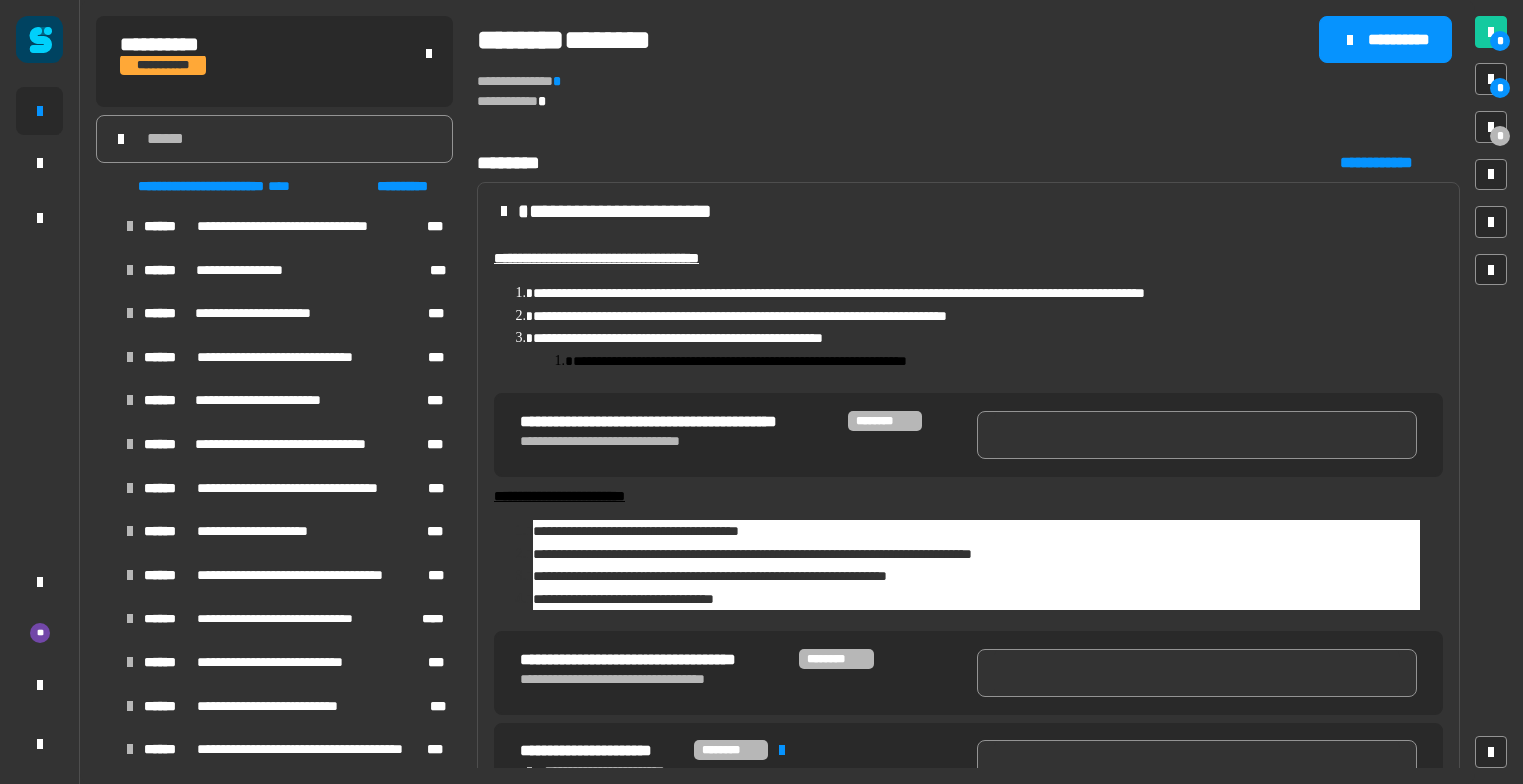click at bounding box center [1197, 435] 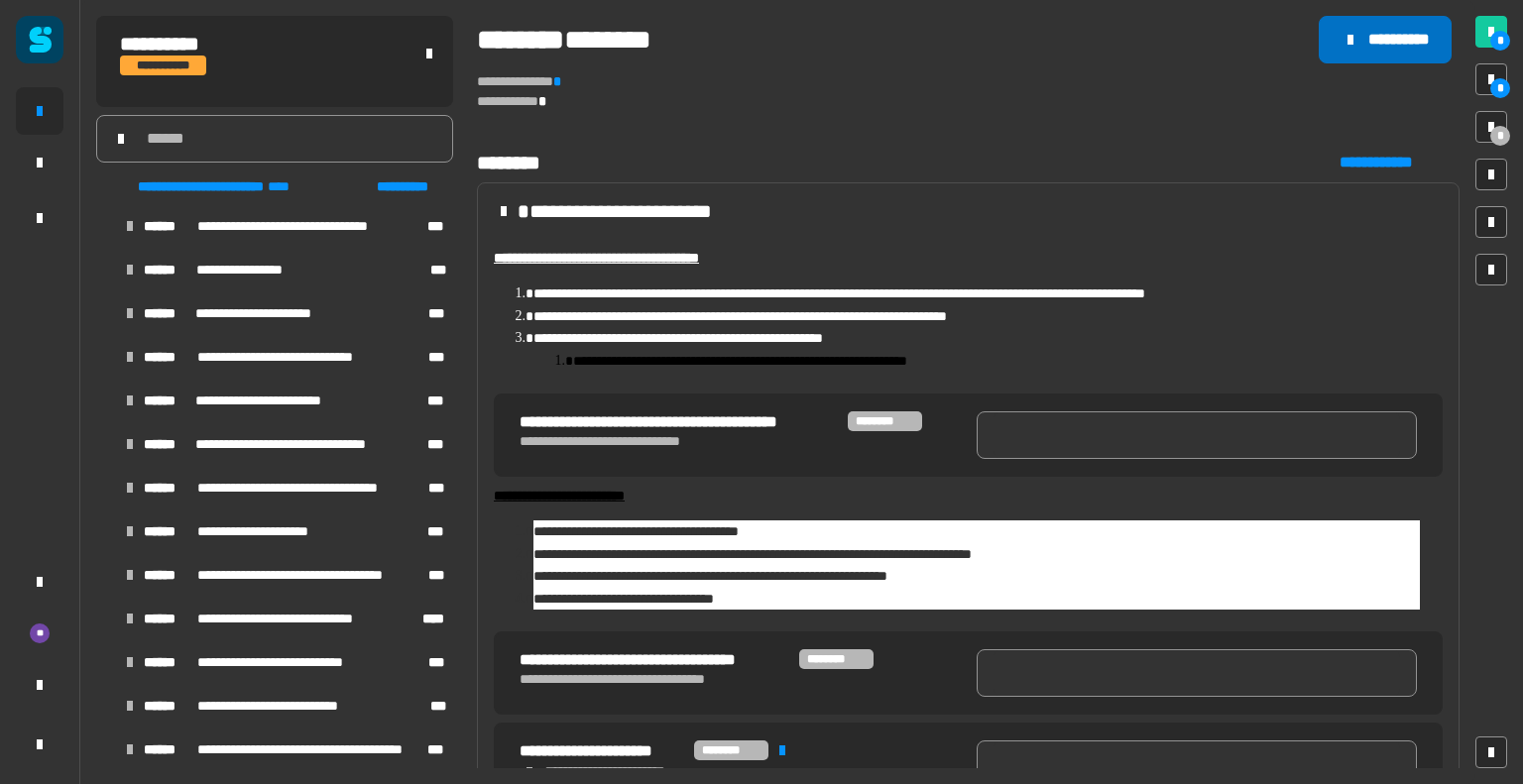 click on "**********" 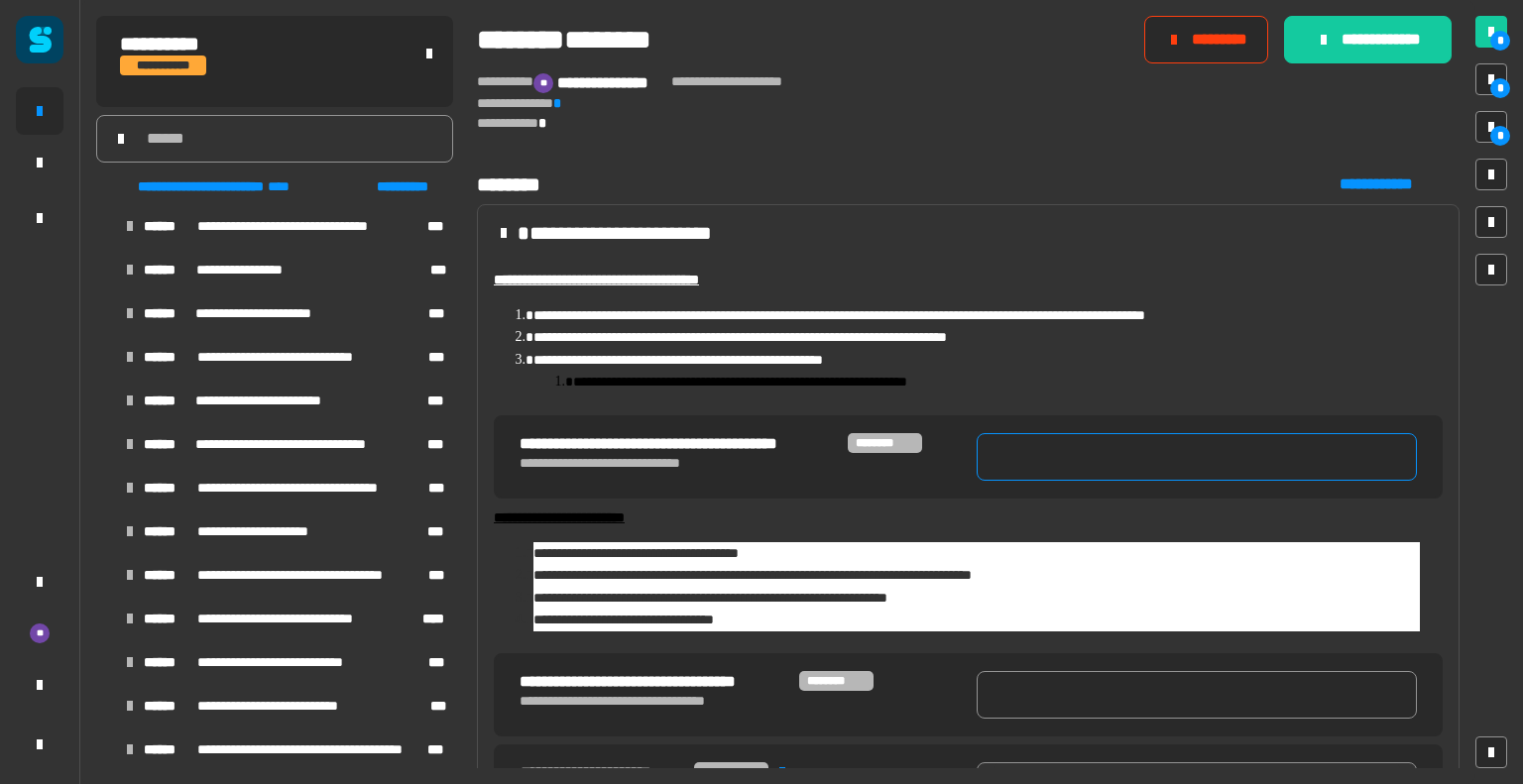 click at bounding box center (1197, 457) 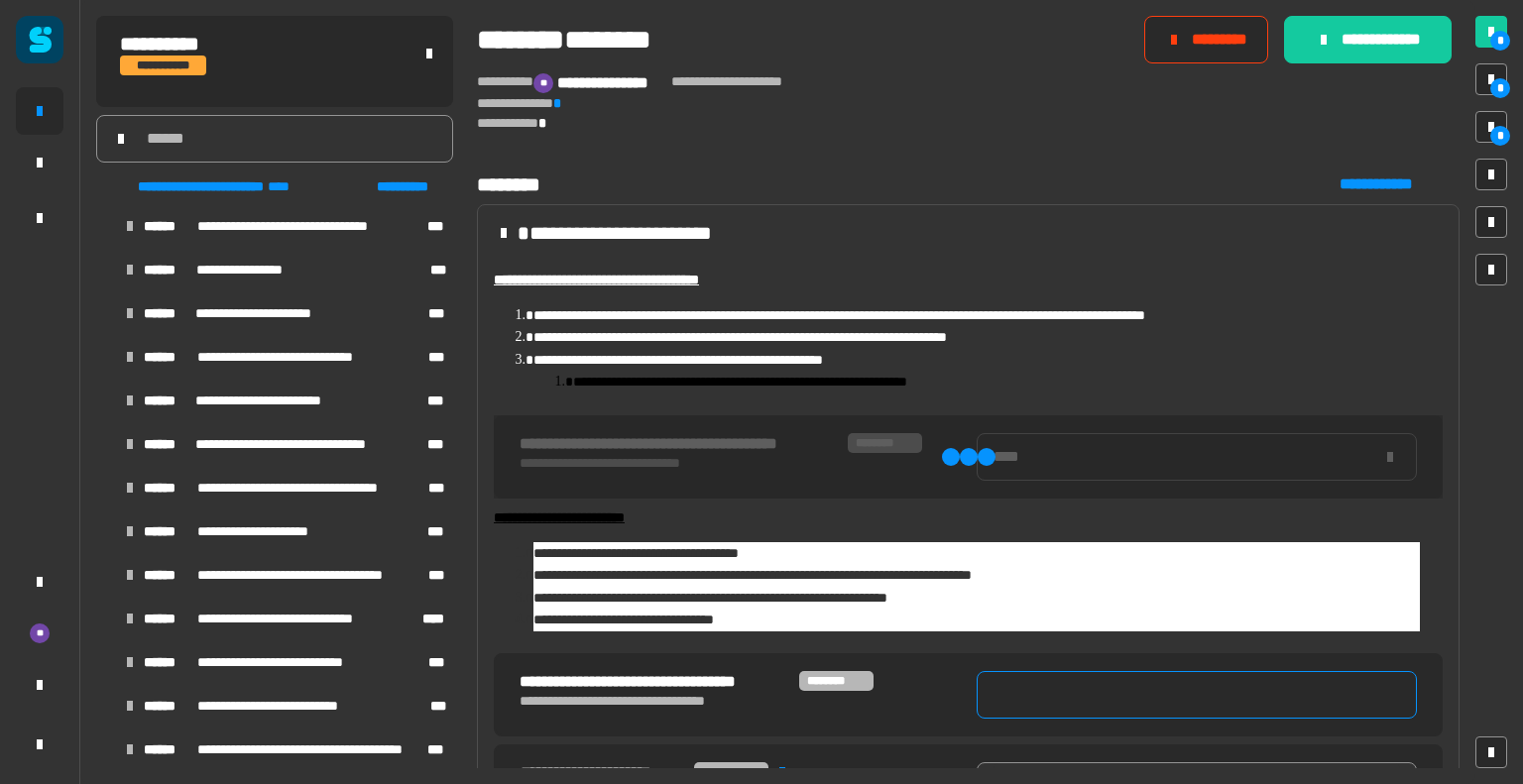 click at bounding box center [1197, 695] 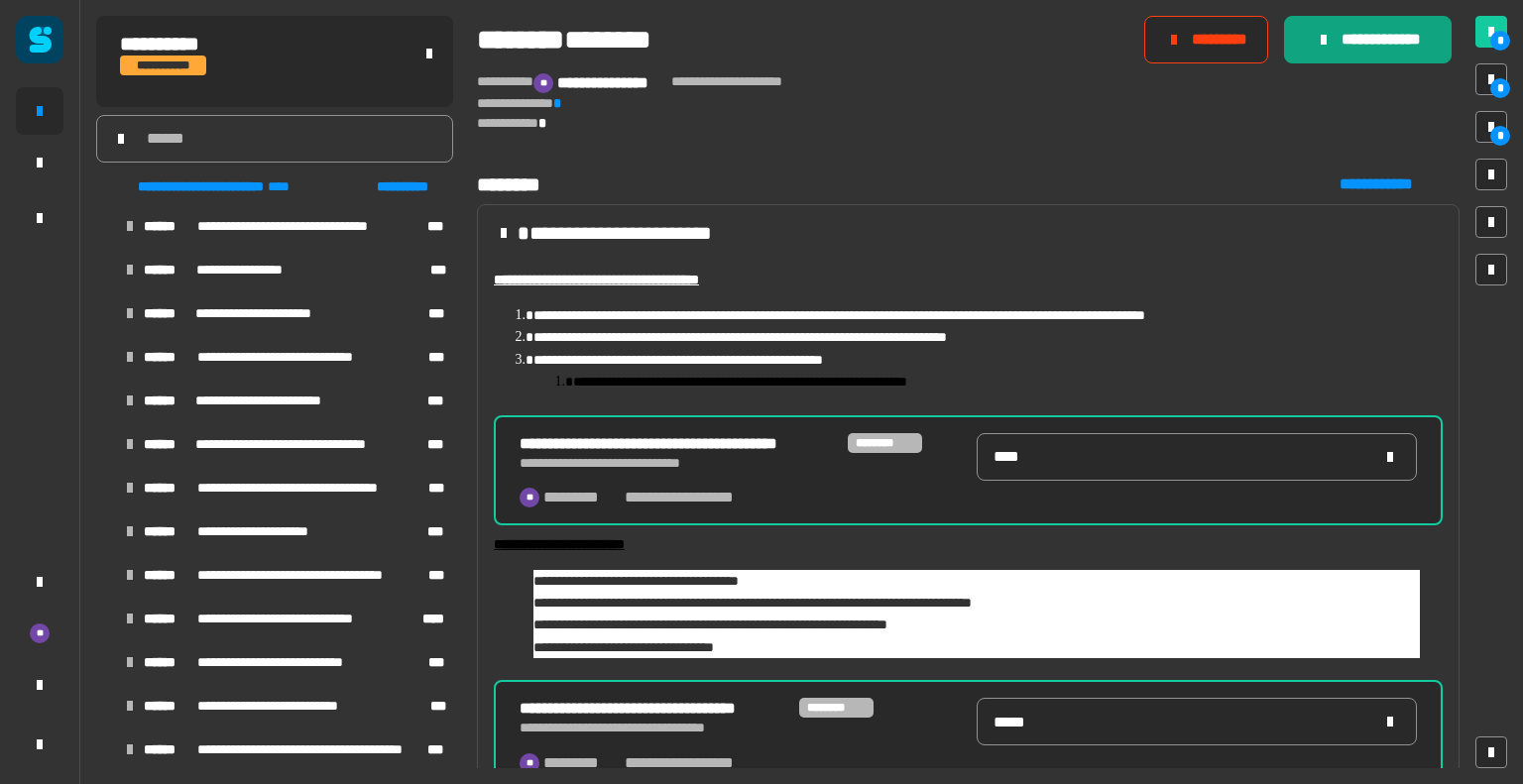click on "**********" 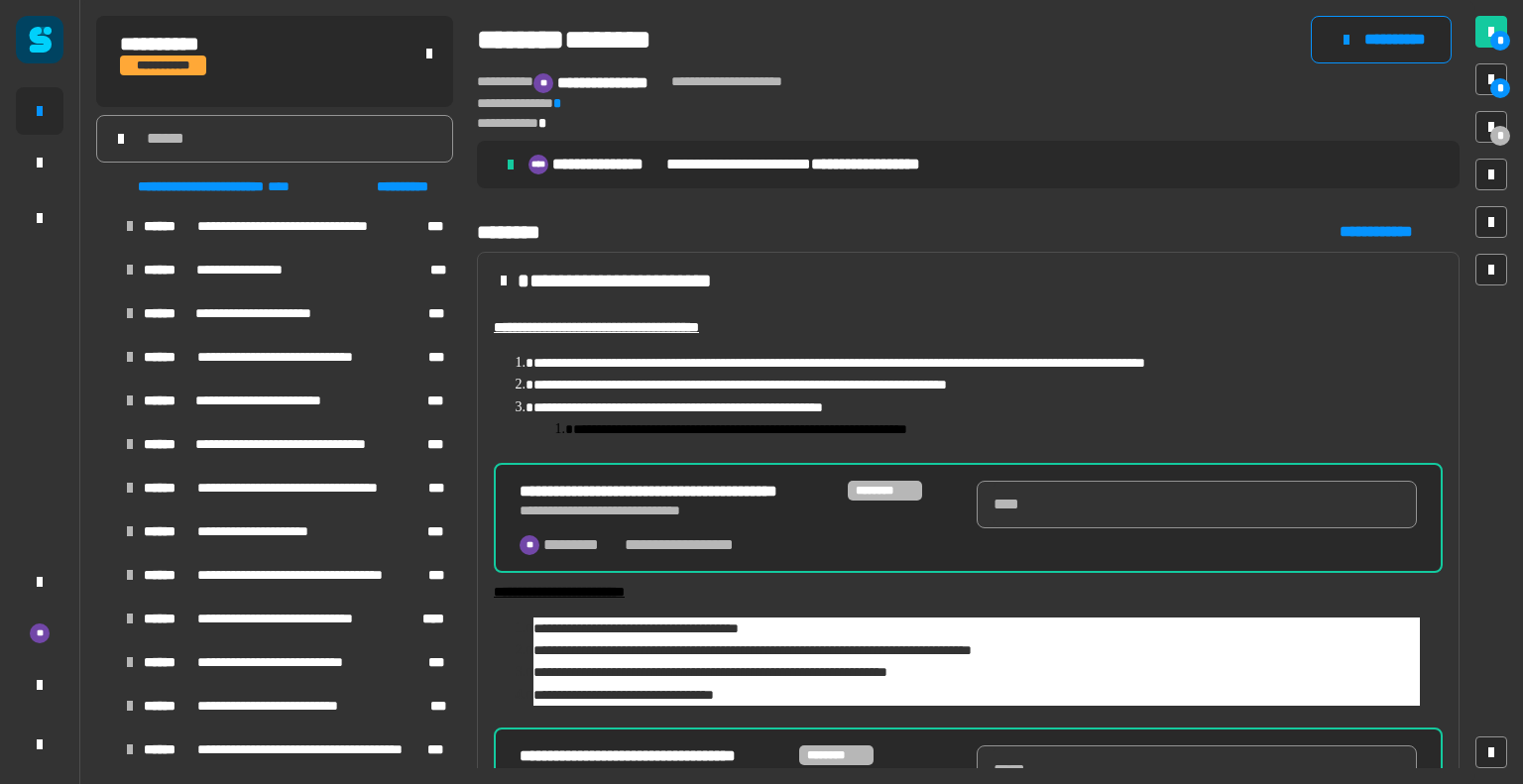 type on "*****" 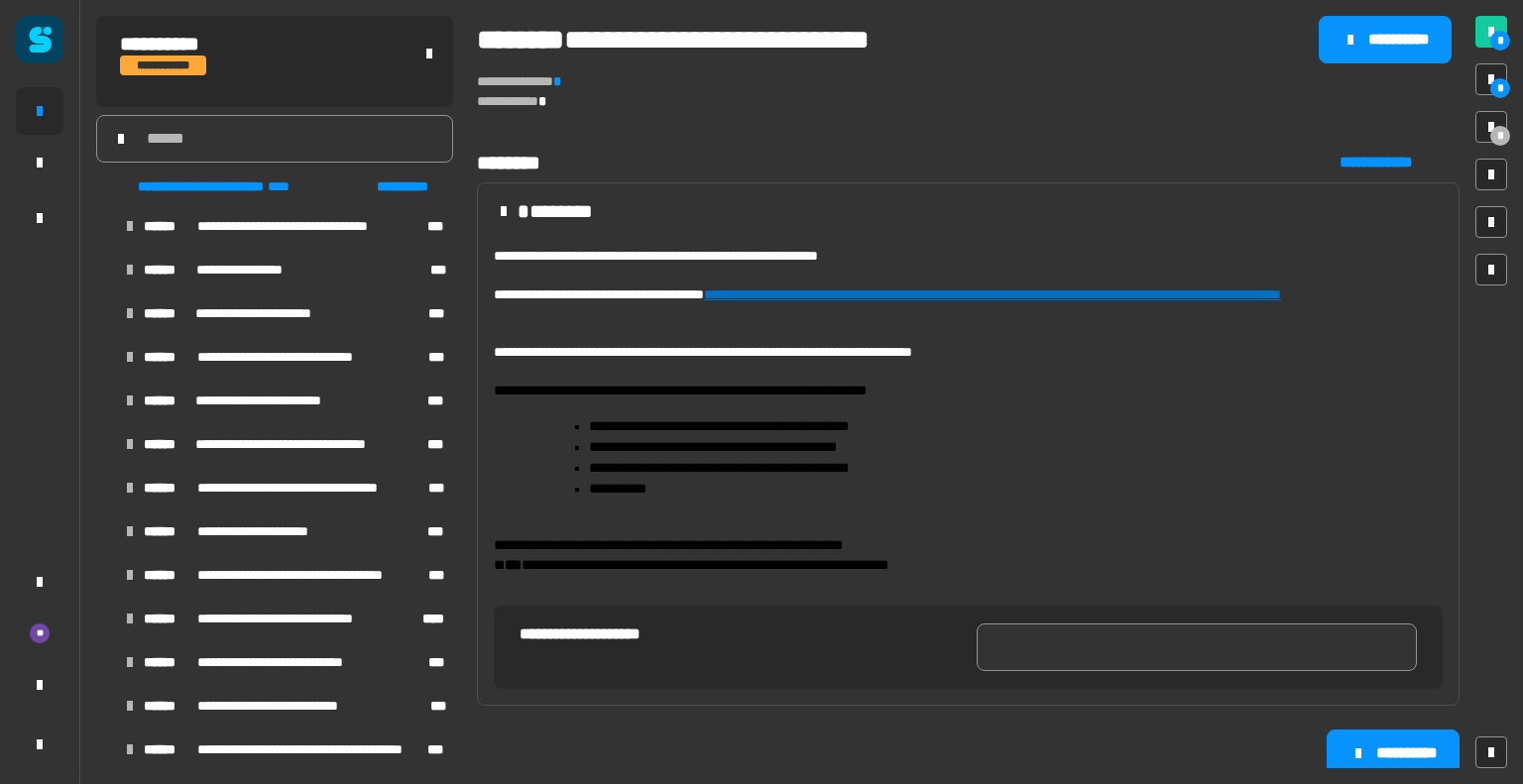 click on "**********" 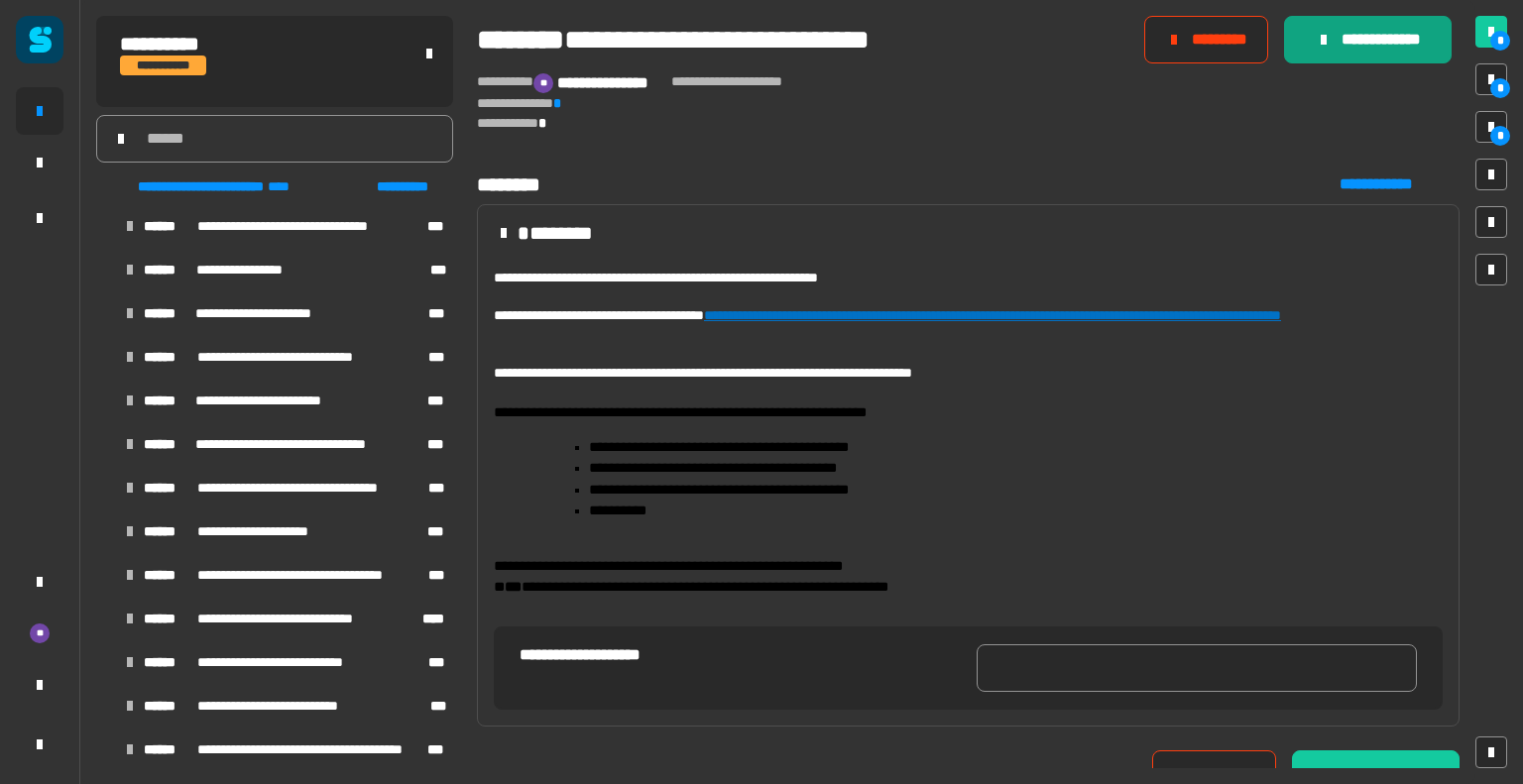 click on "**********" 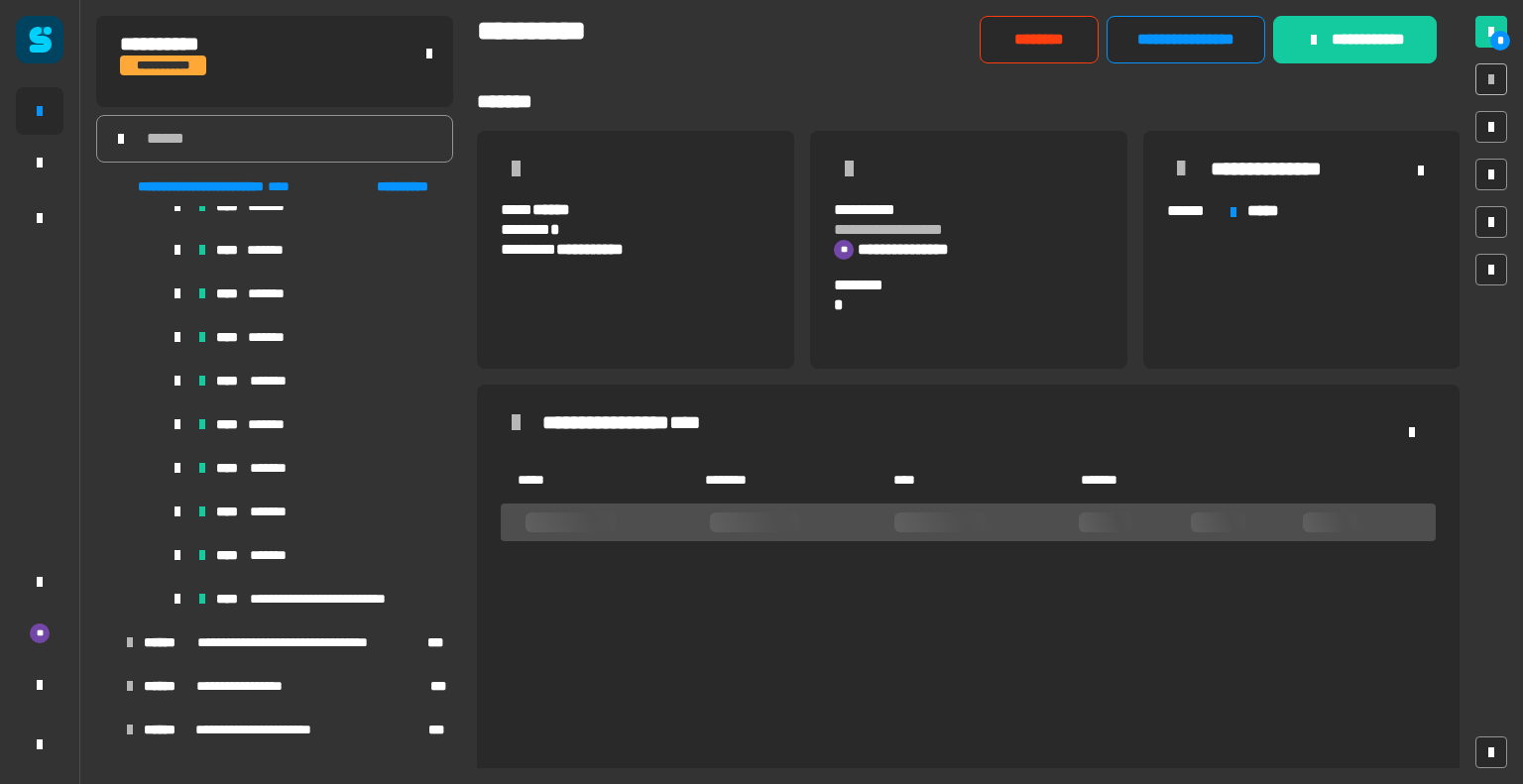 scroll, scrollTop: 2597, scrollLeft: 0, axis: vertical 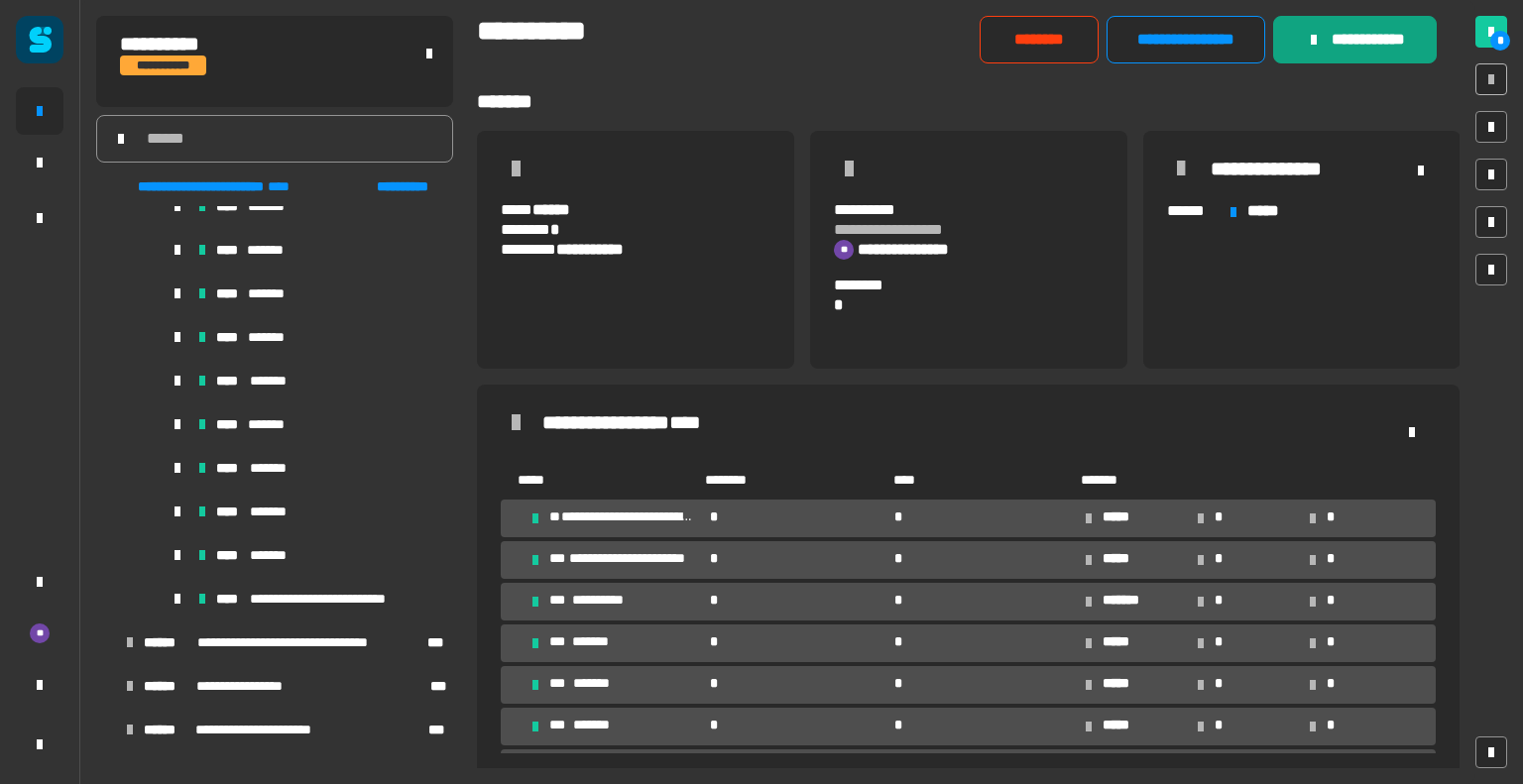click on "**********" 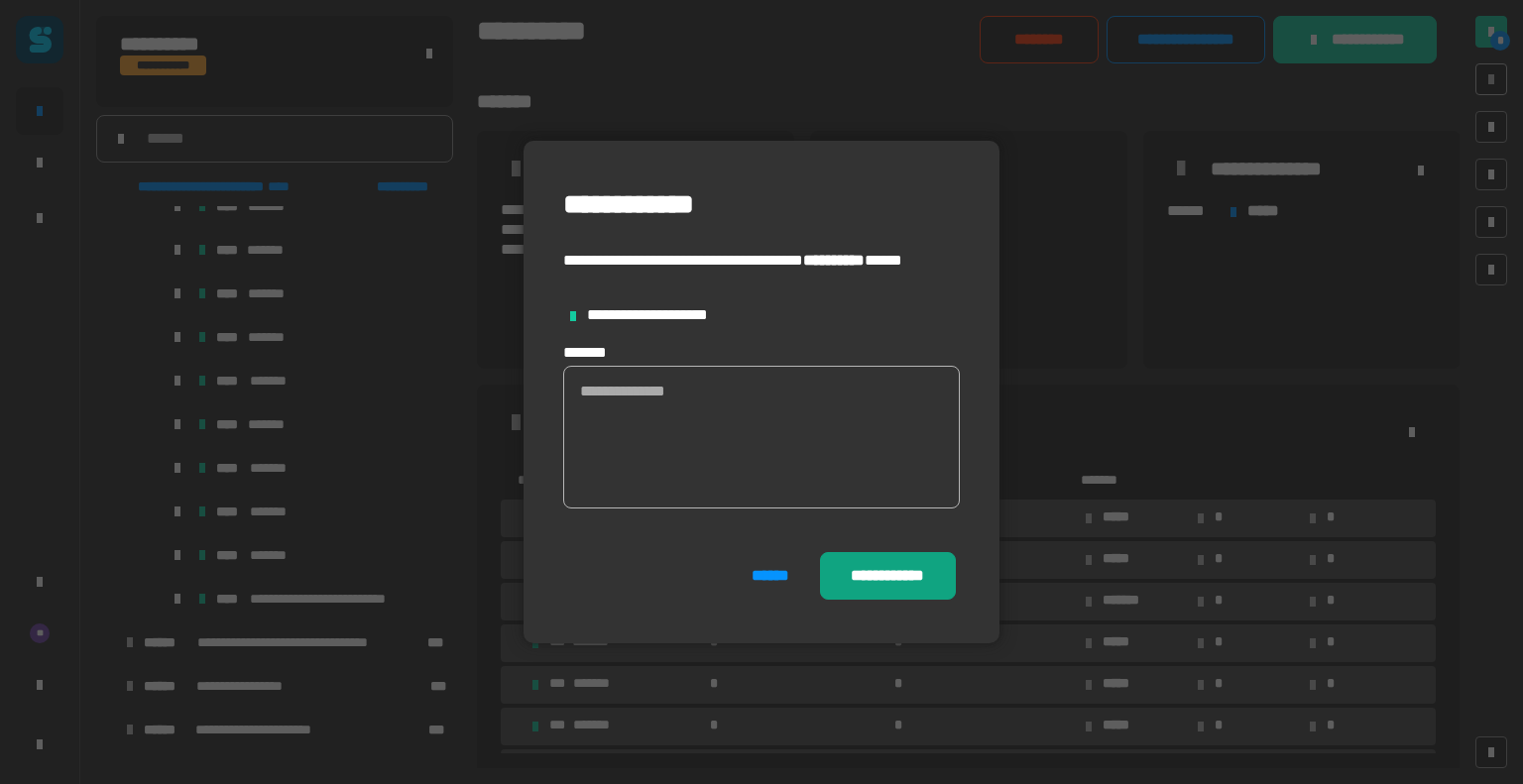 click on "**********" 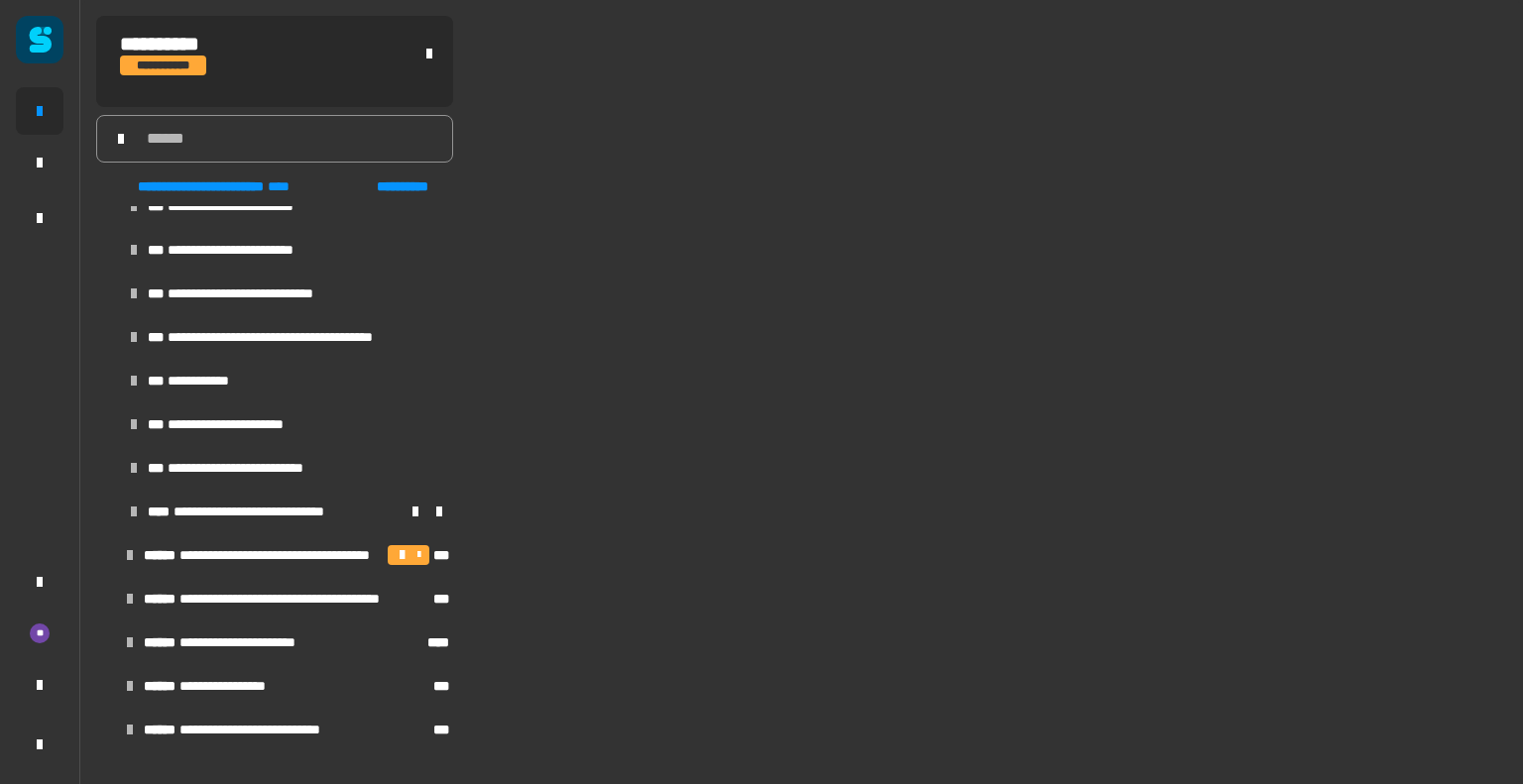 scroll, scrollTop: 1661, scrollLeft: 0, axis: vertical 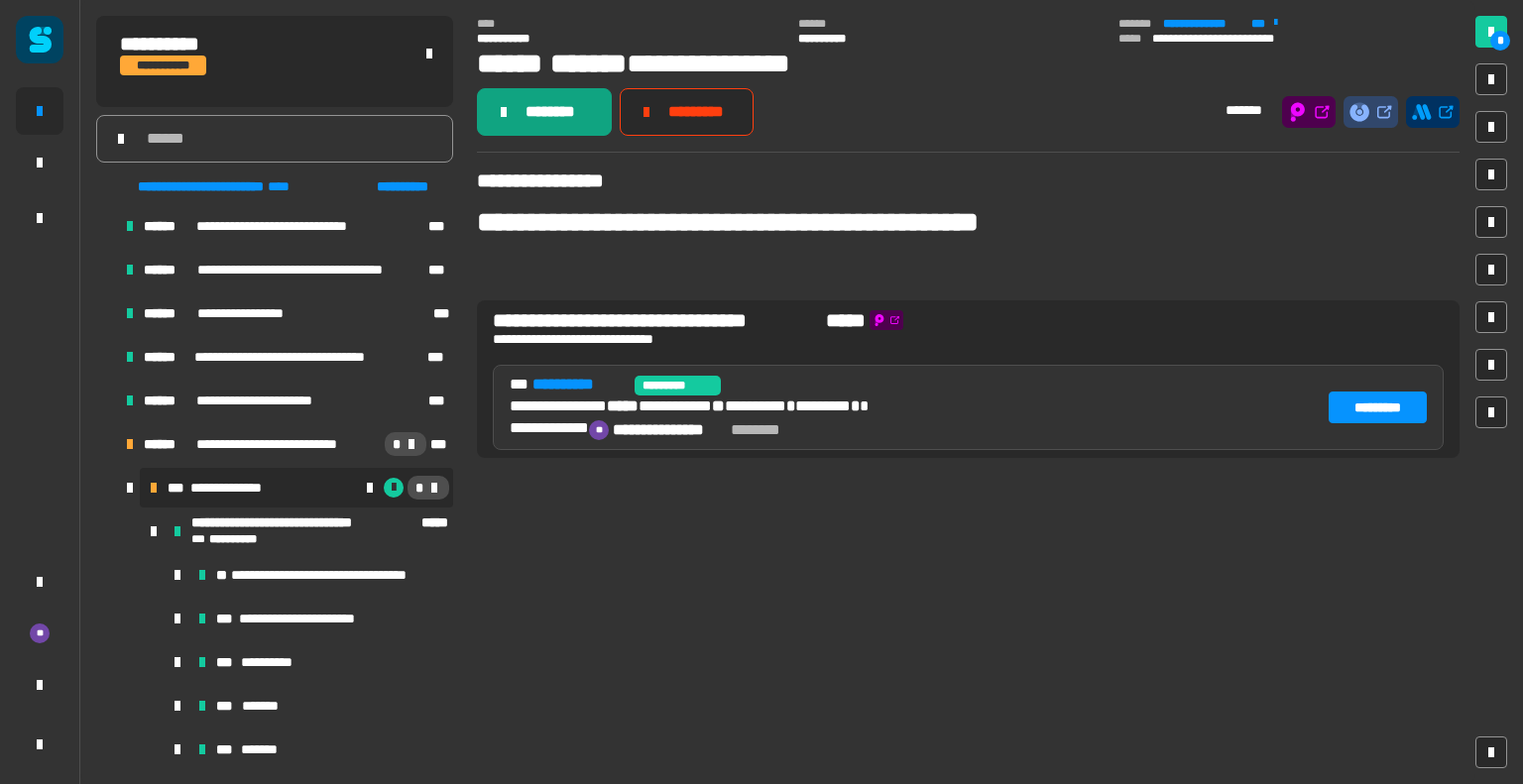 click on "********" 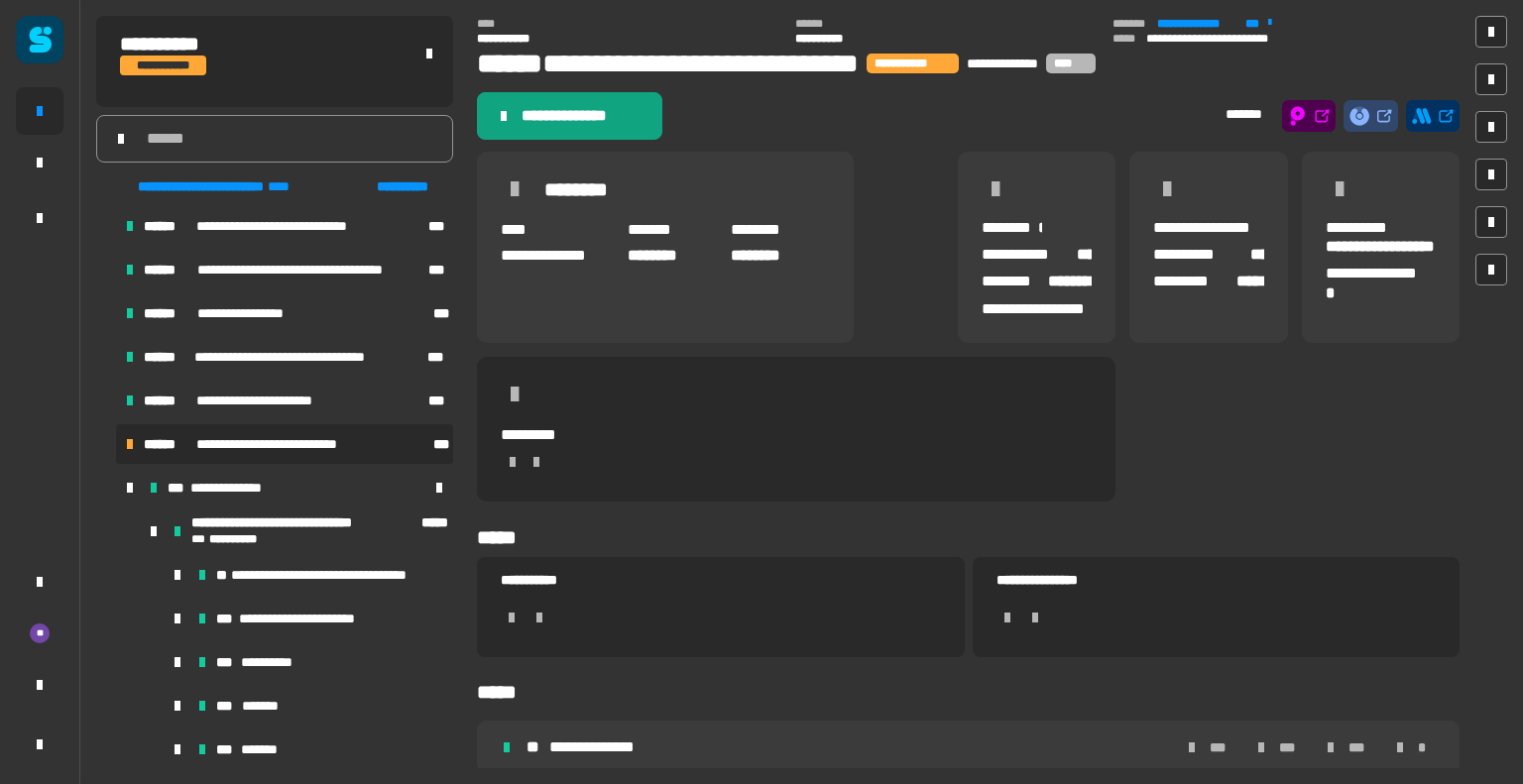 click on "**********" 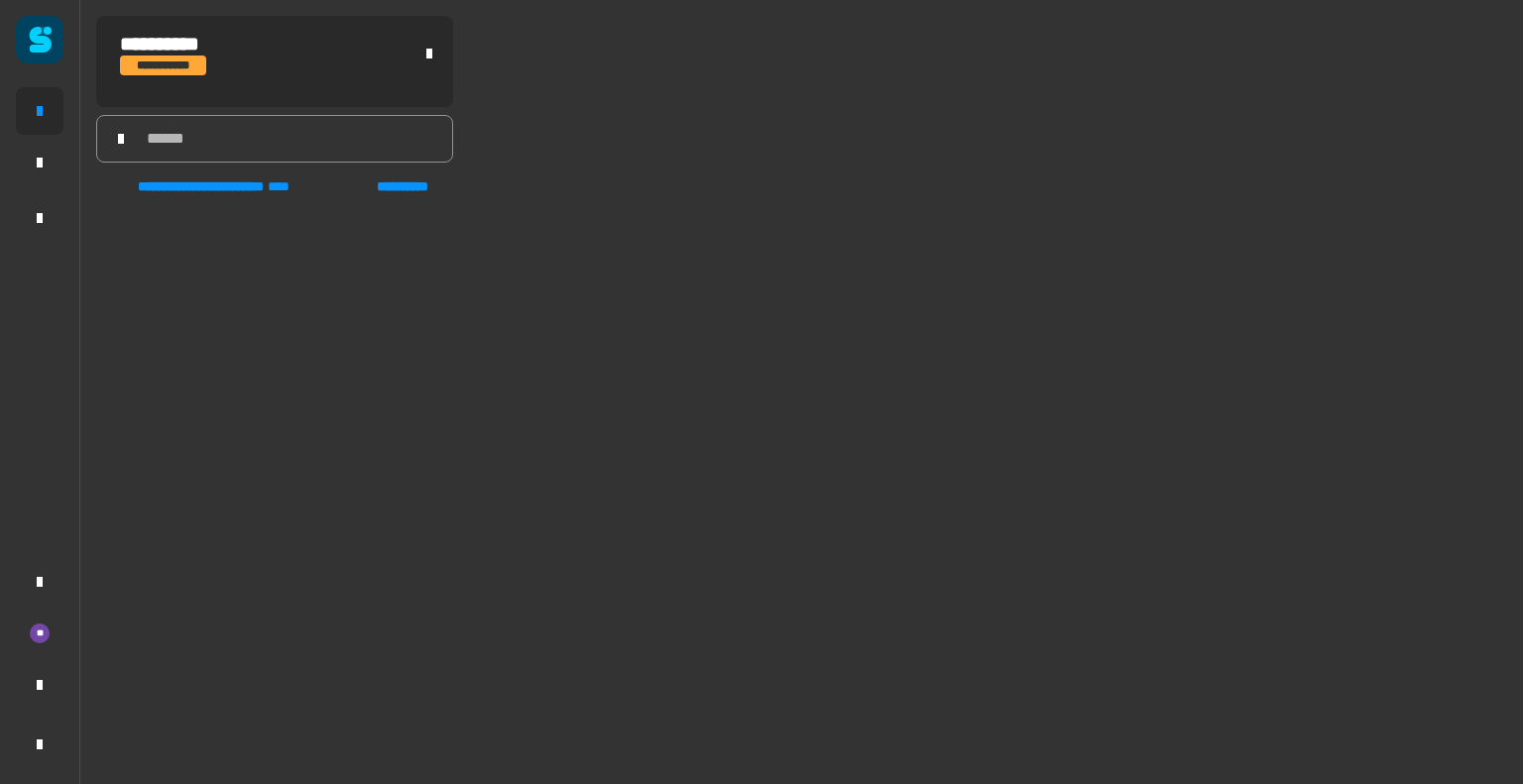 scroll, scrollTop: 0, scrollLeft: 0, axis: both 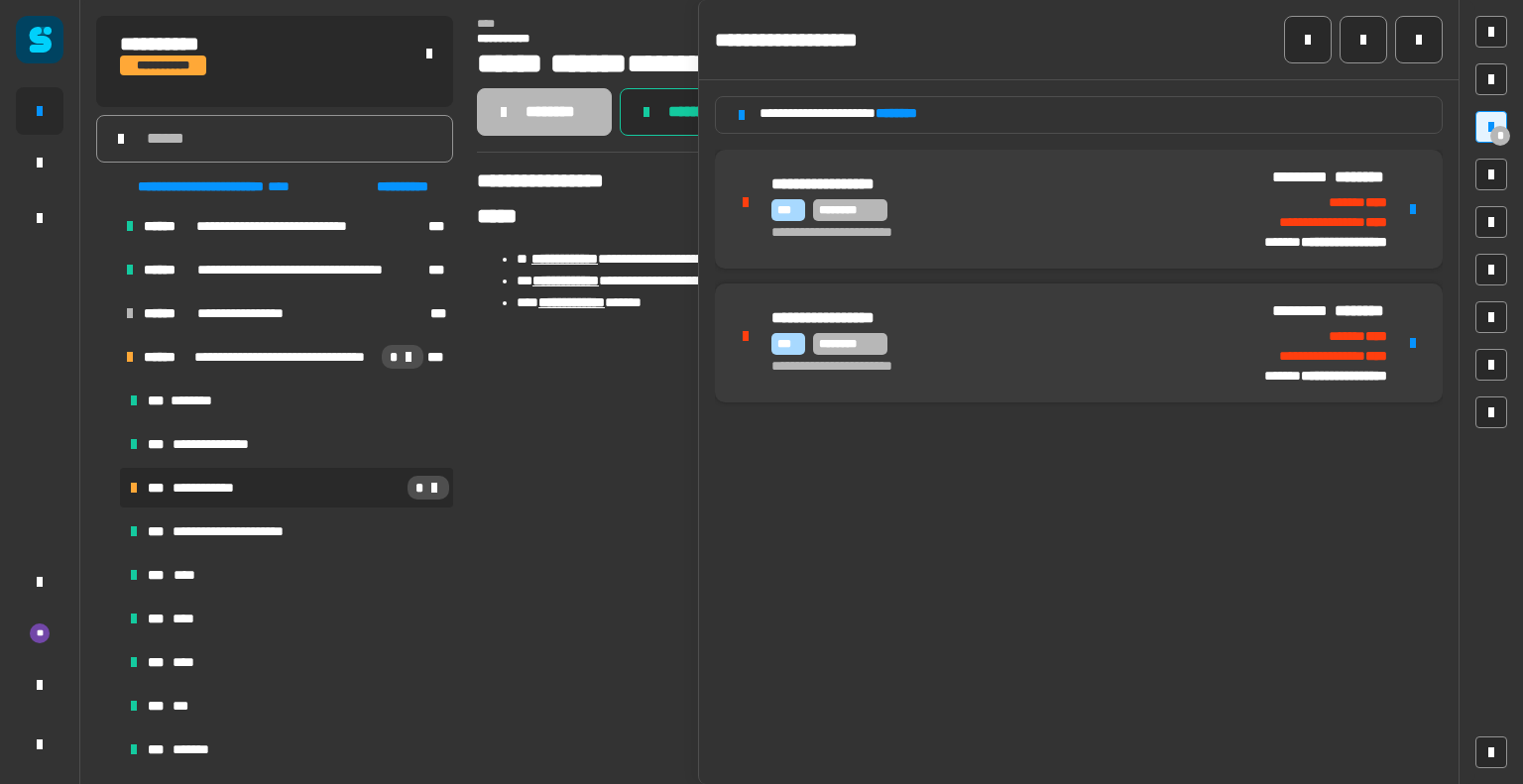 click on "**********" 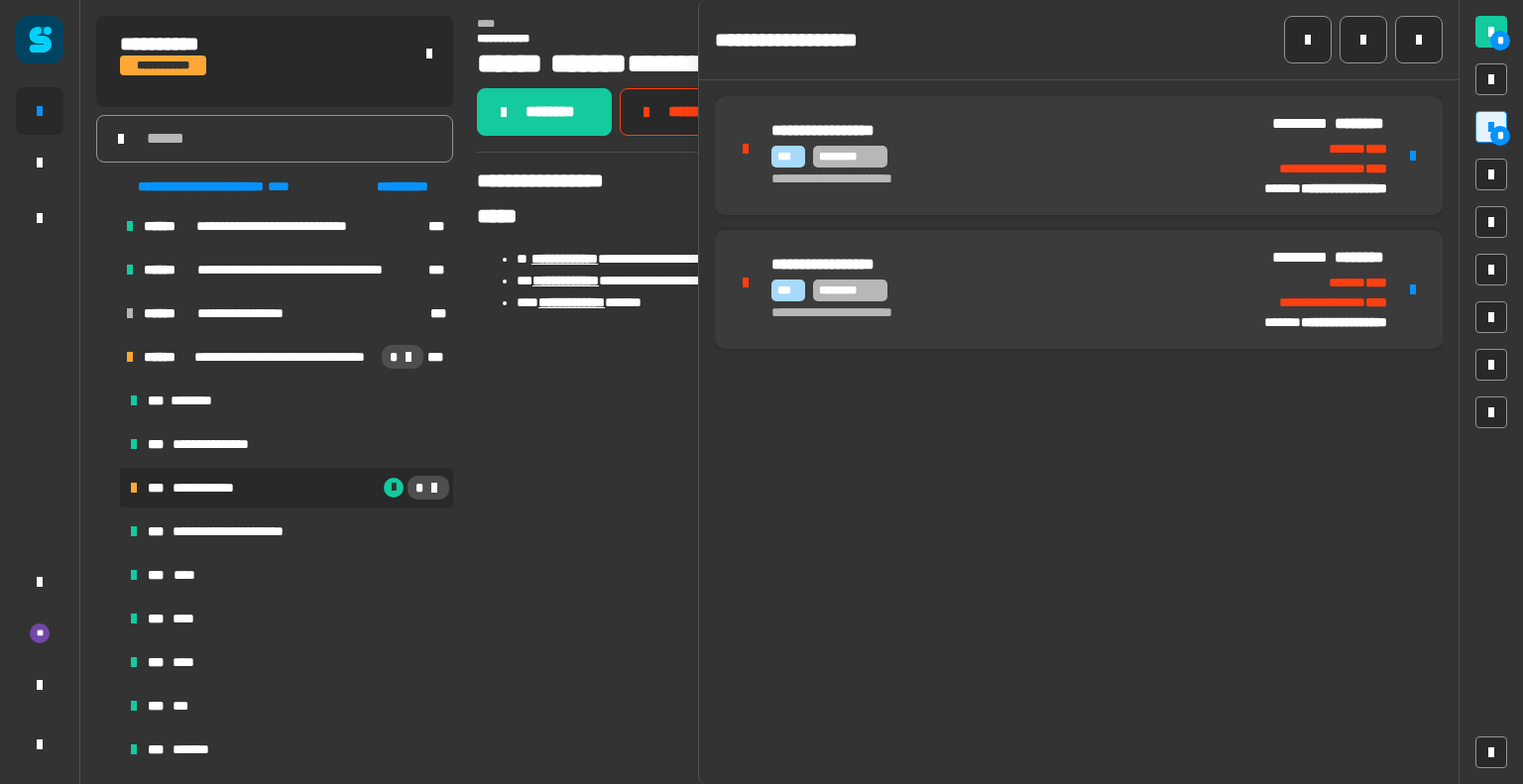 click at bounding box center [1413, 156] 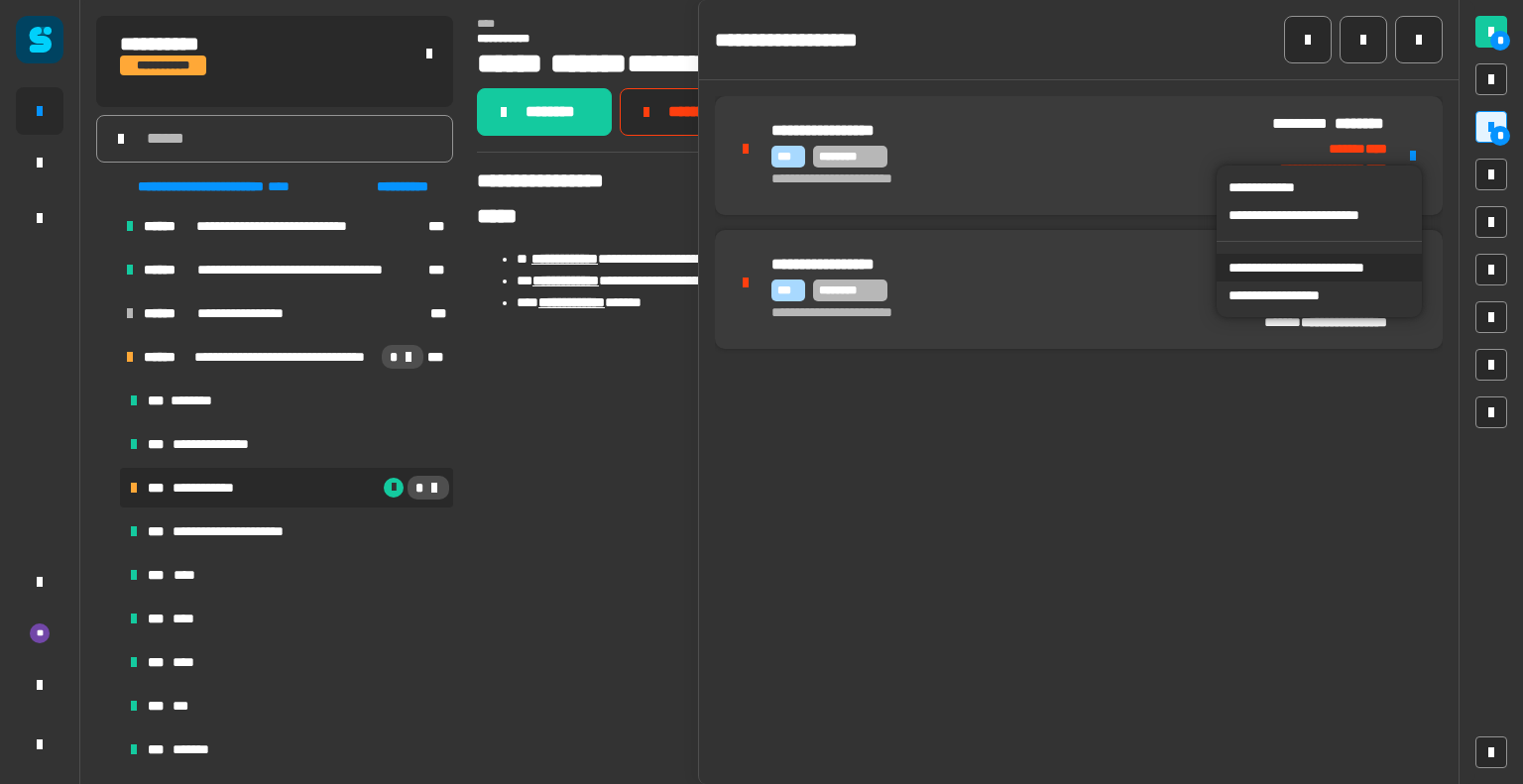 click on "**********" at bounding box center [1319, 268] 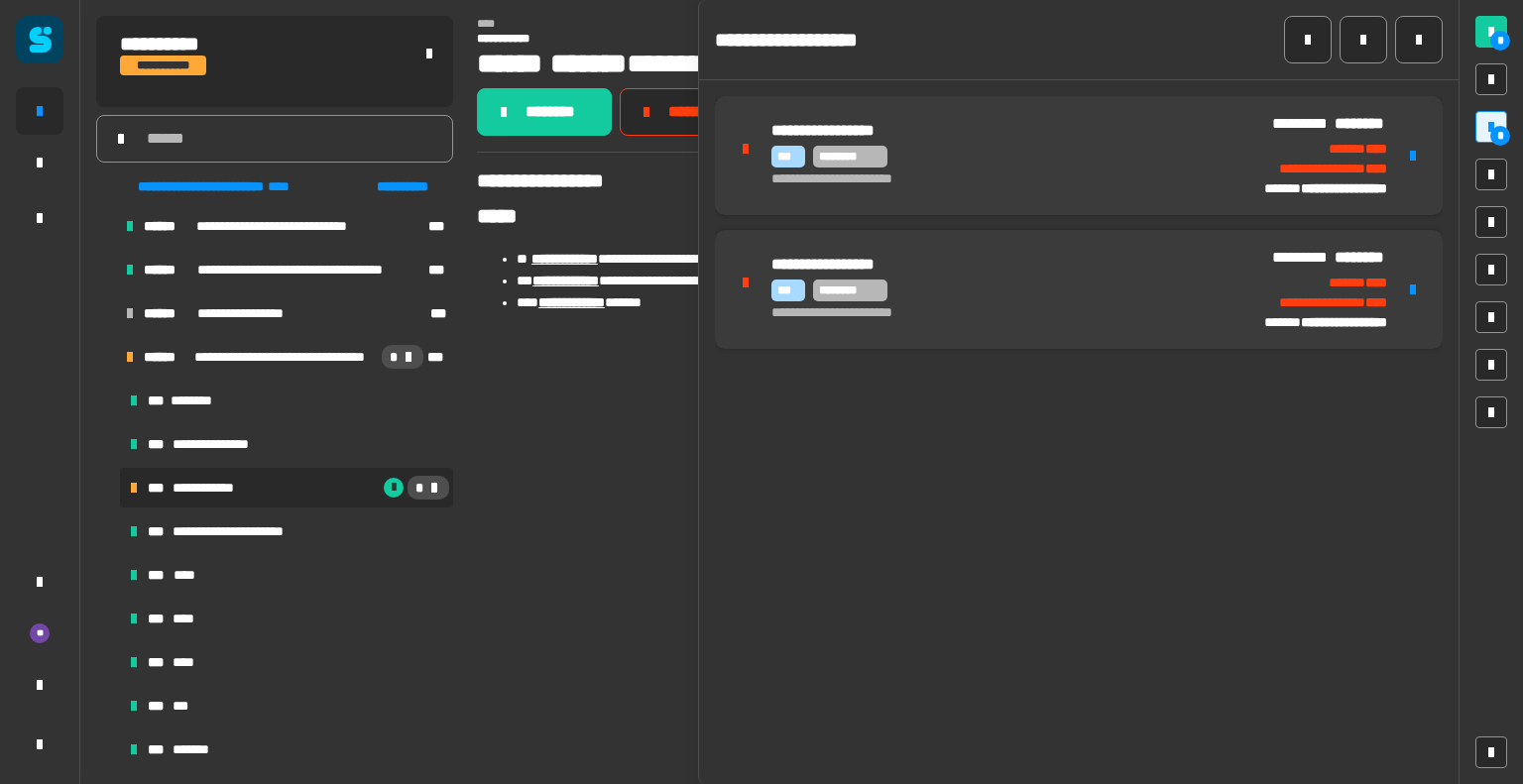 click on "**********" at bounding box center (991, 180) 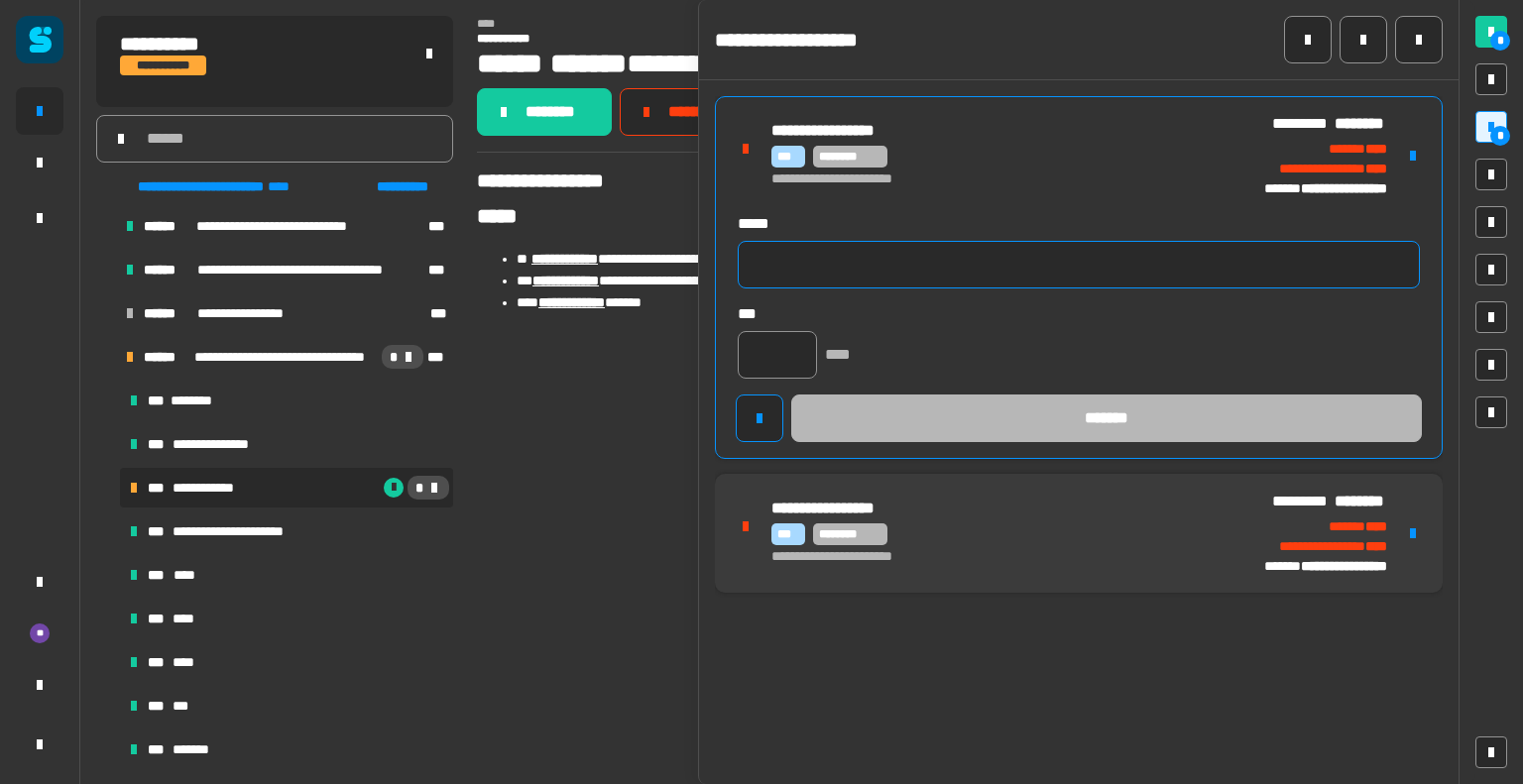 click 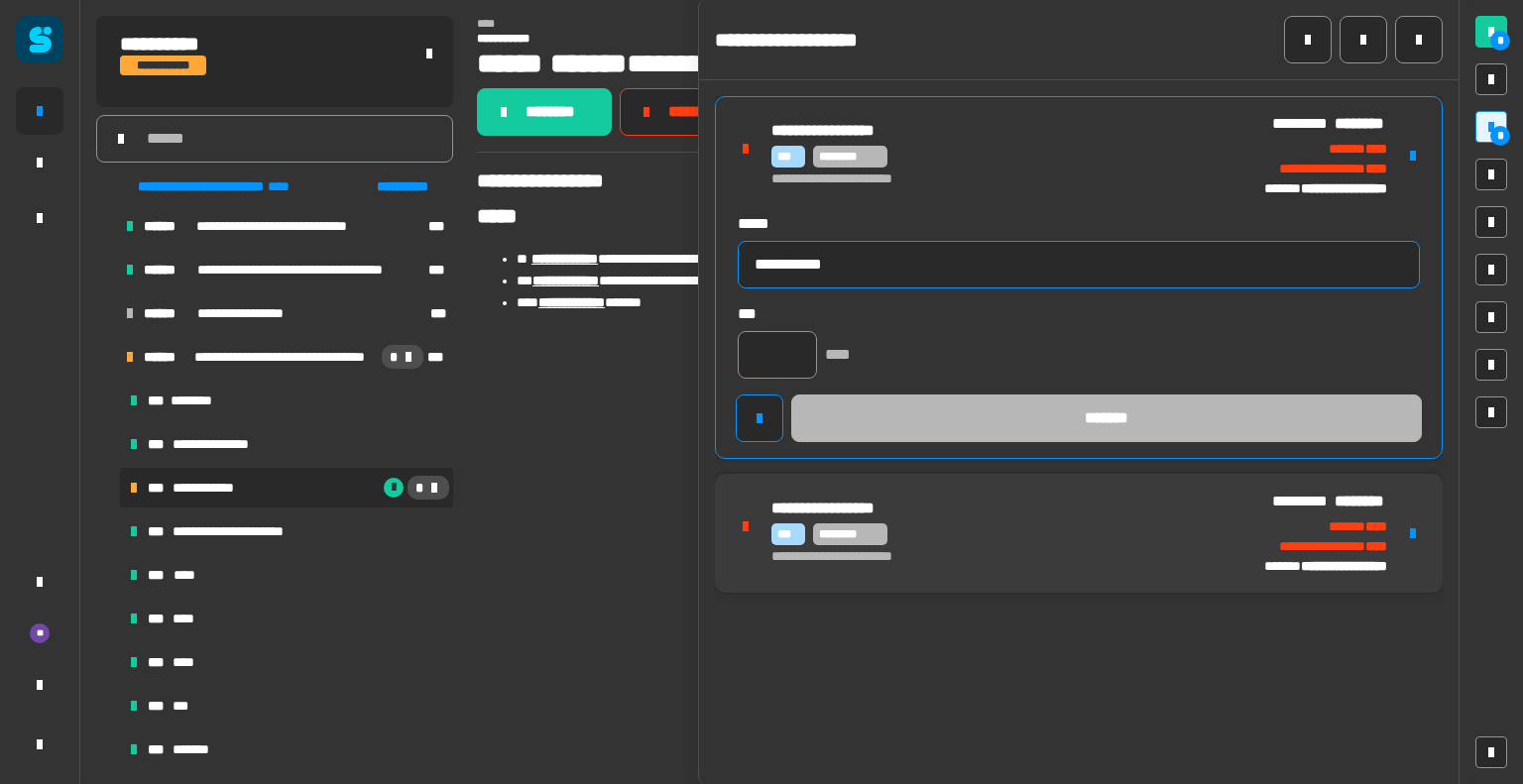type on "**********" 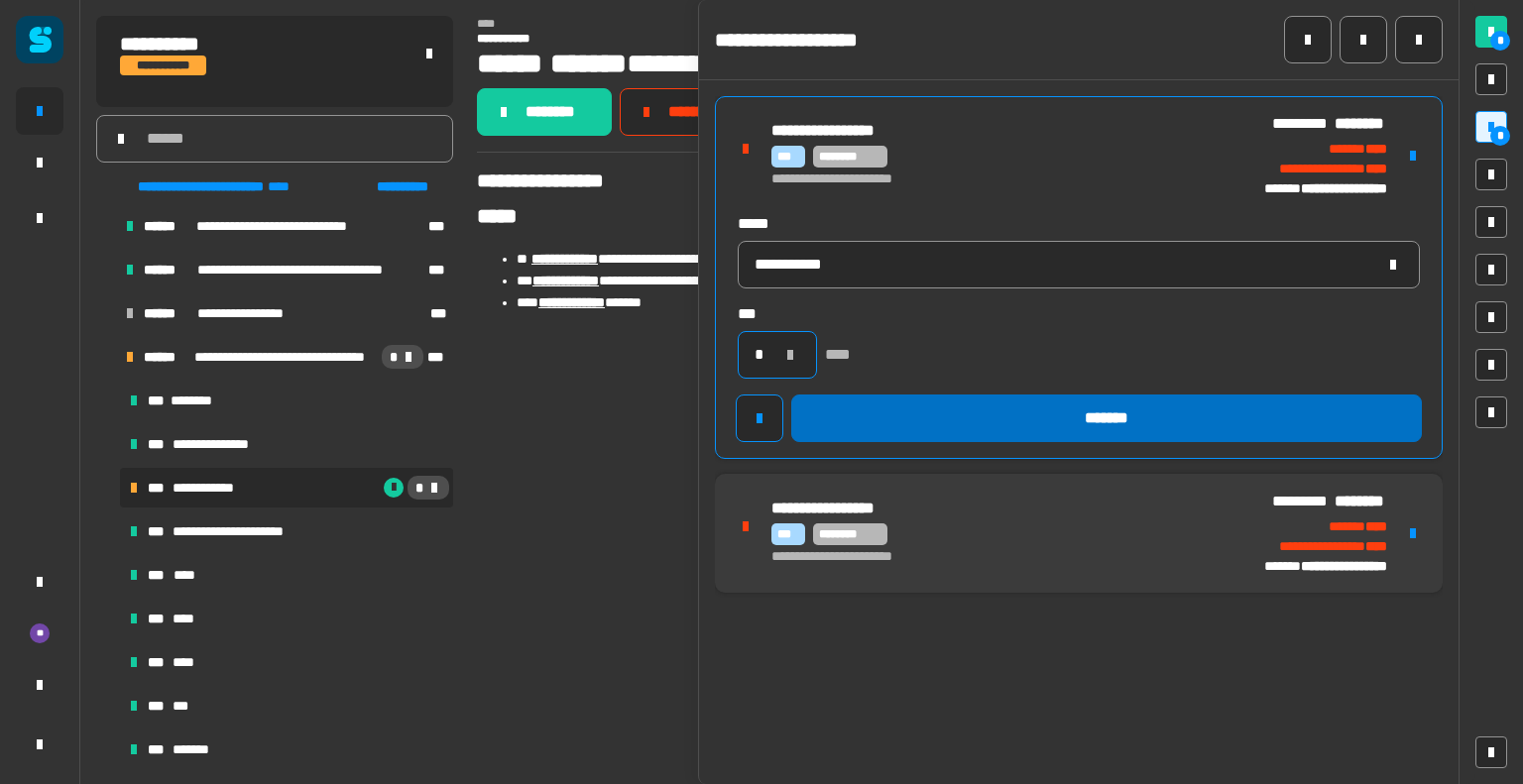 type on "*" 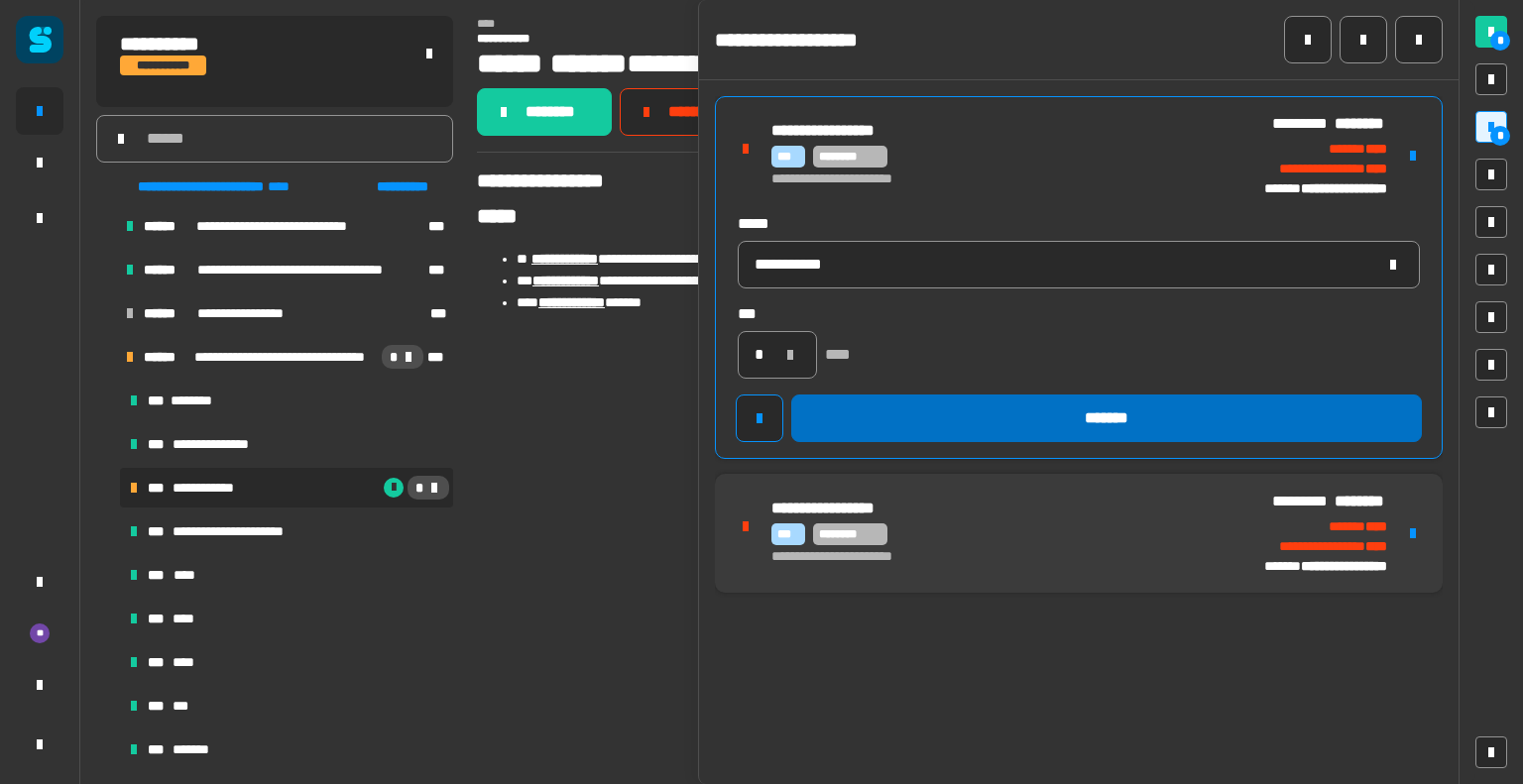 click on "*******" 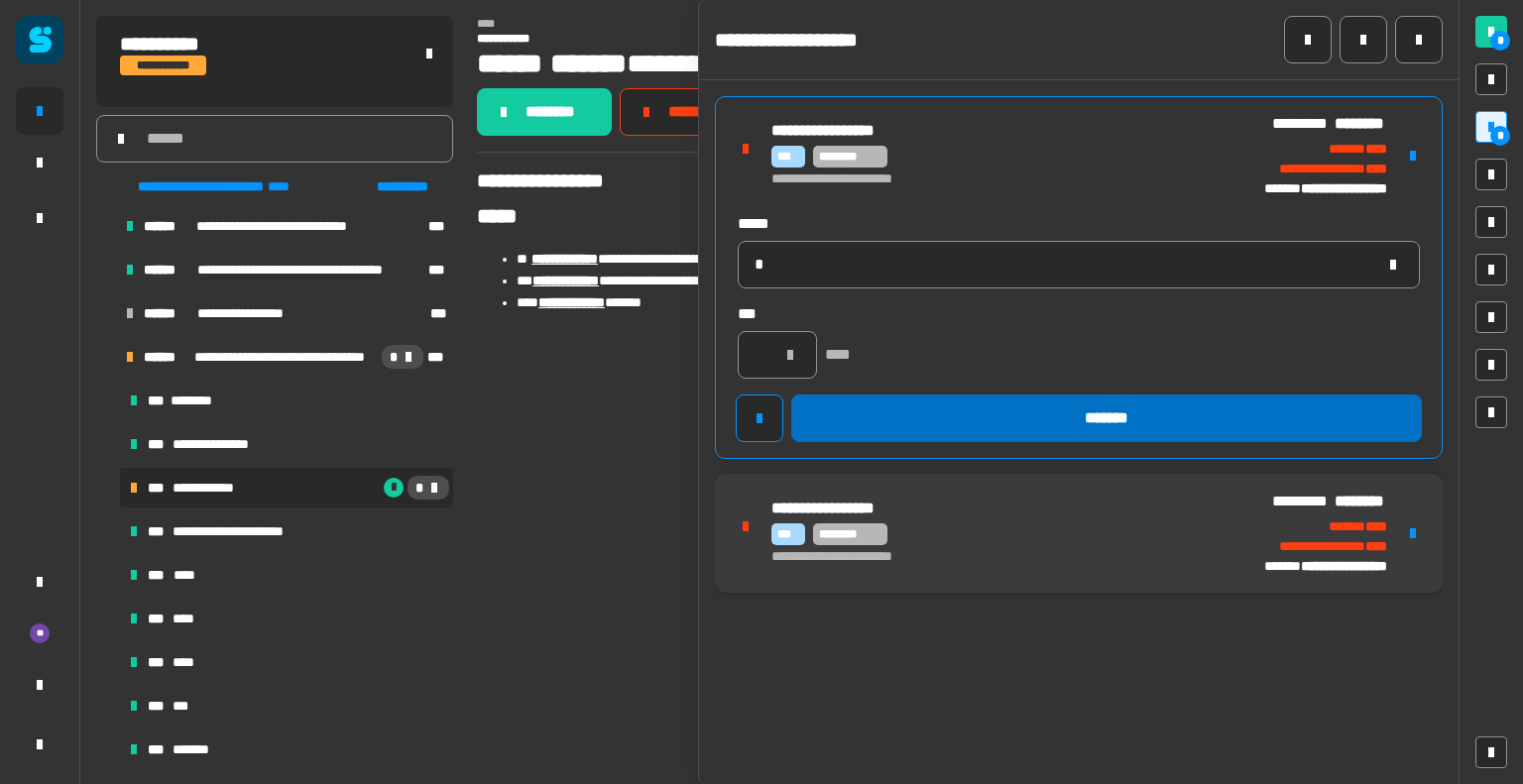 type 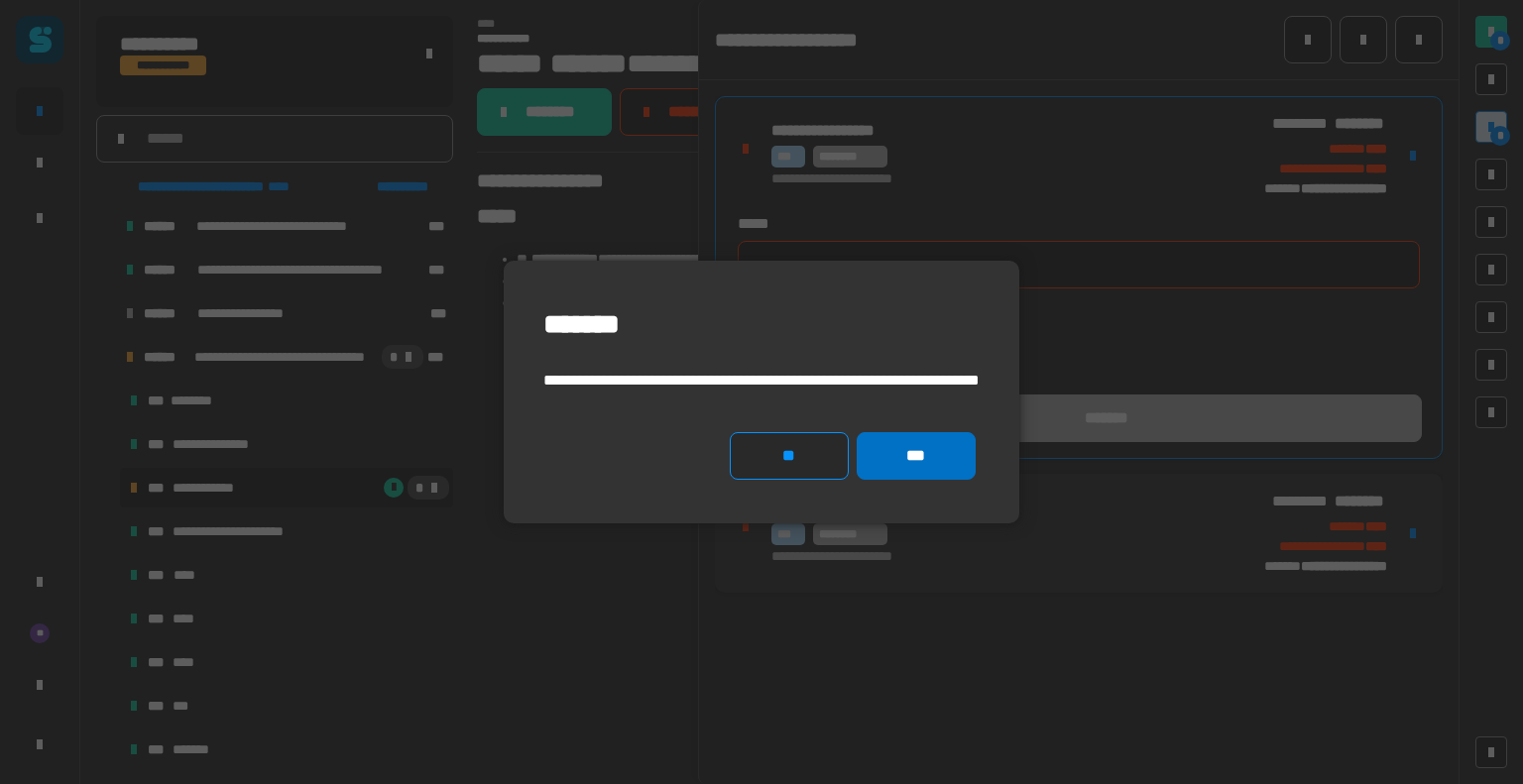 click on "***" 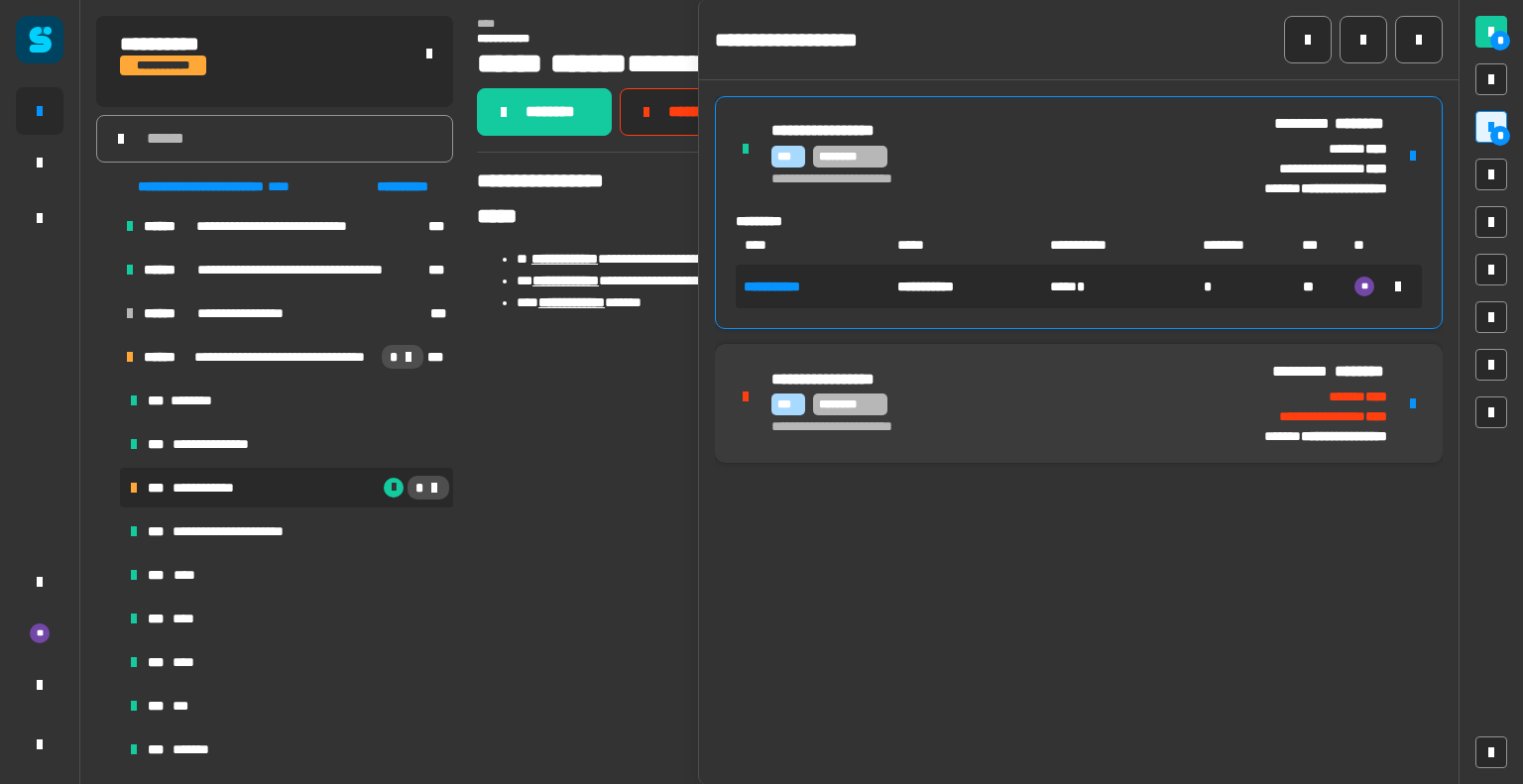 click on "**********" at bounding box center [1079, 403] 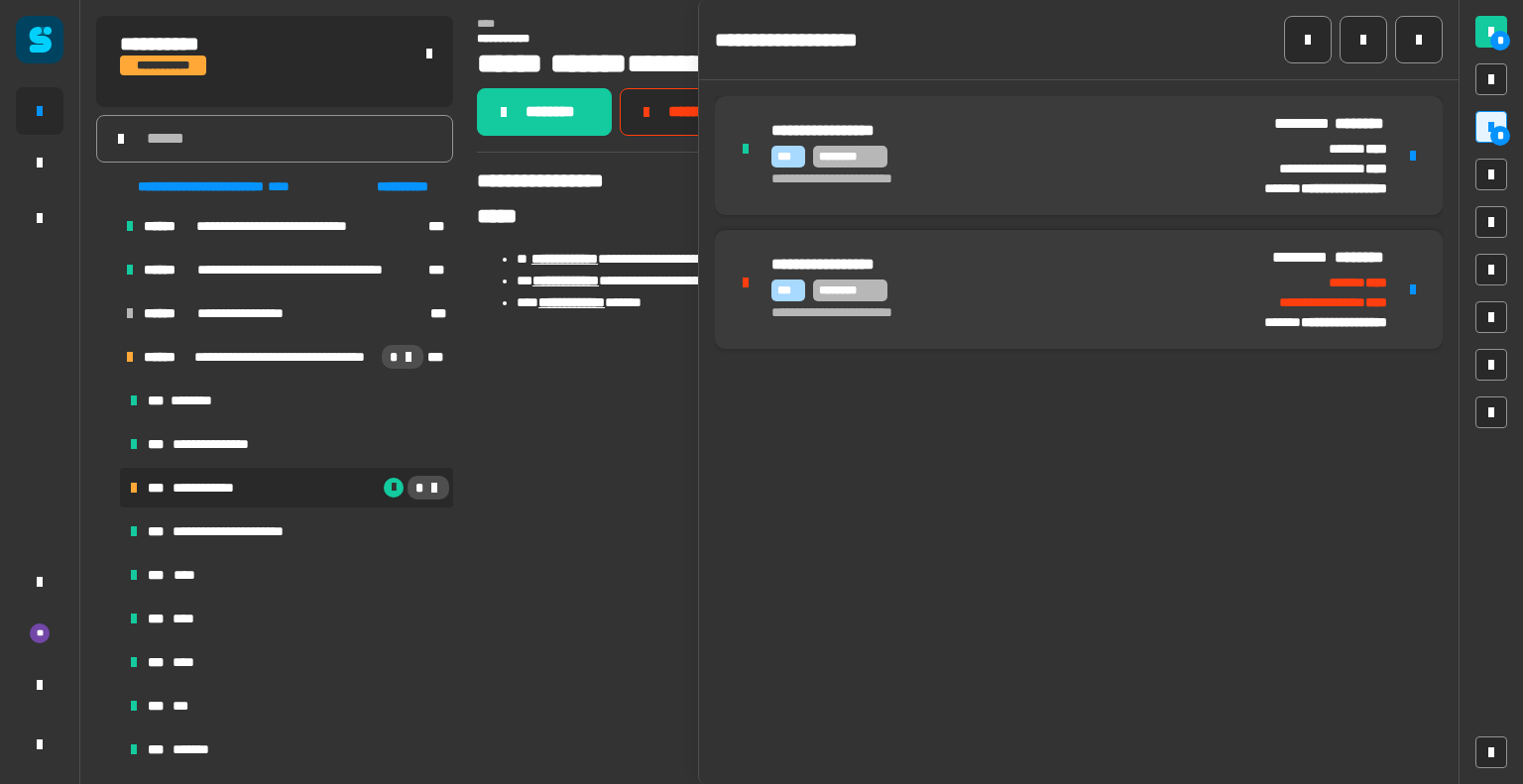 click on "**********" at bounding box center [1079, 289] 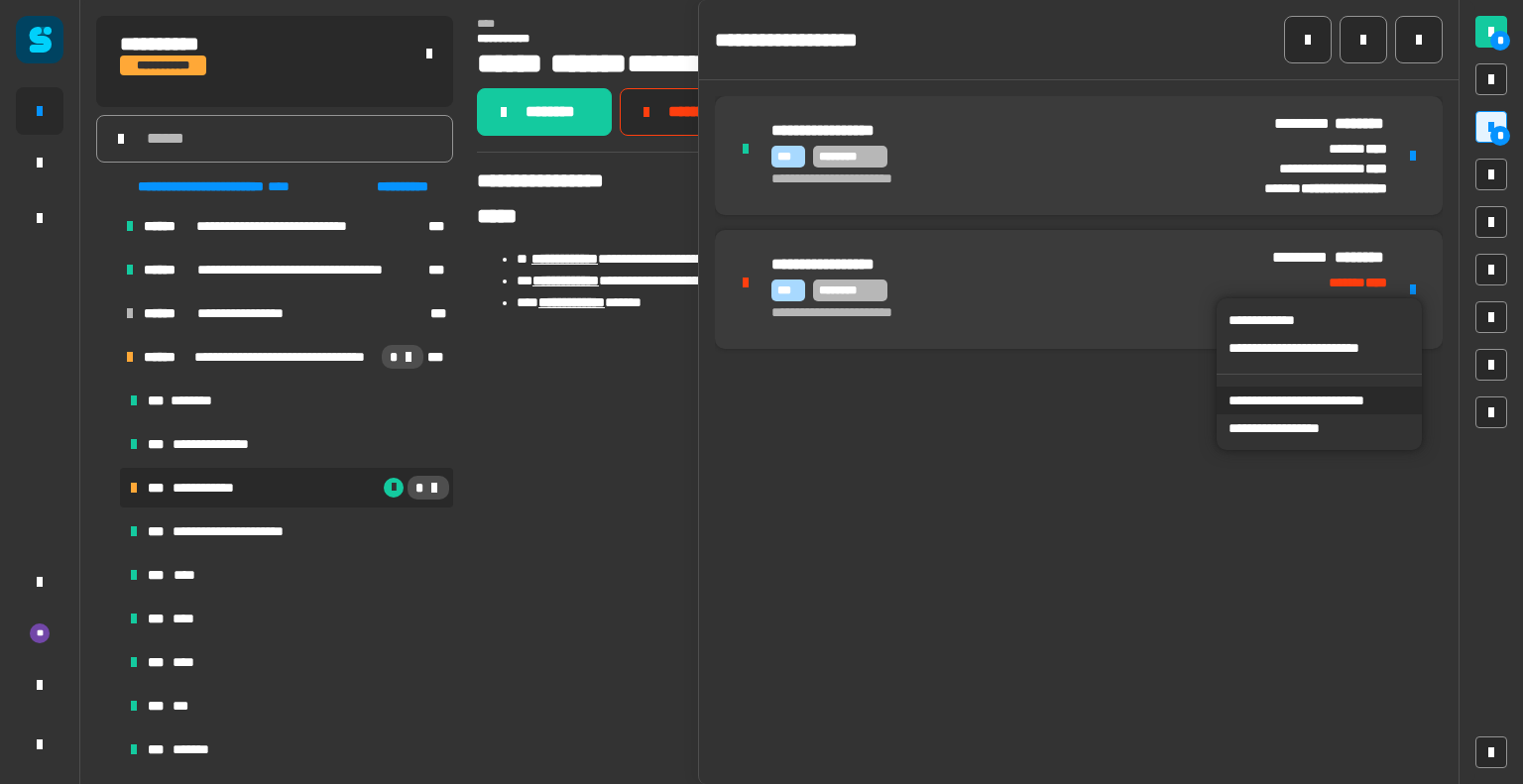 click on "**********" at bounding box center (1319, 400) 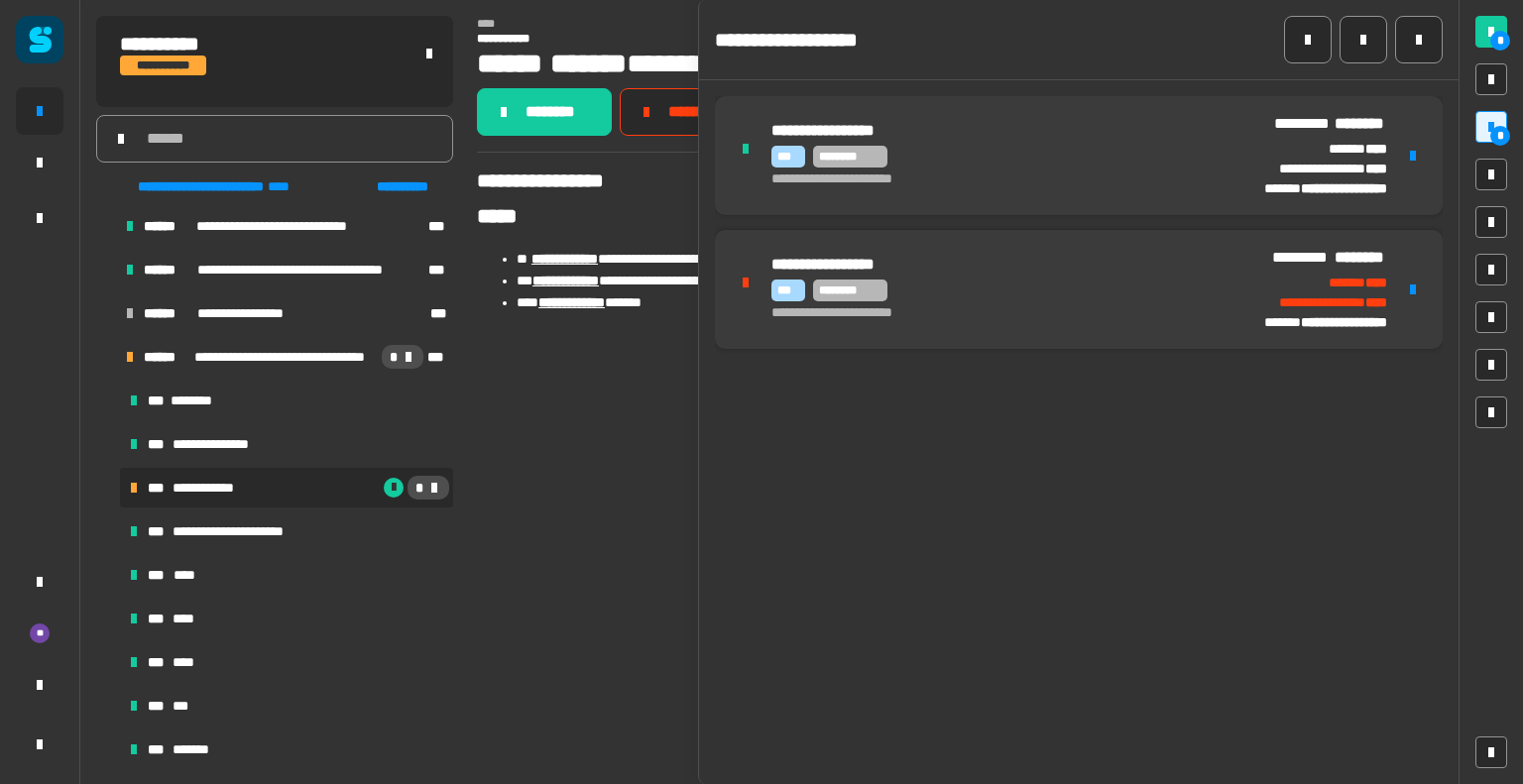 click on "**********" at bounding box center [991, 314] 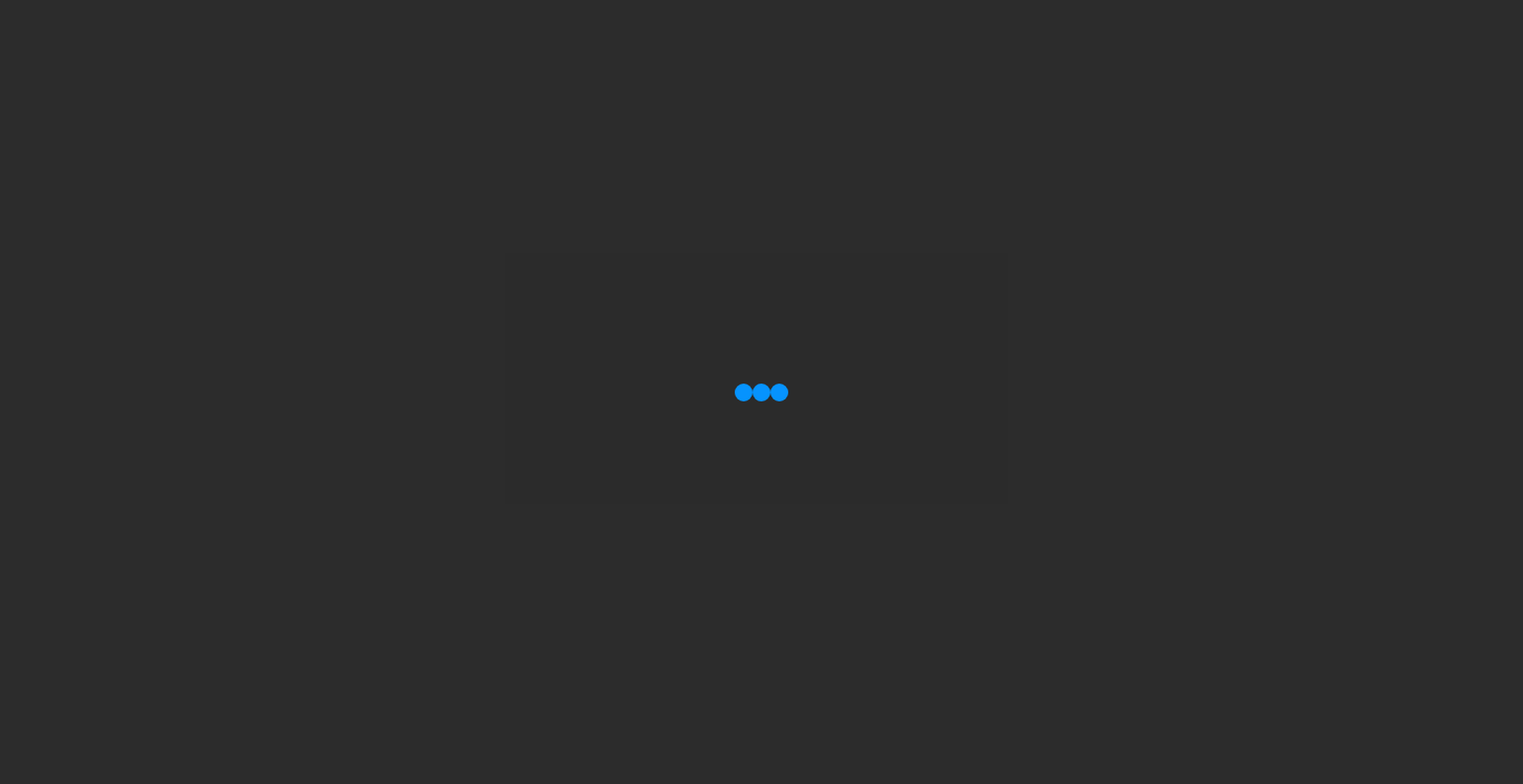 scroll, scrollTop: 0, scrollLeft: 0, axis: both 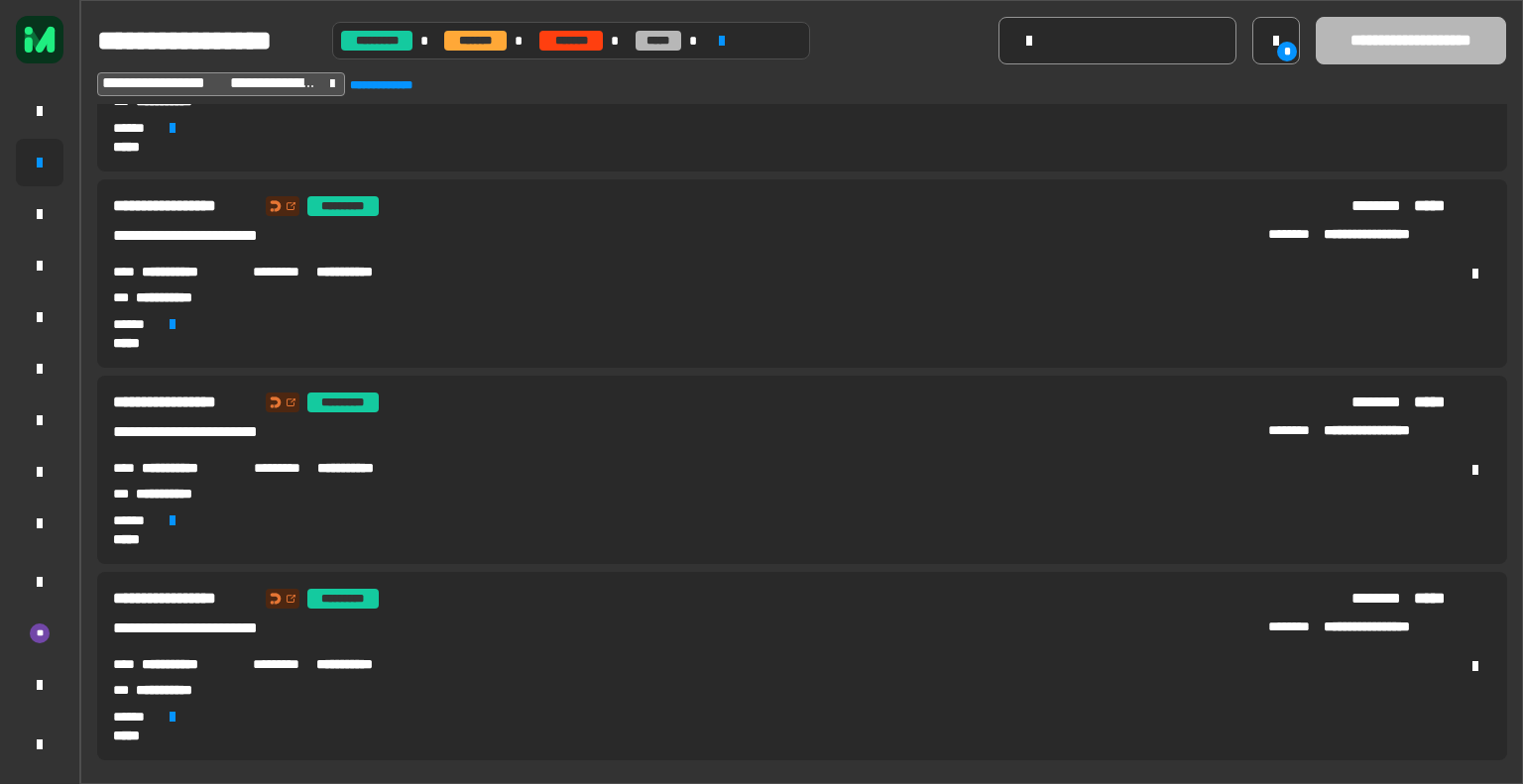 click on "**********" at bounding box center (181, 690) 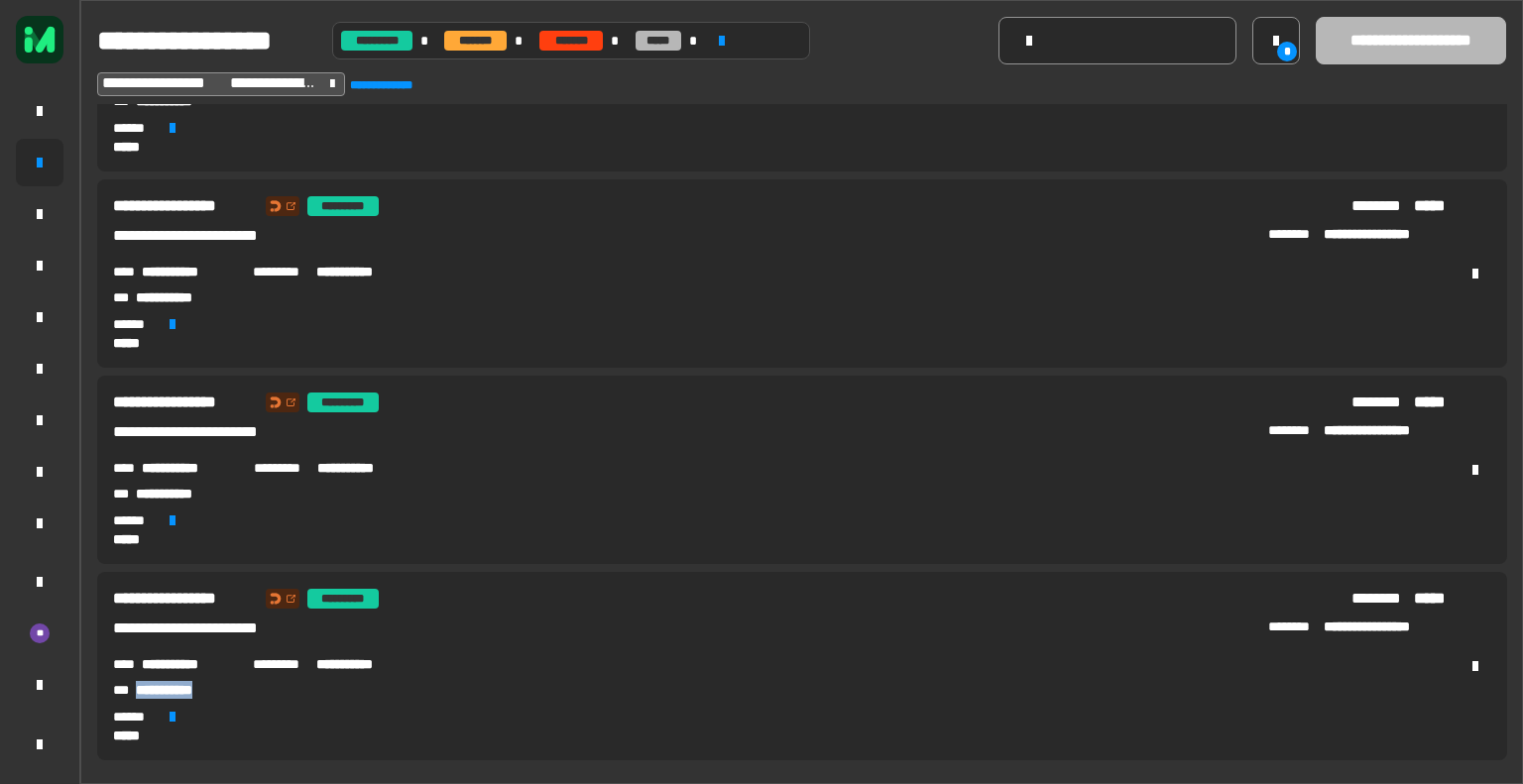 click on "**********" at bounding box center (181, 690) 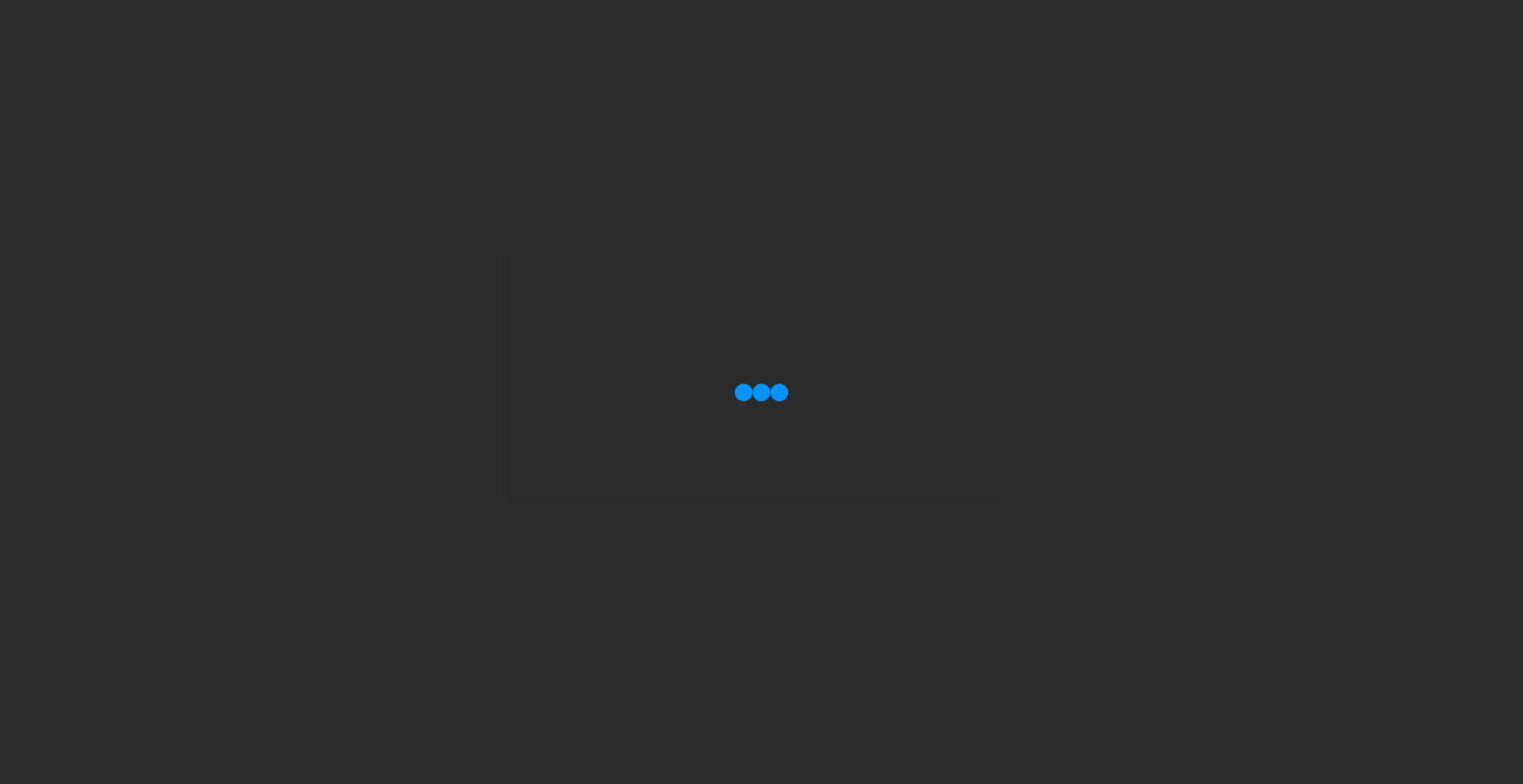 scroll, scrollTop: 0, scrollLeft: 0, axis: both 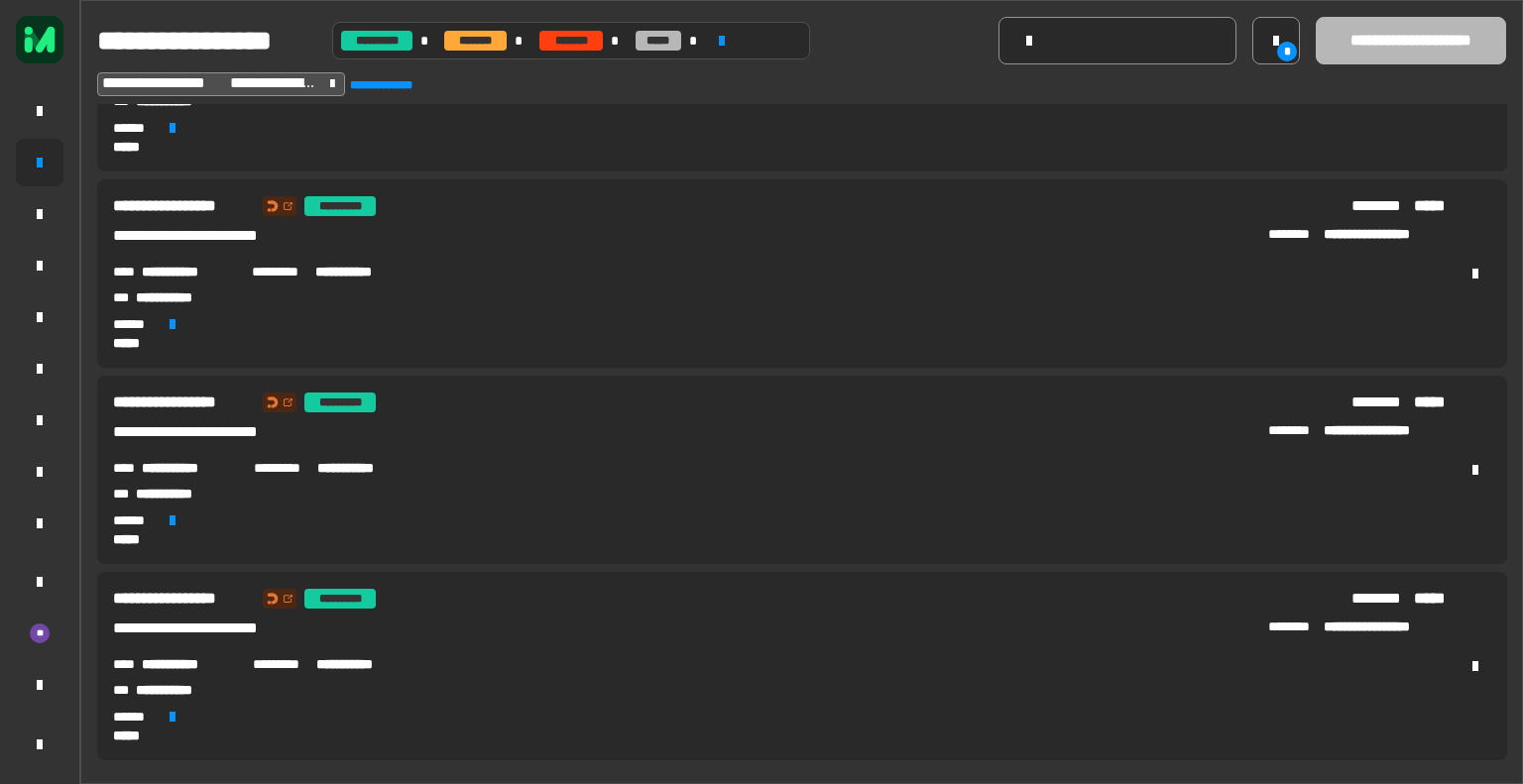 click on "**********" at bounding box center (182, 690) 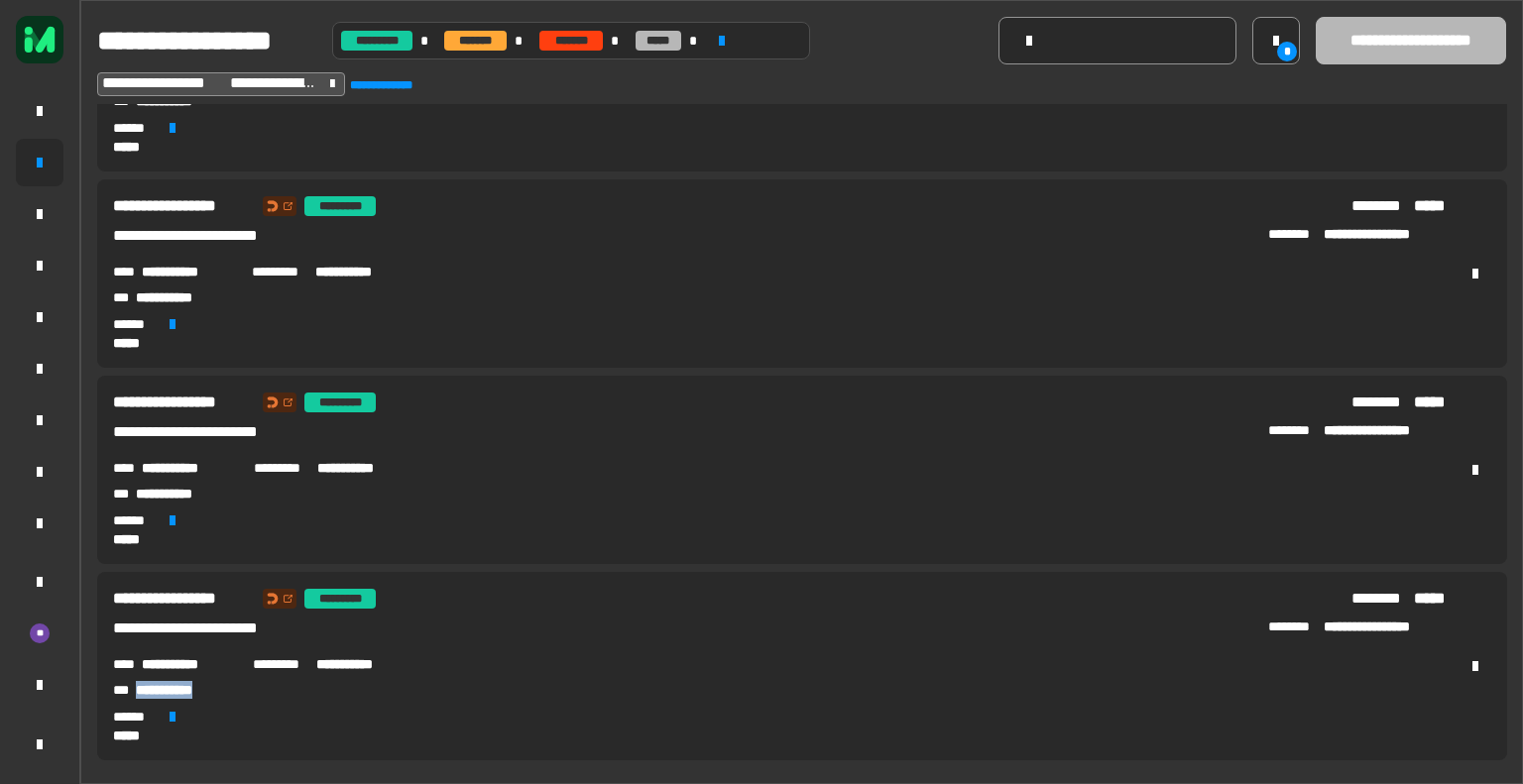 click on "**********" at bounding box center [182, 690] 